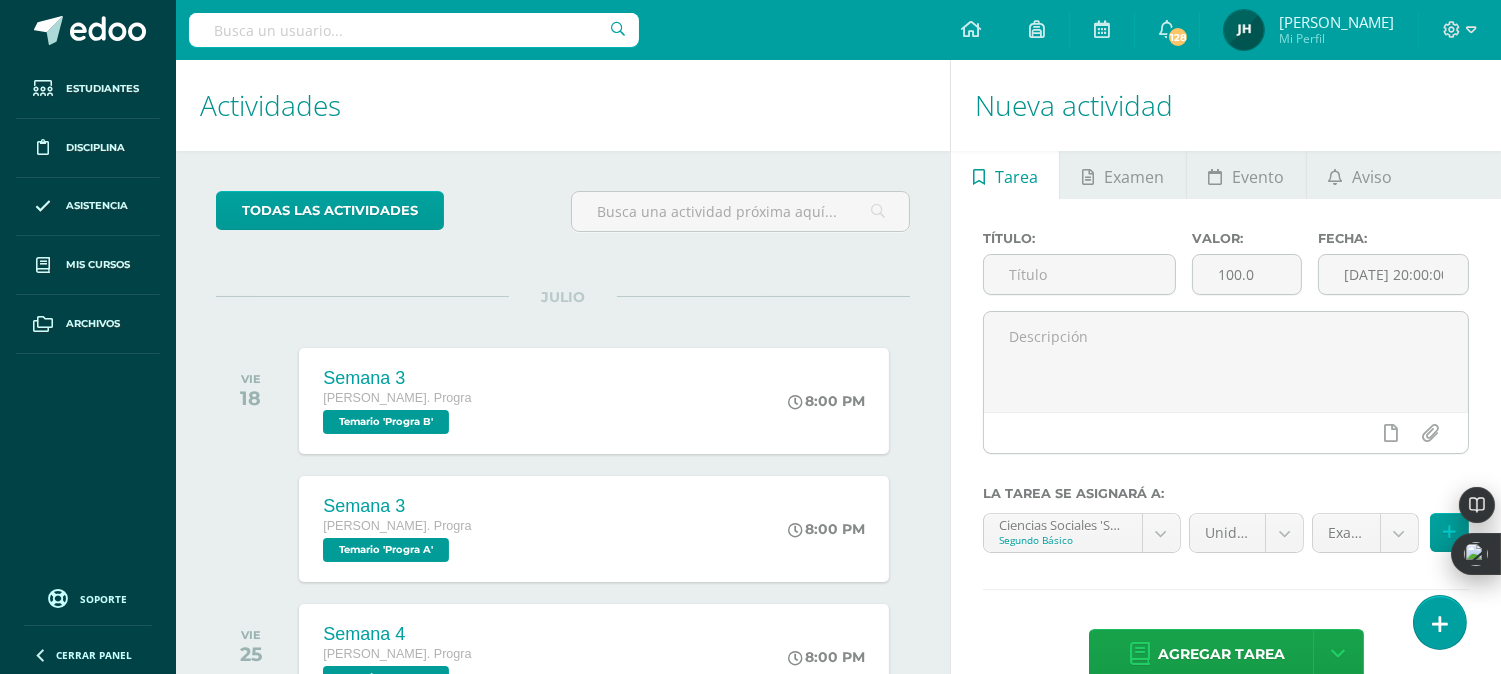 scroll, scrollTop: 0, scrollLeft: 0, axis: both 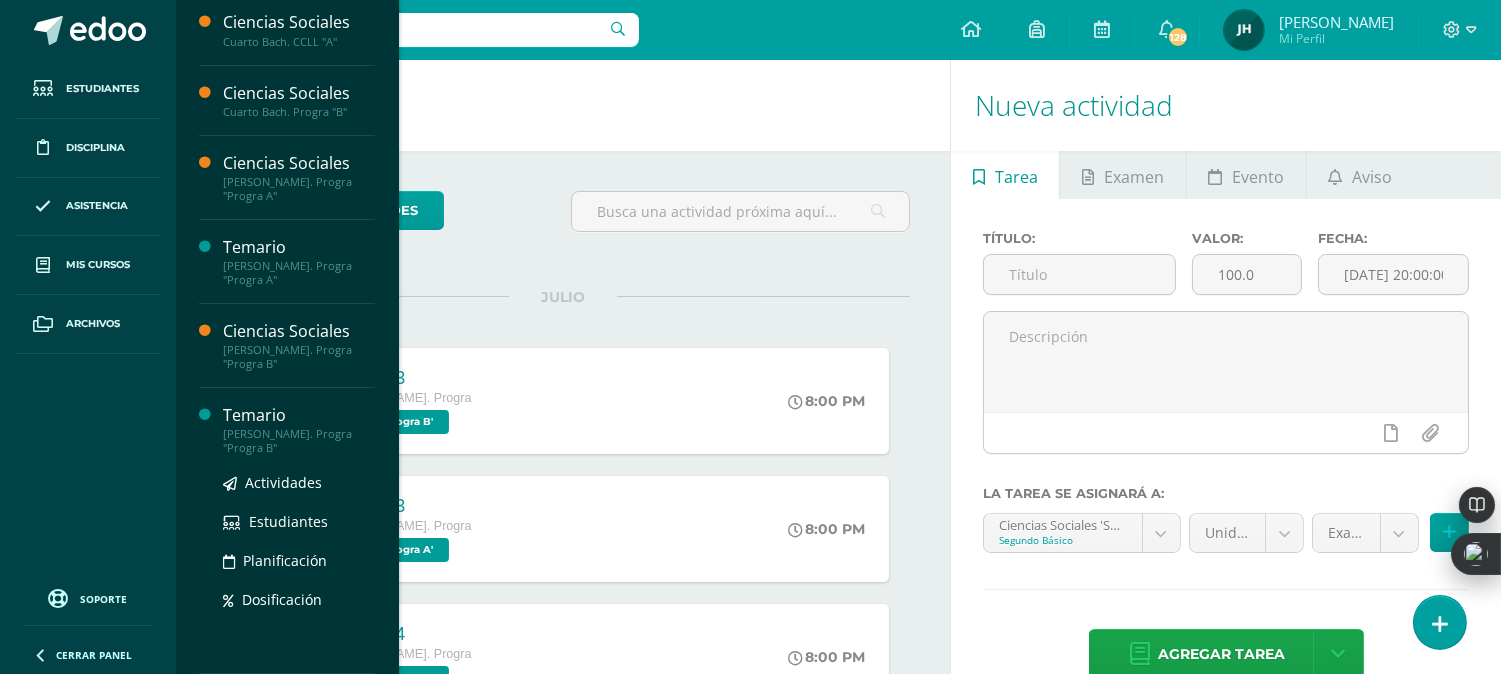 click on "[PERSON_NAME]. Progra
"Progra B"" at bounding box center [299, 441] 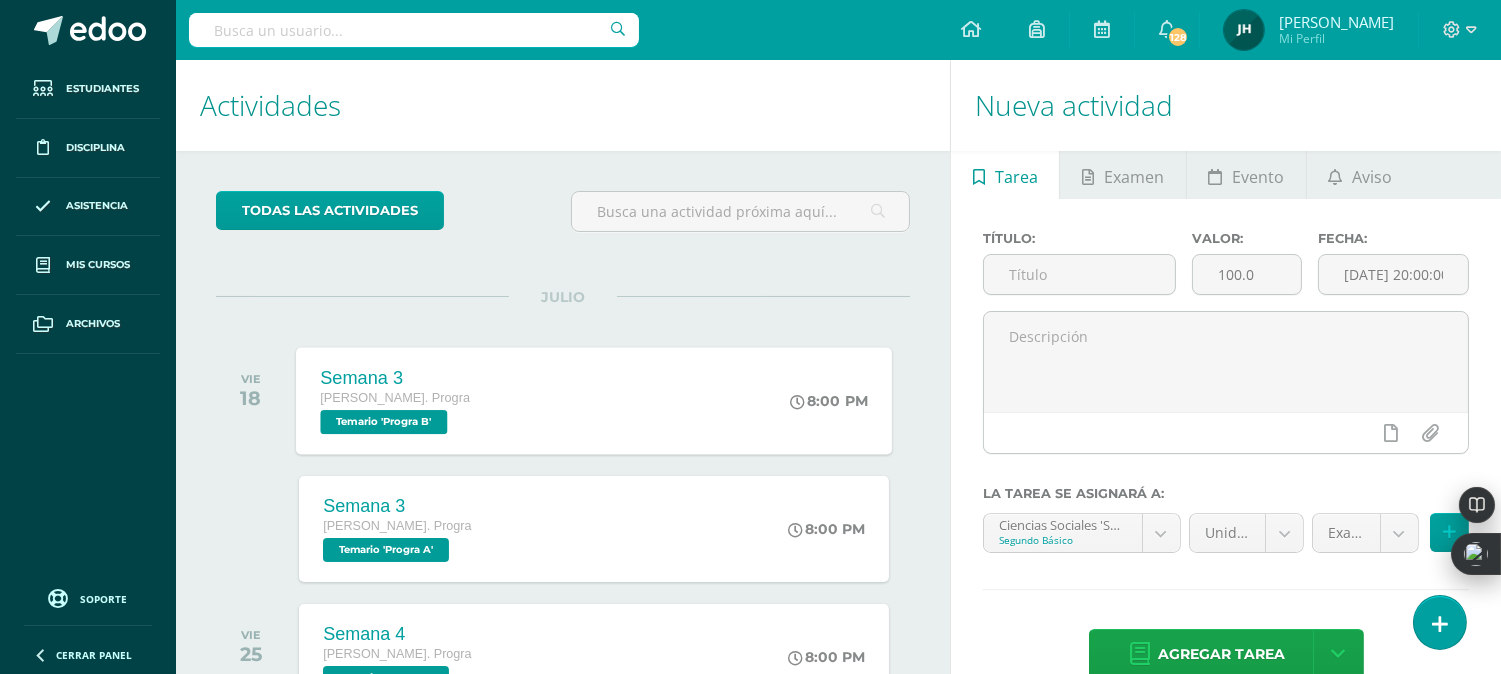 scroll, scrollTop: 138, scrollLeft: 0, axis: vertical 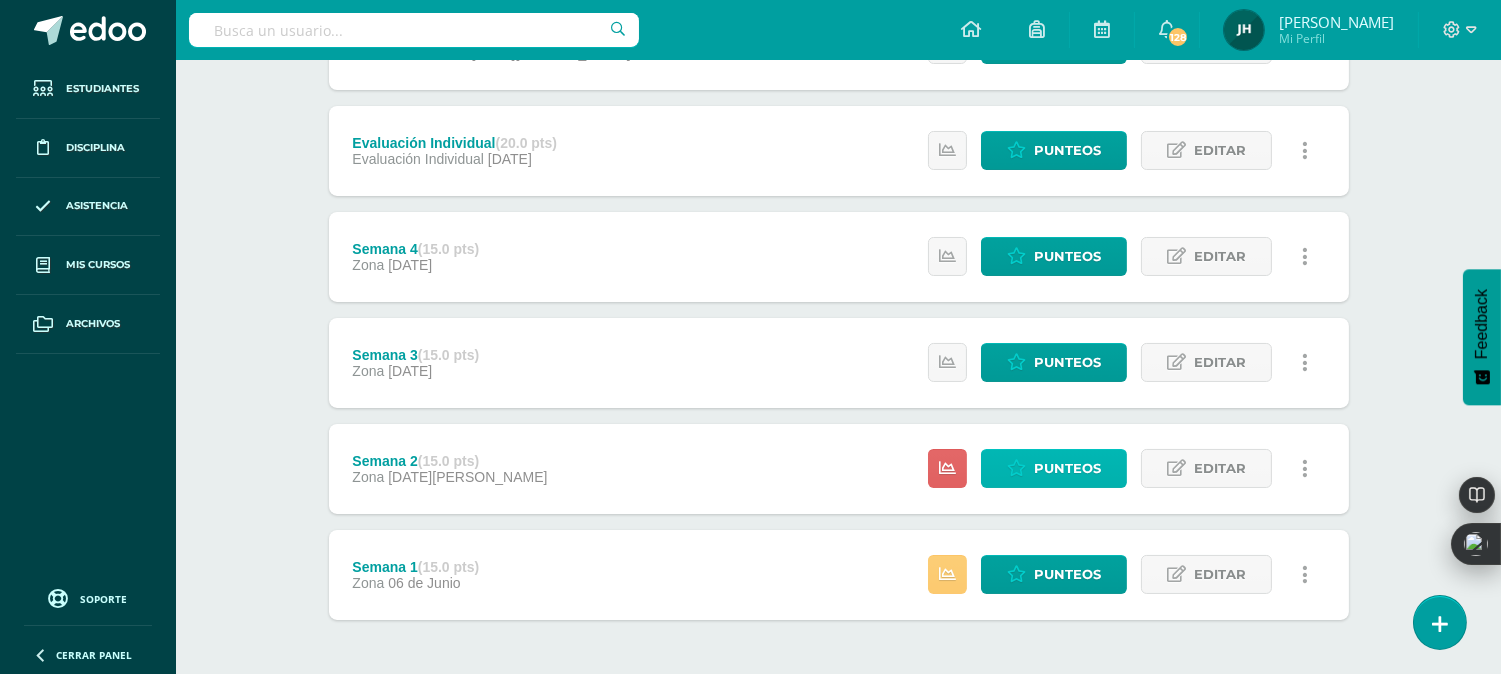 click on "Punteos" at bounding box center (1067, 468) 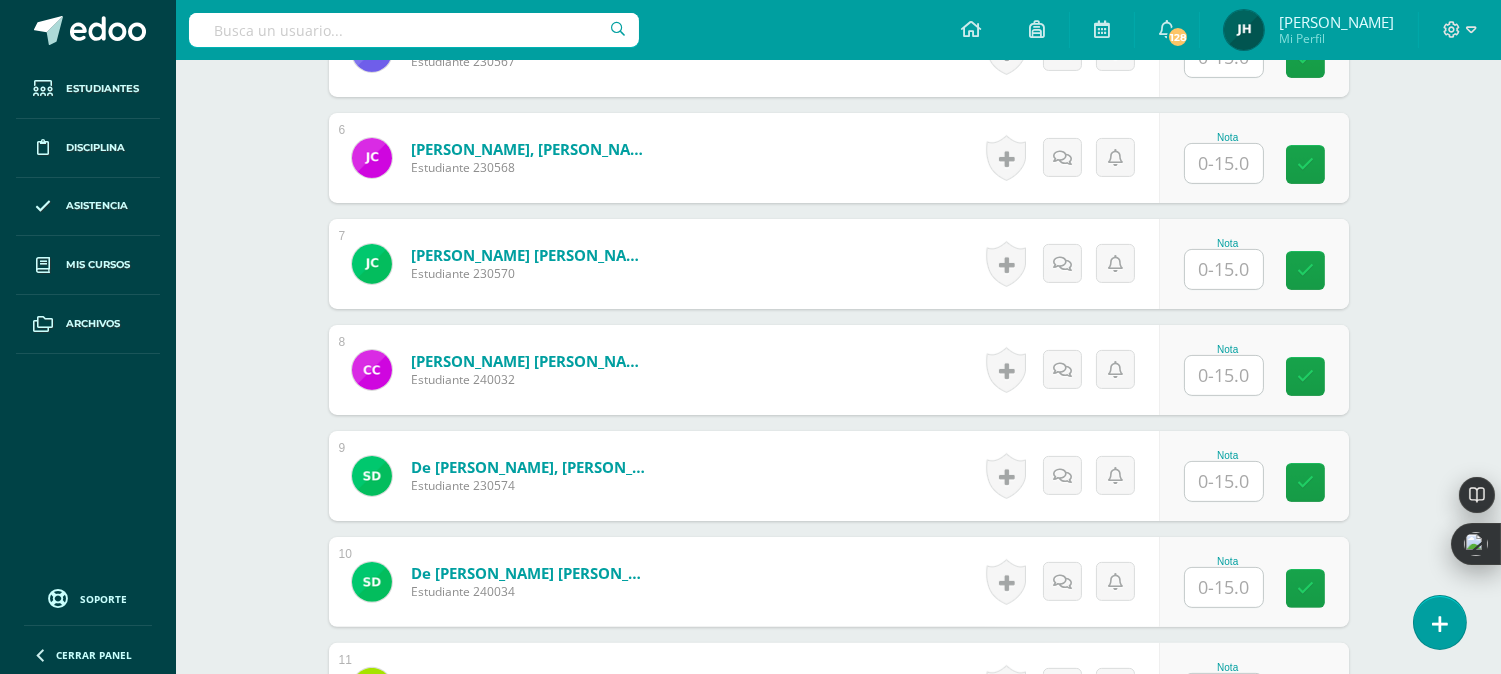 scroll, scrollTop: 1113, scrollLeft: 0, axis: vertical 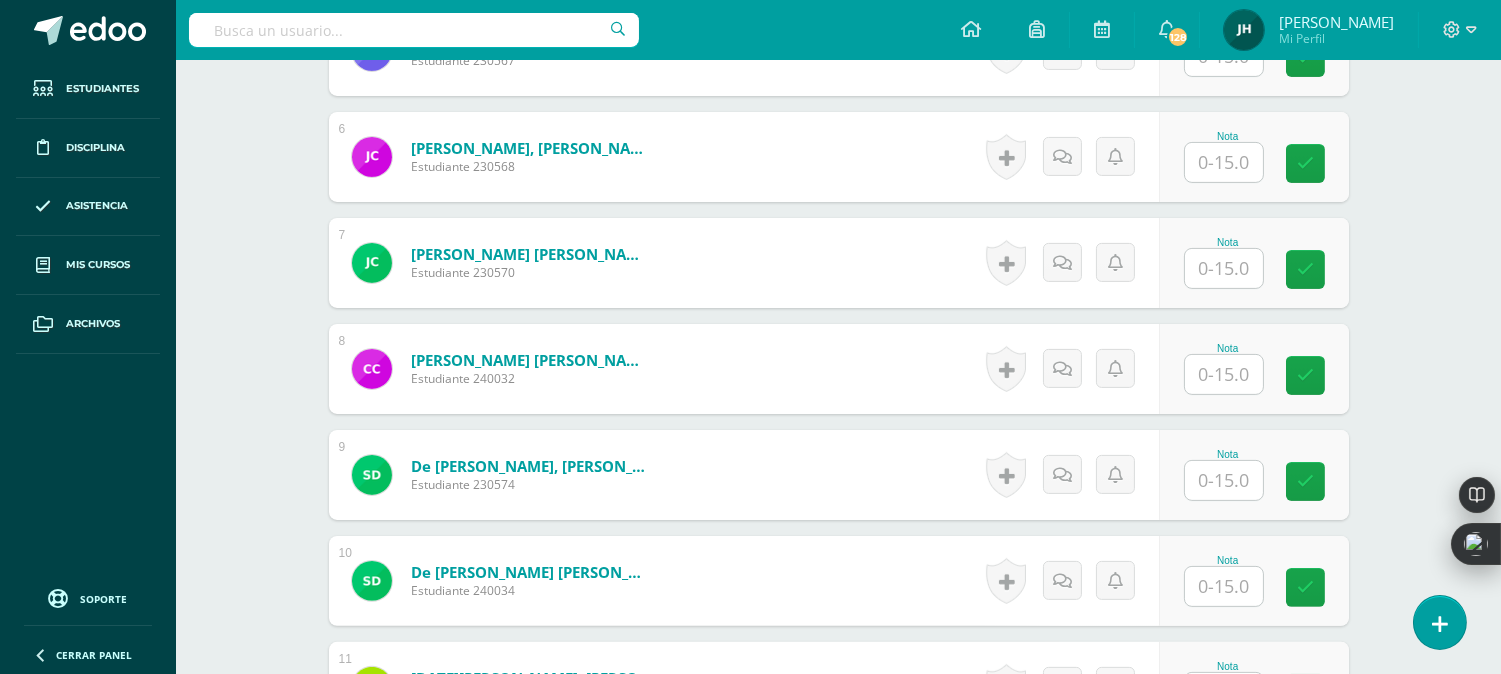 click at bounding box center [1224, 480] 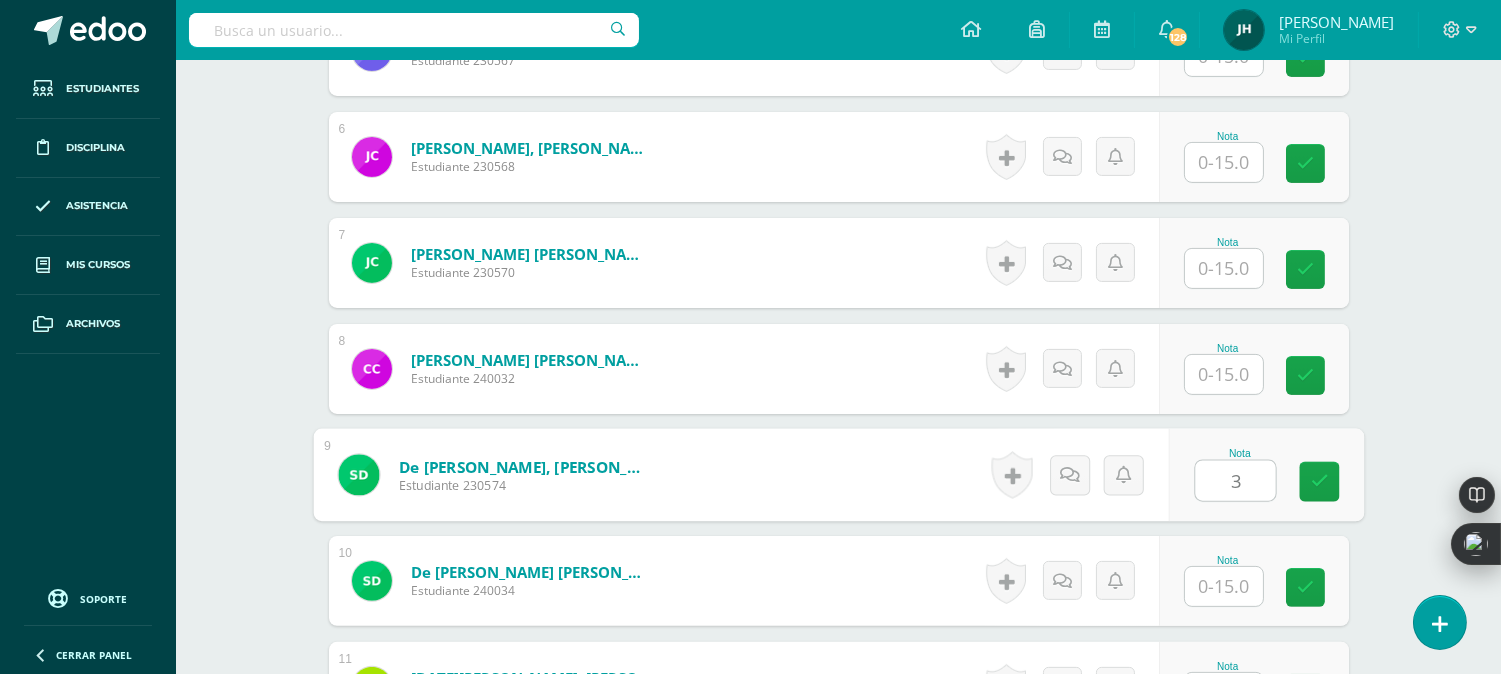type on "3" 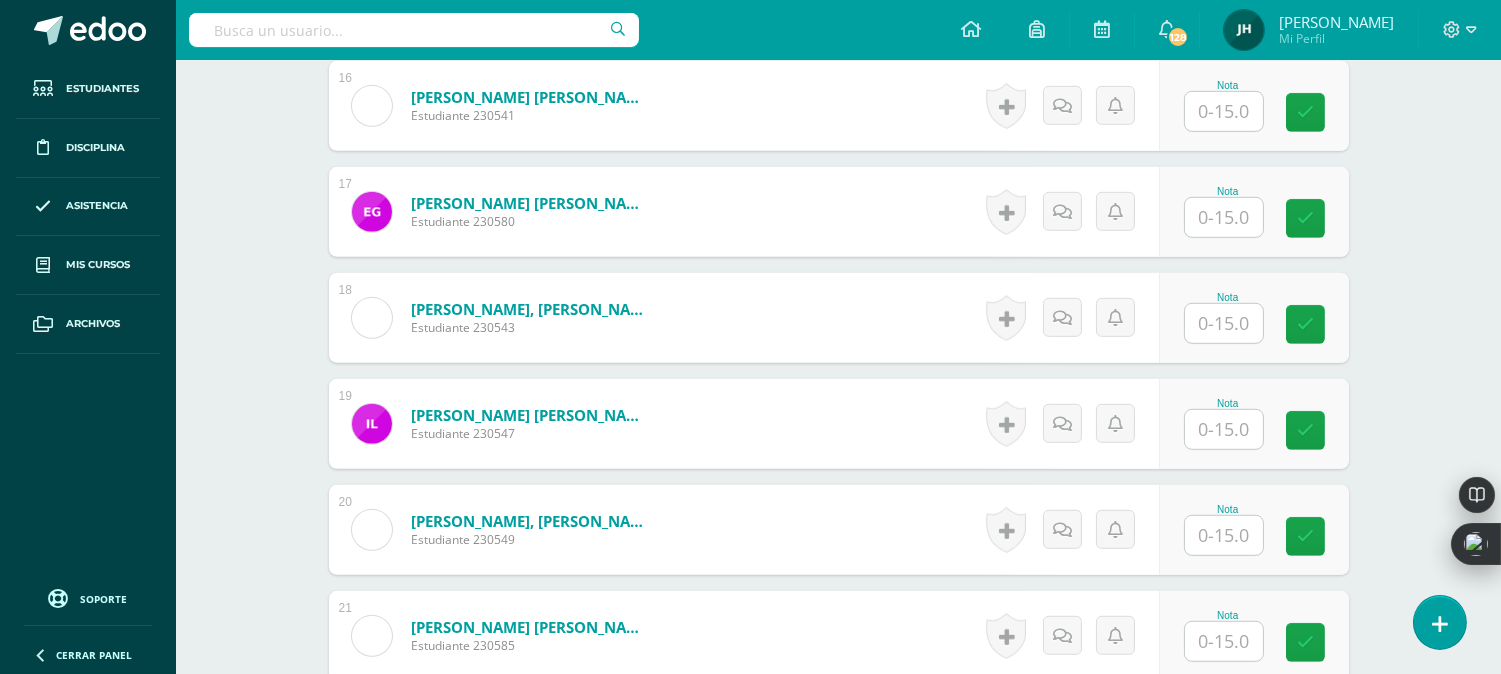 scroll, scrollTop: 2780, scrollLeft: 0, axis: vertical 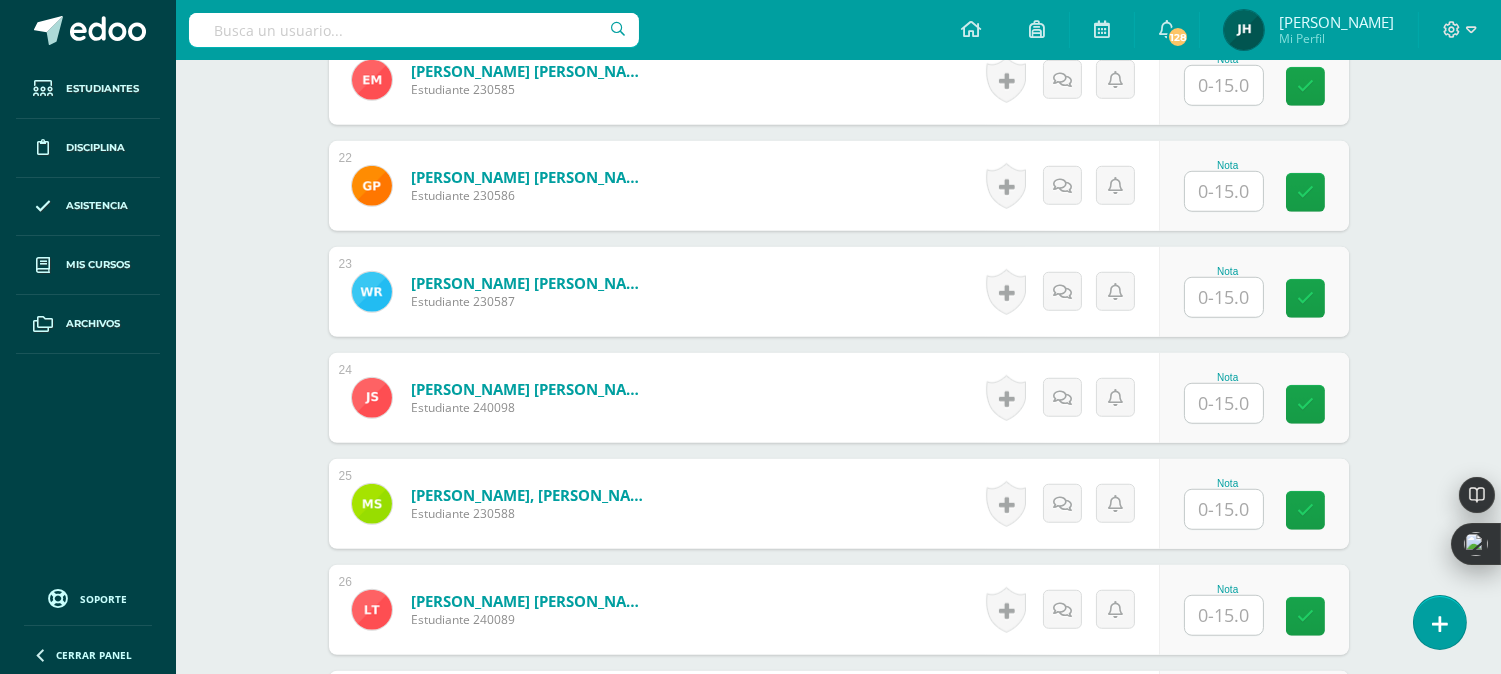 click at bounding box center (1224, 403) 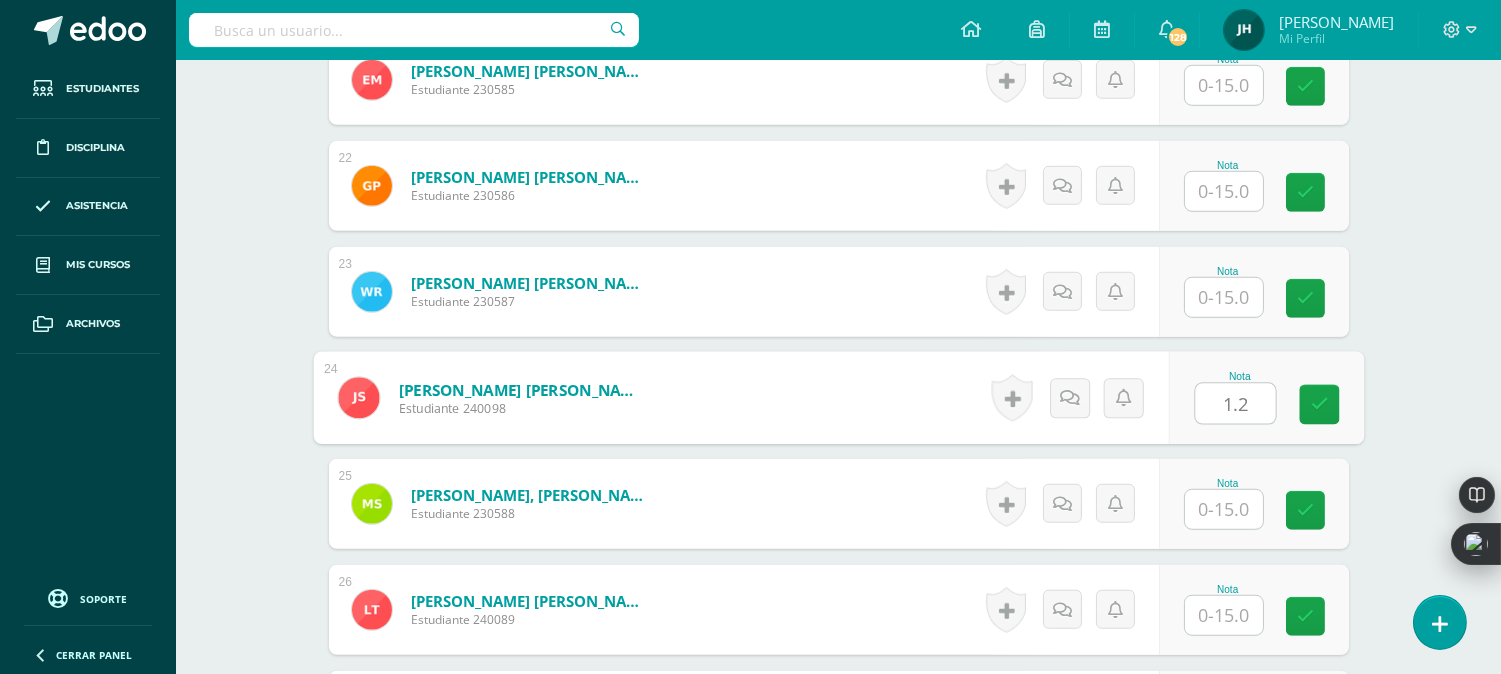 type on "1.2" 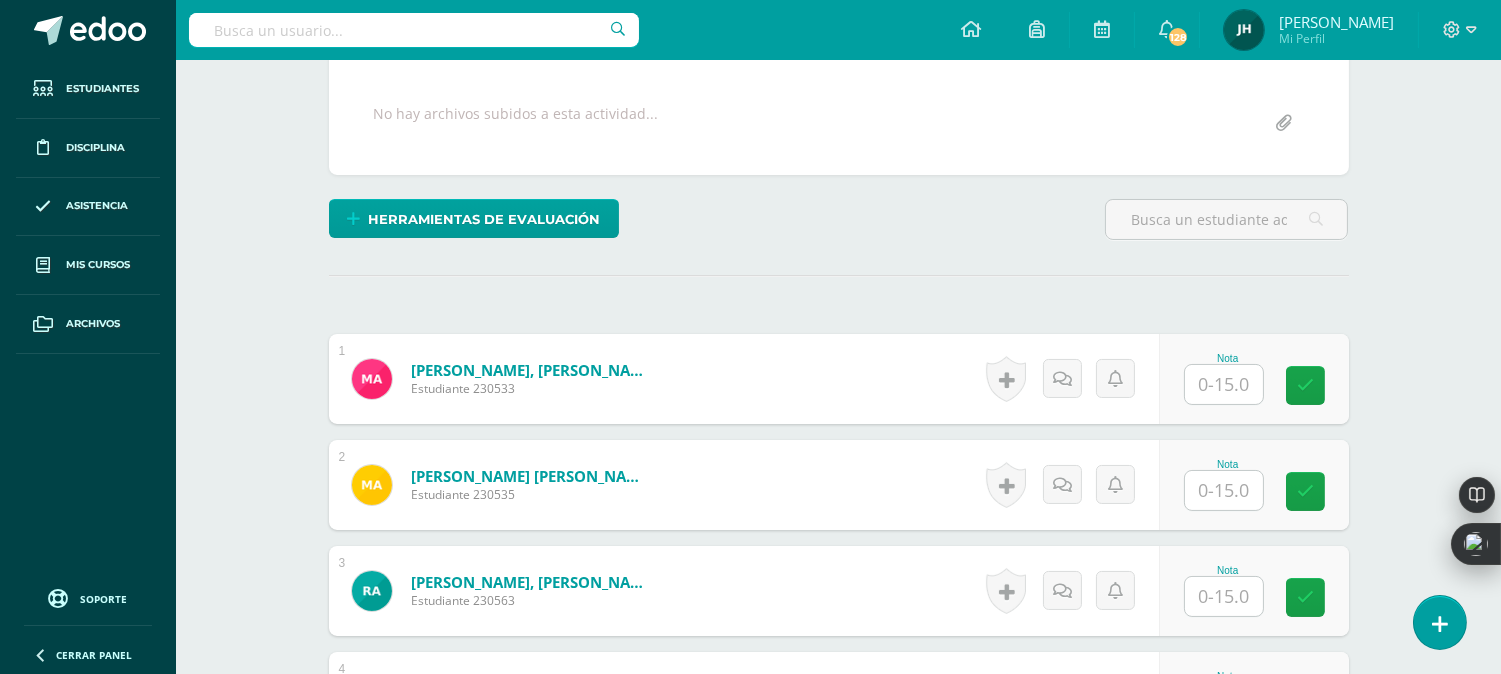 scroll, scrollTop: 224, scrollLeft: 0, axis: vertical 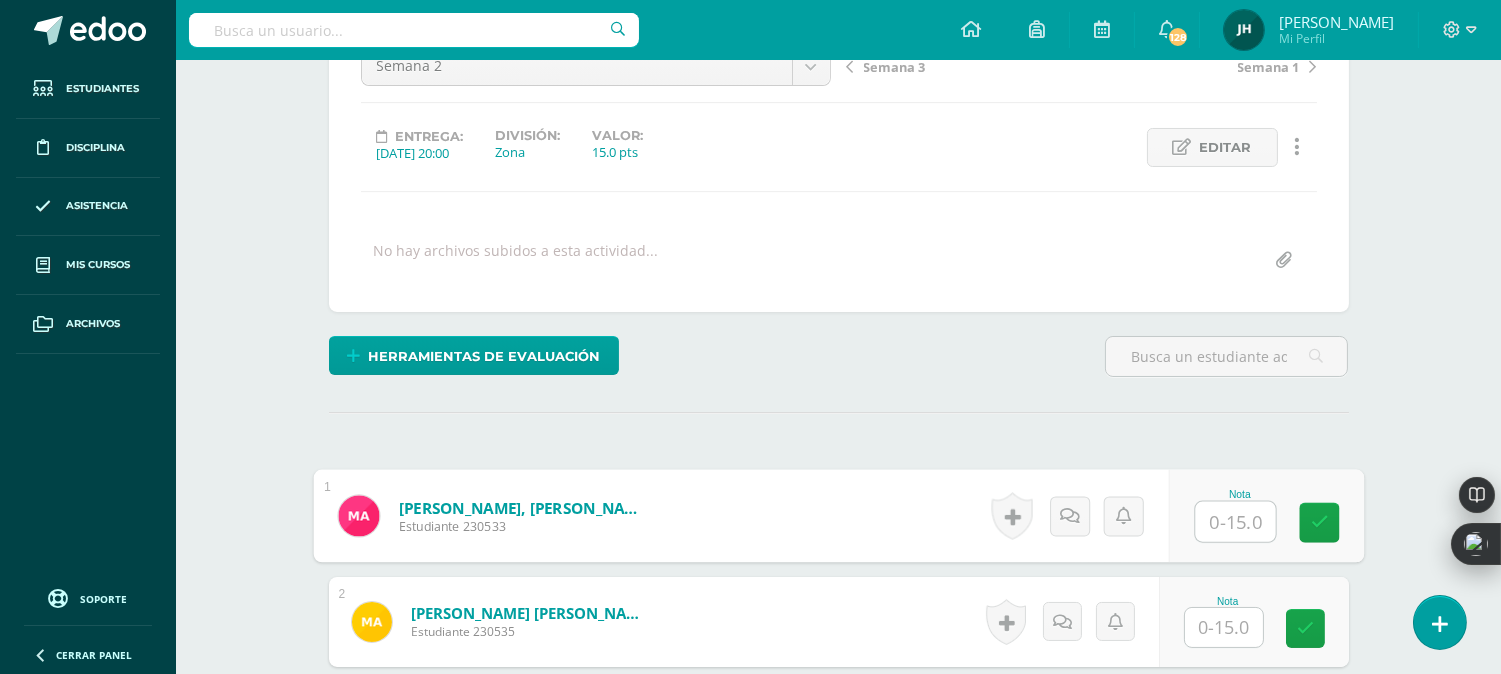 click at bounding box center [1235, 522] 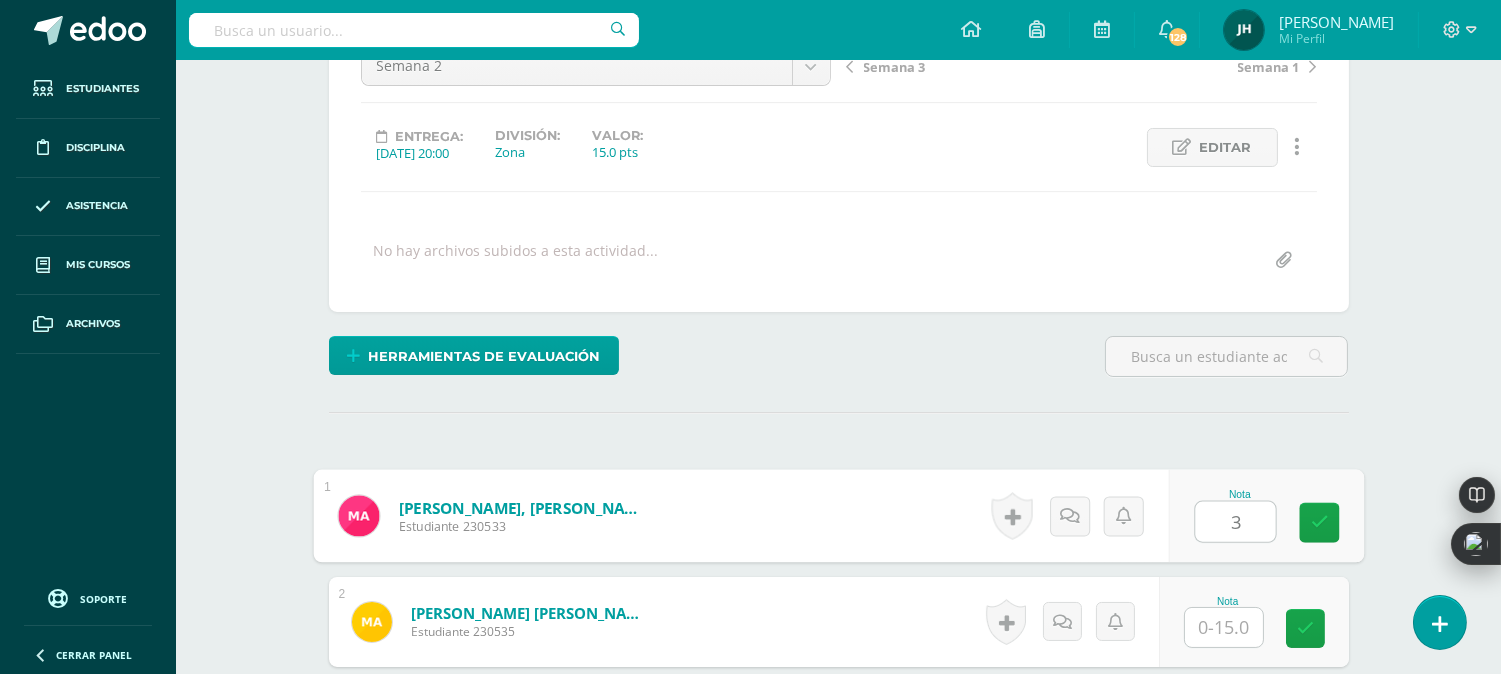 type on "3" 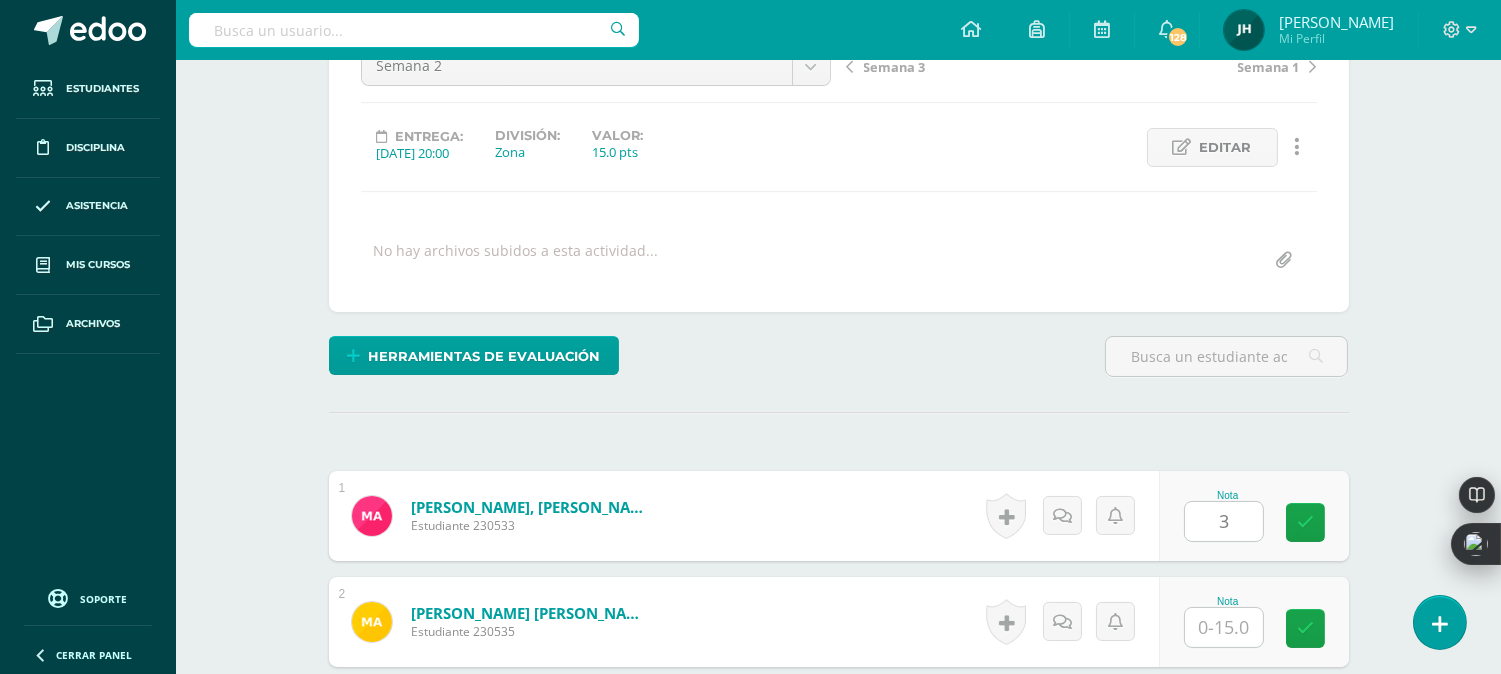 drag, startPoint x: 776, startPoint y: 514, endPoint x: 784, endPoint y: 526, distance: 14.422205 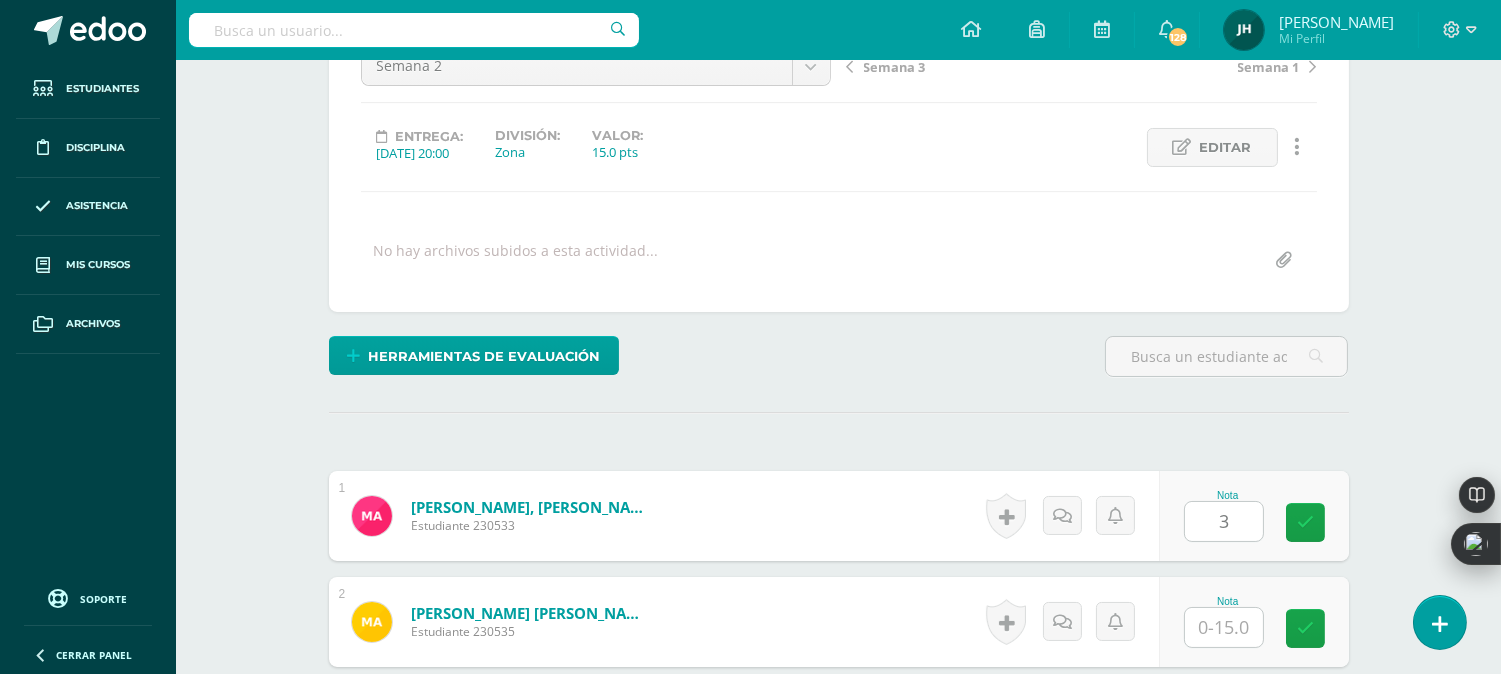 click on "Aguilar González, Mauricio Alejandro
Estudiante  230533
Nota
3
0
Logros" at bounding box center (839, 516) 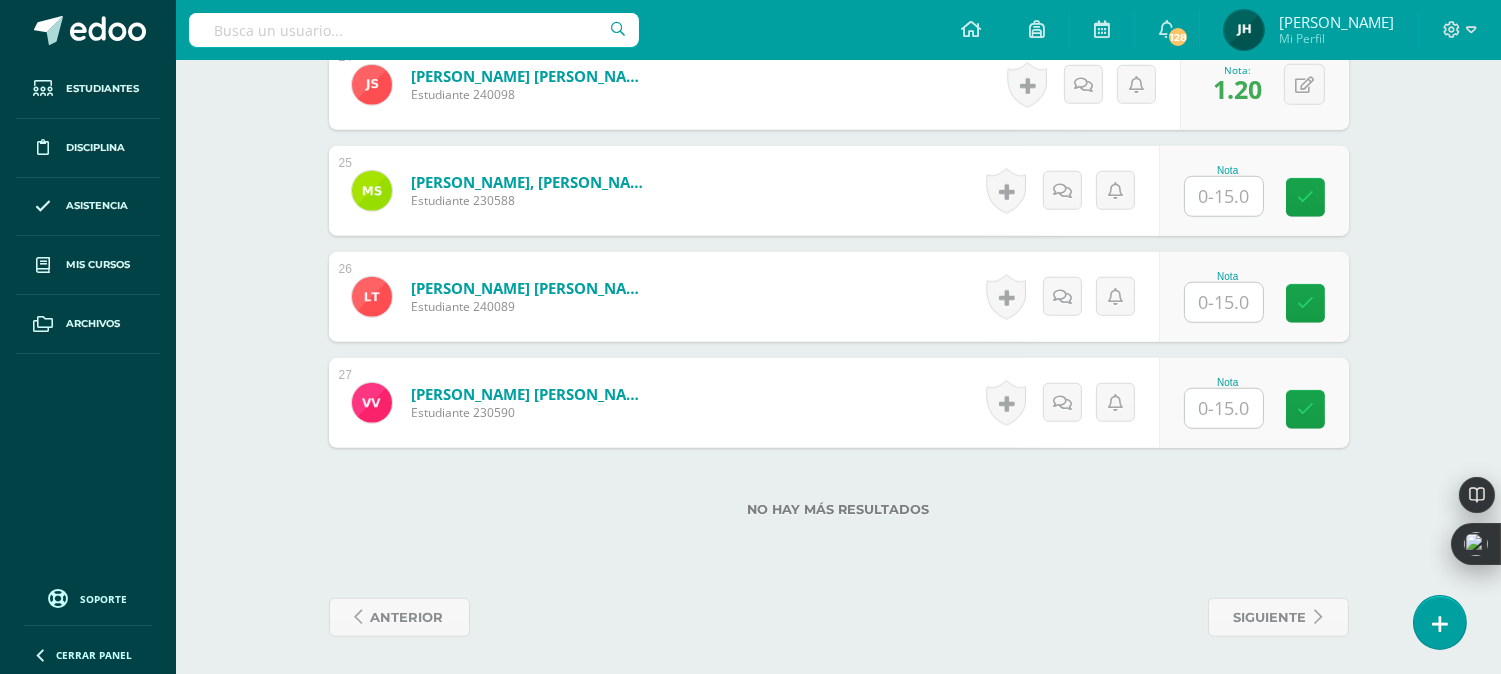 scroll, scrollTop: 3094, scrollLeft: 0, axis: vertical 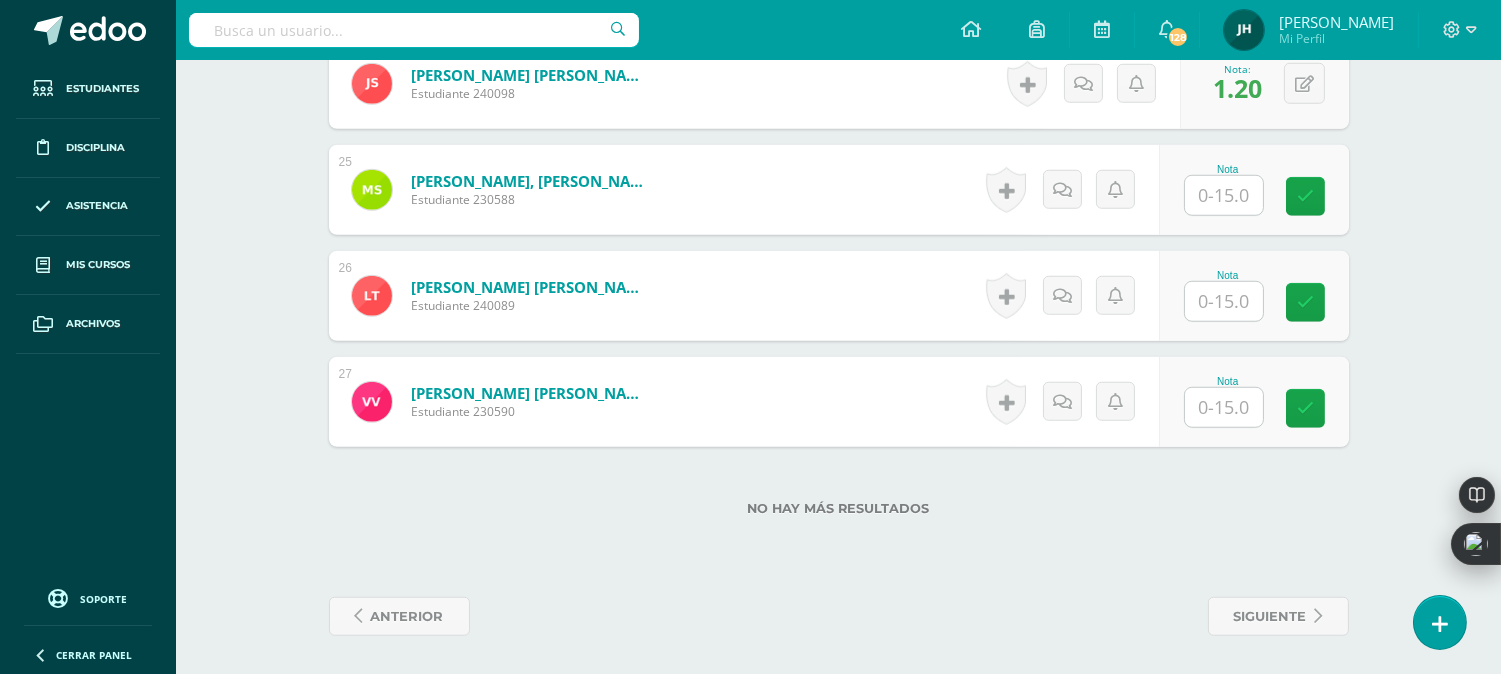 click at bounding box center [1224, 407] 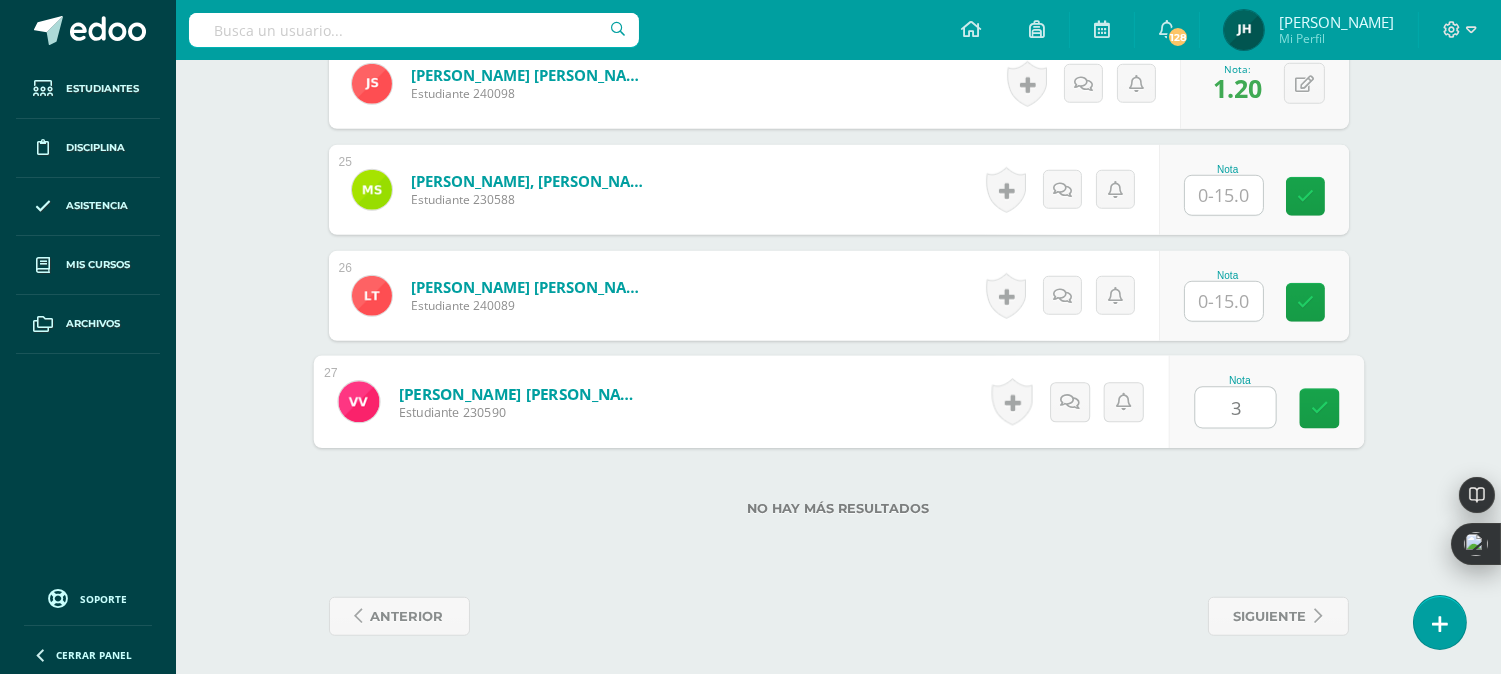 type on "3" 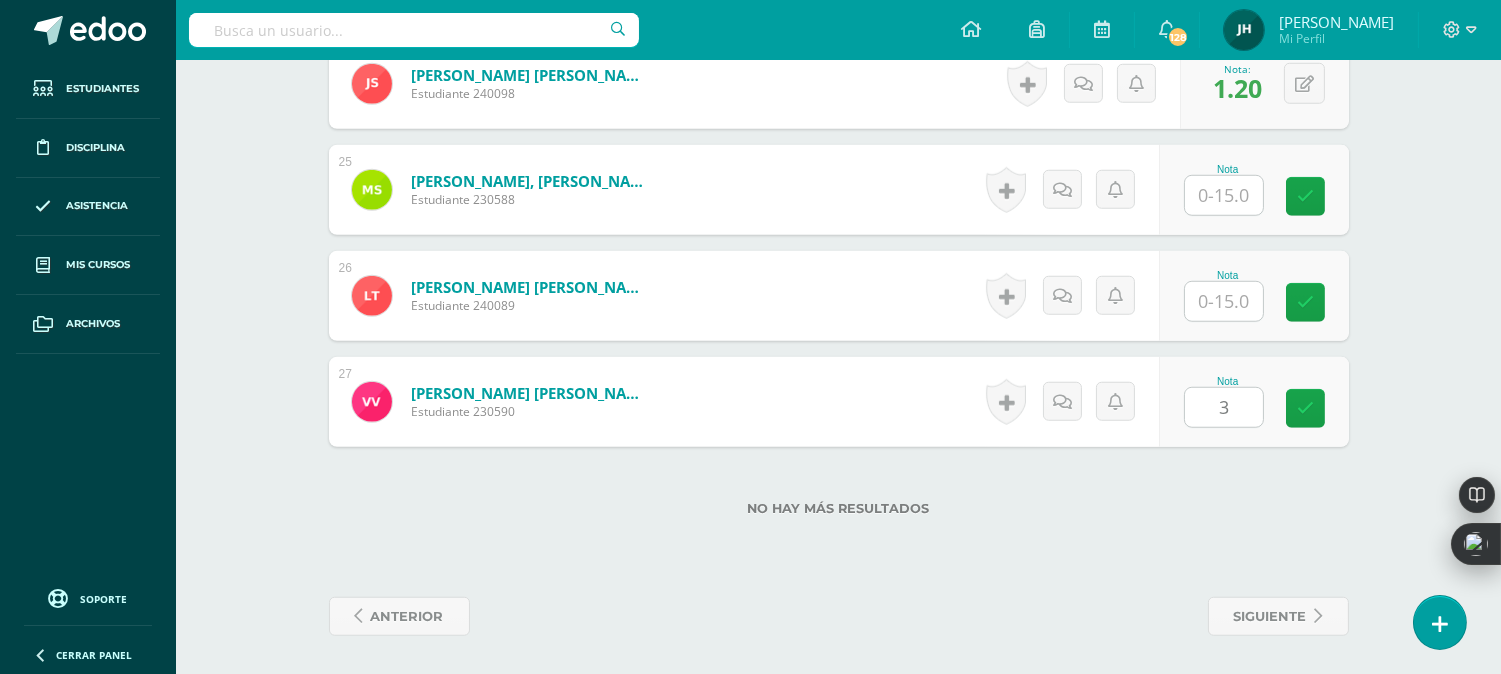 click on "Vargas Barrientos, Victor Eduardo
Estudiante  230590
Nota
3
0
Logros" at bounding box center (839, 402) 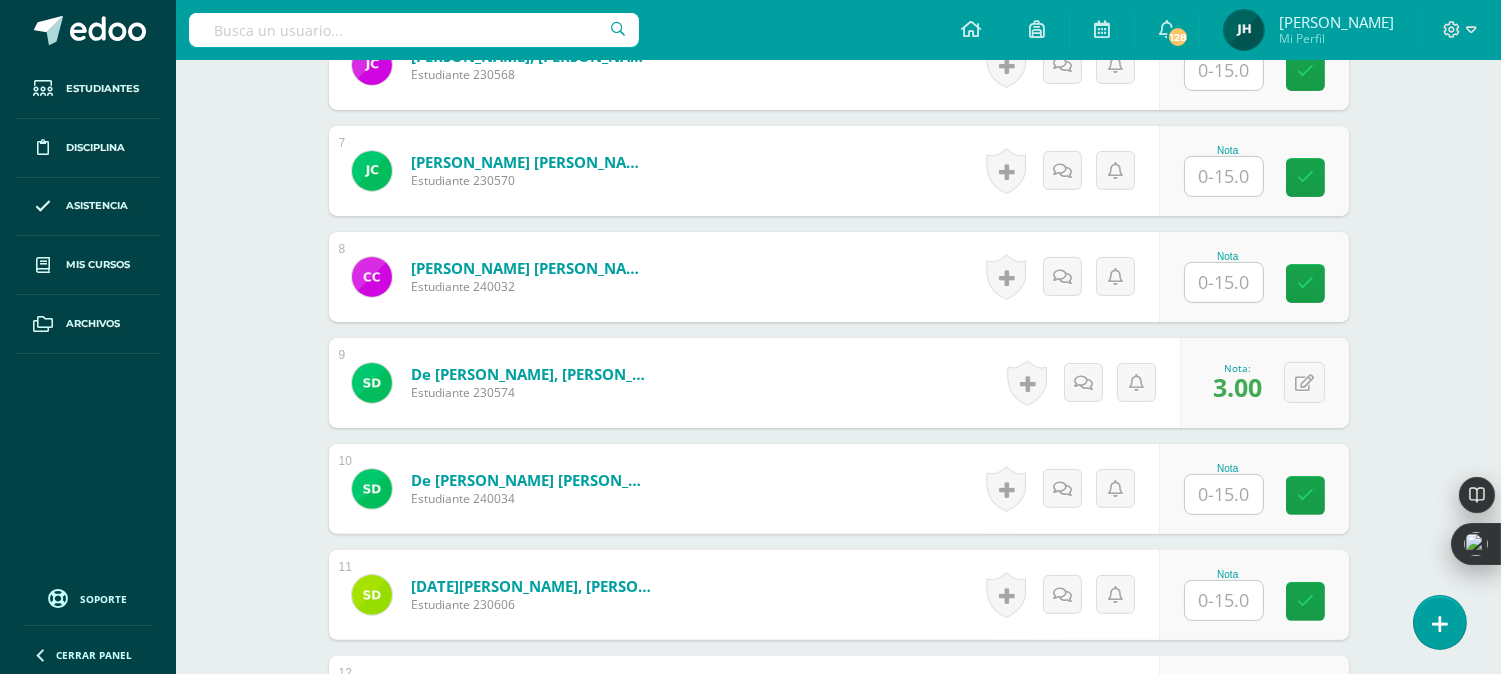 scroll, scrollTop: 1427, scrollLeft: 0, axis: vertical 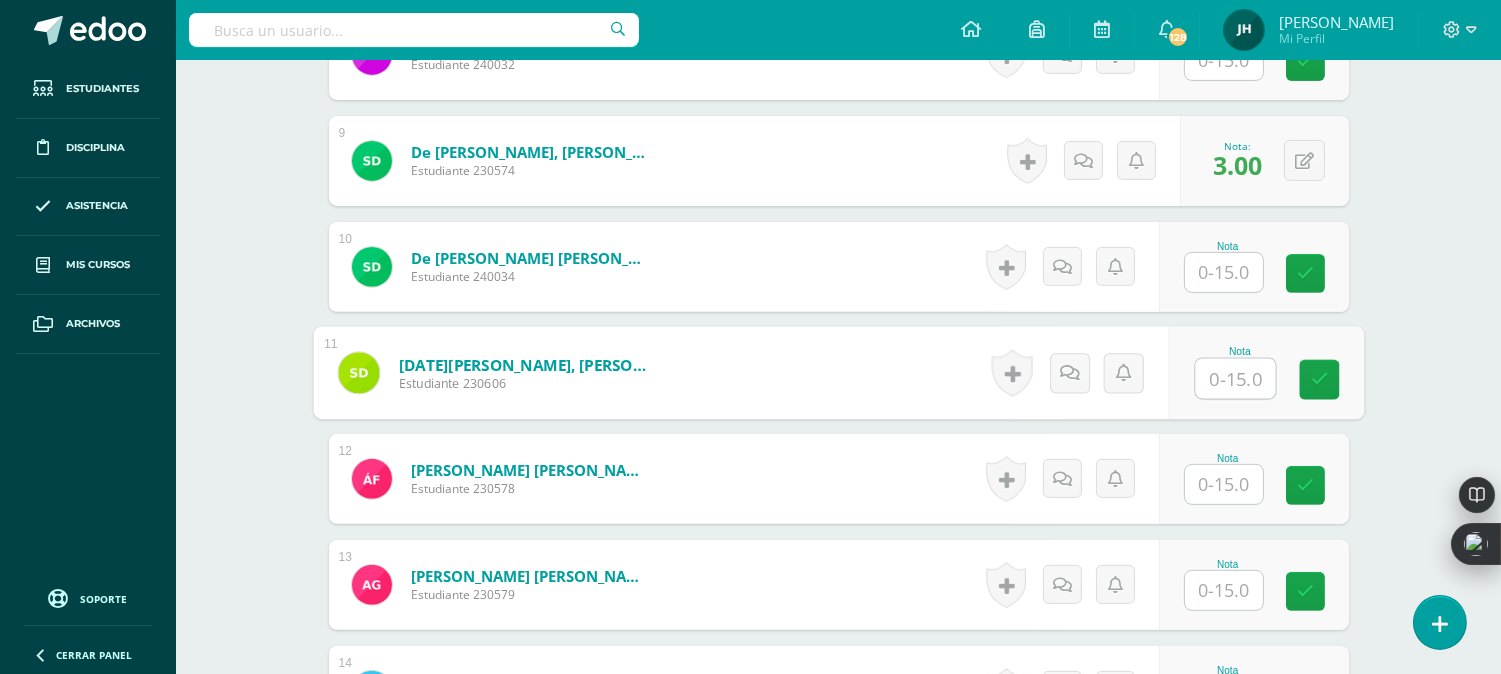 click at bounding box center [1235, 379] 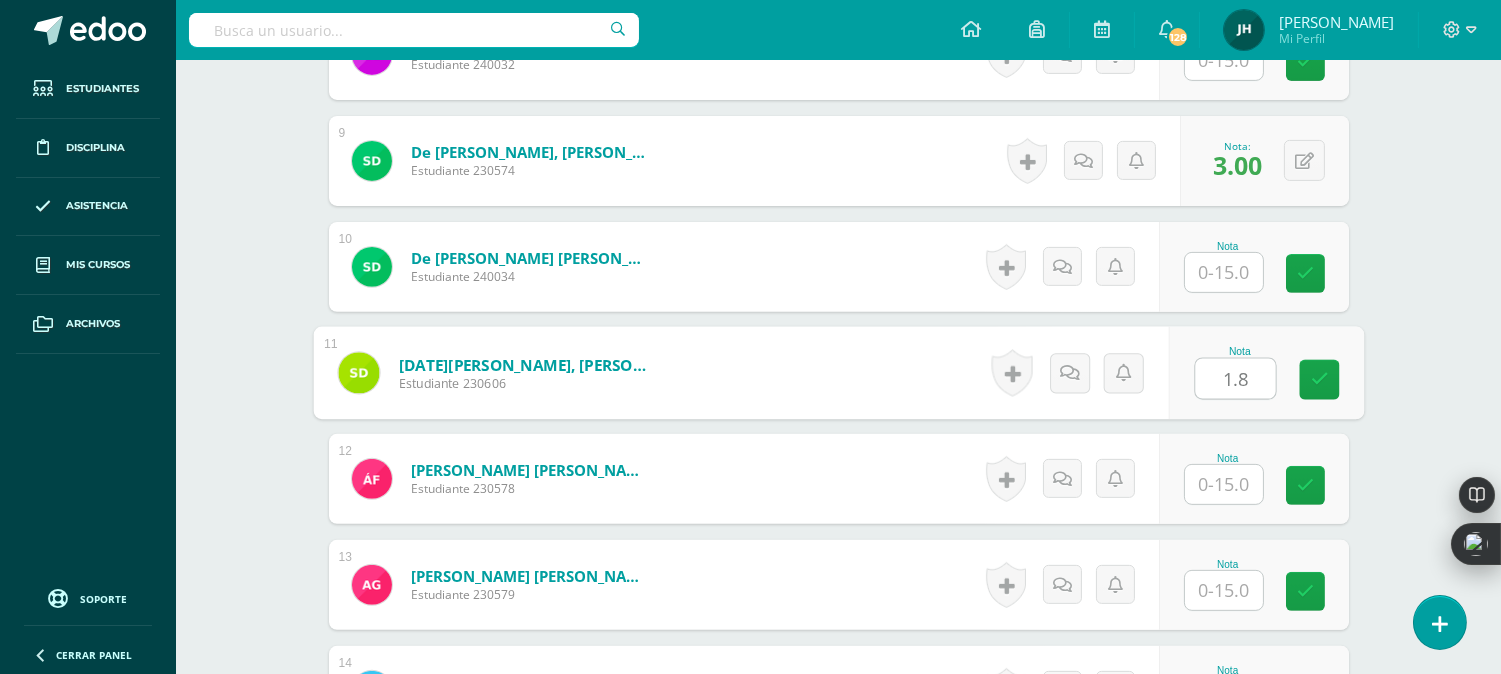 type on "1.8" 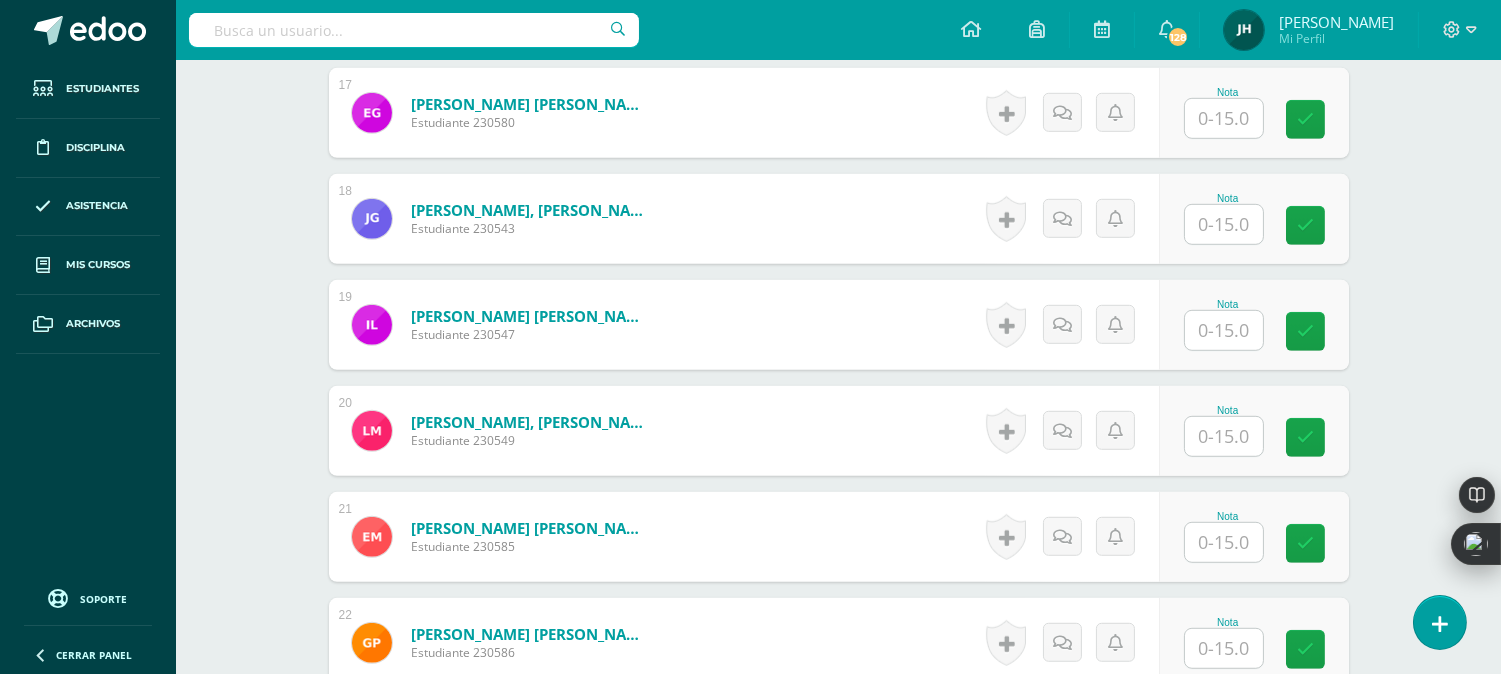 scroll, scrollTop: 2427, scrollLeft: 0, axis: vertical 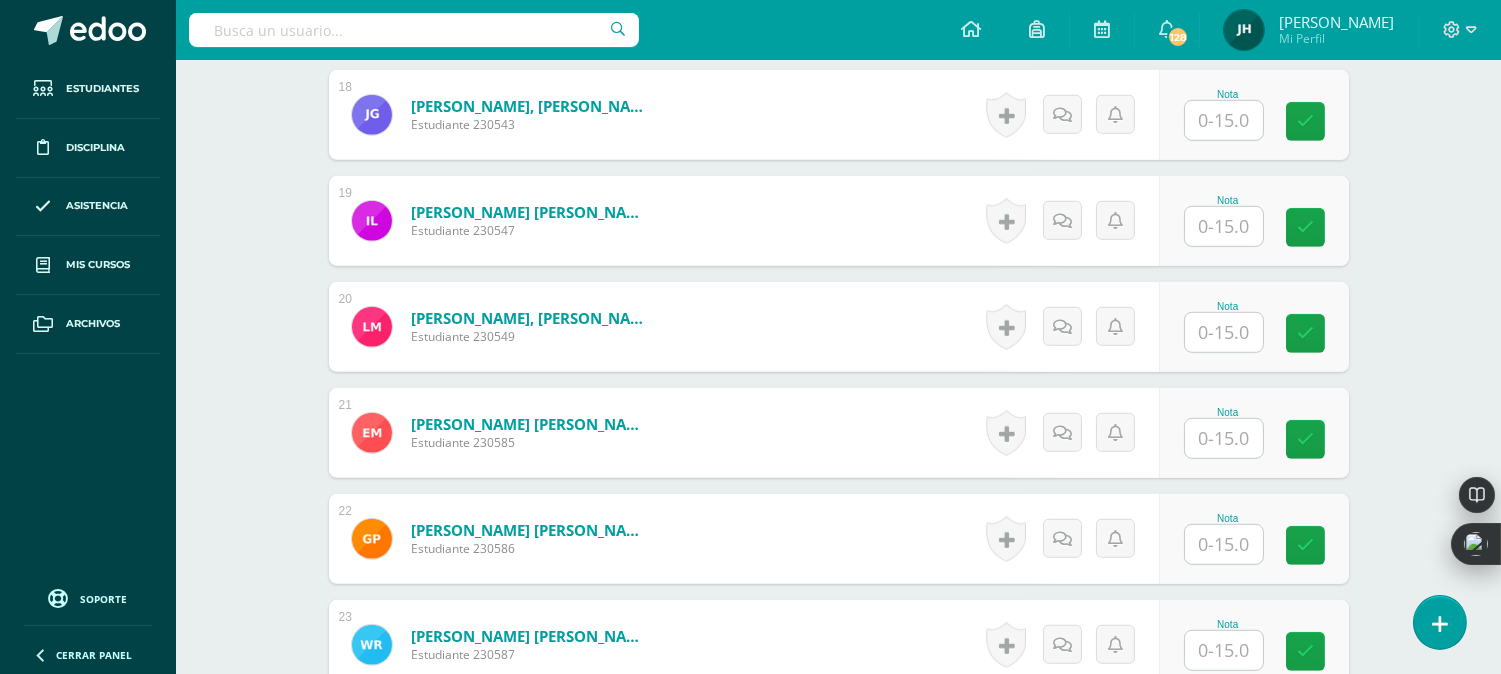 click at bounding box center (1224, 438) 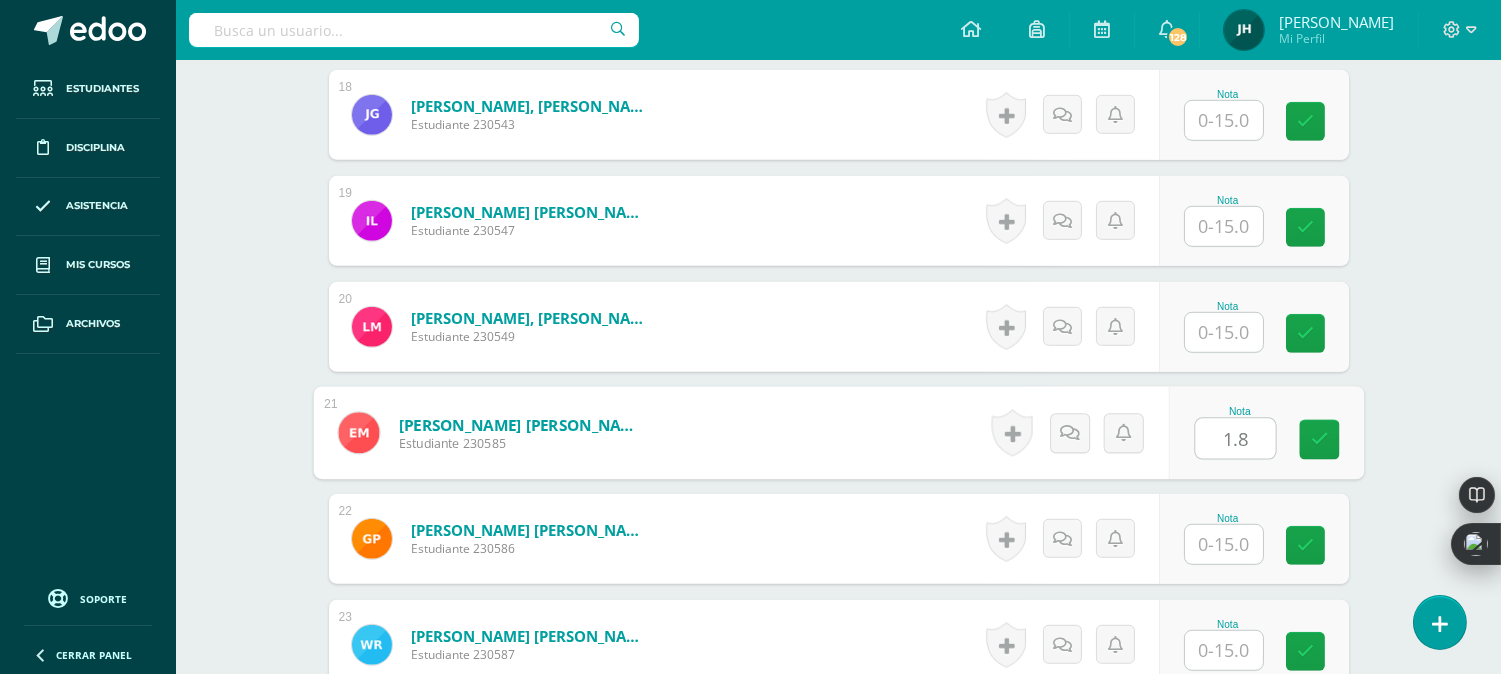type on "1.8" 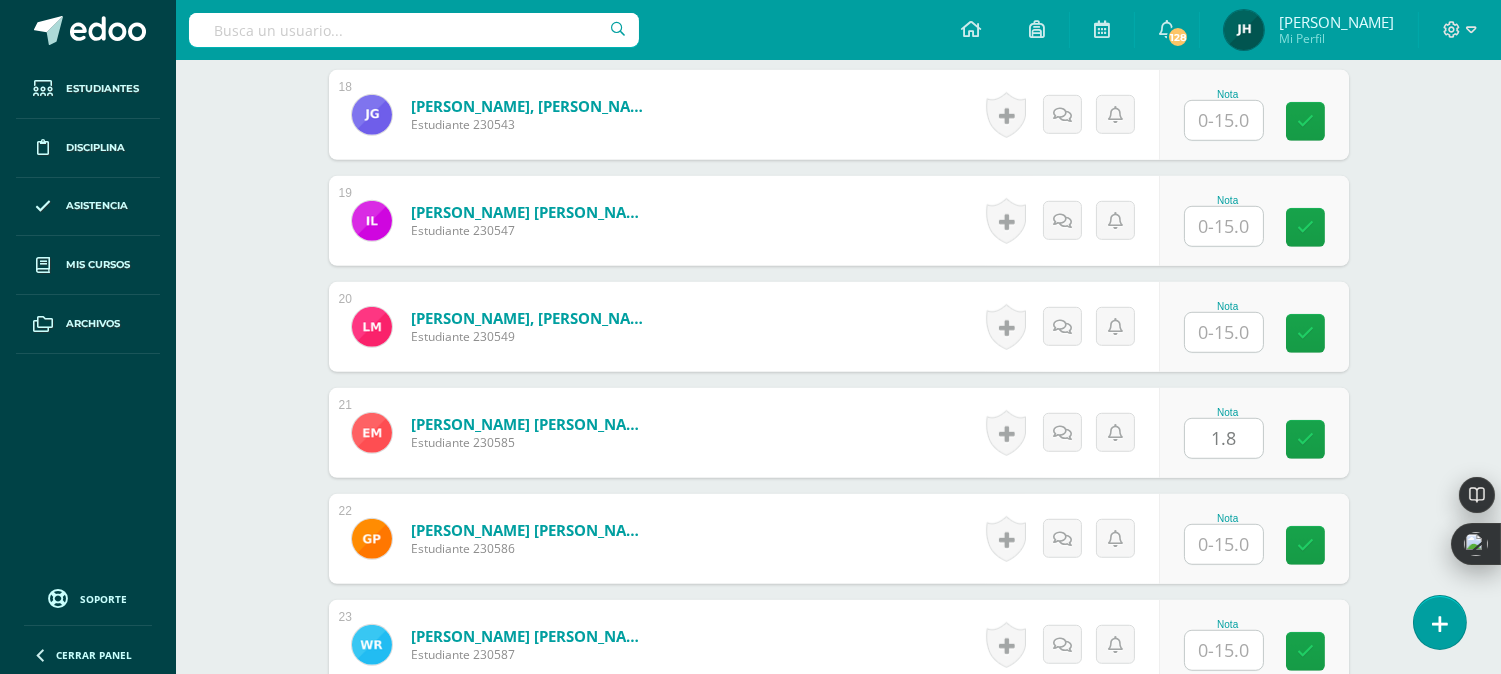 click on "Morataya Gómez, Elmer Adrian
Estudiante  230585
Nota
1.8
0
Logros" at bounding box center [839, 433] 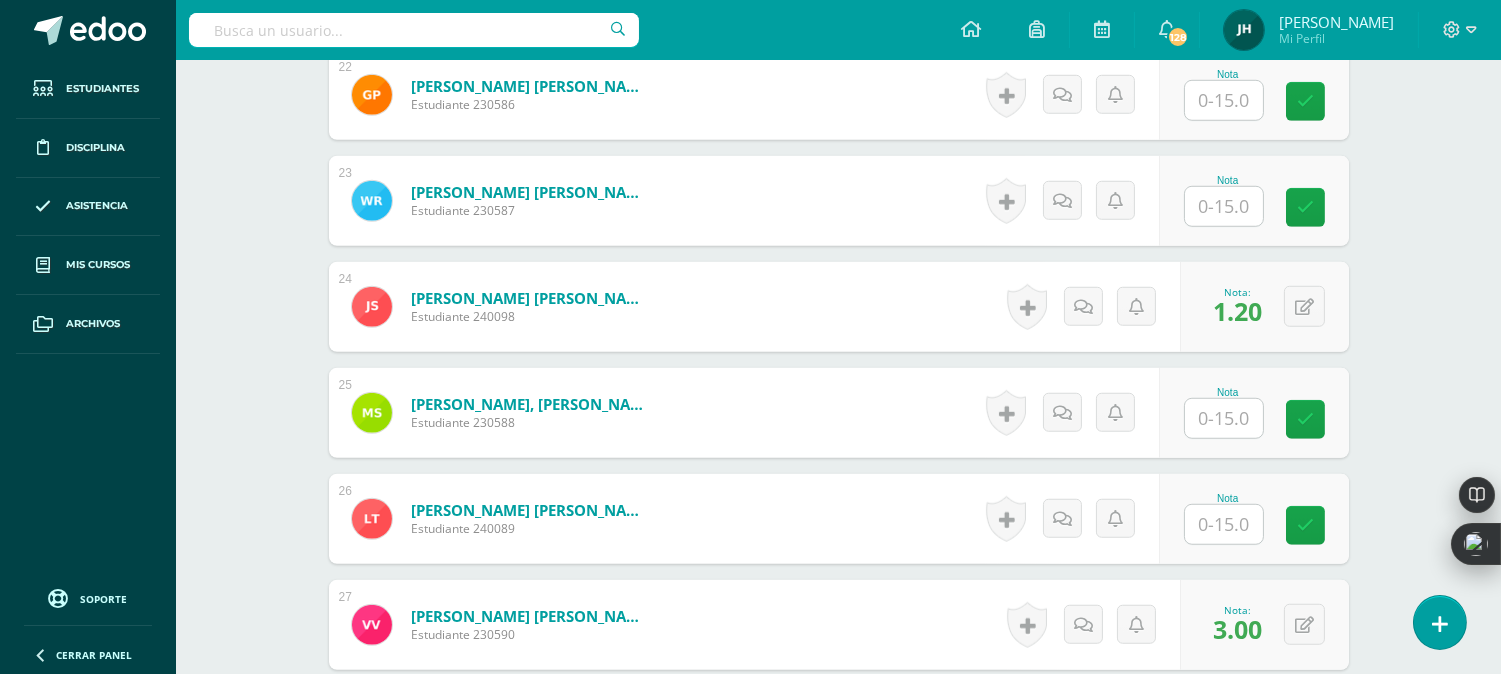 scroll, scrollTop: 2872, scrollLeft: 0, axis: vertical 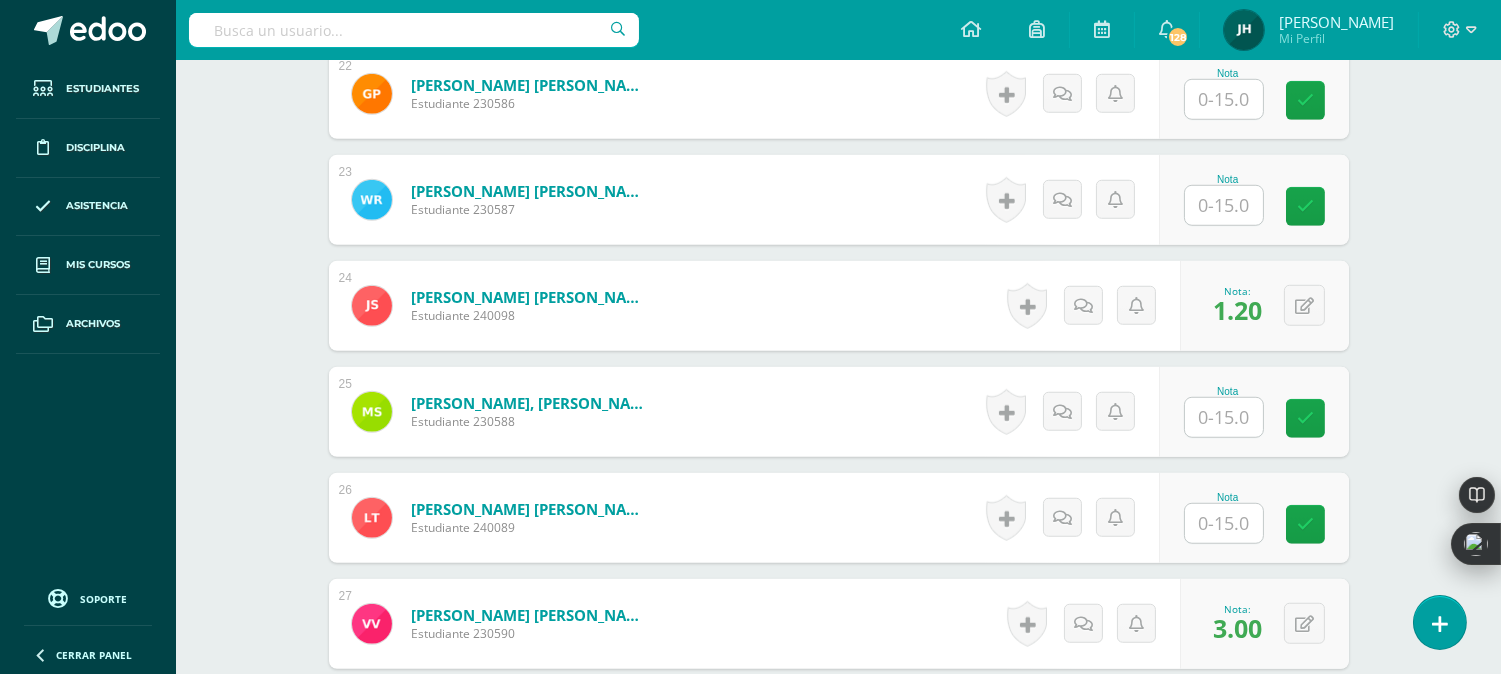 click at bounding box center [1224, 417] 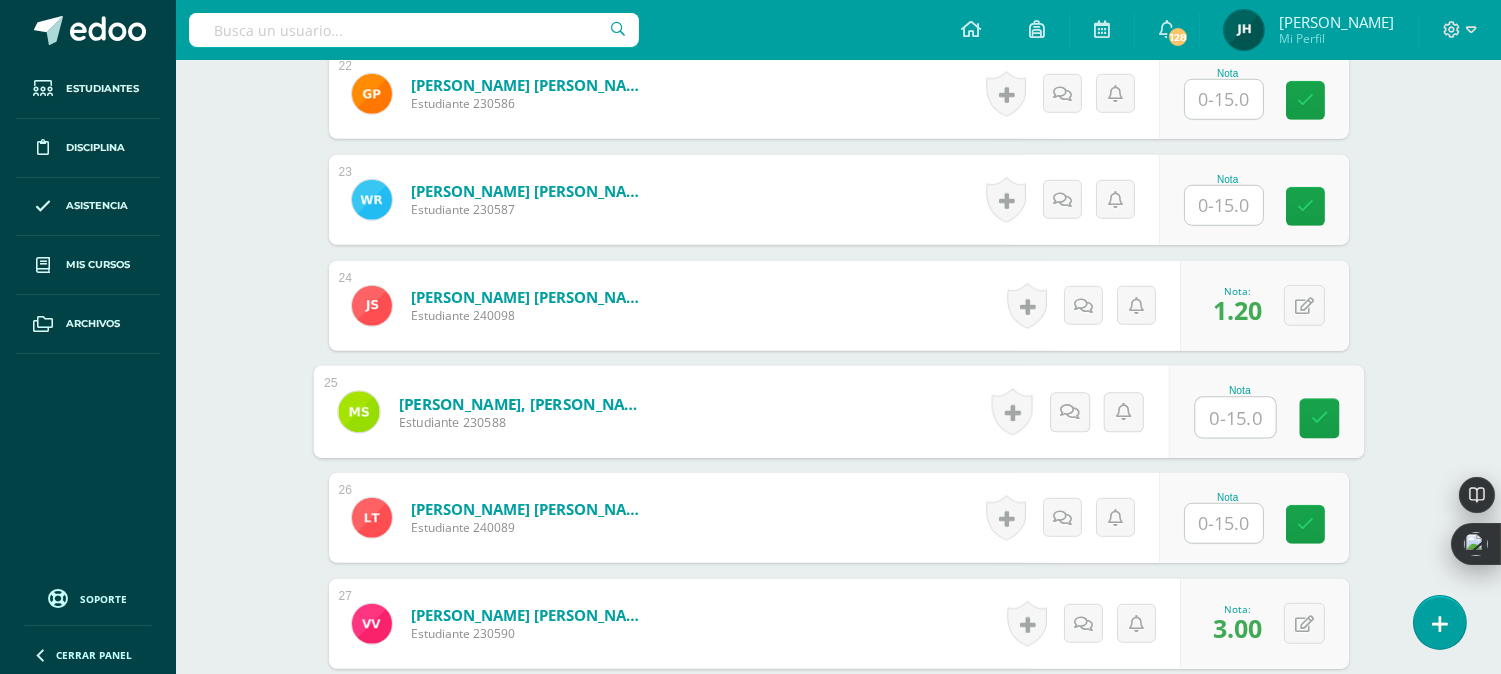 type on "7" 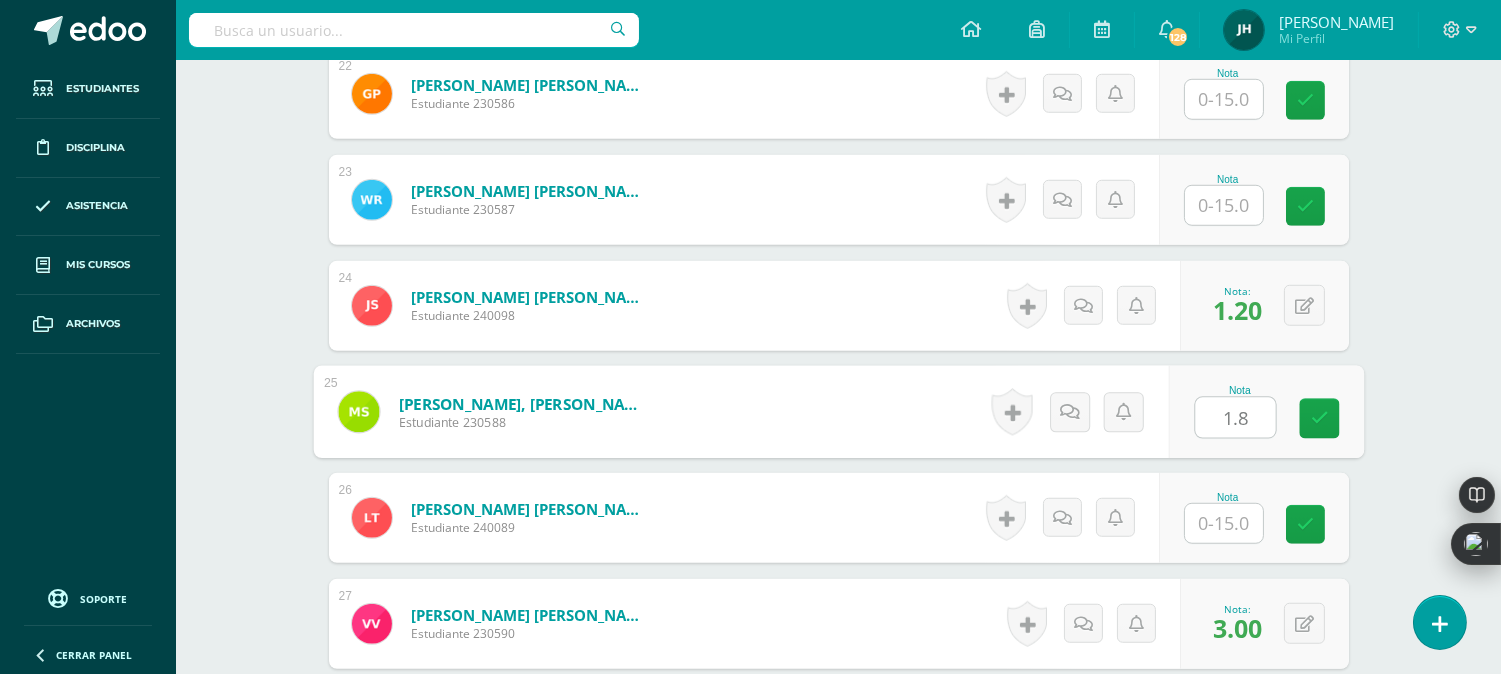 type on "1.8" 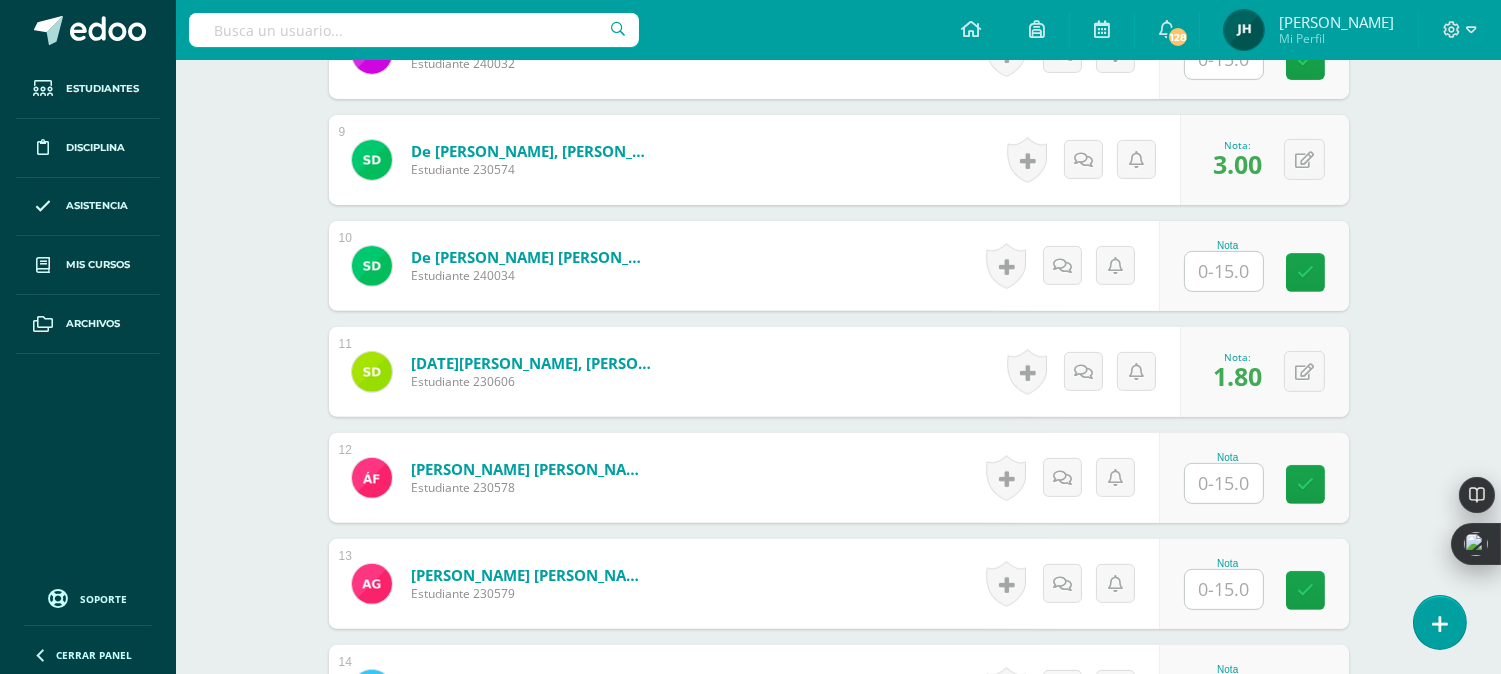 scroll, scrollTop: 1427, scrollLeft: 0, axis: vertical 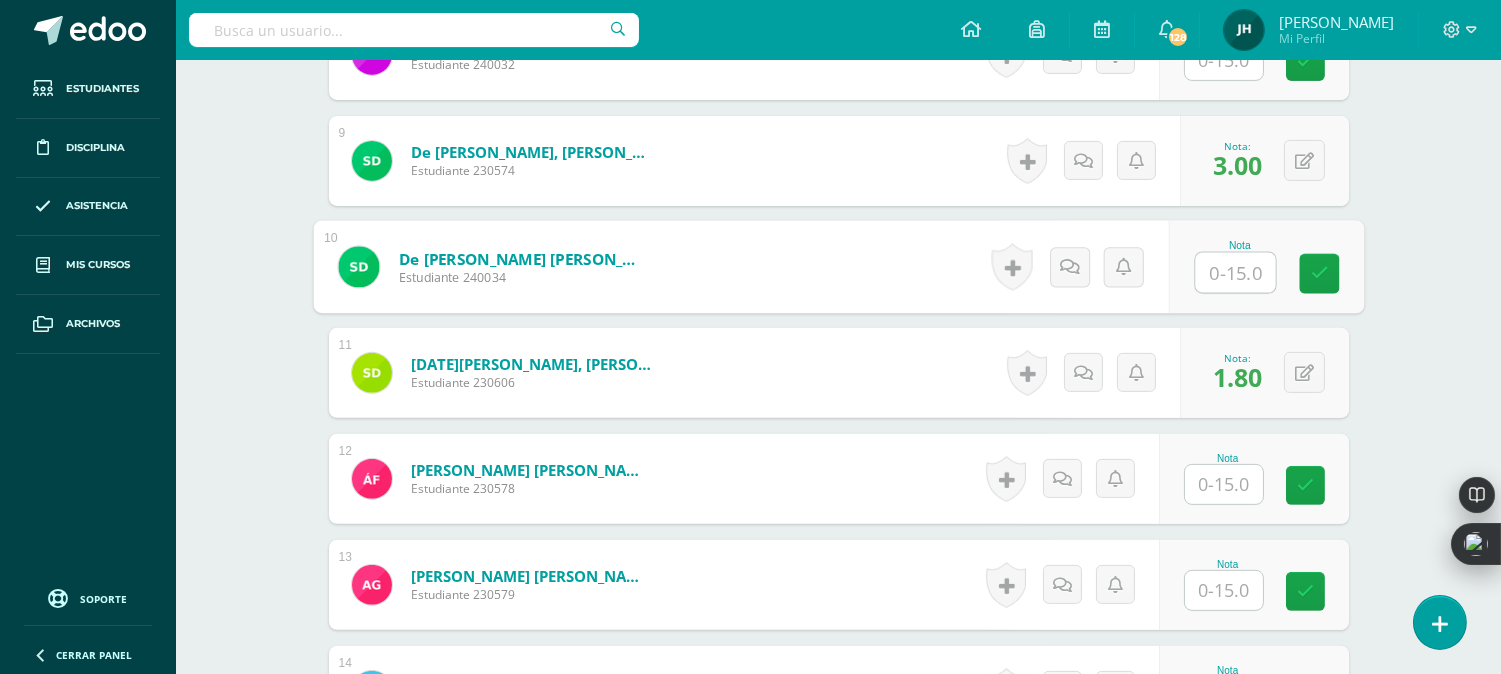 click at bounding box center (1235, 273) 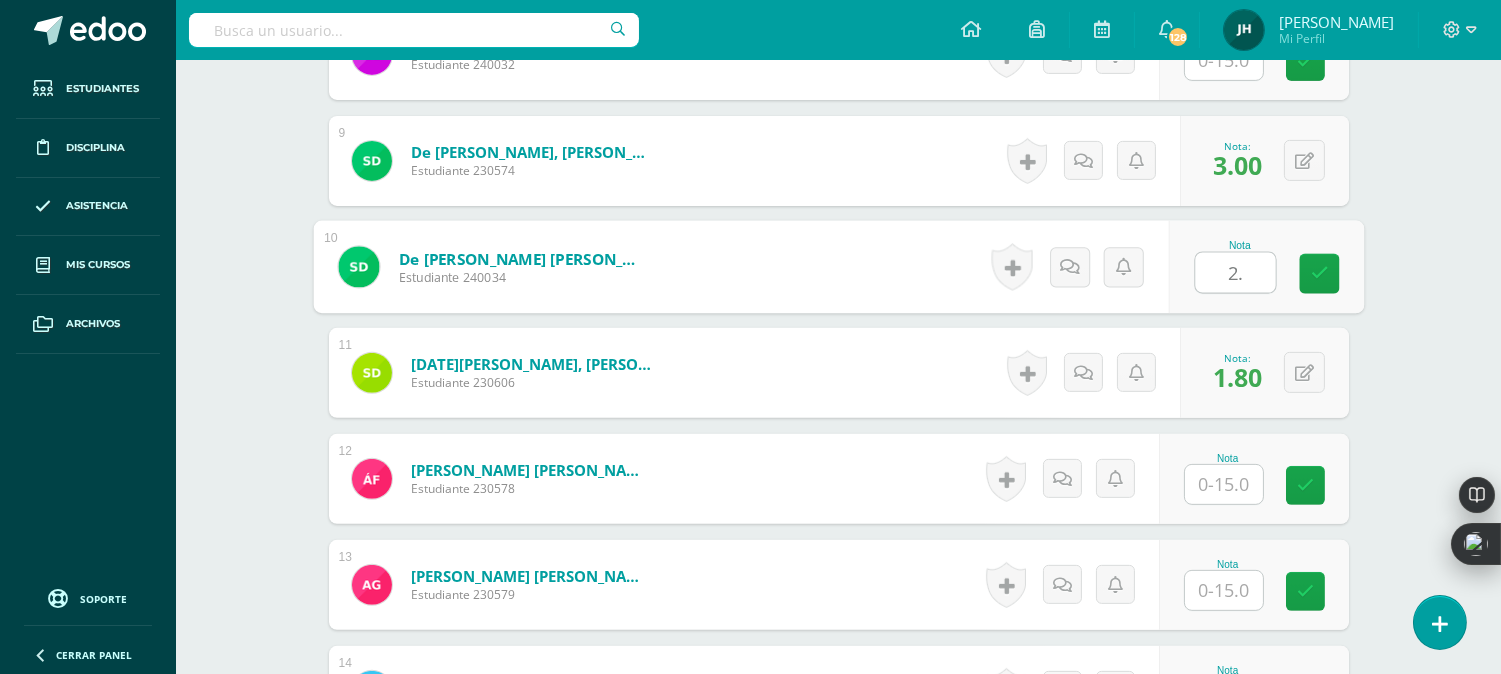 type on "2.4" 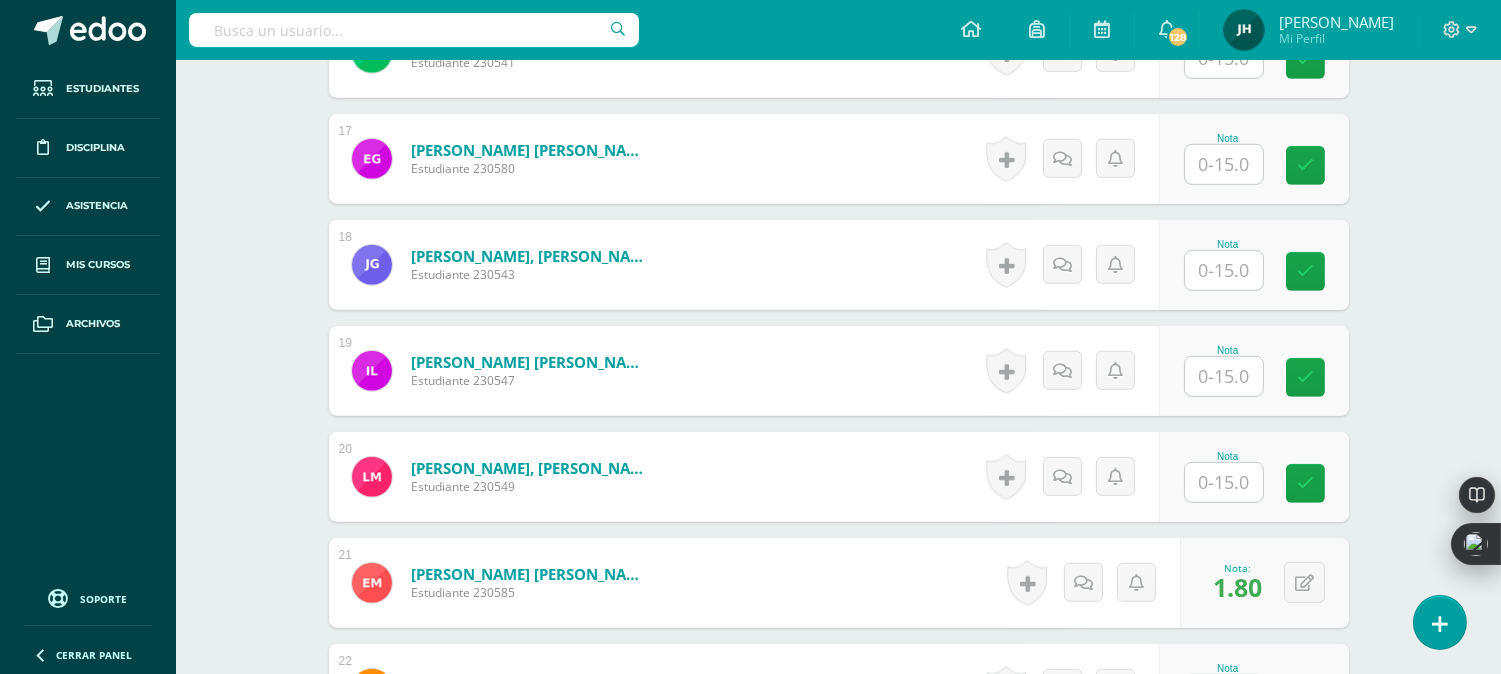 scroll, scrollTop: 2316, scrollLeft: 0, axis: vertical 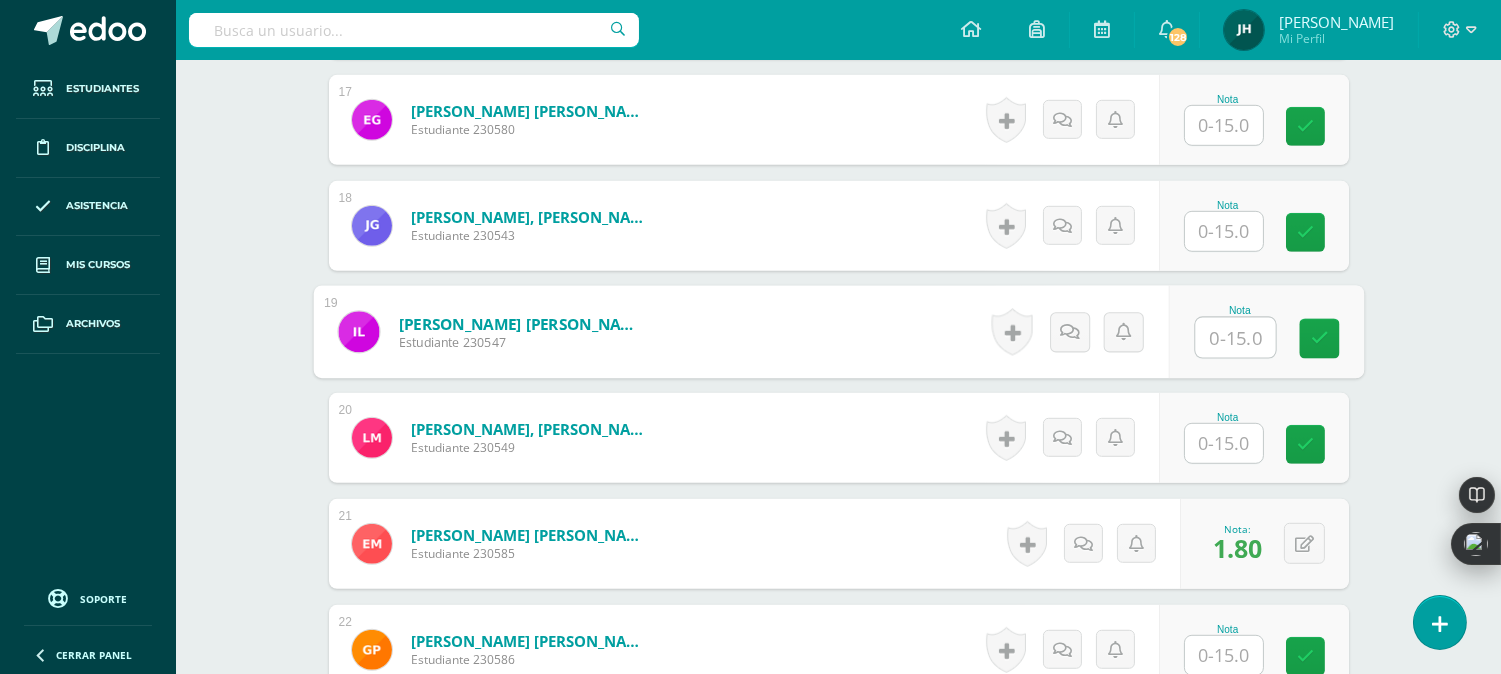 click at bounding box center [1235, 338] 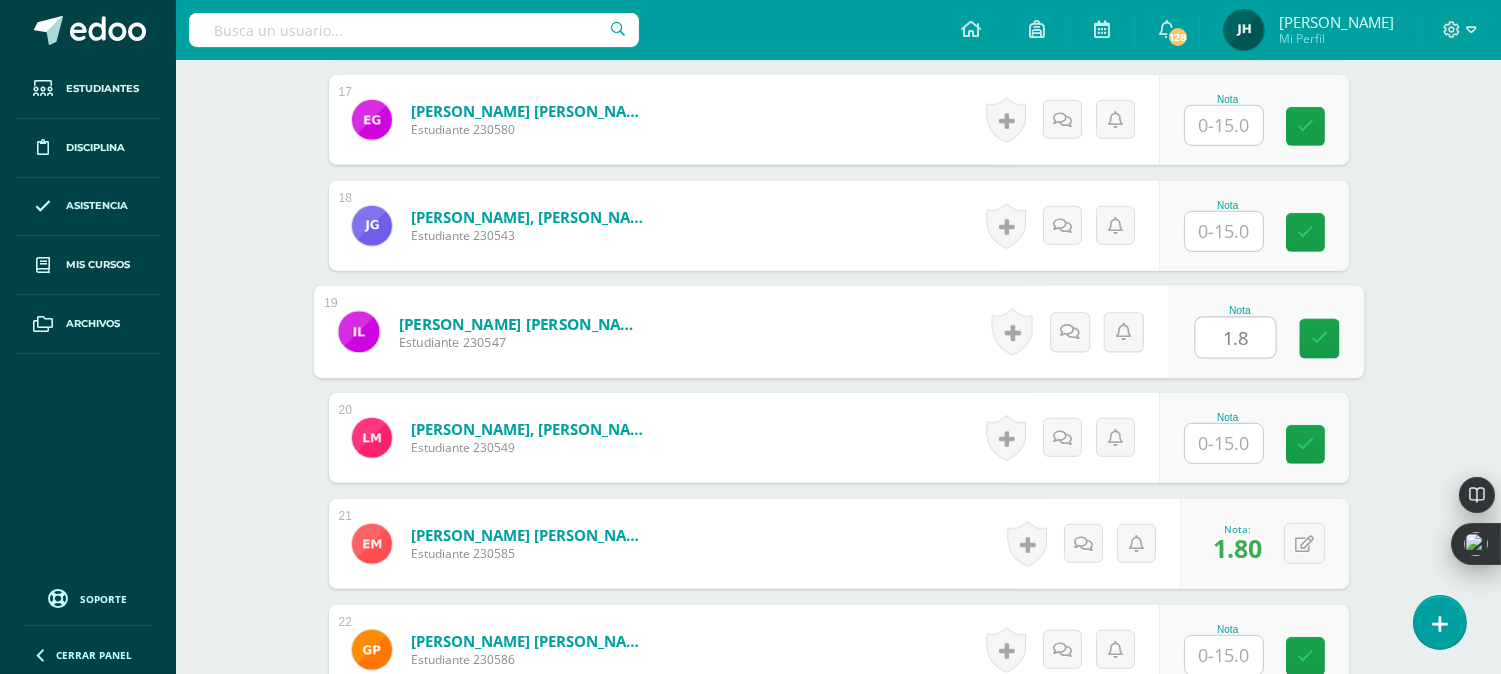 type on "1.8" 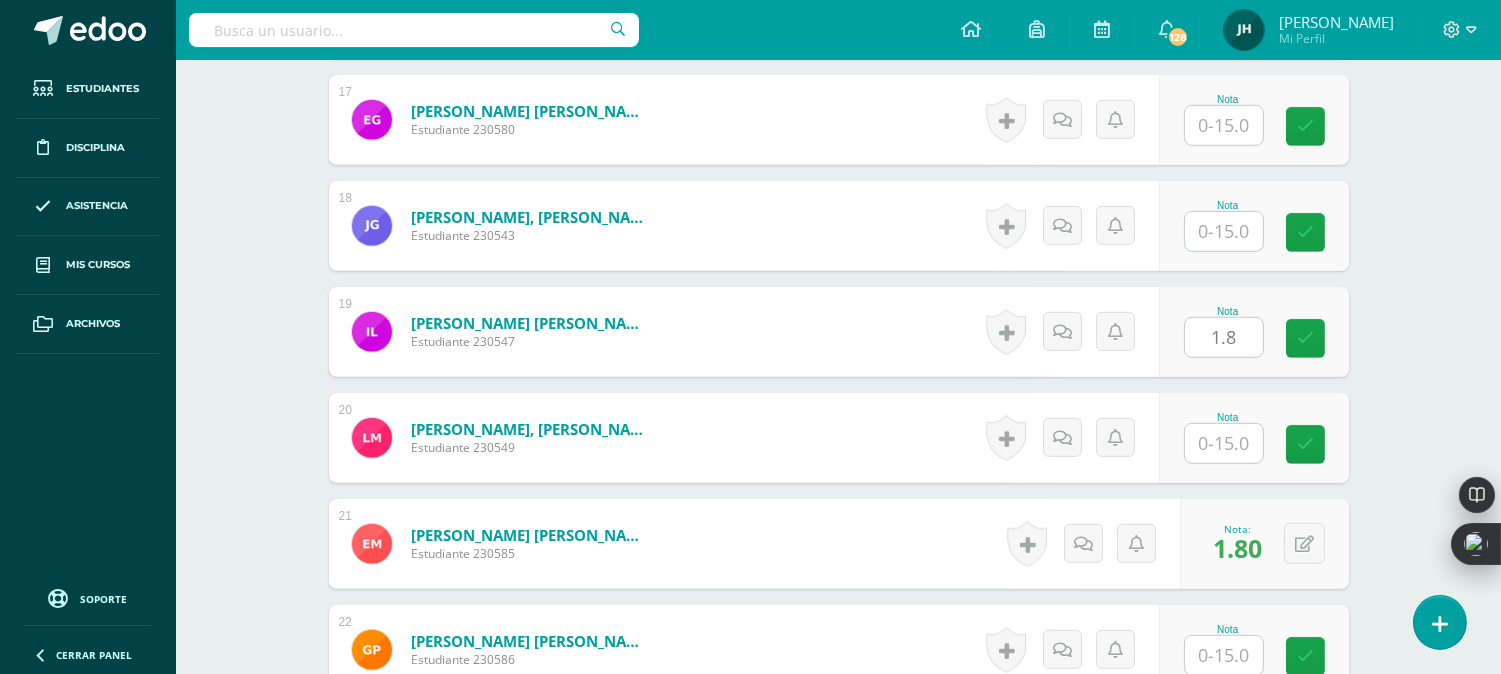 click on "López Gómez, Isaac Gamaliel
Estudiante  230547
Nota
1.8
0
Logros" at bounding box center [839, 332] 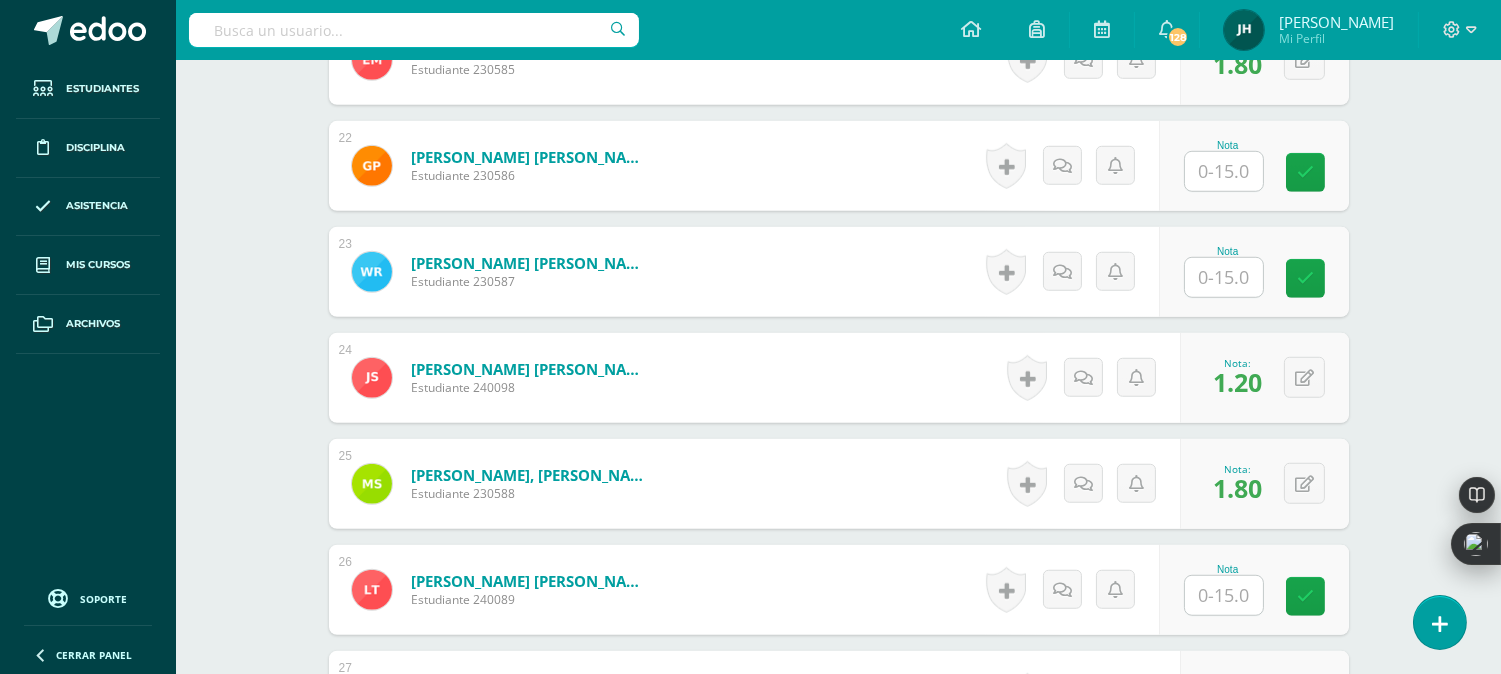 scroll, scrollTop: 2761, scrollLeft: 0, axis: vertical 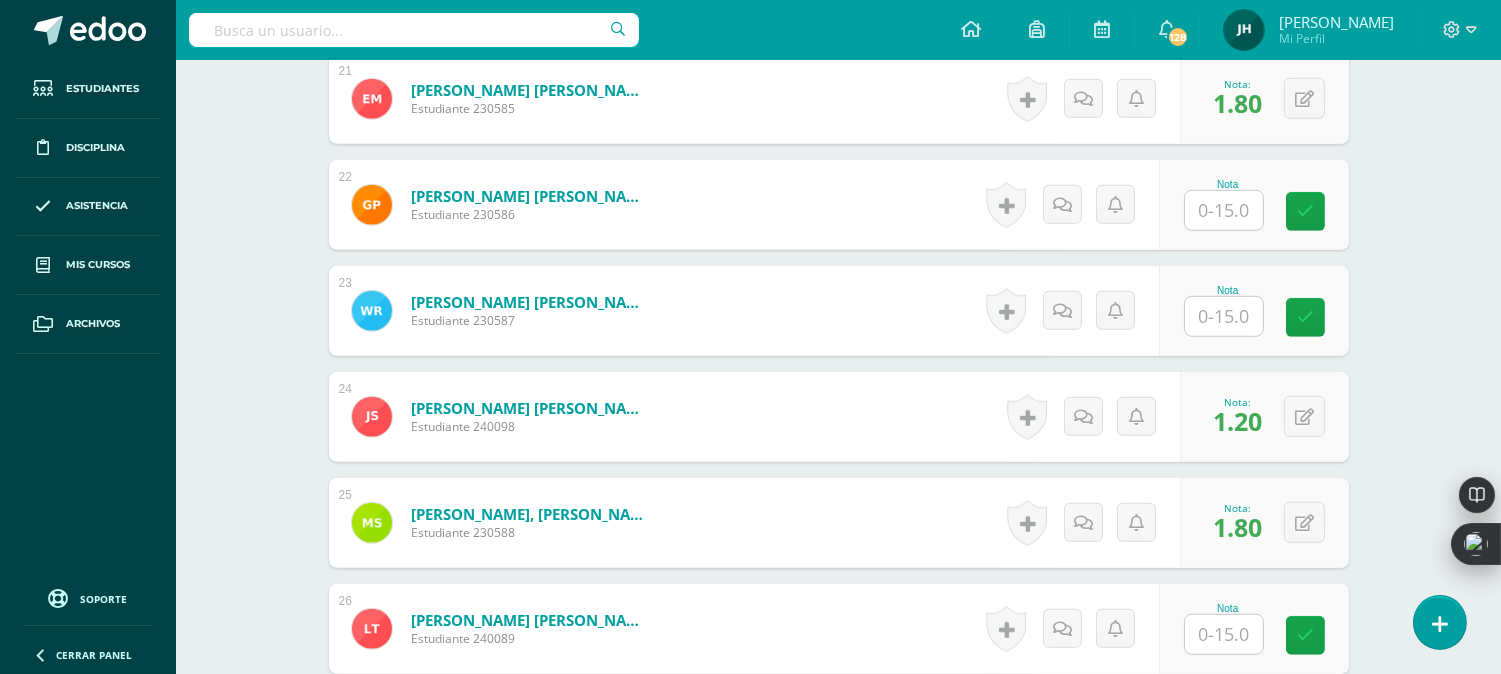 click at bounding box center (1224, 316) 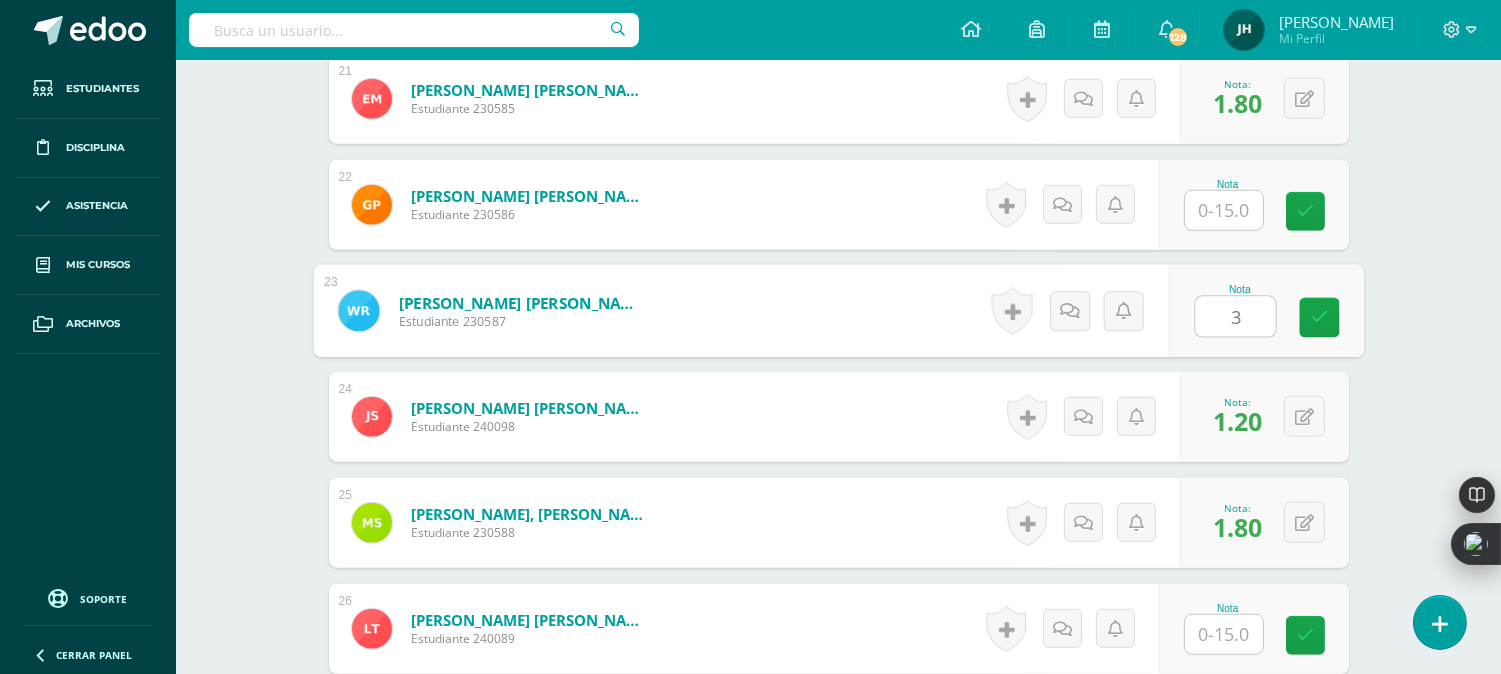 type on "3" 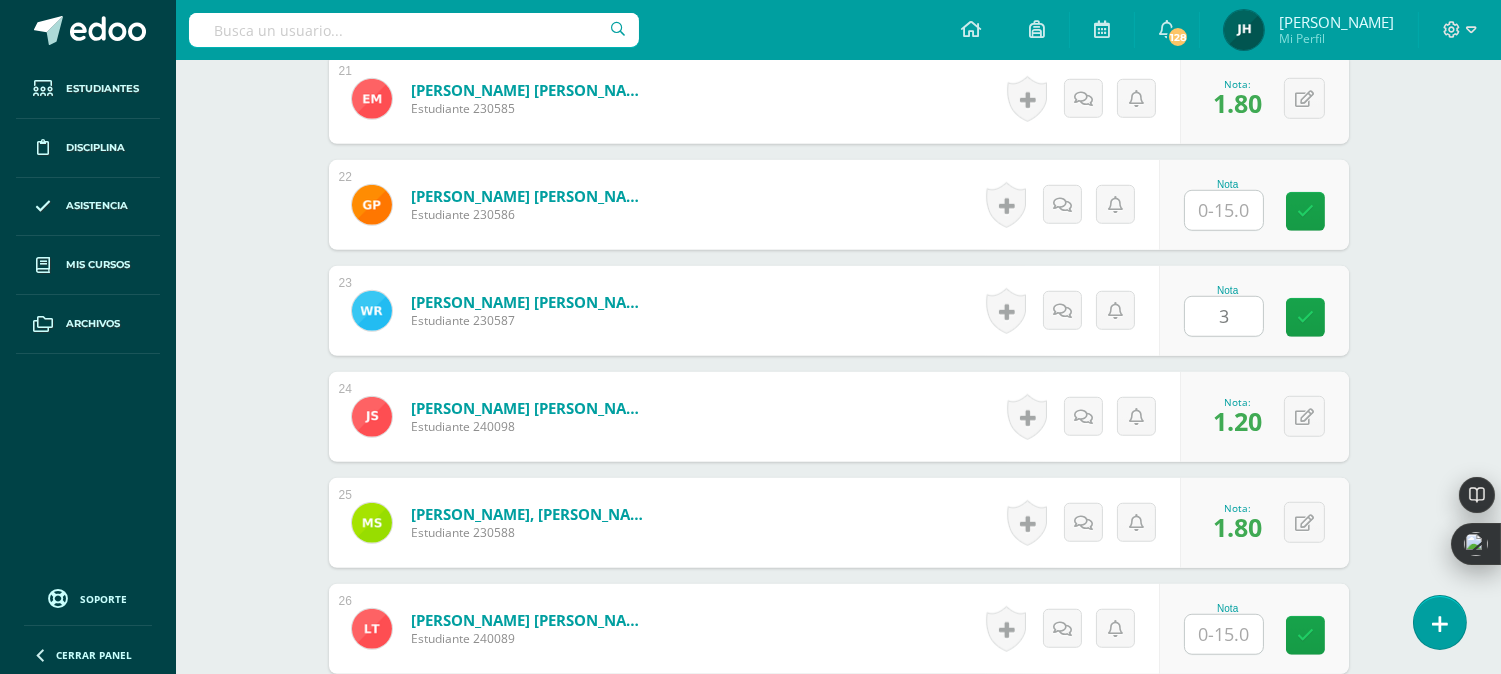 click on "Rivera López, Walter Emanuel
Estudiante  230587
Nota
3
0
Logros" at bounding box center [839, 311] 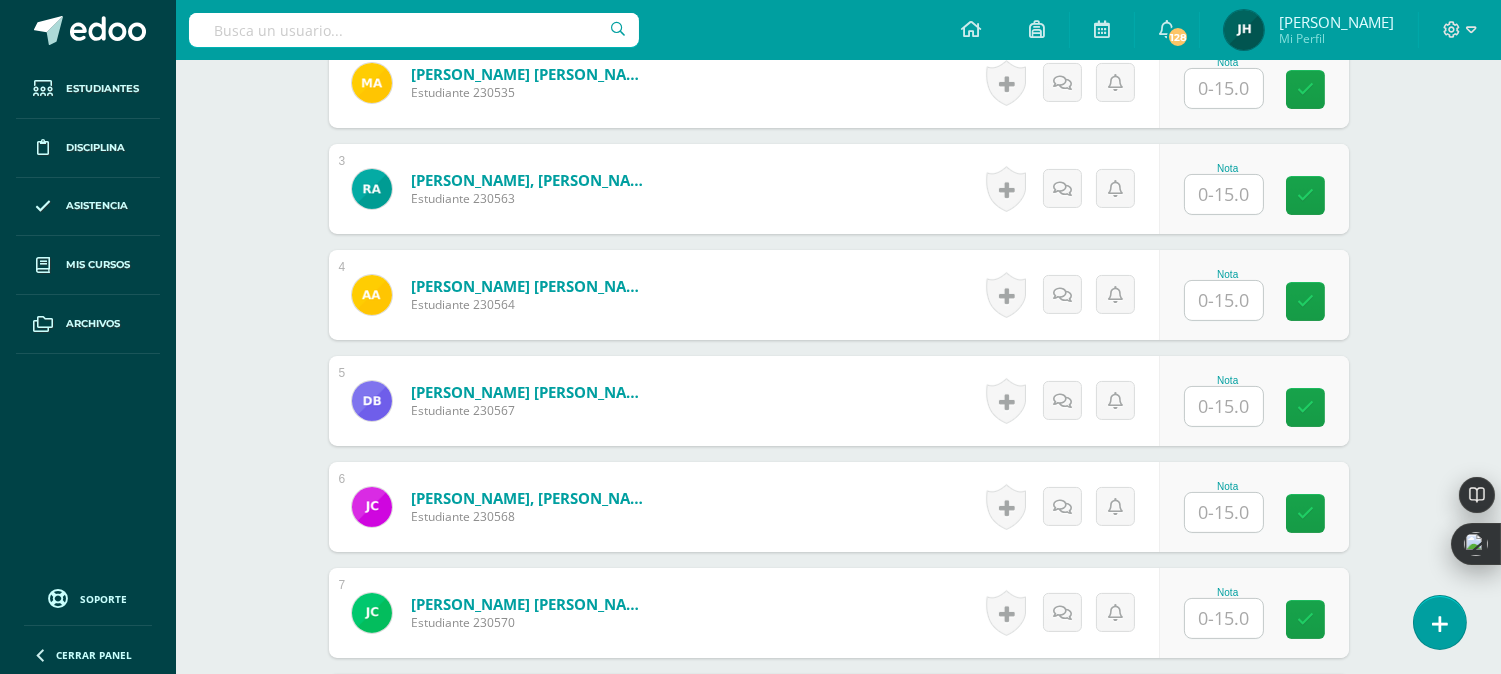 scroll, scrollTop: 761, scrollLeft: 0, axis: vertical 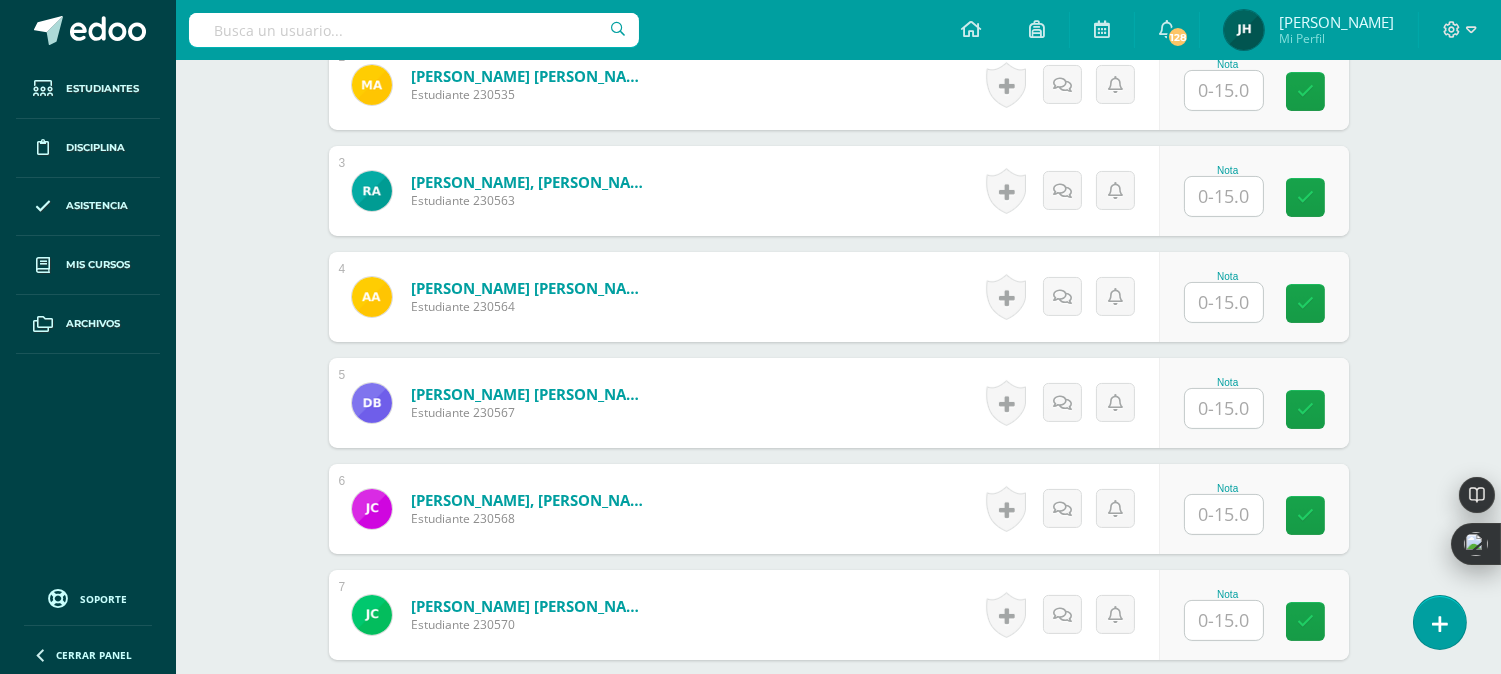 click at bounding box center (1224, 196) 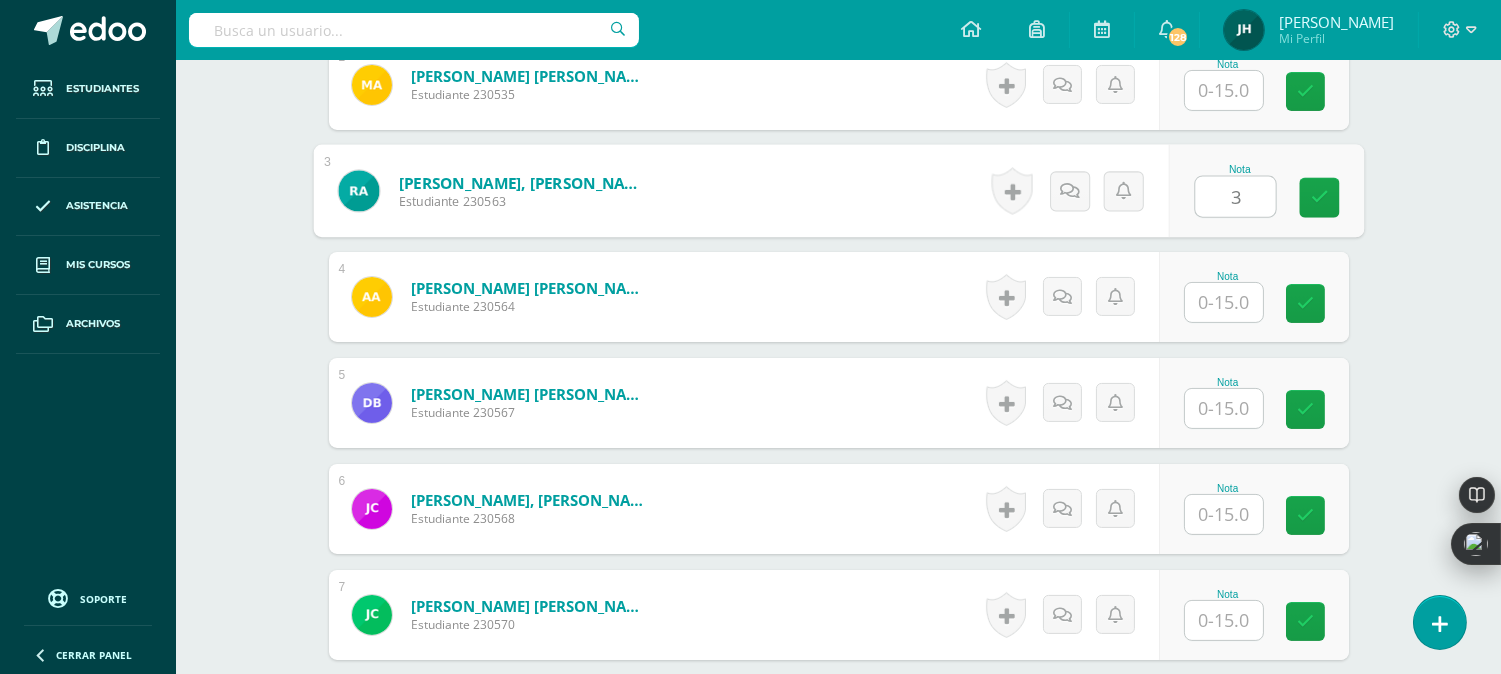 type on "3" 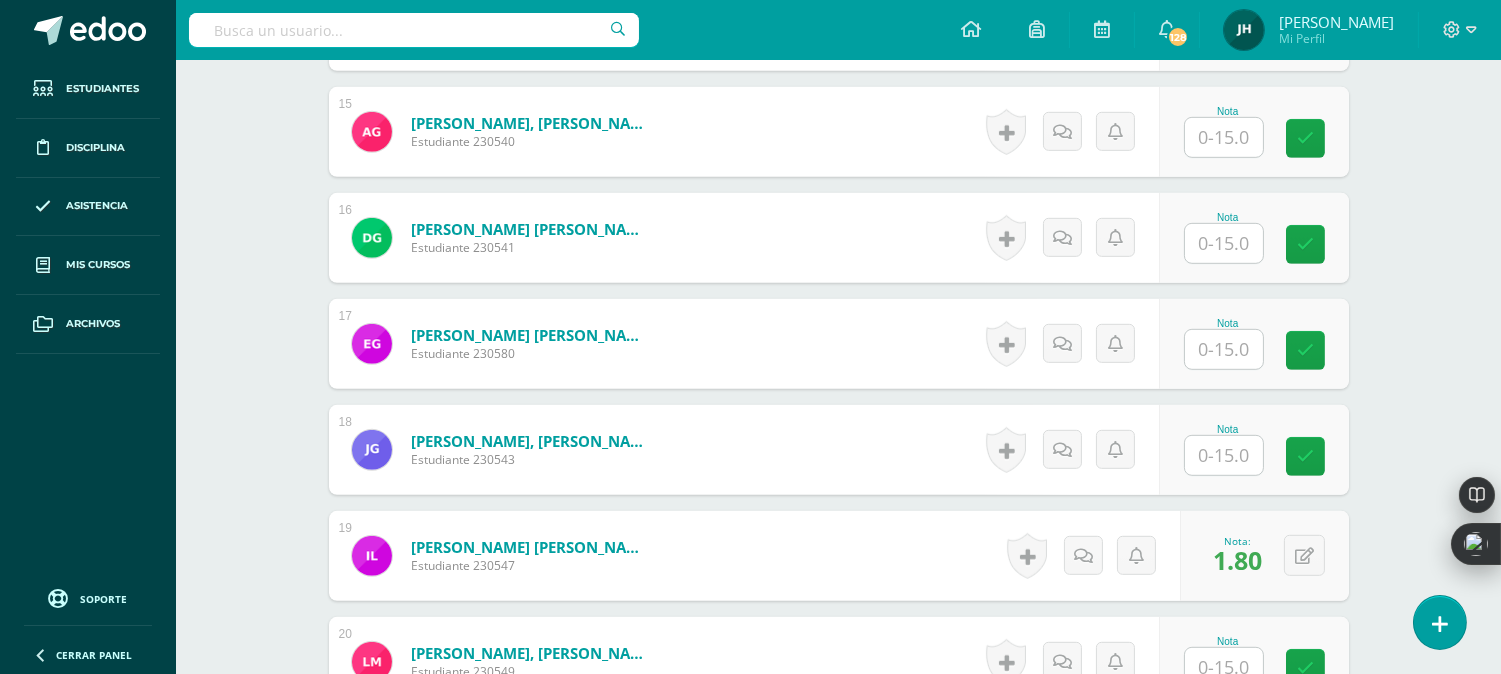 scroll, scrollTop: 2094, scrollLeft: 0, axis: vertical 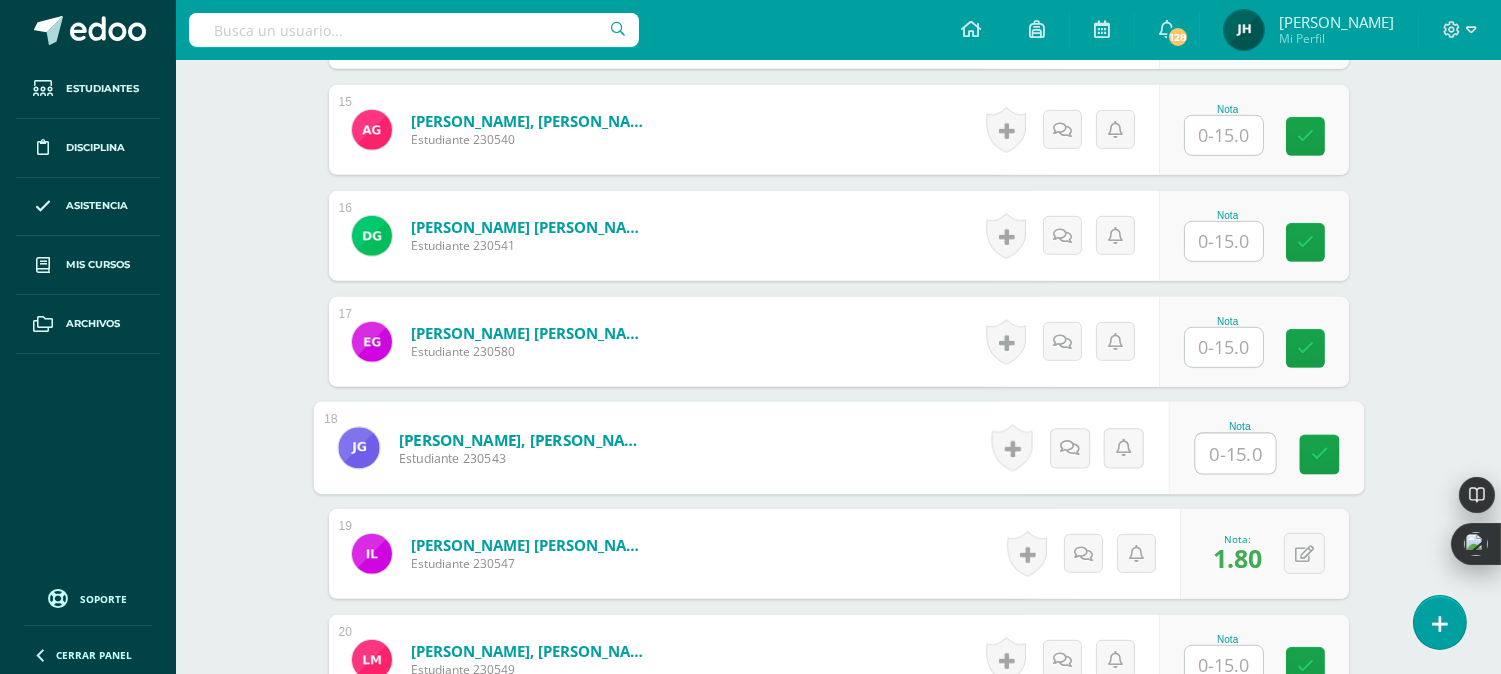 click at bounding box center [1235, 454] 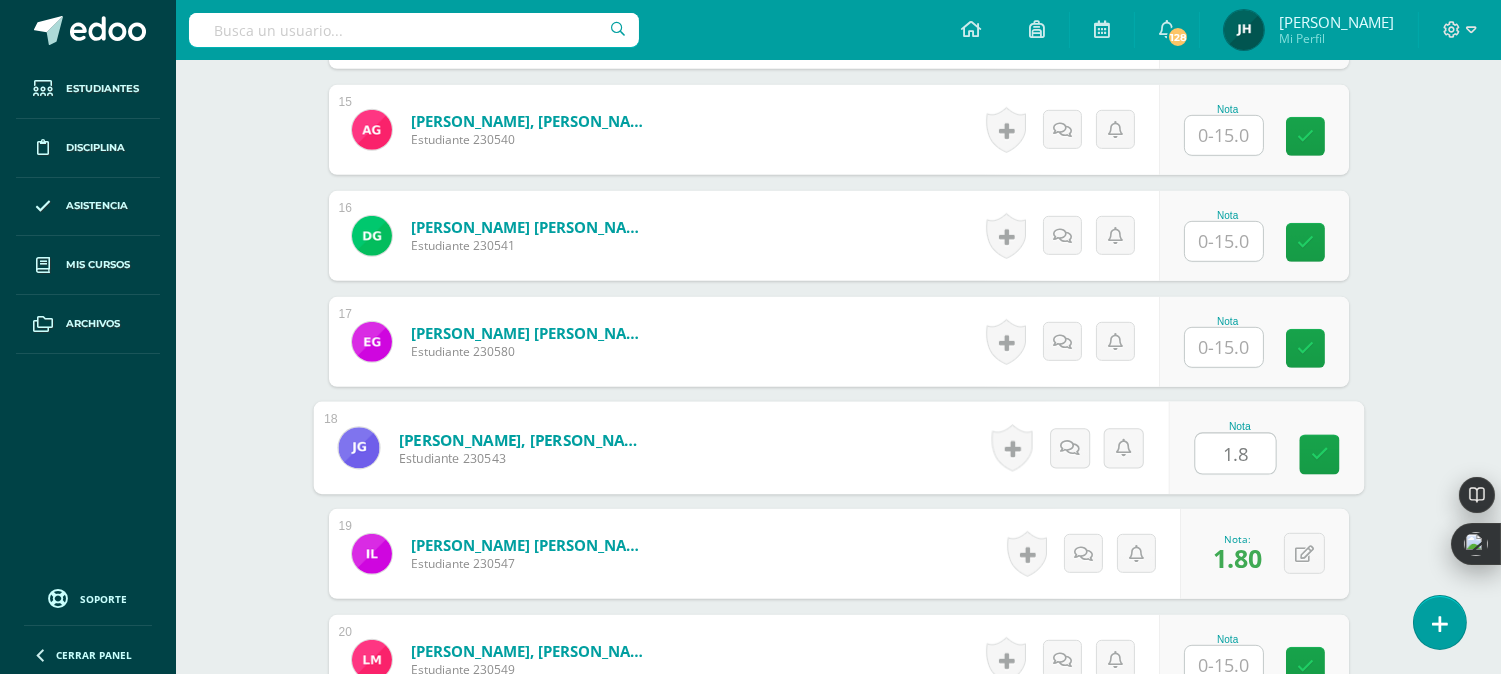 type on "1.8" 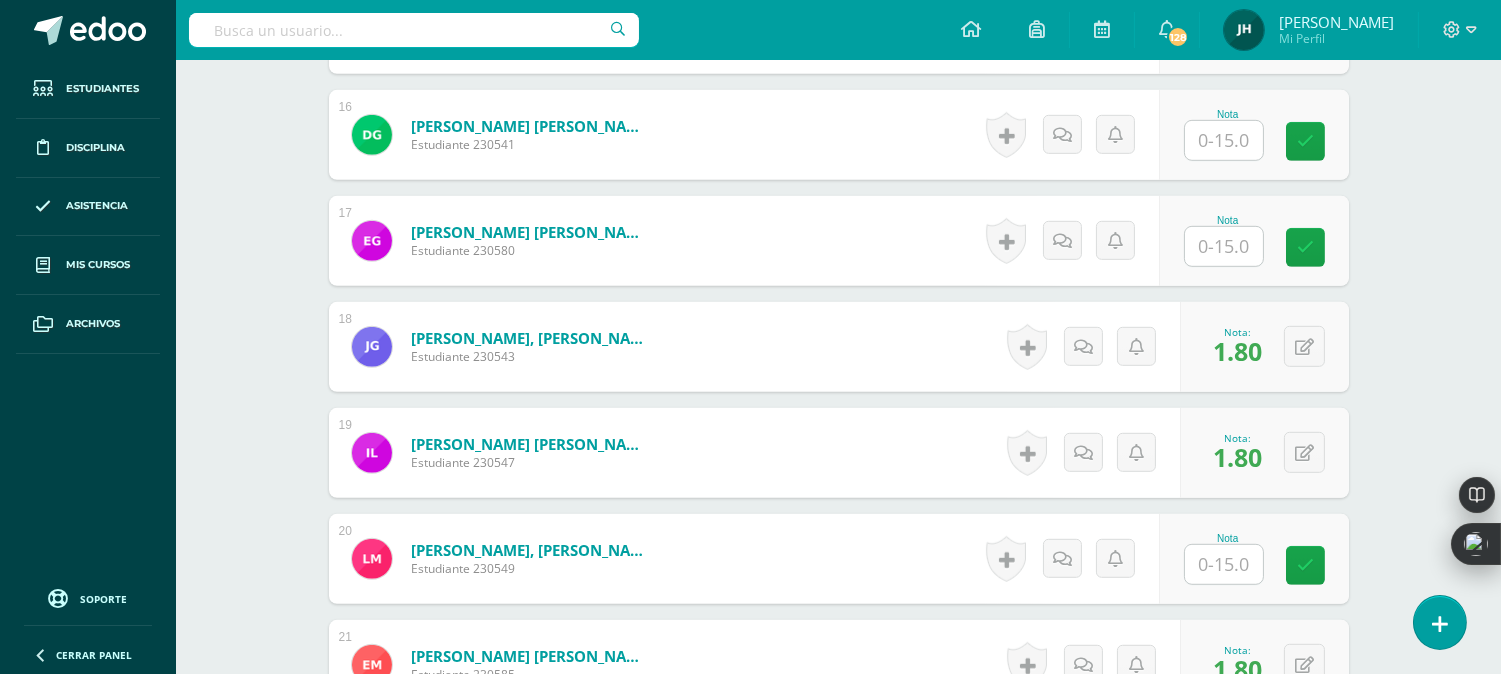 scroll, scrollTop: 1983, scrollLeft: 0, axis: vertical 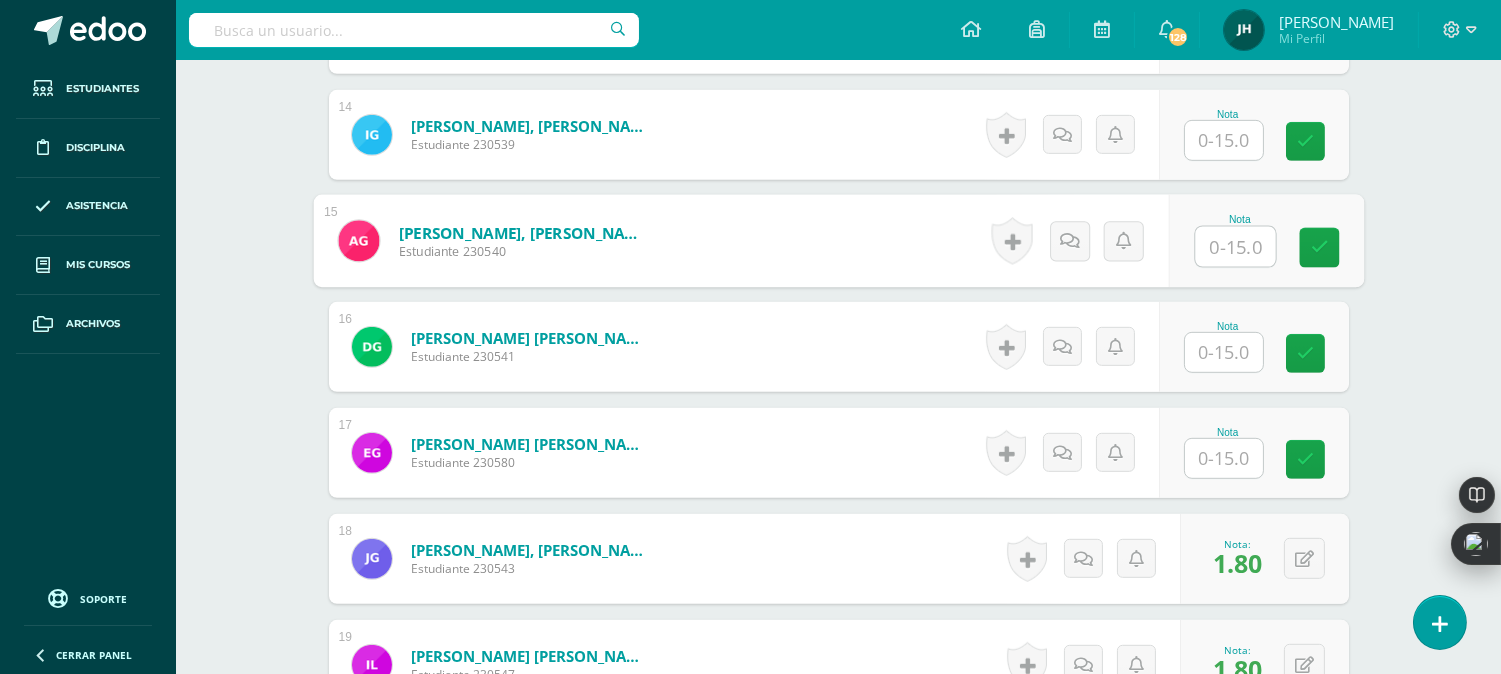 click at bounding box center (1235, 247) 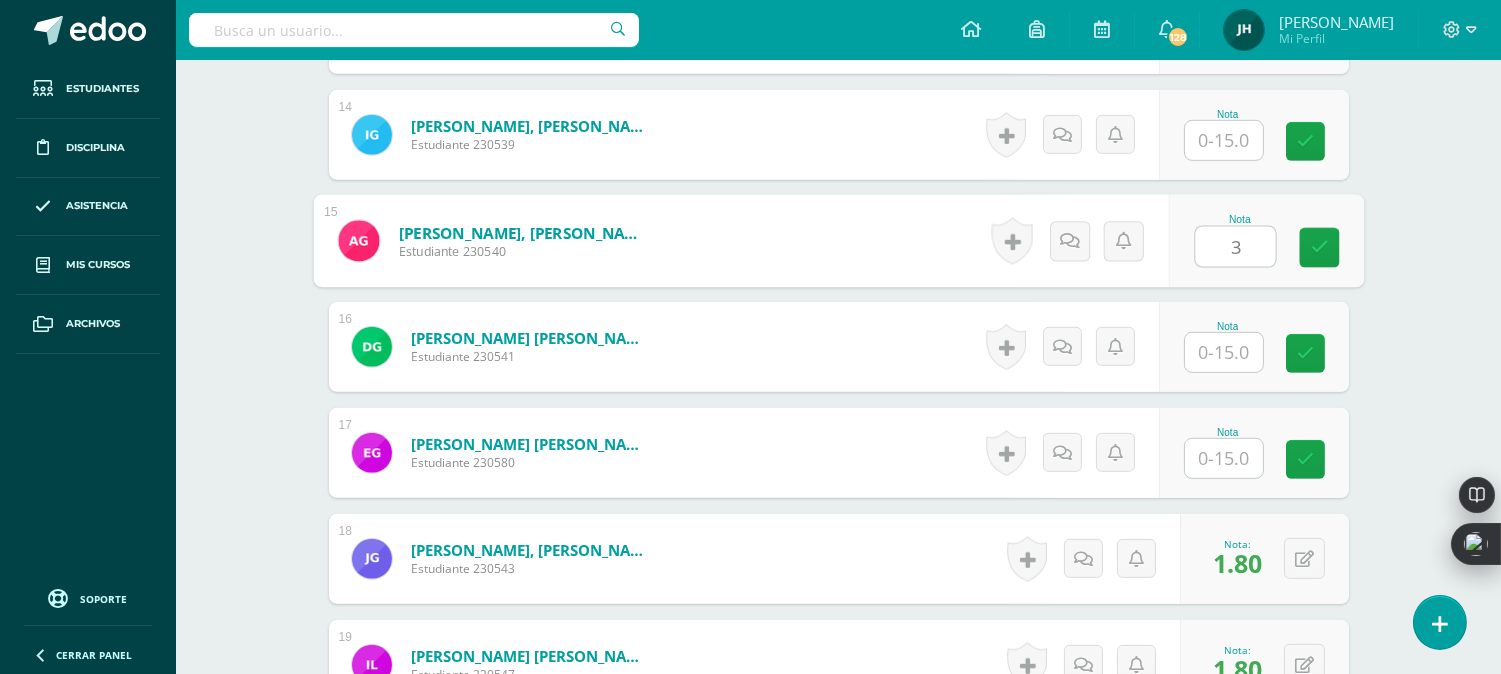 type on "3" 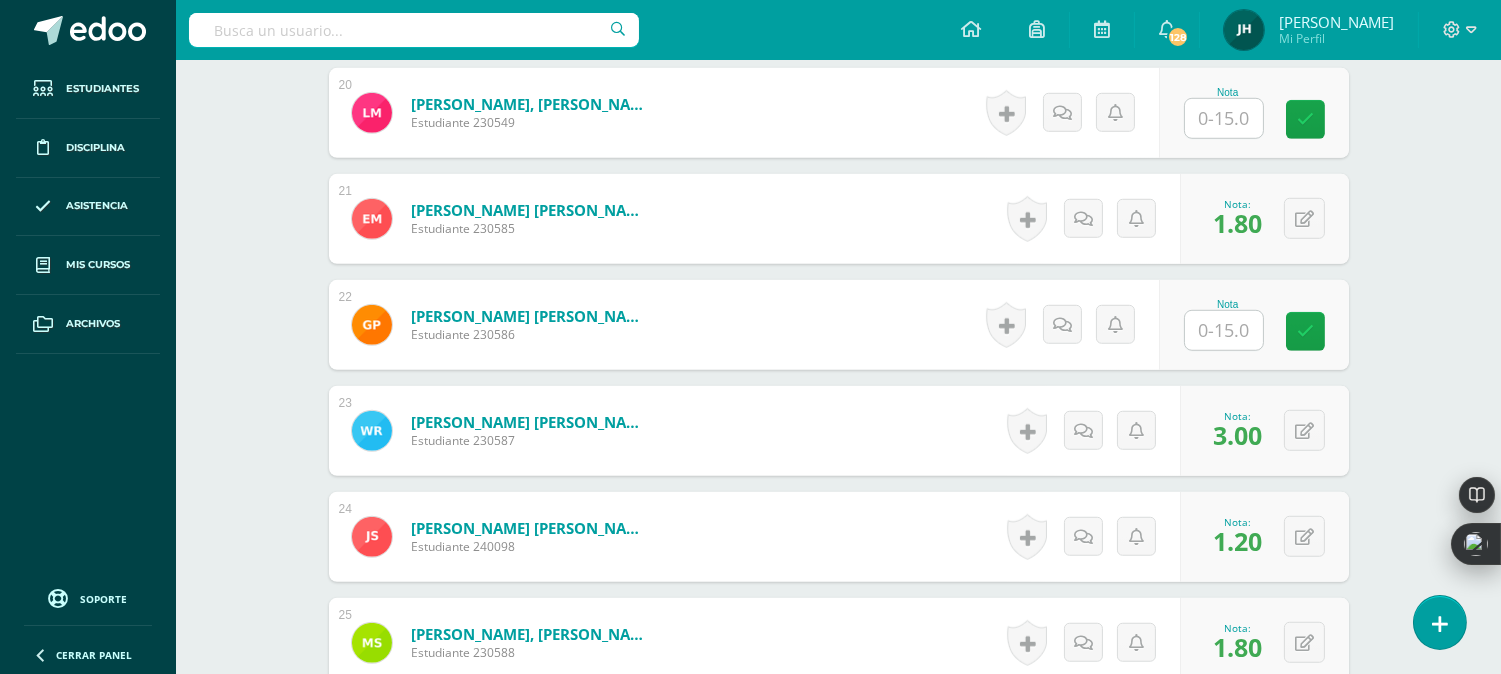 scroll, scrollTop: 2650, scrollLeft: 0, axis: vertical 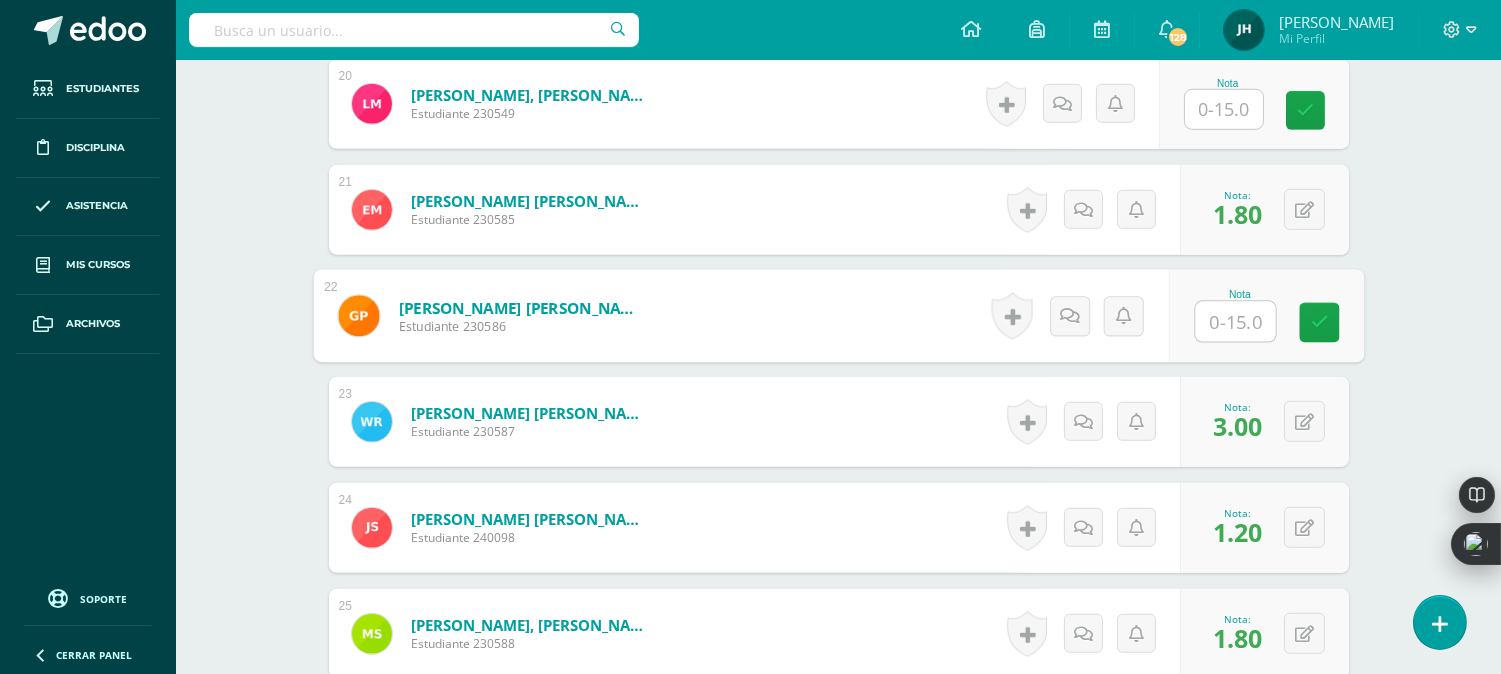 click at bounding box center (1235, 322) 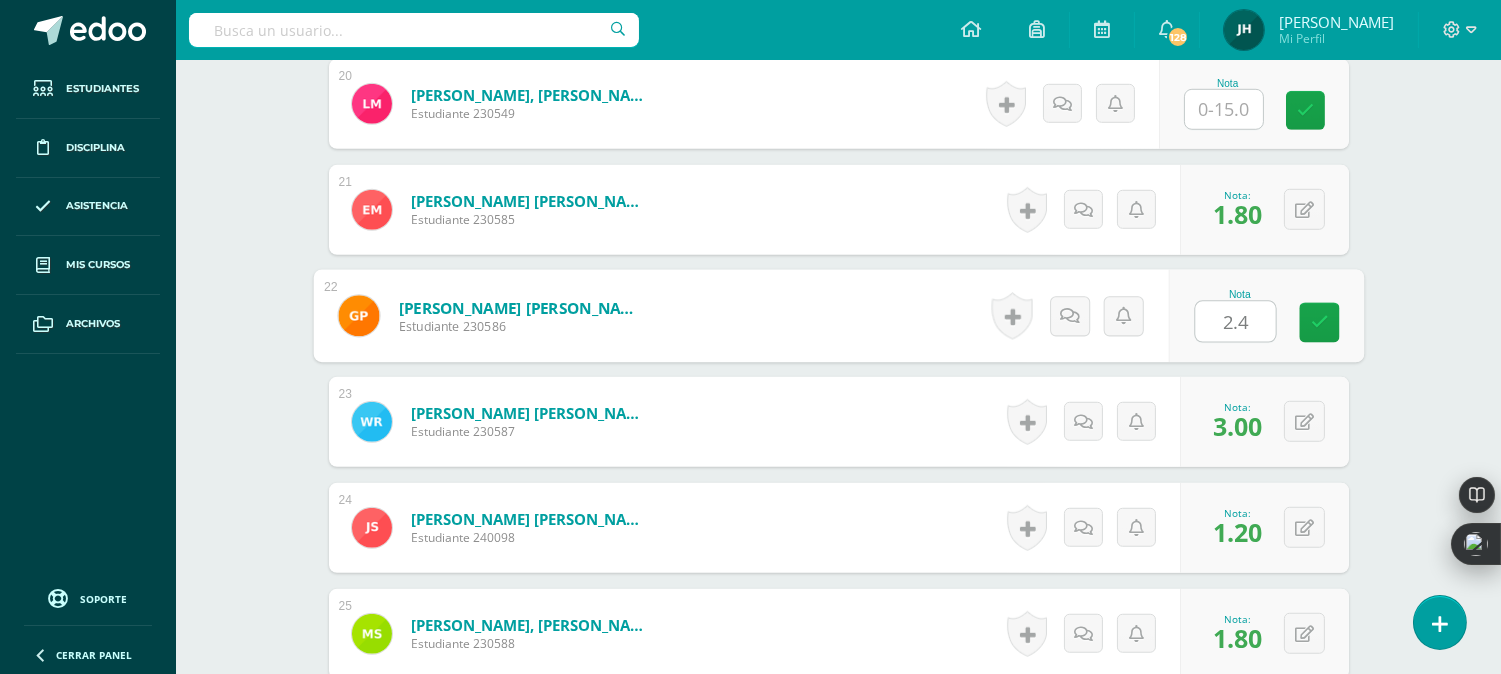 type on "2.4" 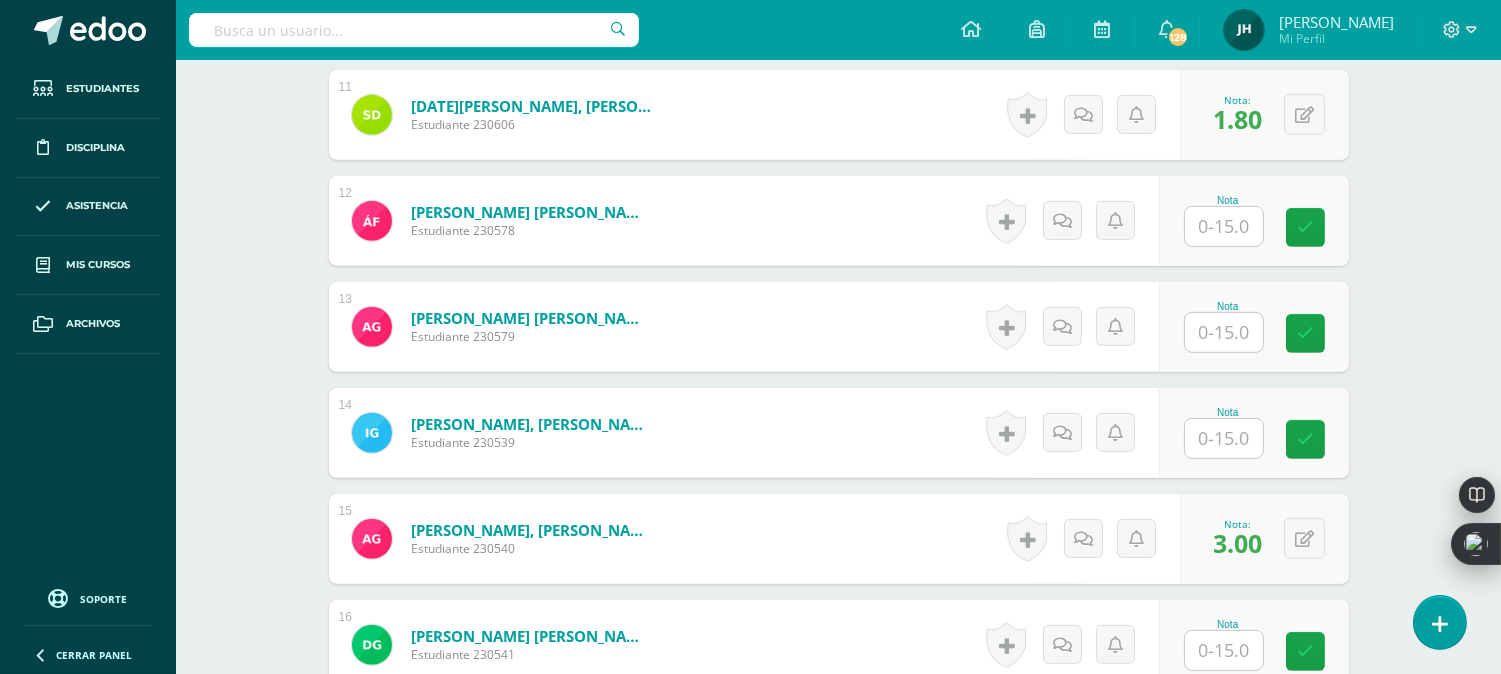 scroll, scrollTop: 1650, scrollLeft: 0, axis: vertical 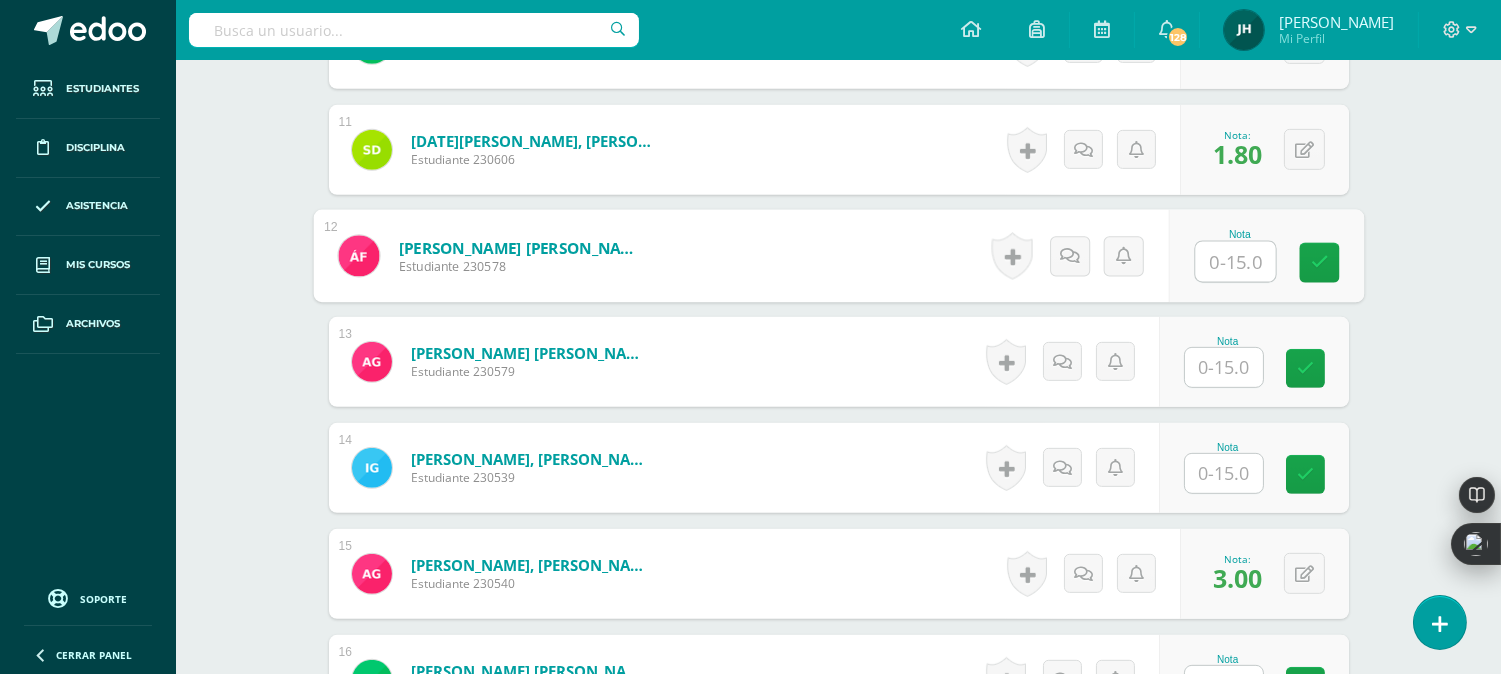 click at bounding box center [1235, 262] 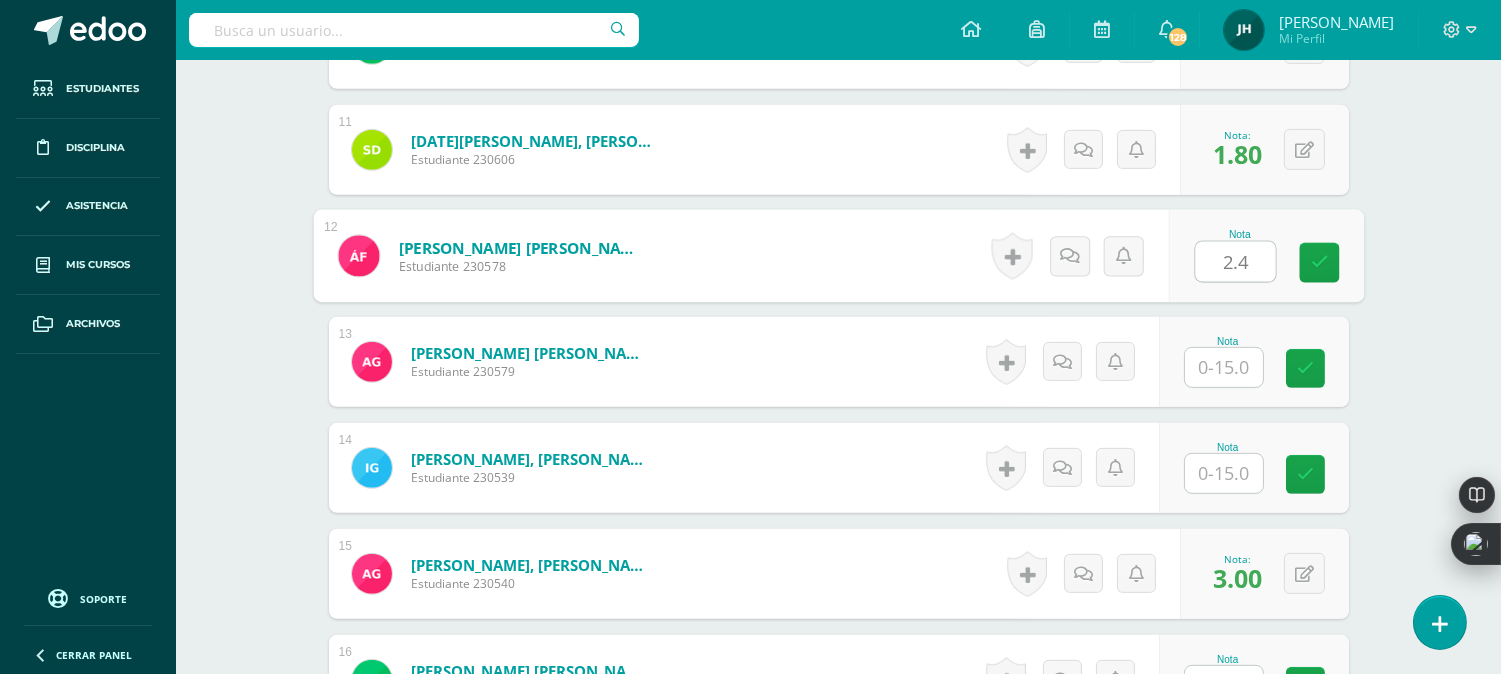 type on "2.4" 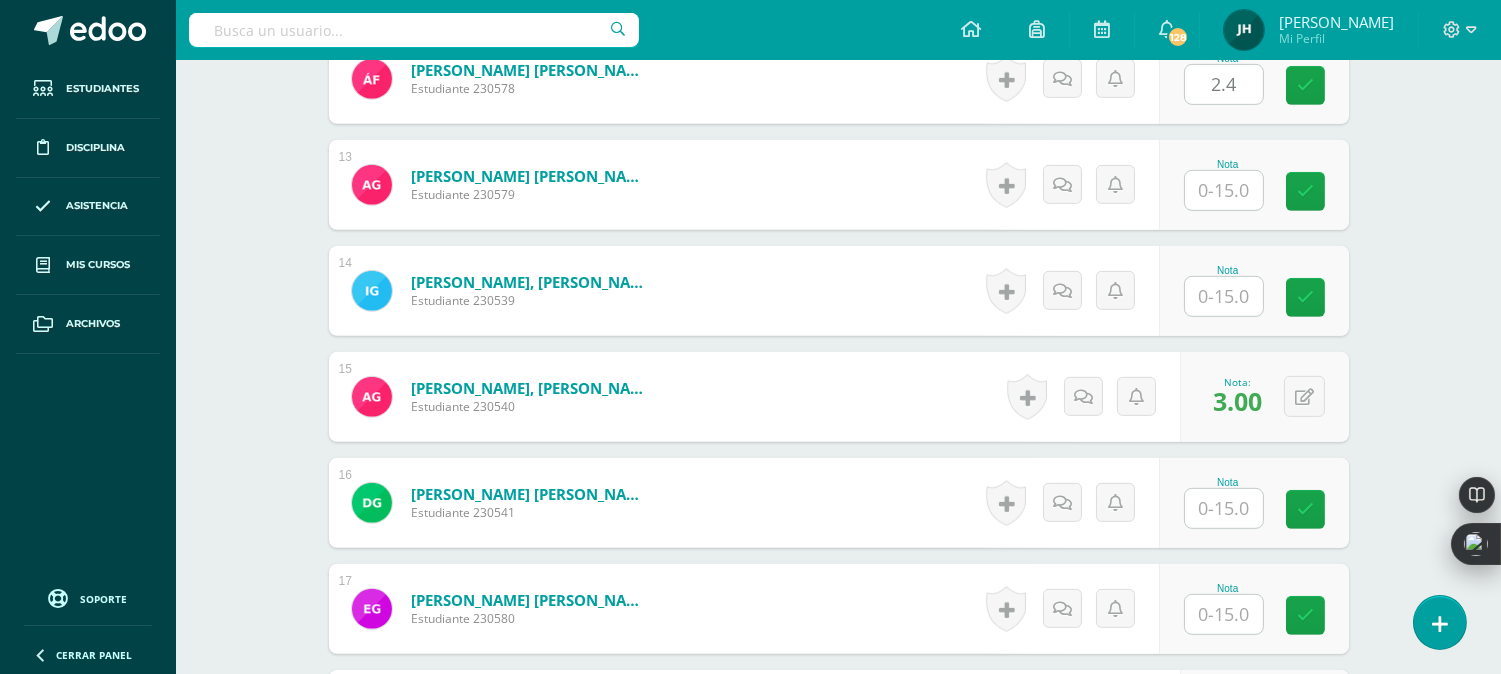 scroll, scrollTop: 2094, scrollLeft: 0, axis: vertical 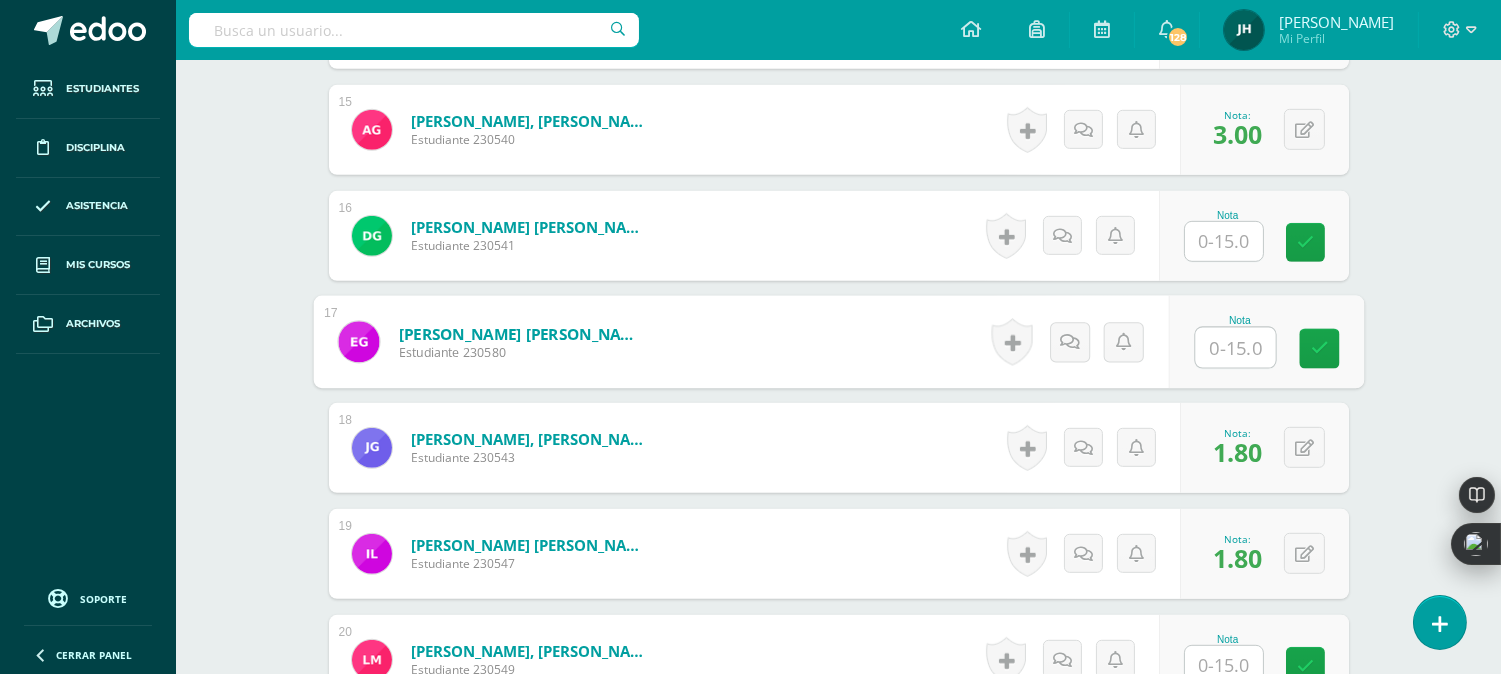 click at bounding box center [1235, 348] 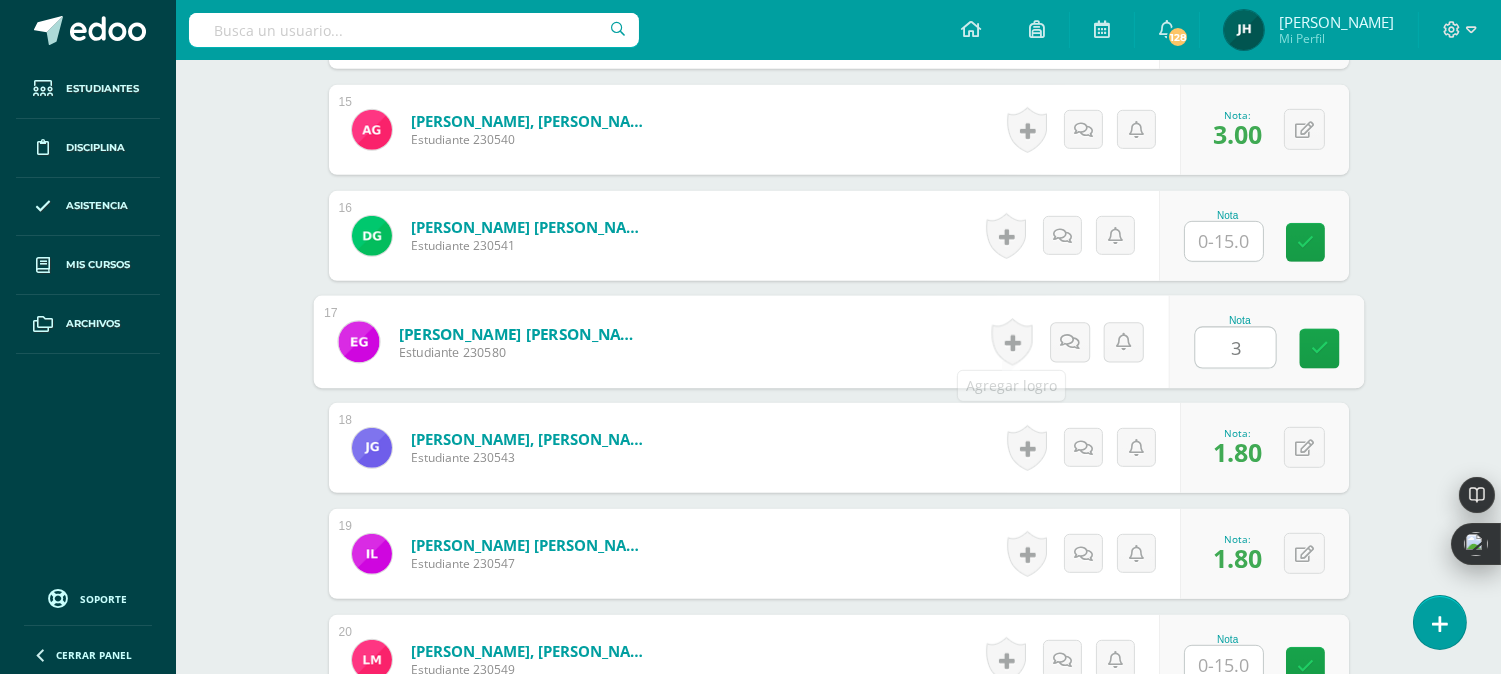 type on "3" 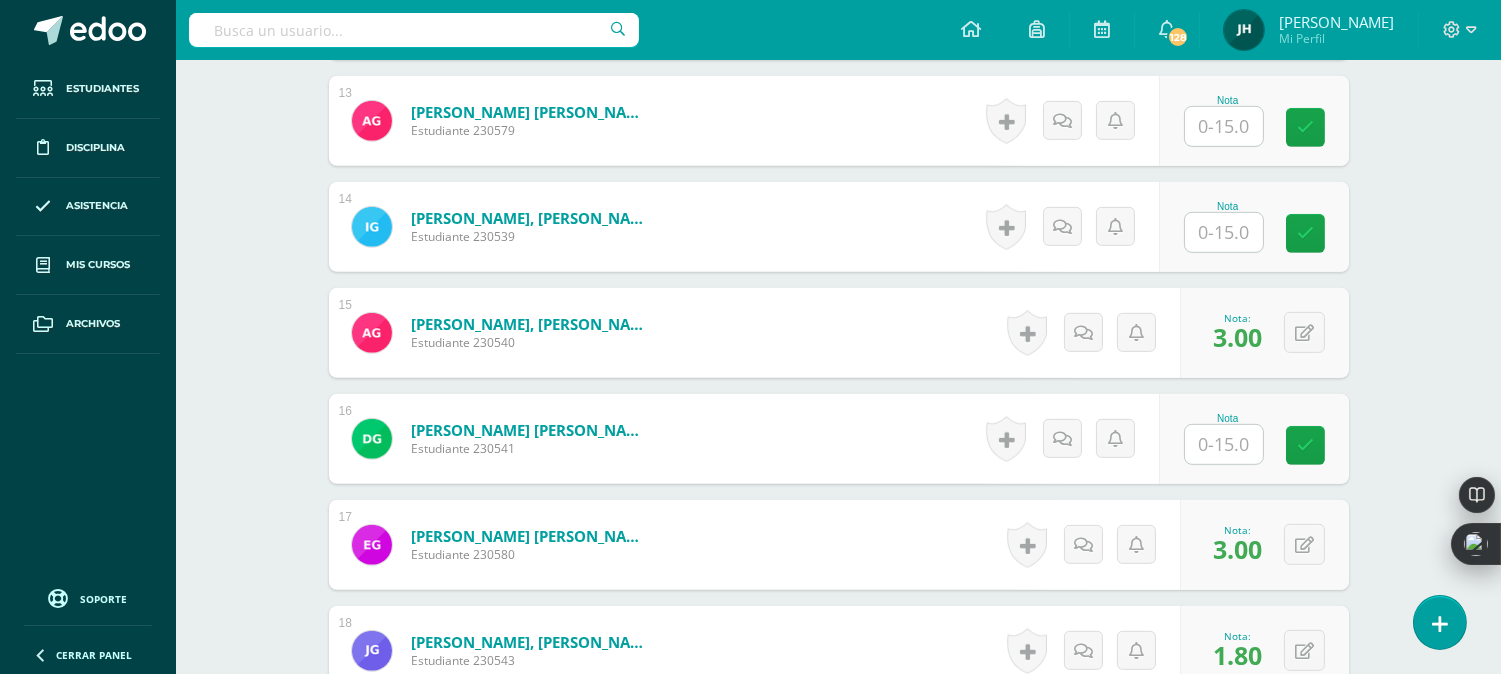 scroll, scrollTop: 1872, scrollLeft: 0, axis: vertical 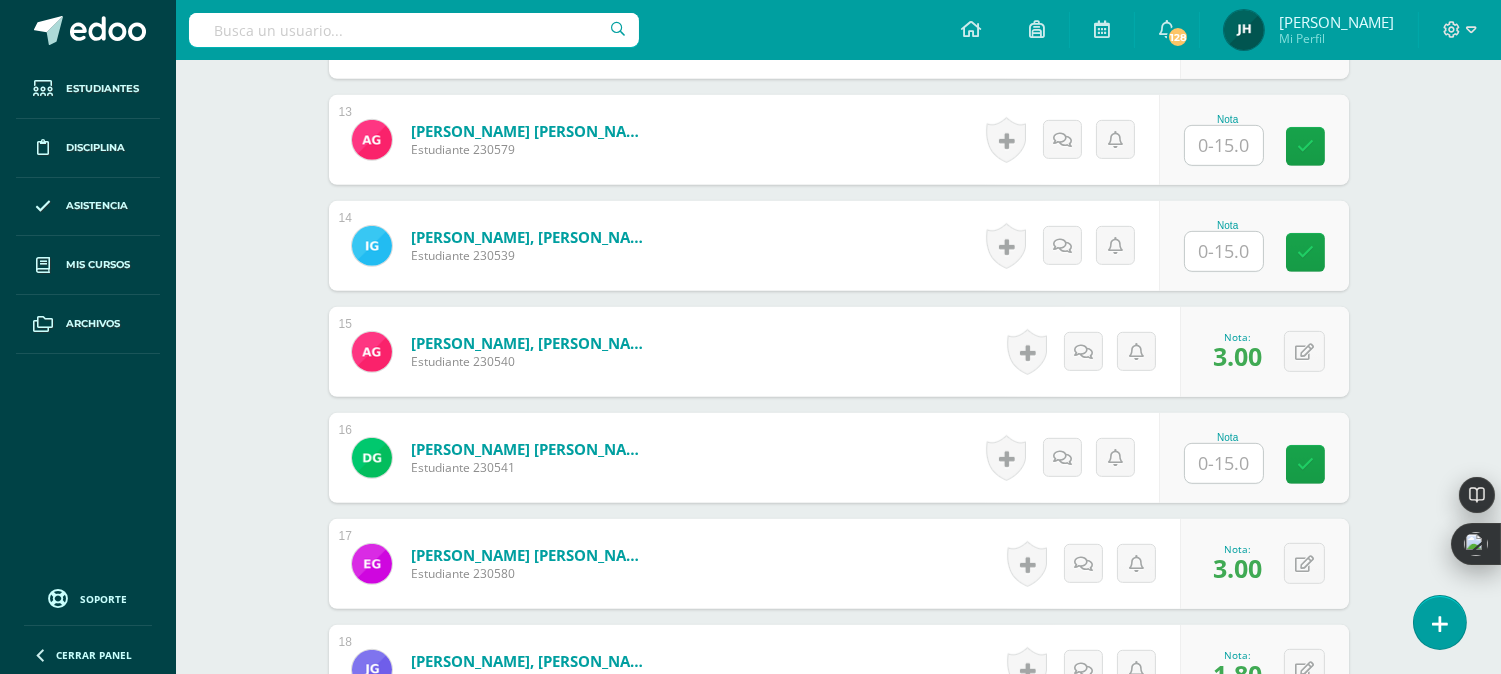 click at bounding box center (1224, 145) 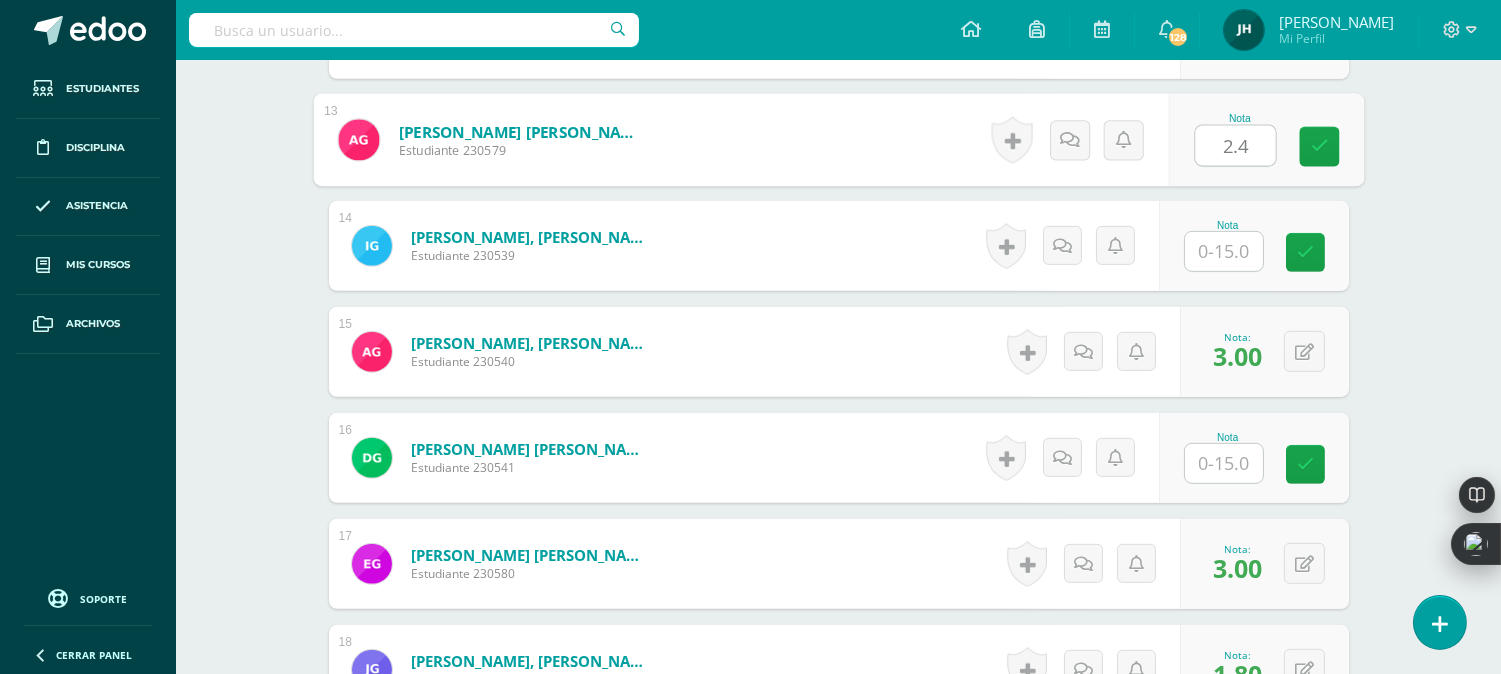 type on "2.4" 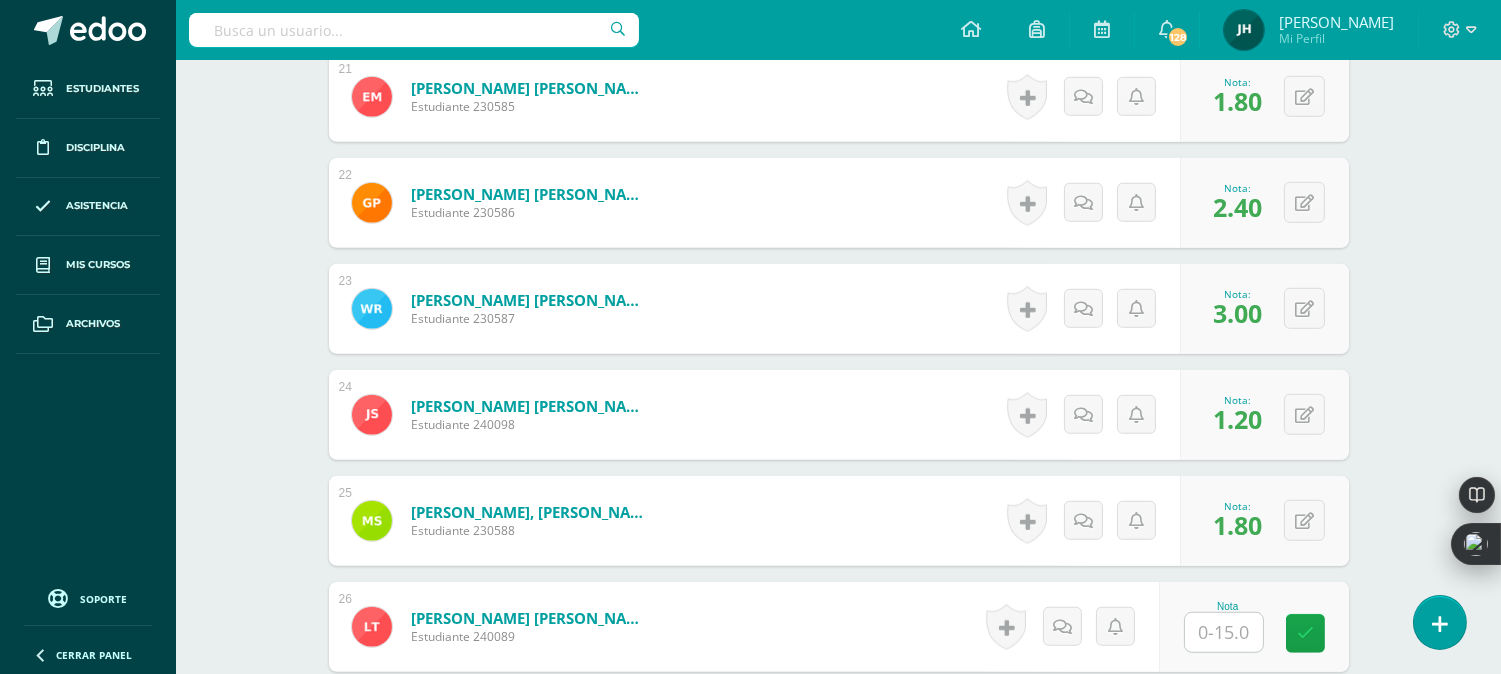 scroll, scrollTop: 2872, scrollLeft: 0, axis: vertical 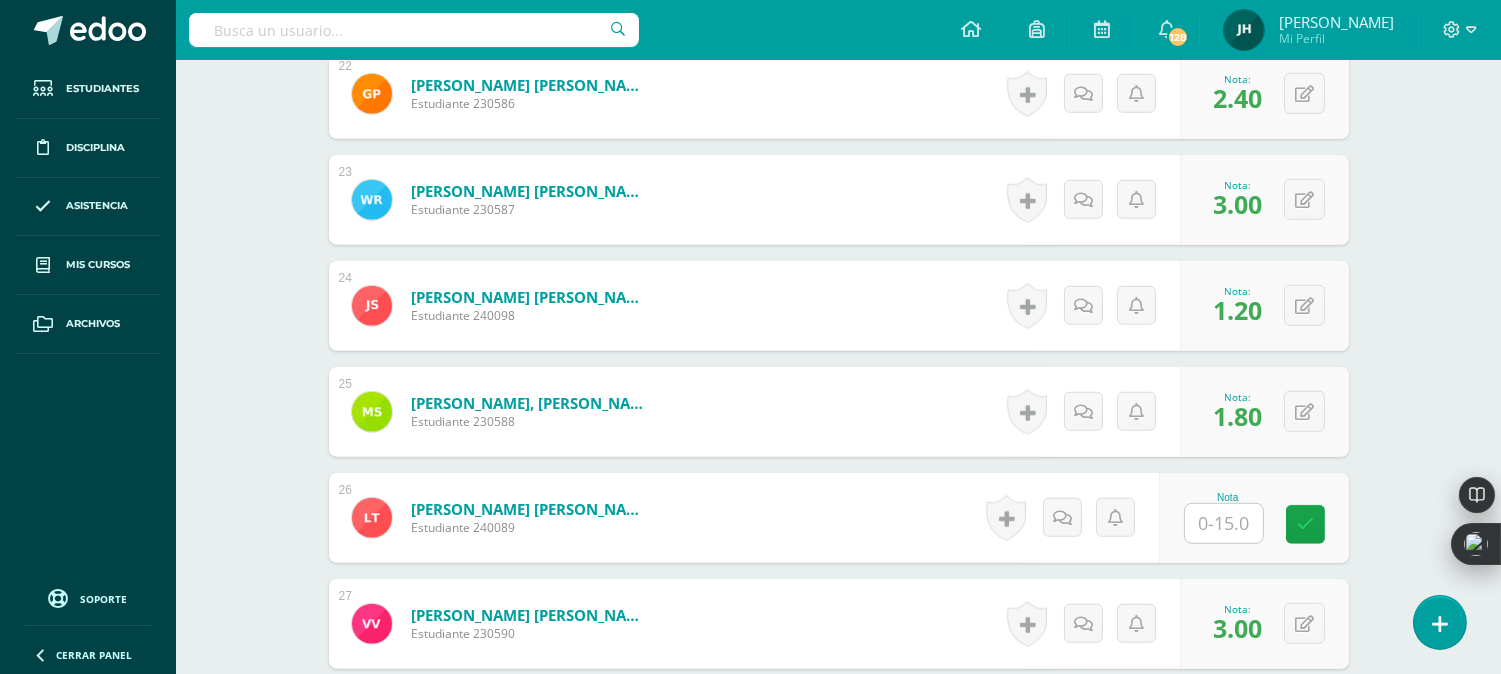 click at bounding box center (1224, 523) 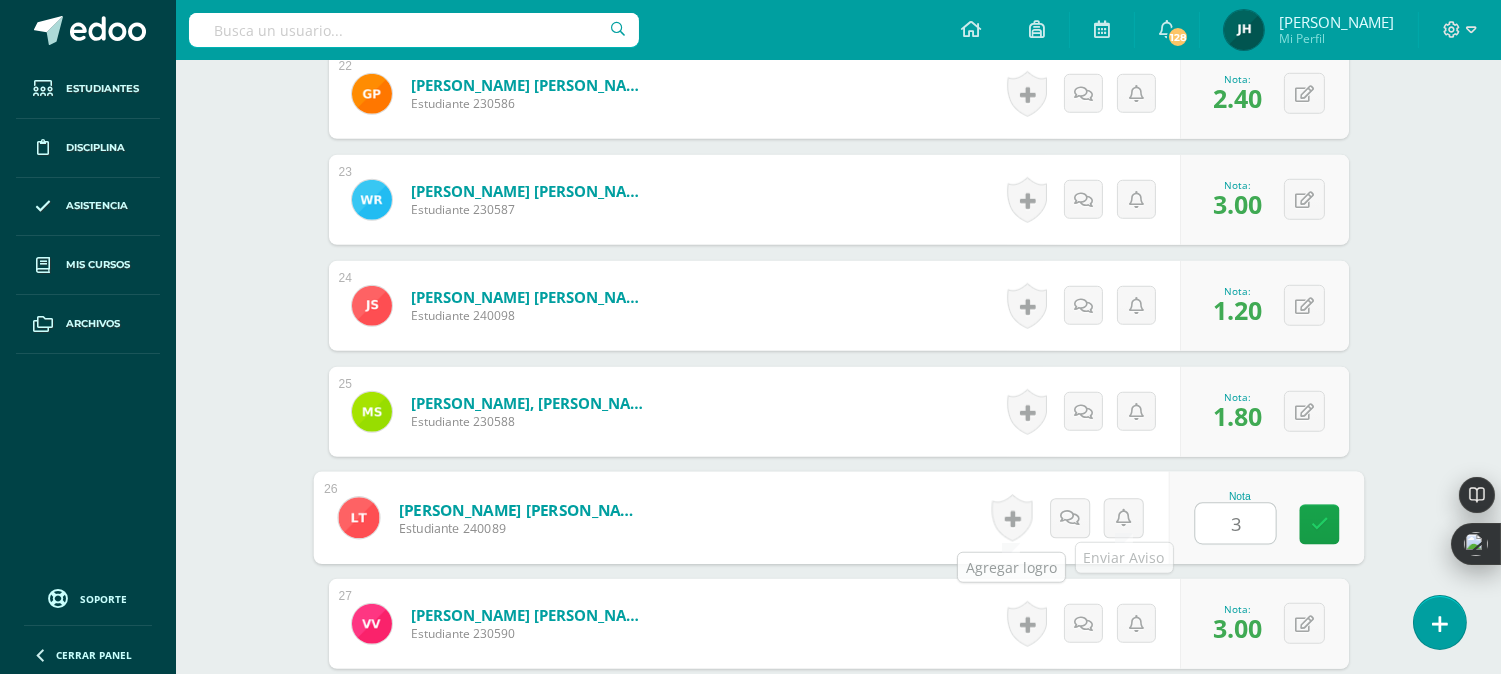 type on "3" 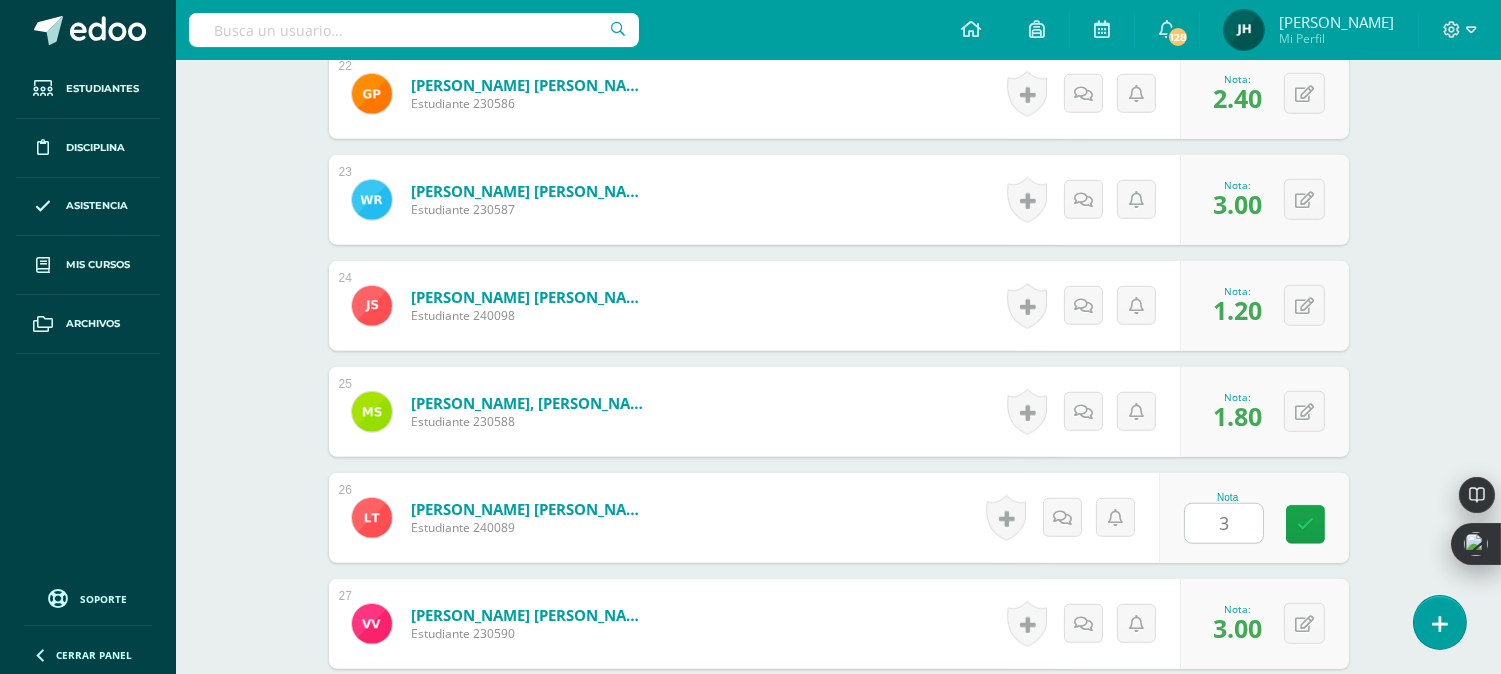 drag, startPoint x: 864, startPoint y: 541, endPoint x: 871, endPoint y: 532, distance: 11.401754 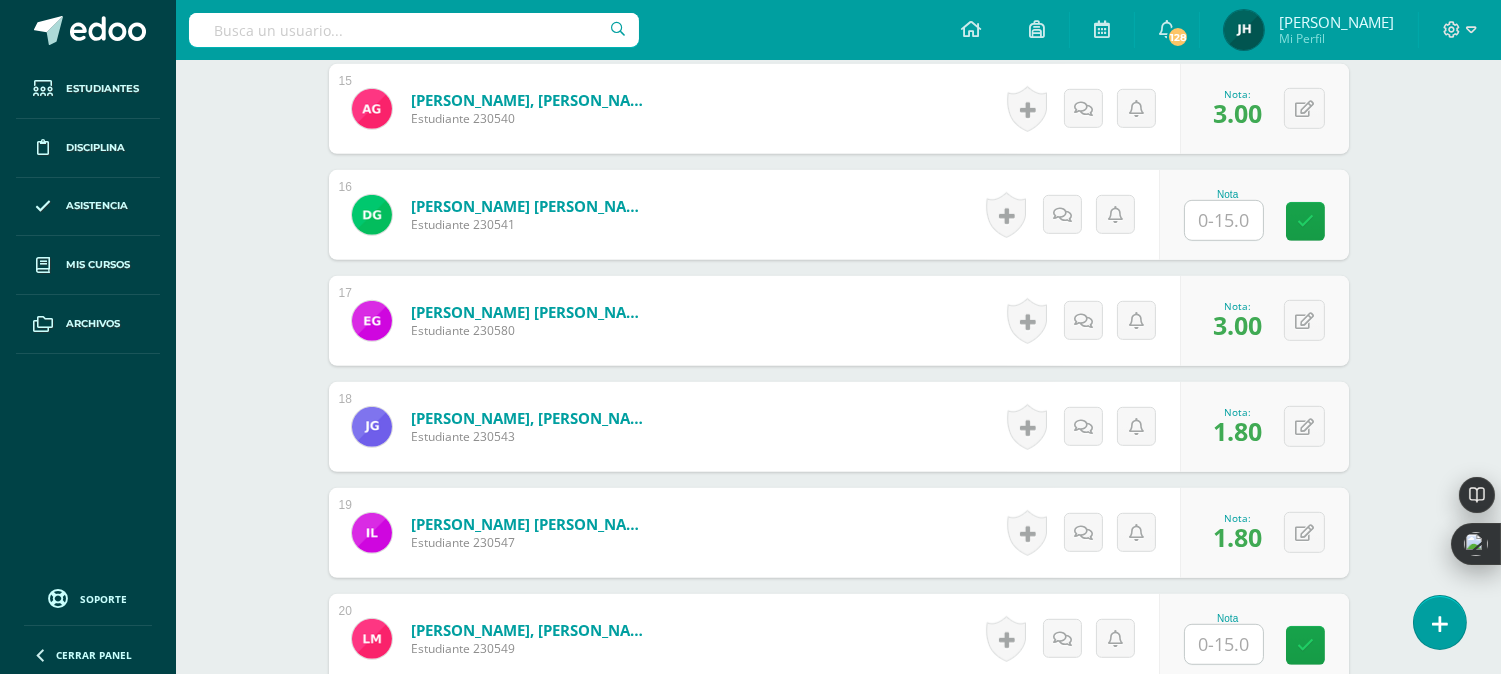 scroll, scrollTop: 2094, scrollLeft: 0, axis: vertical 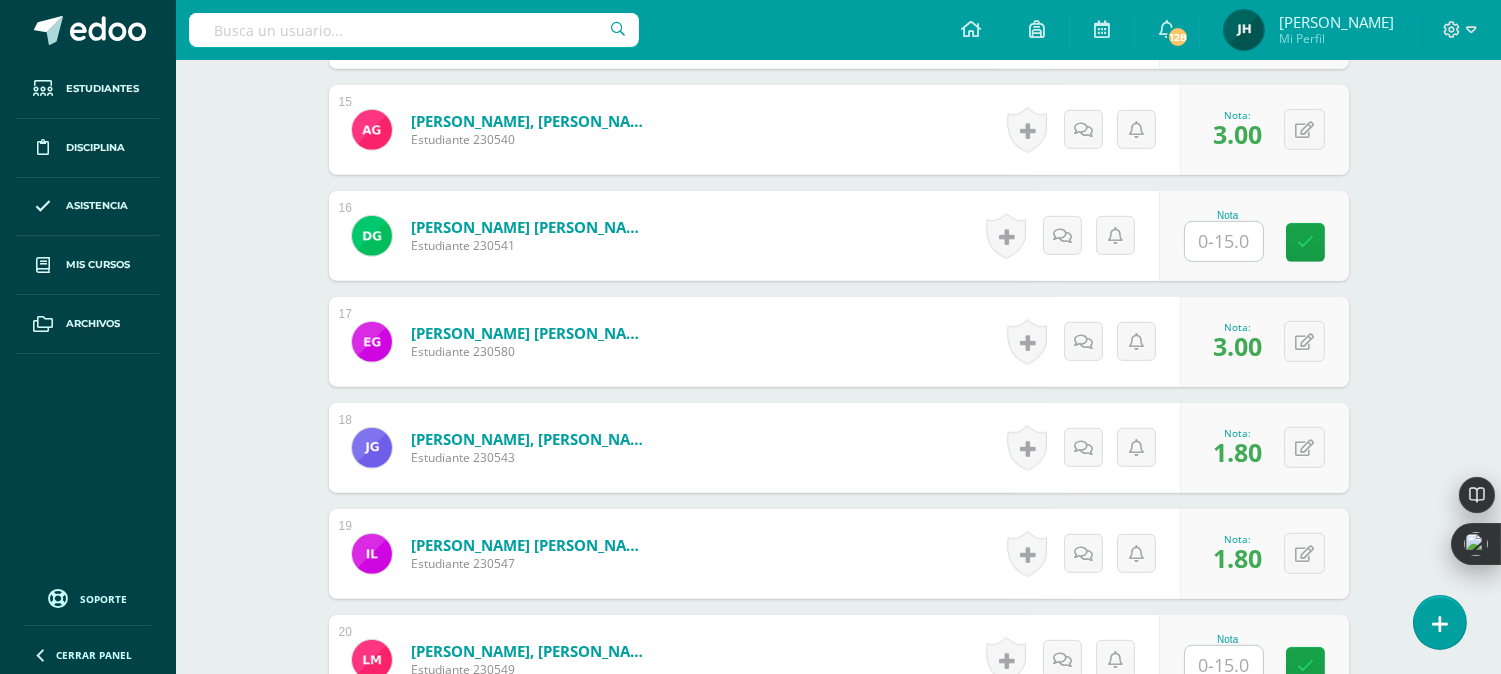click at bounding box center (1224, 241) 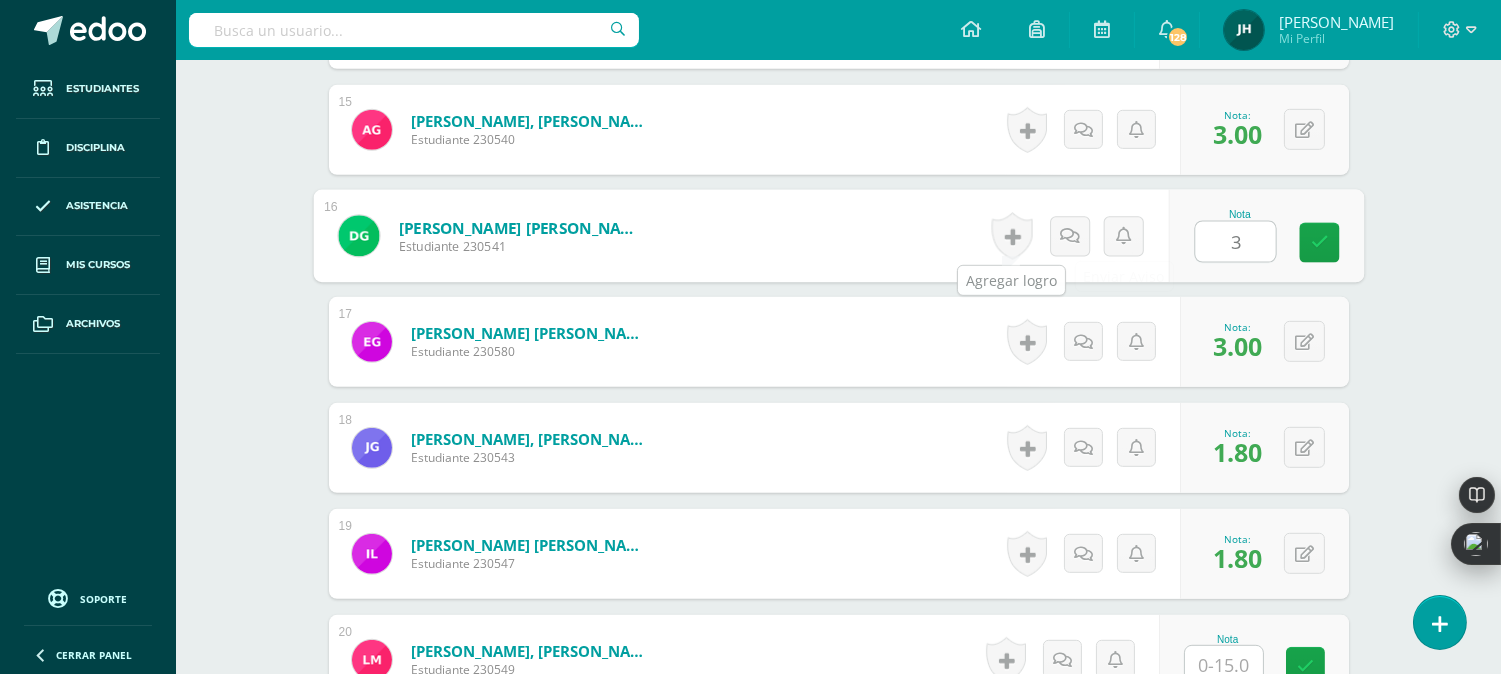 type on "3" 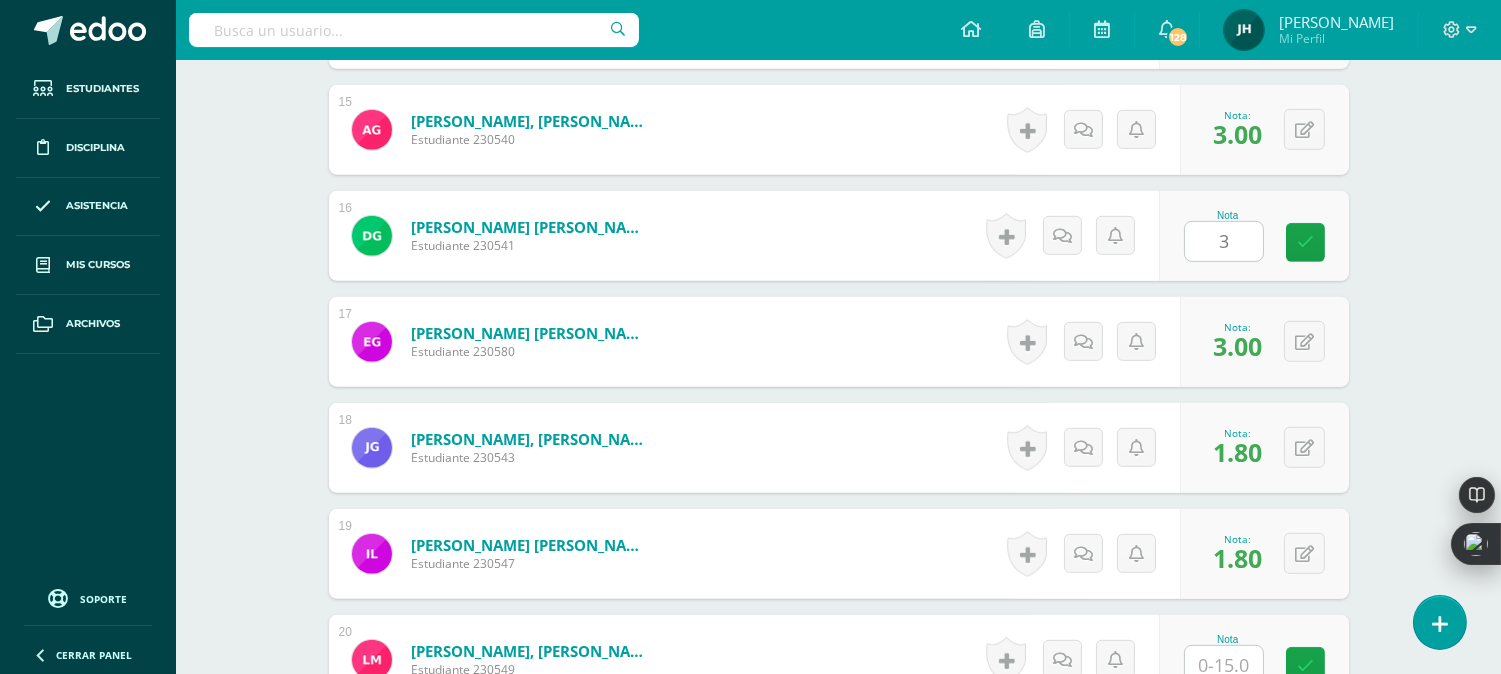 drag, startPoint x: 890, startPoint y: 268, endPoint x: 901, endPoint y: 262, distance: 12.529964 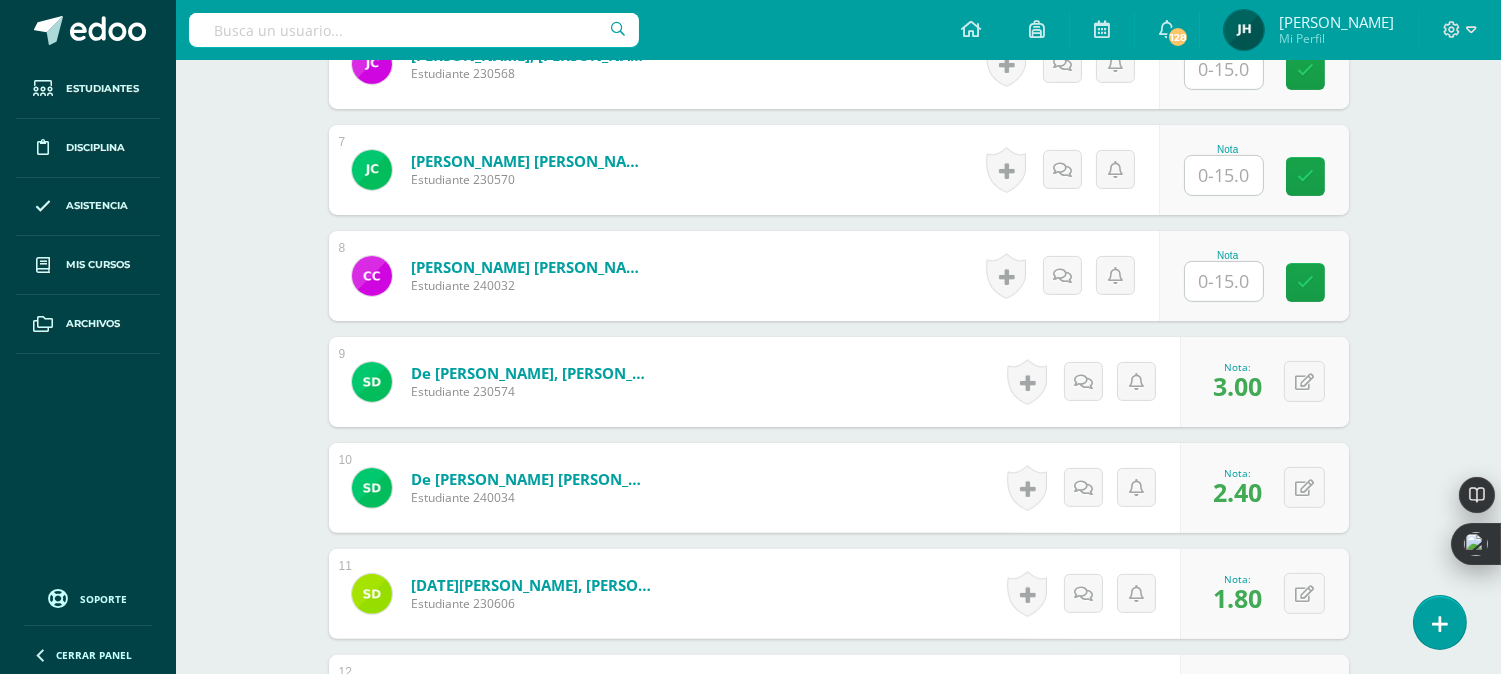 scroll, scrollTop: 1205, scrollLeft: 0, axis: vertical 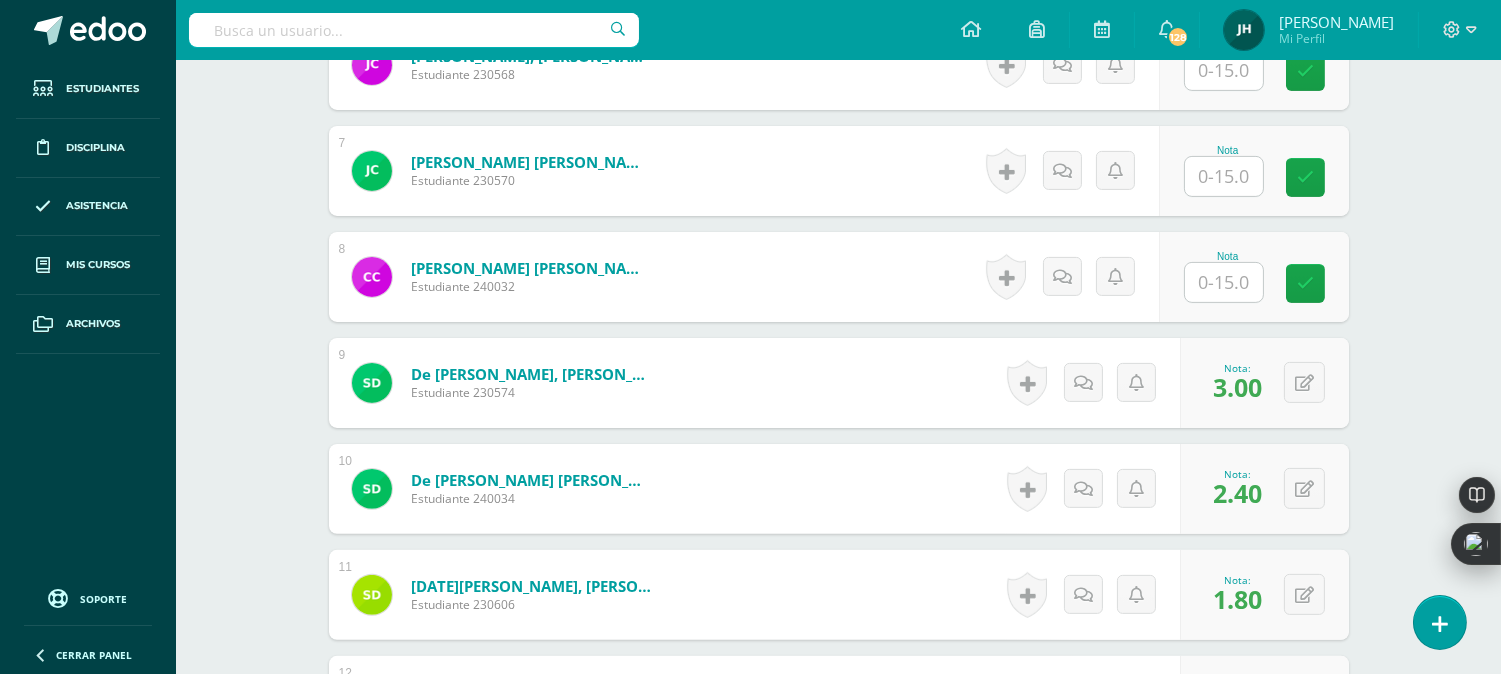 click at bounding box center [1224, 282] 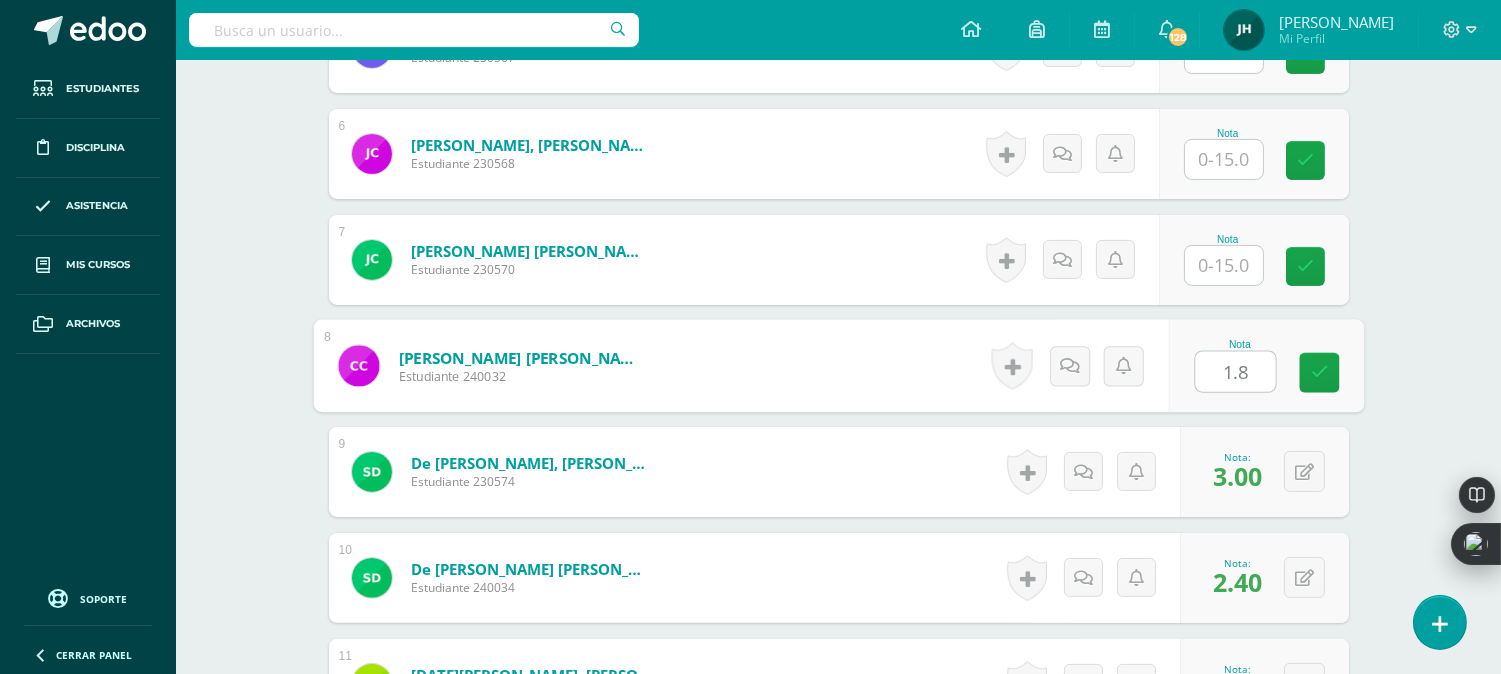 scroll, scrollTop: 983, scrollLeft: 0, axis: vertical 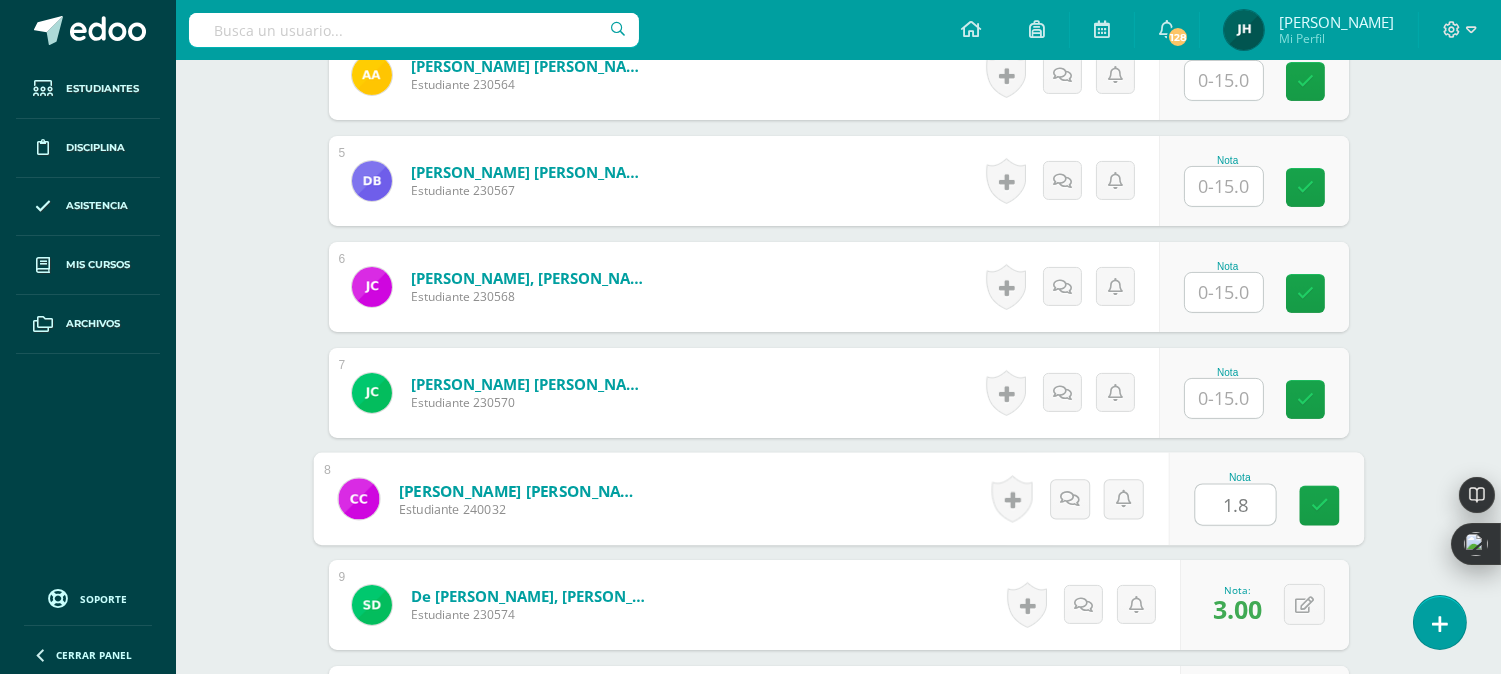 type on "1.8" 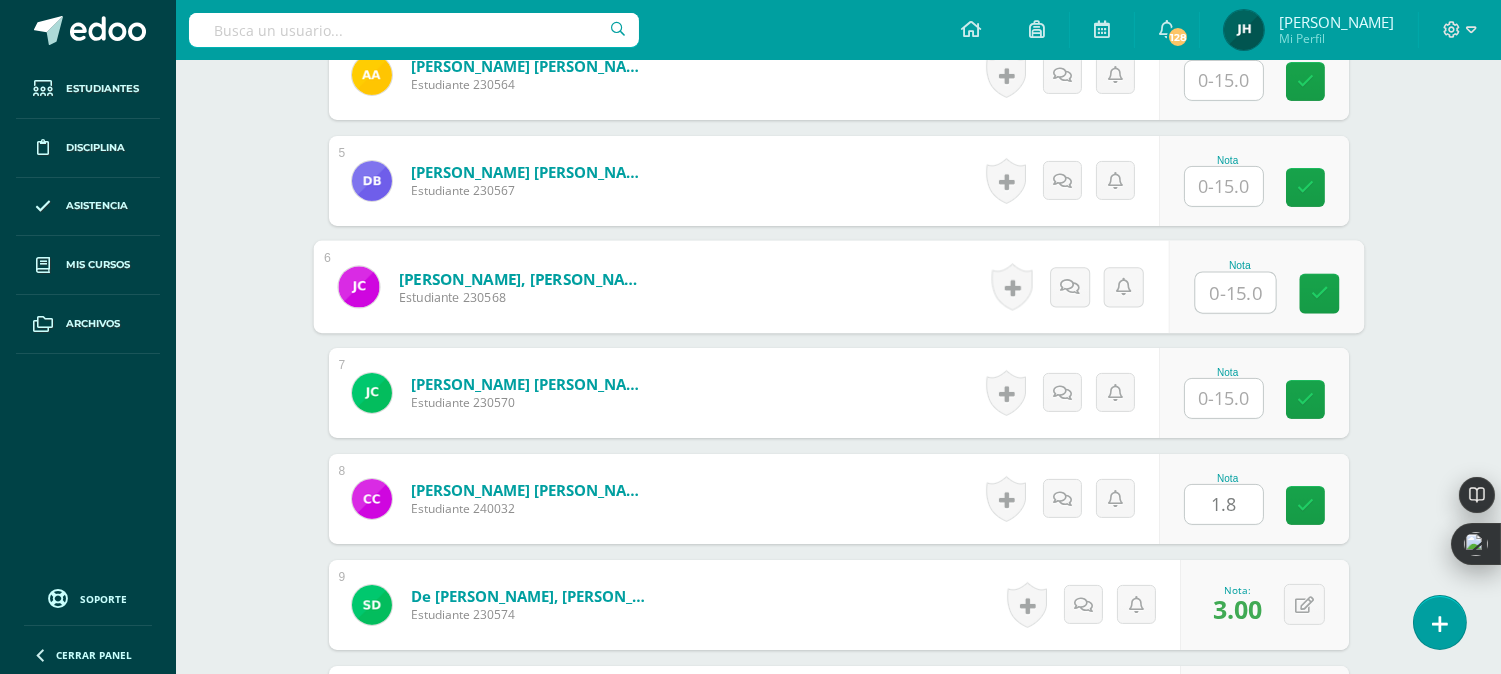 click at bounding box center (1235, 293) 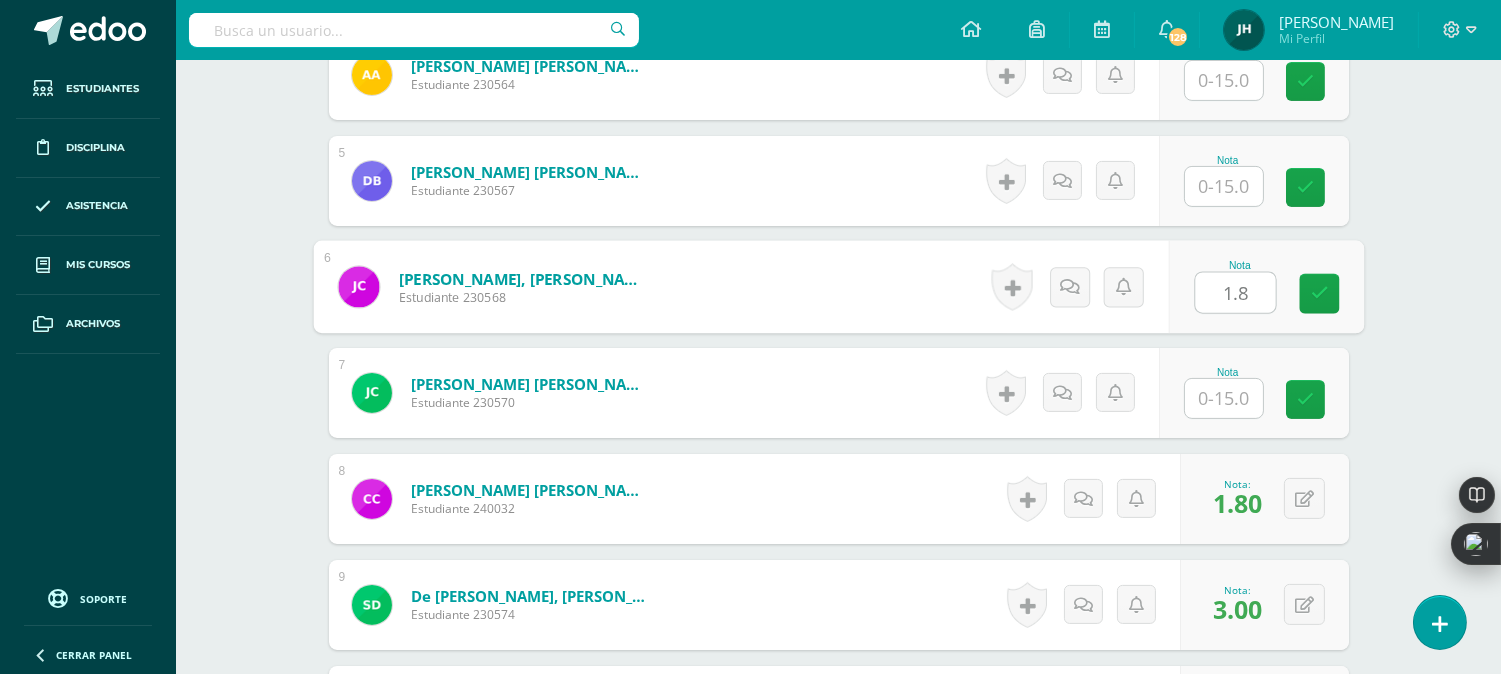 type on "1.8" 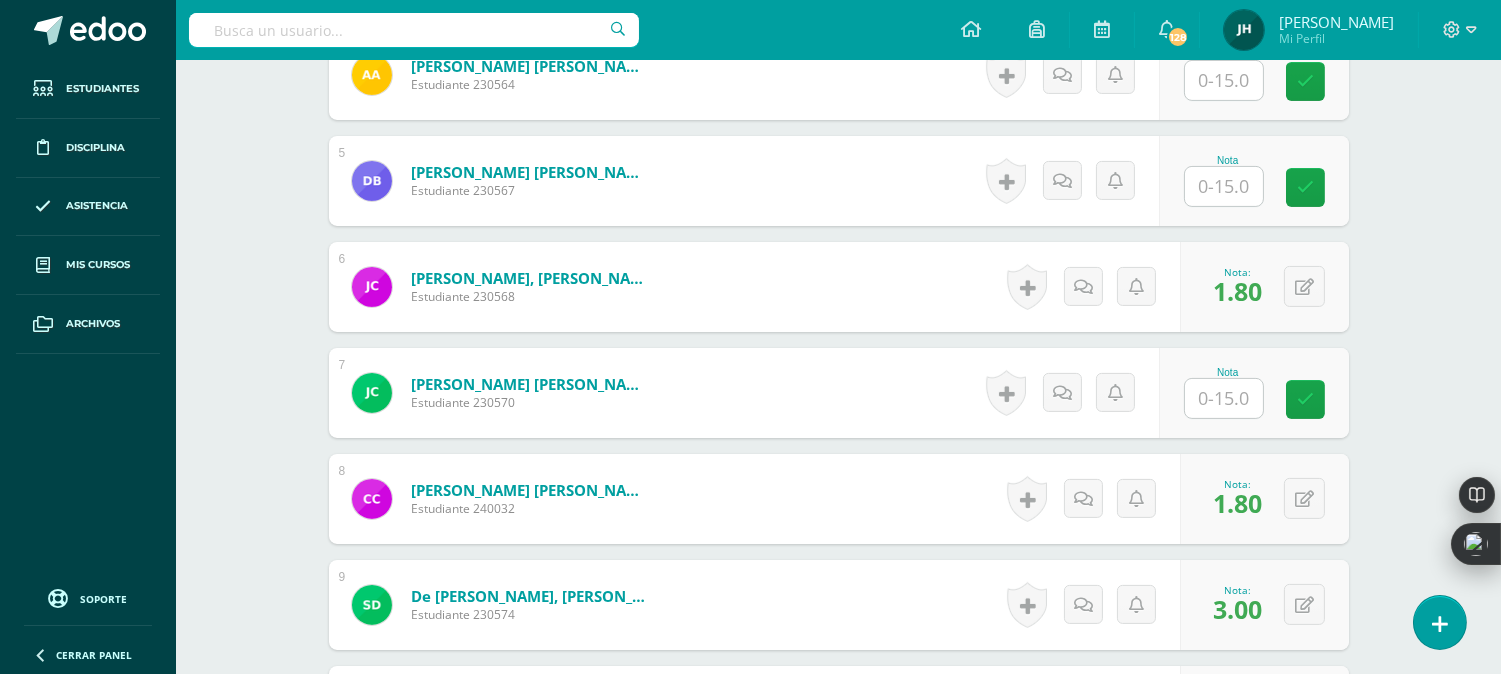 click at bounding box center (1224, 398) 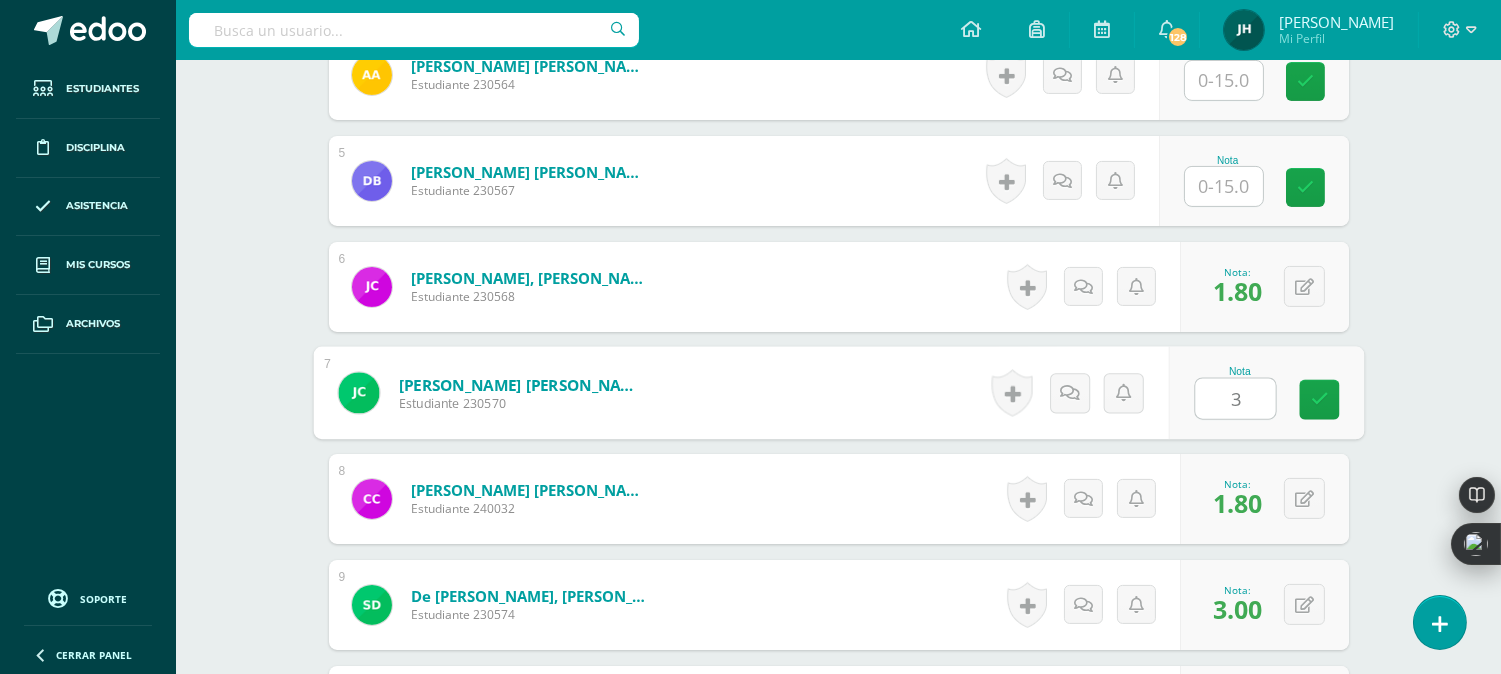 type on "3" 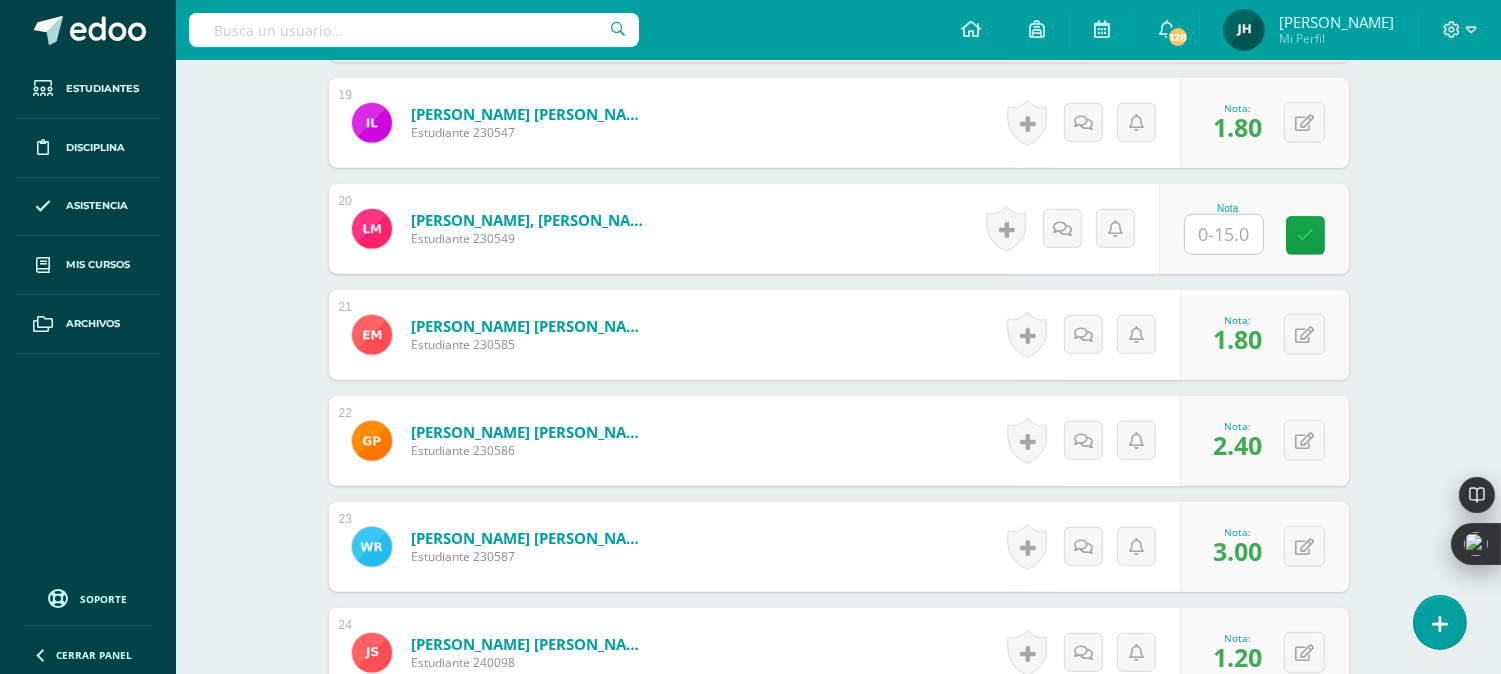 scroll, scrollTop: 2538, scrollLeft: 0, axis: vertical 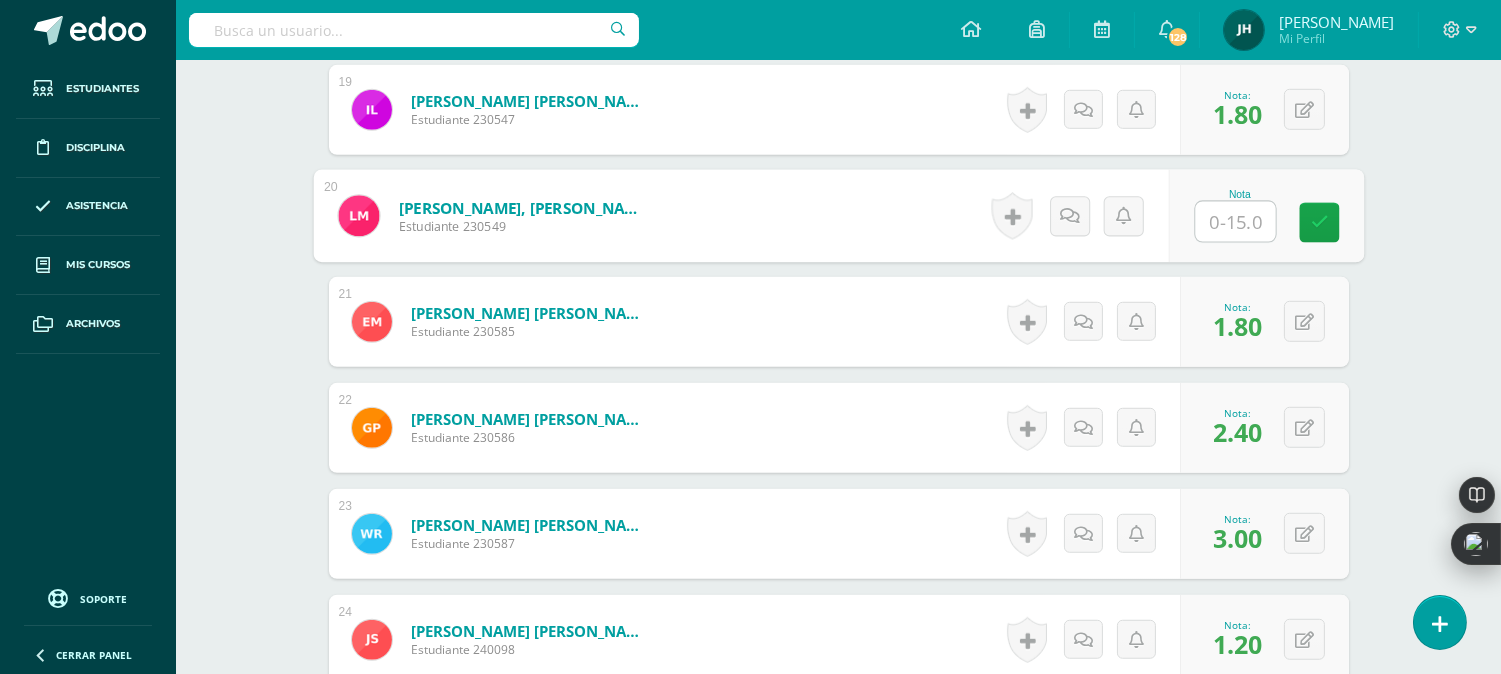 click at bounding box center [1235, 222] 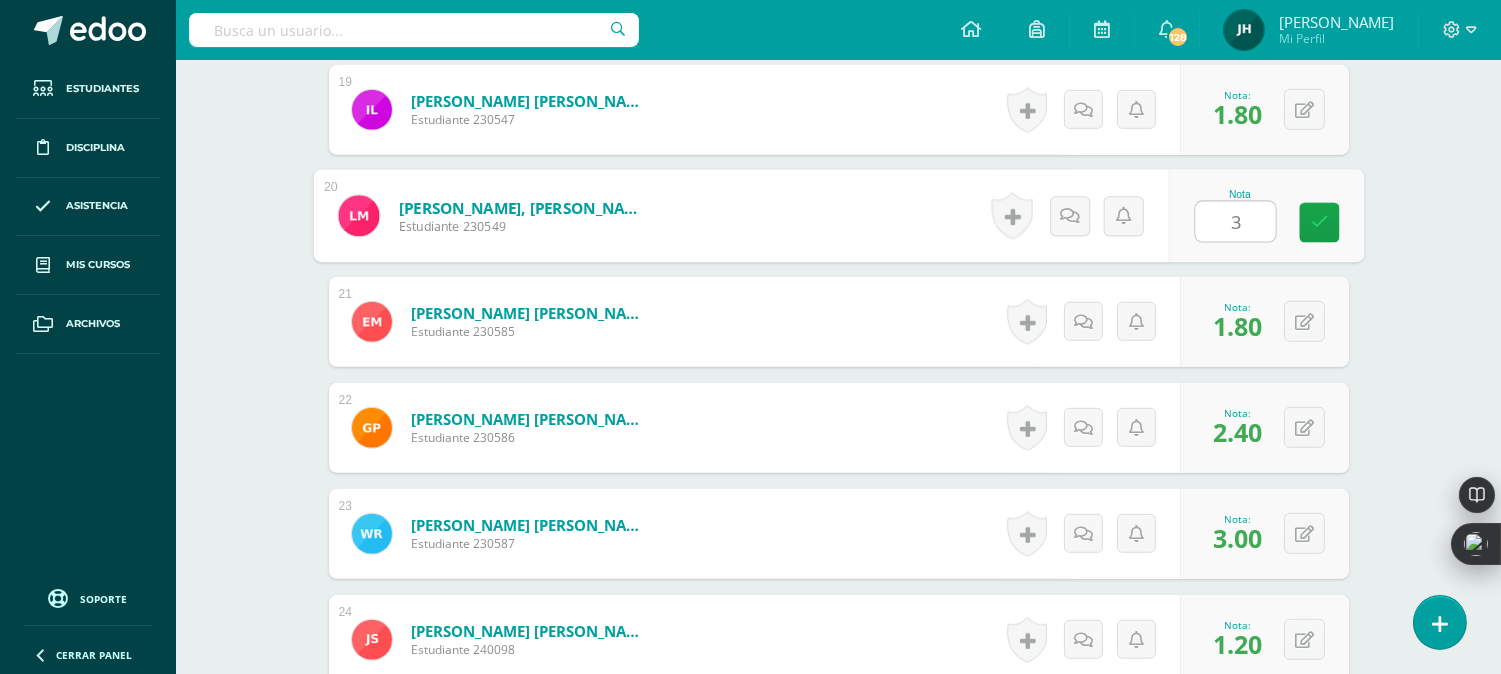 type on "3" 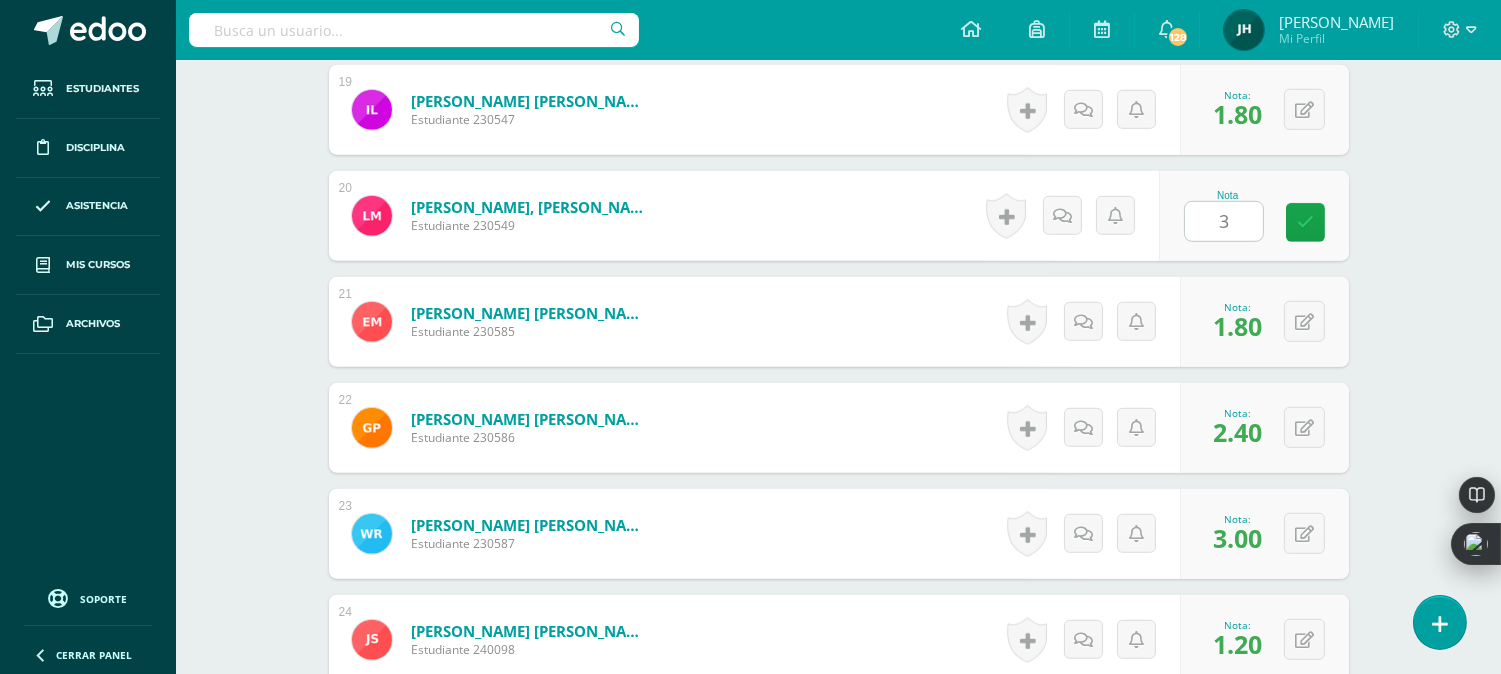 click on "Matías Gómez, Lesly Gabriela
Estudiante  230549
Nota
3
0
Logros" at bounding box center [839, 216] 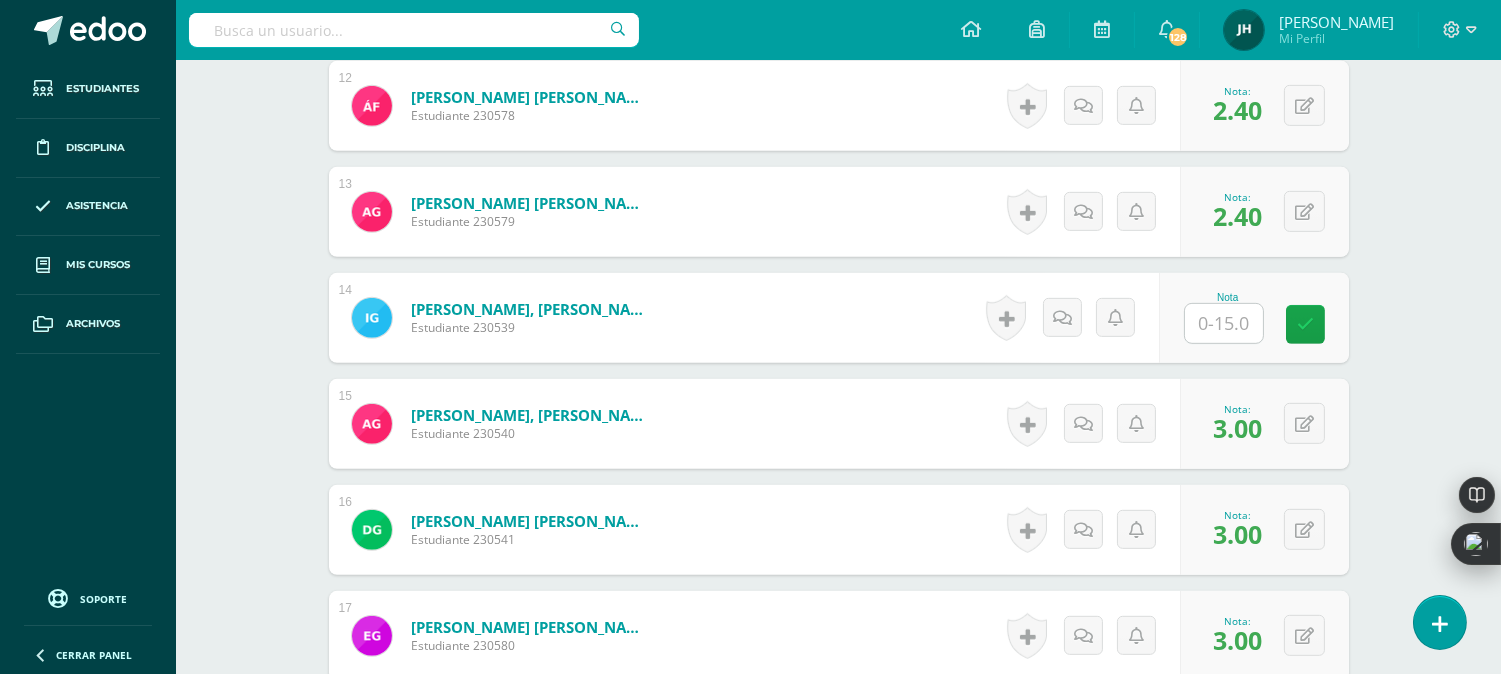 scroll, scrollTop: 1761, scrollLeft: 0, axis: vertical 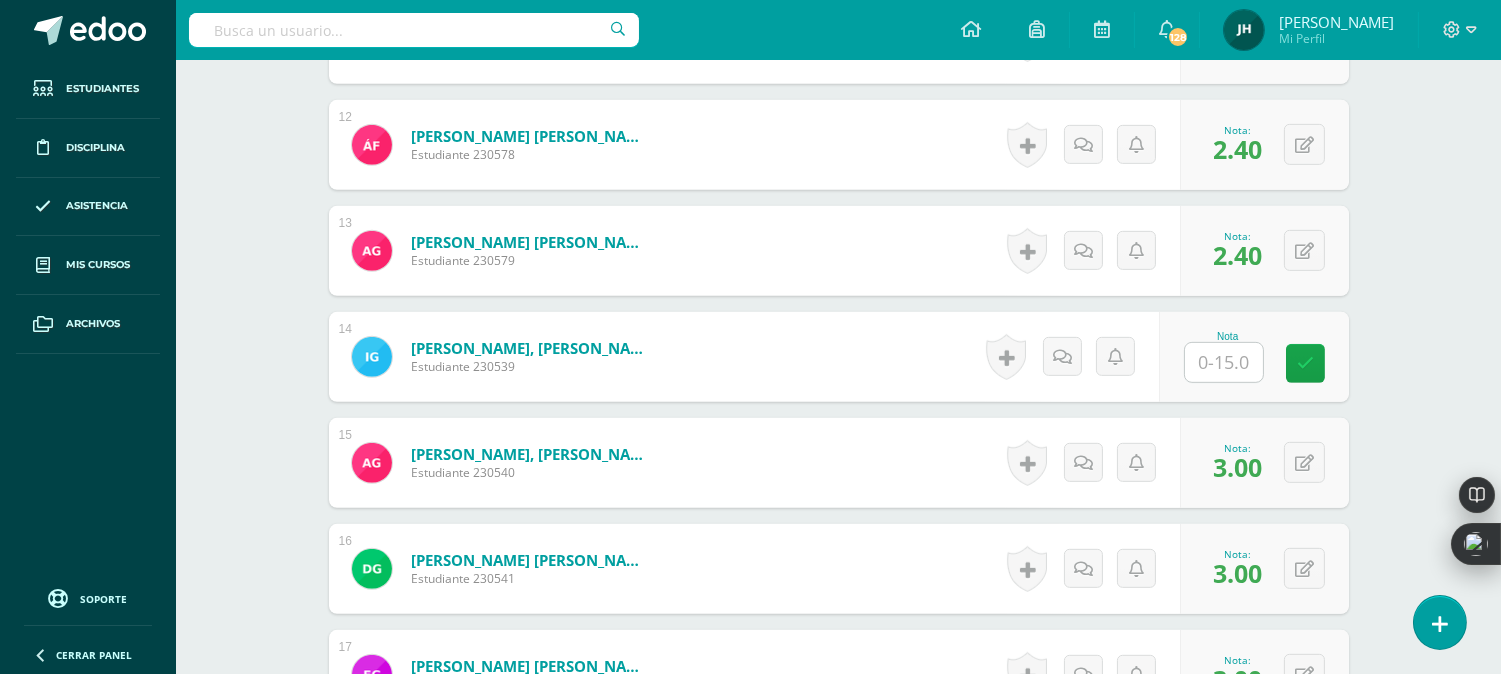 click at bounding box center (1224, 362) 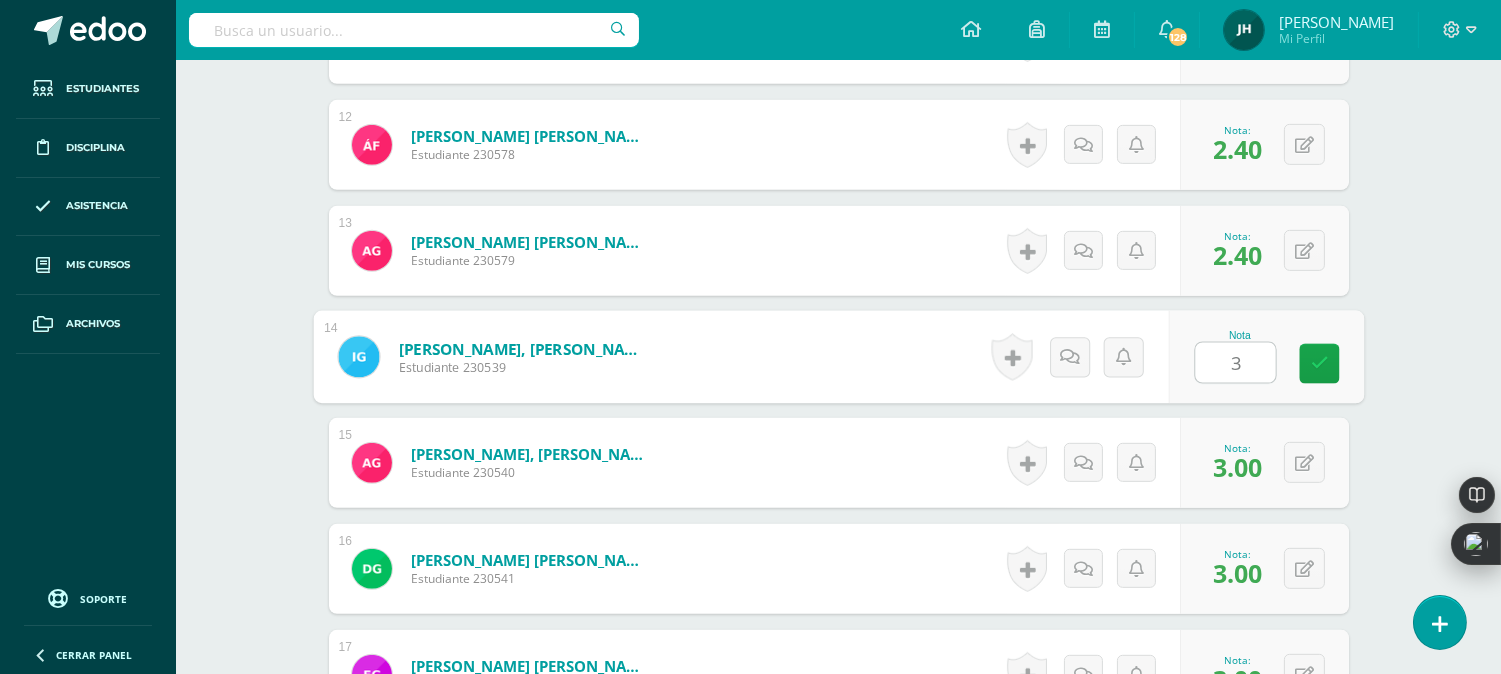 type on "3" 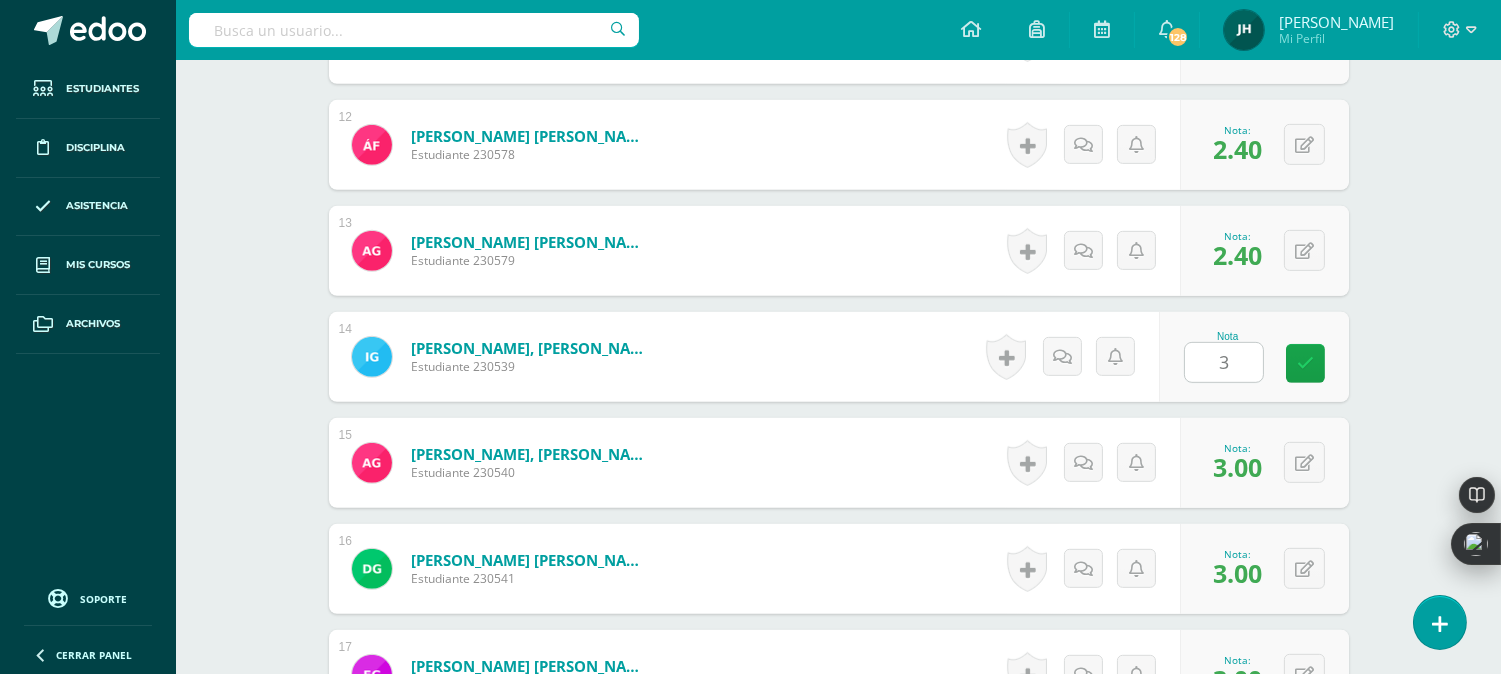 click on "García Balan, Ignacio Andres
Estudiante  230539
Nota
3
0
Logros" at bounding box center [839, 357] 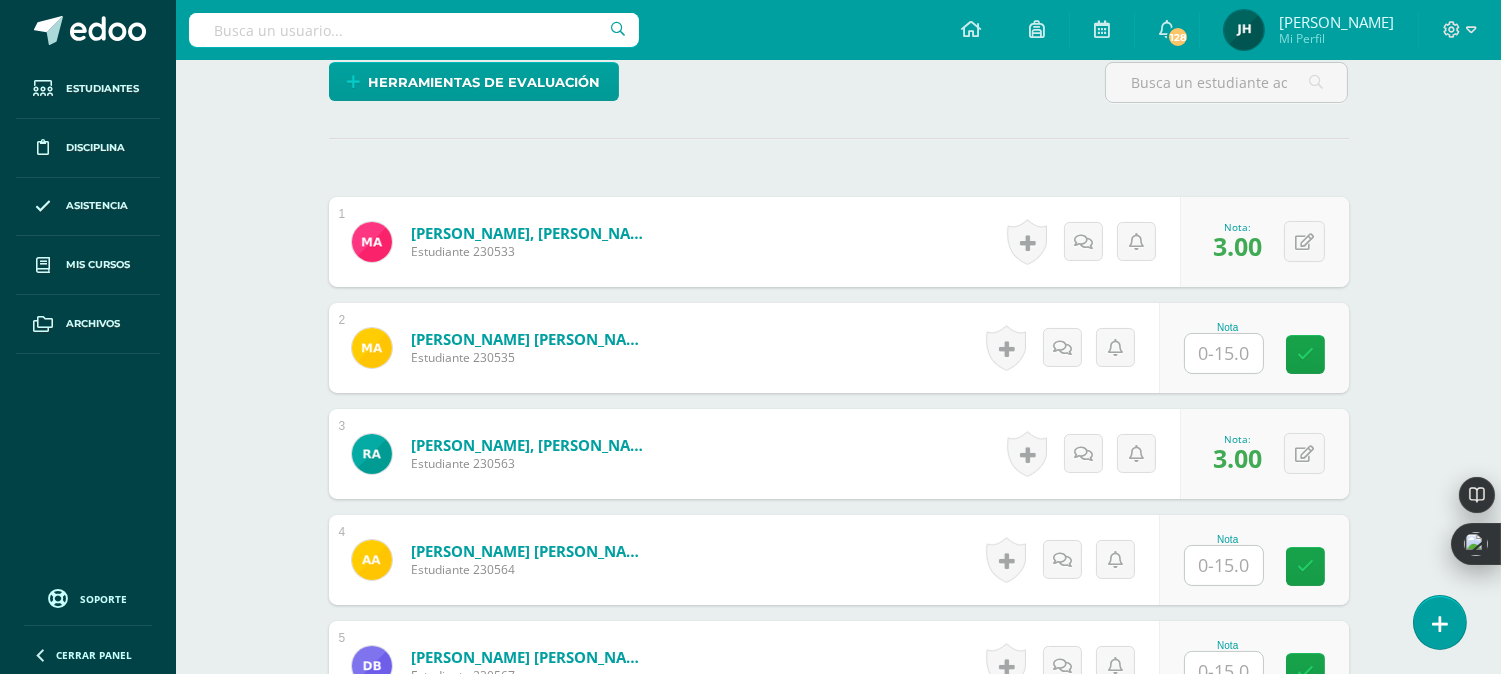 scroll, scrollTop: 538, scrollLeft: 0, axis: vertical 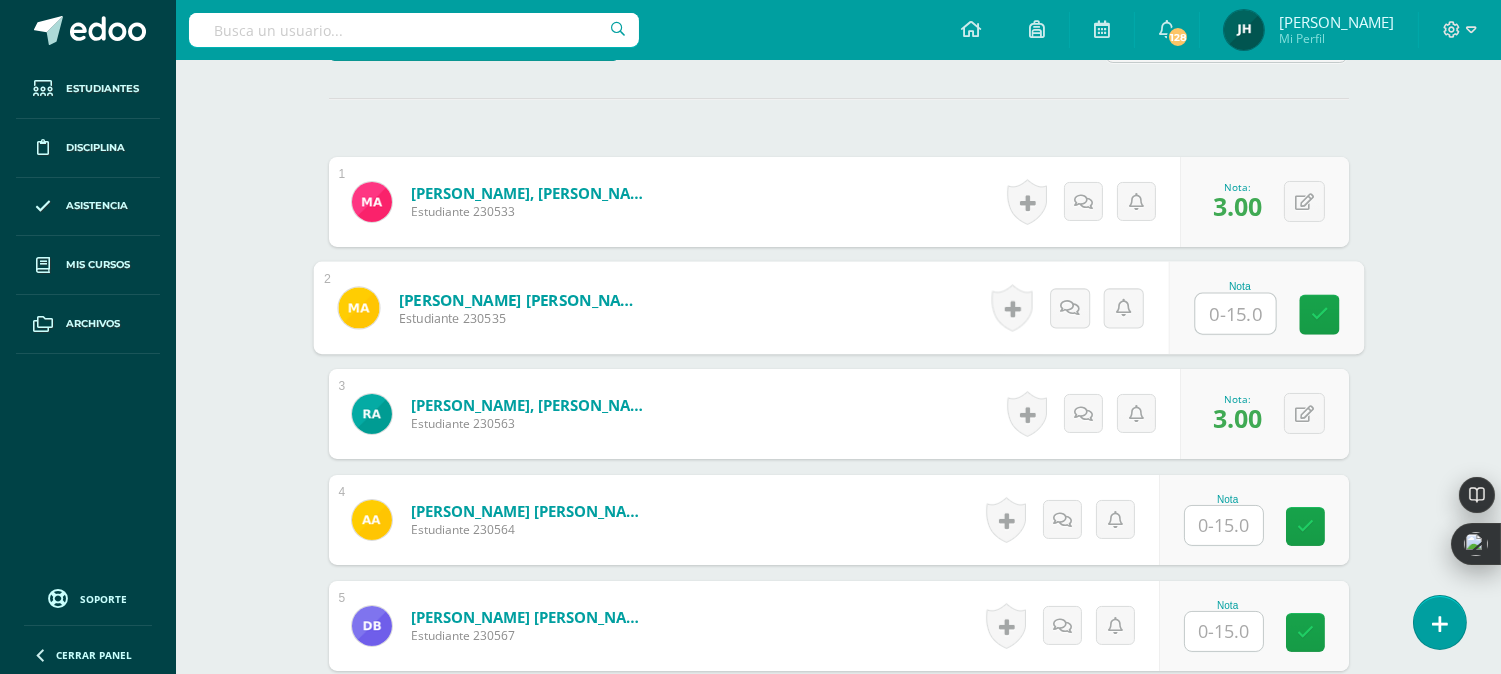 click at bounding box center [1235, 314] 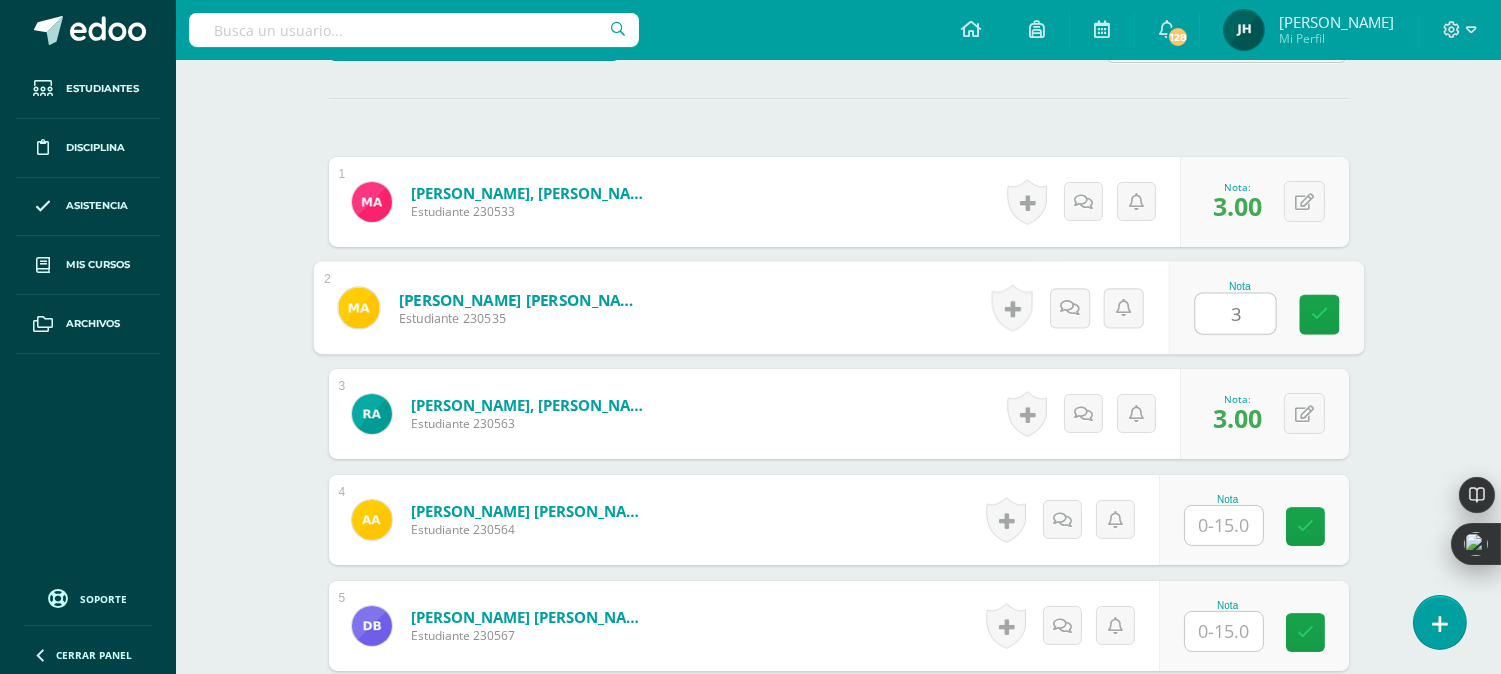 type on "3" 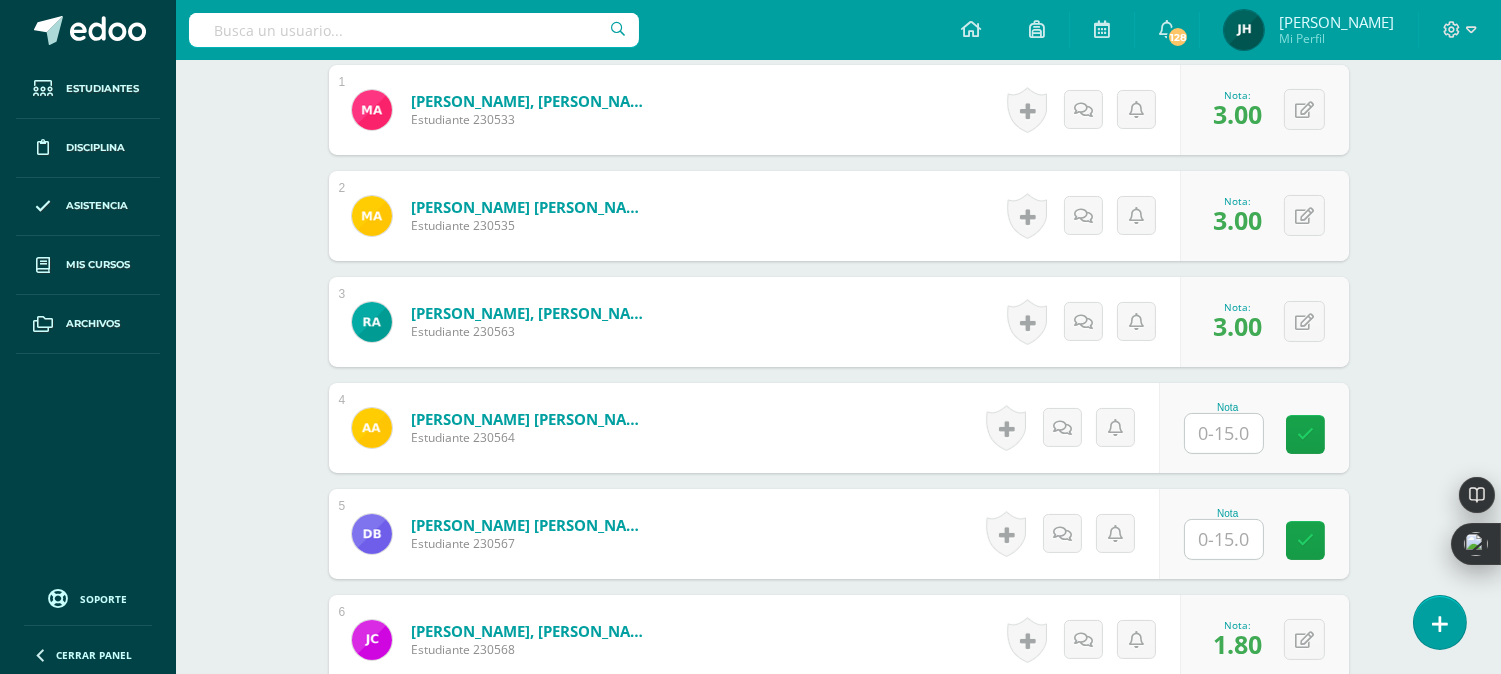 scroll, scrollTop: 761, scrollLeft: 0, axis: vertical 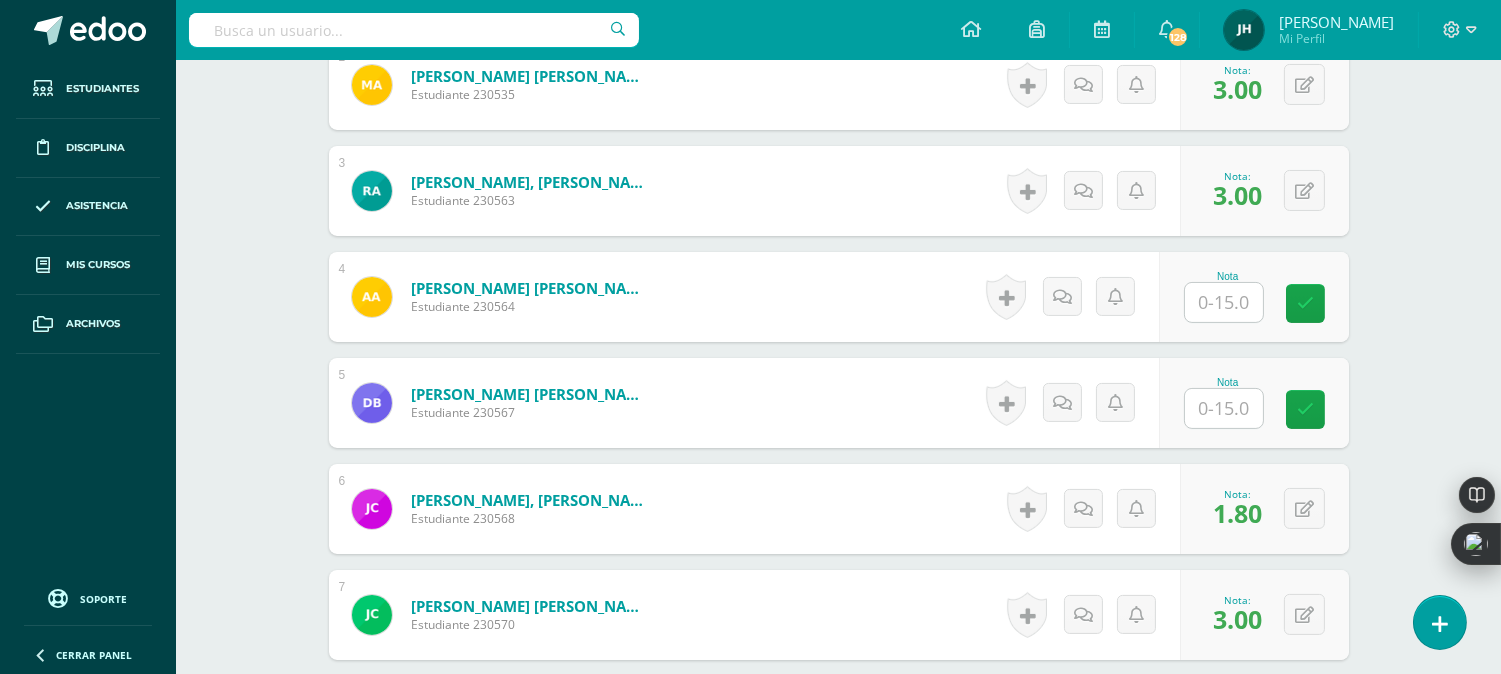 click at bounding box center [1224, 408] 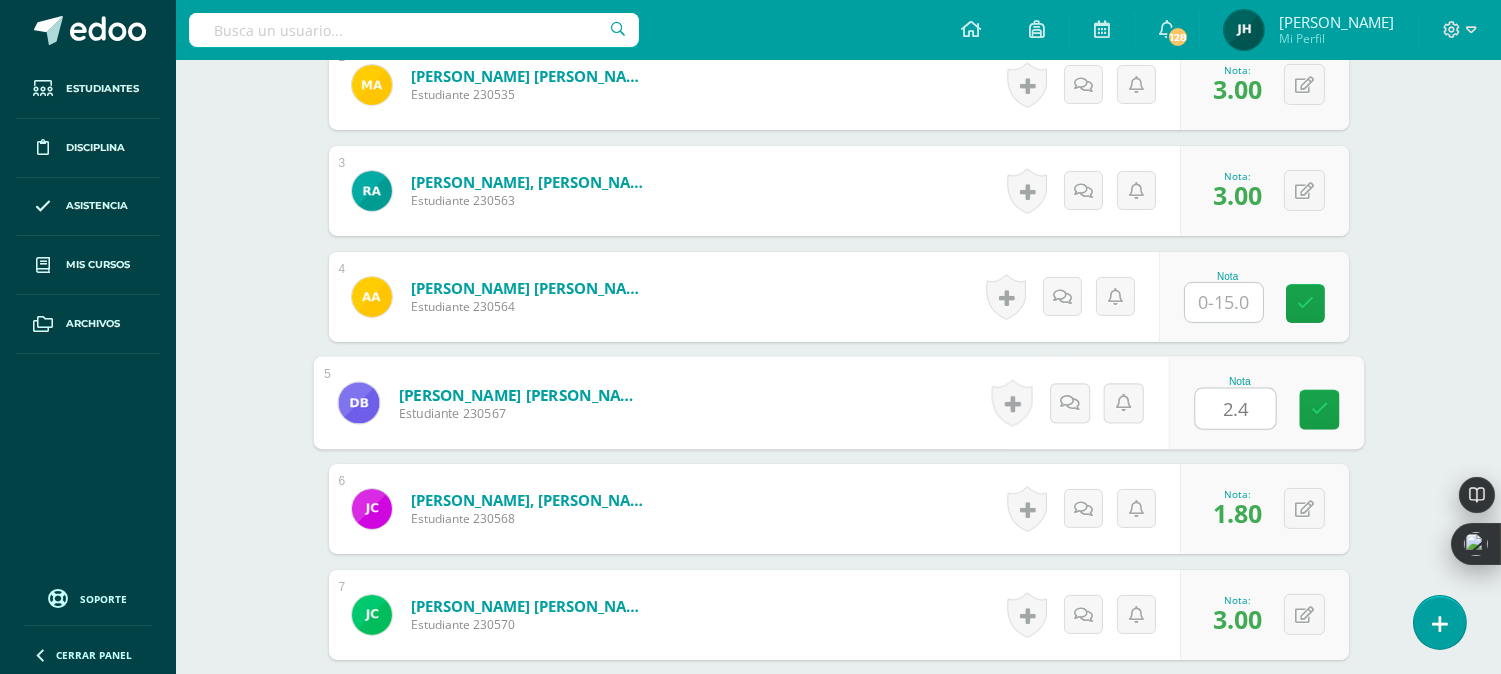 type on "2.4" 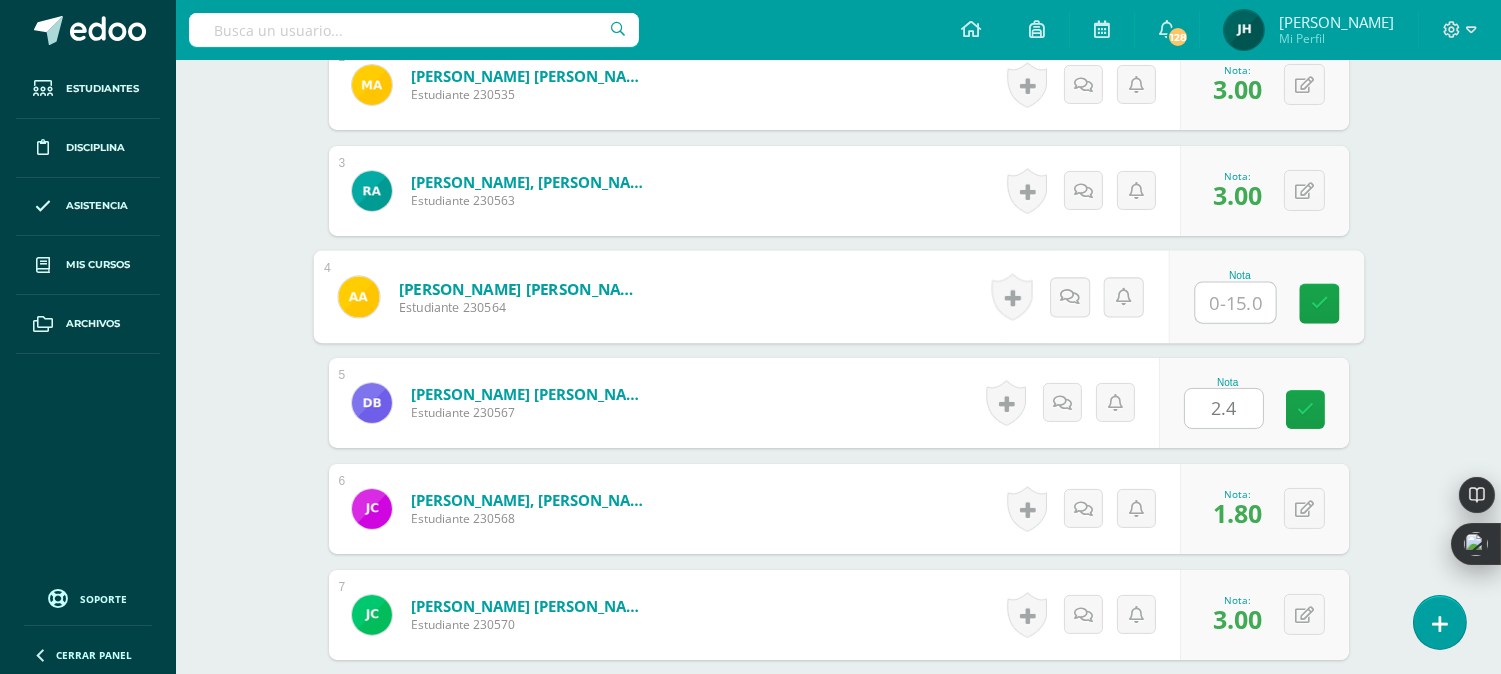 click at bounding box center [1235, 303] 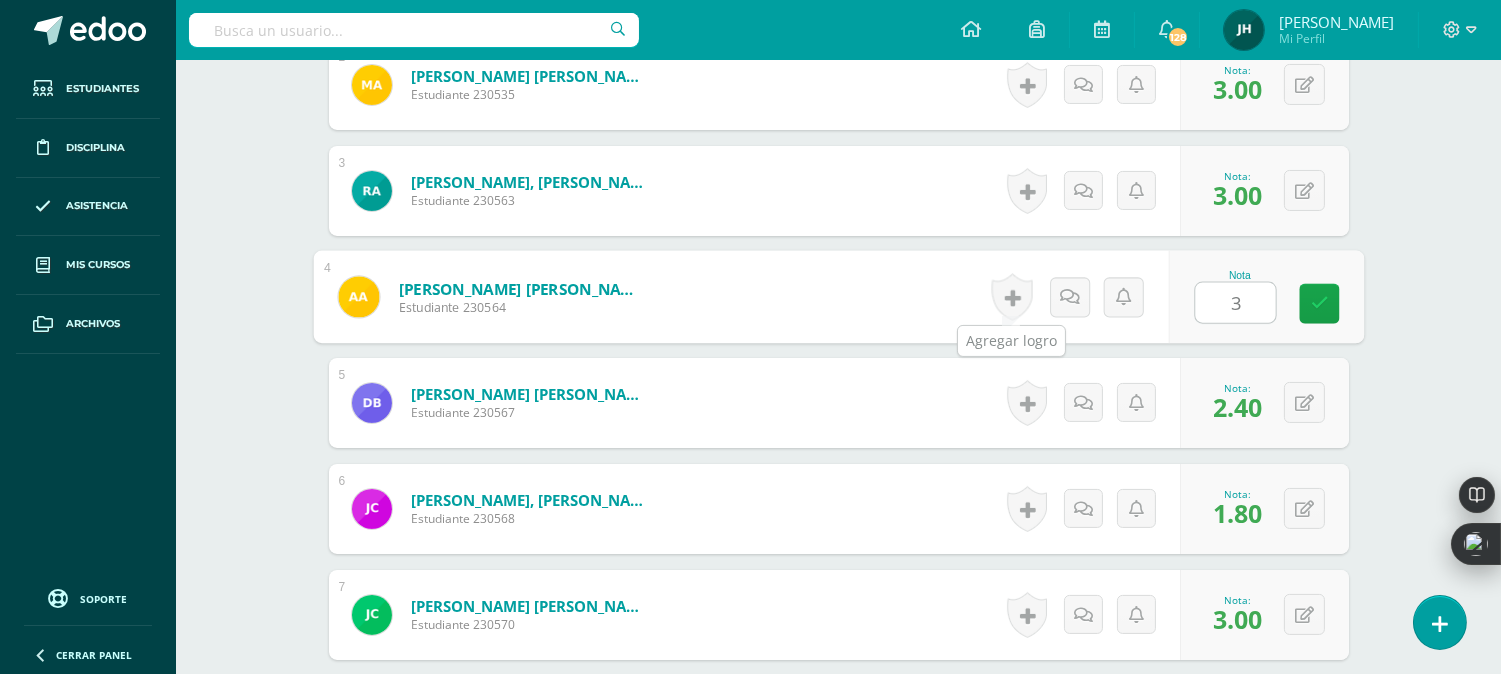 type on "3" 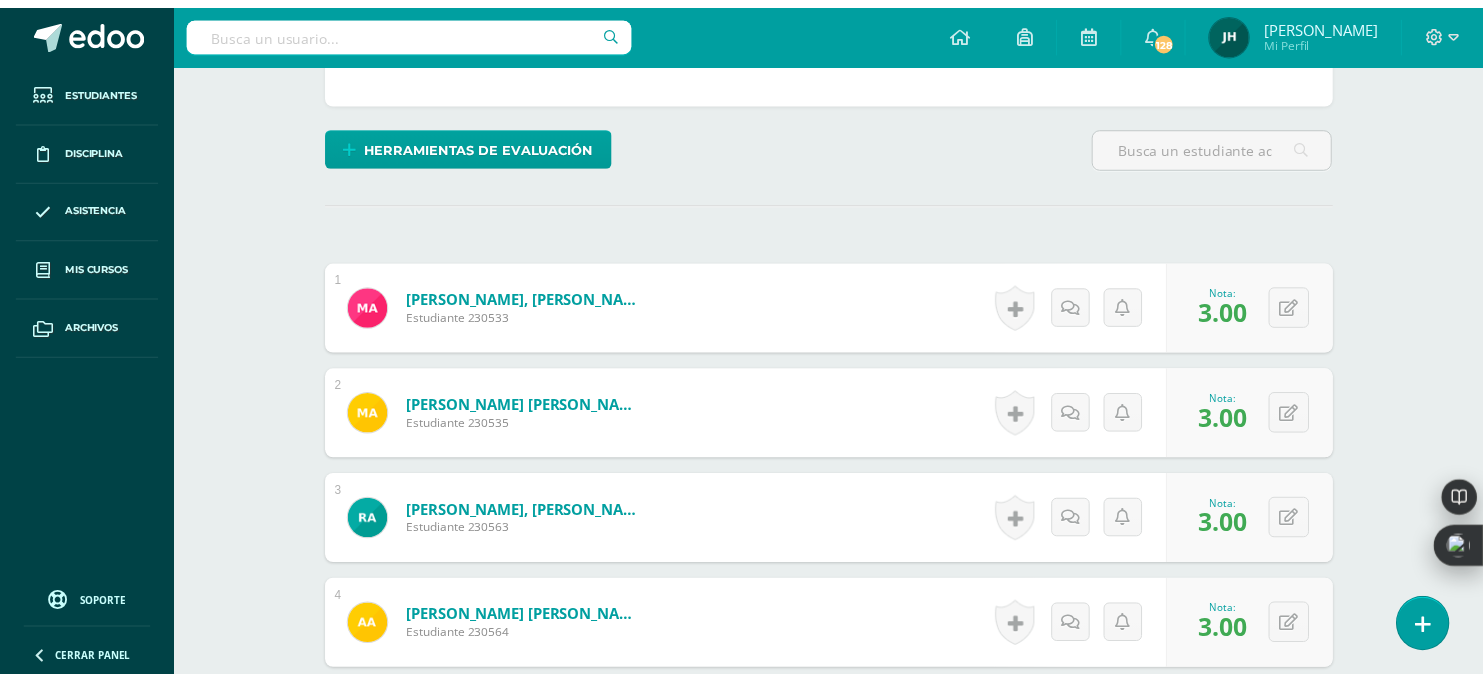 scroll, scrollTop: 444, scrollLeft: 0, axis: vertical 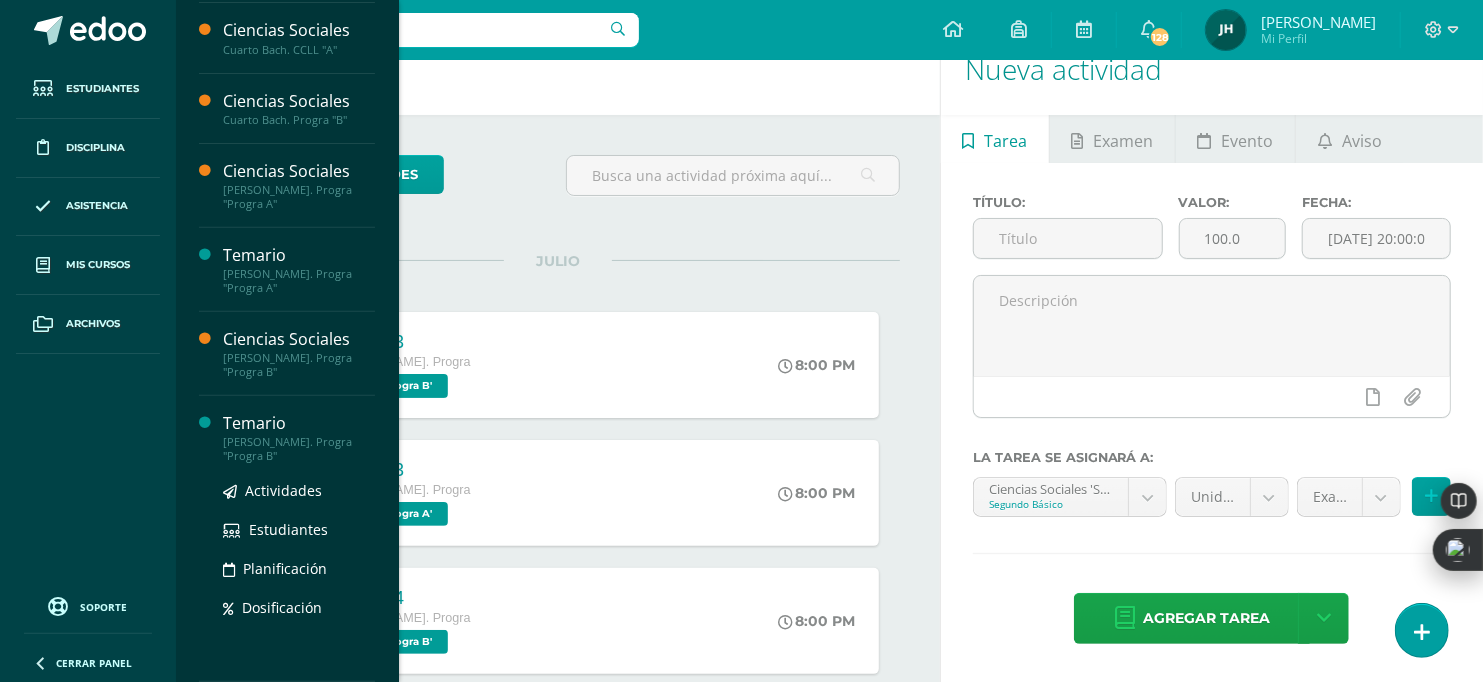 click on "[PERSON_NAME]. Progra
"Progra B"" at bounding box center [299, 449] 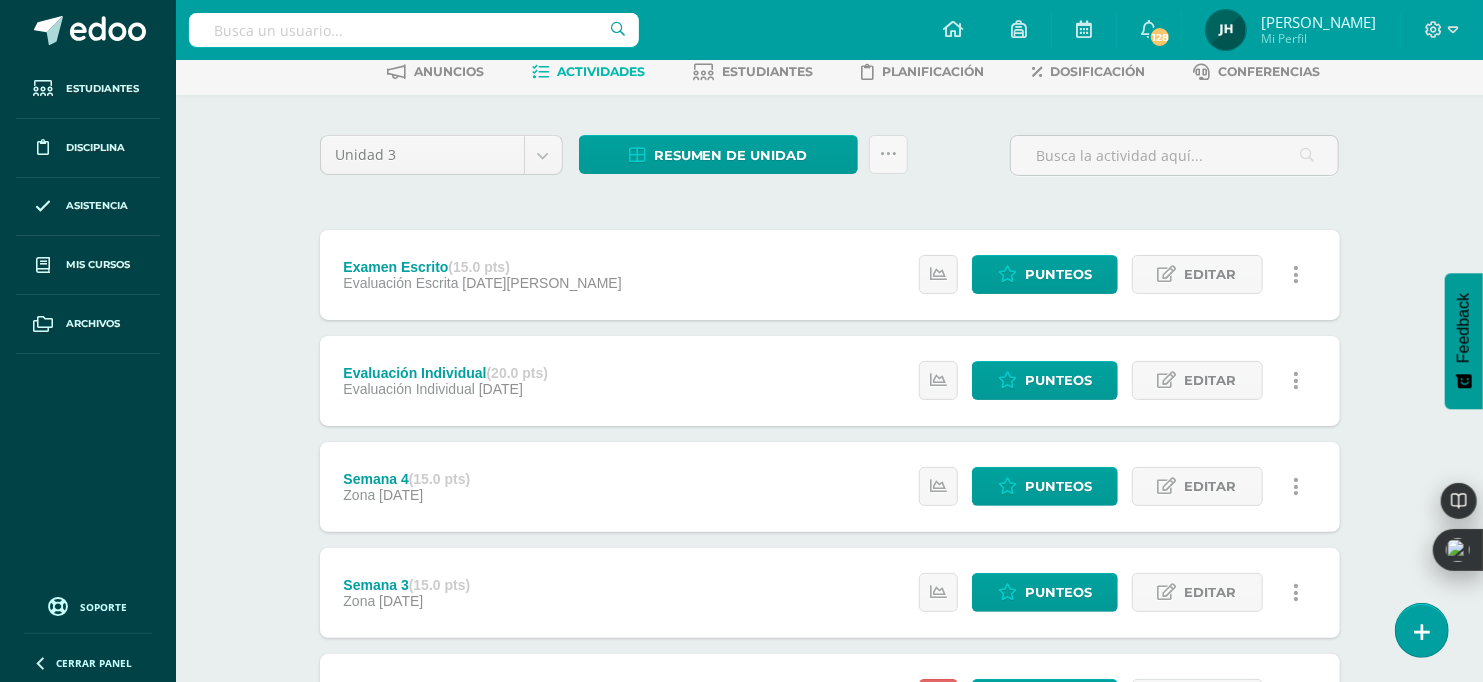 scroll, scrollTop: 403, scrollLeft: 0, axis: vertical 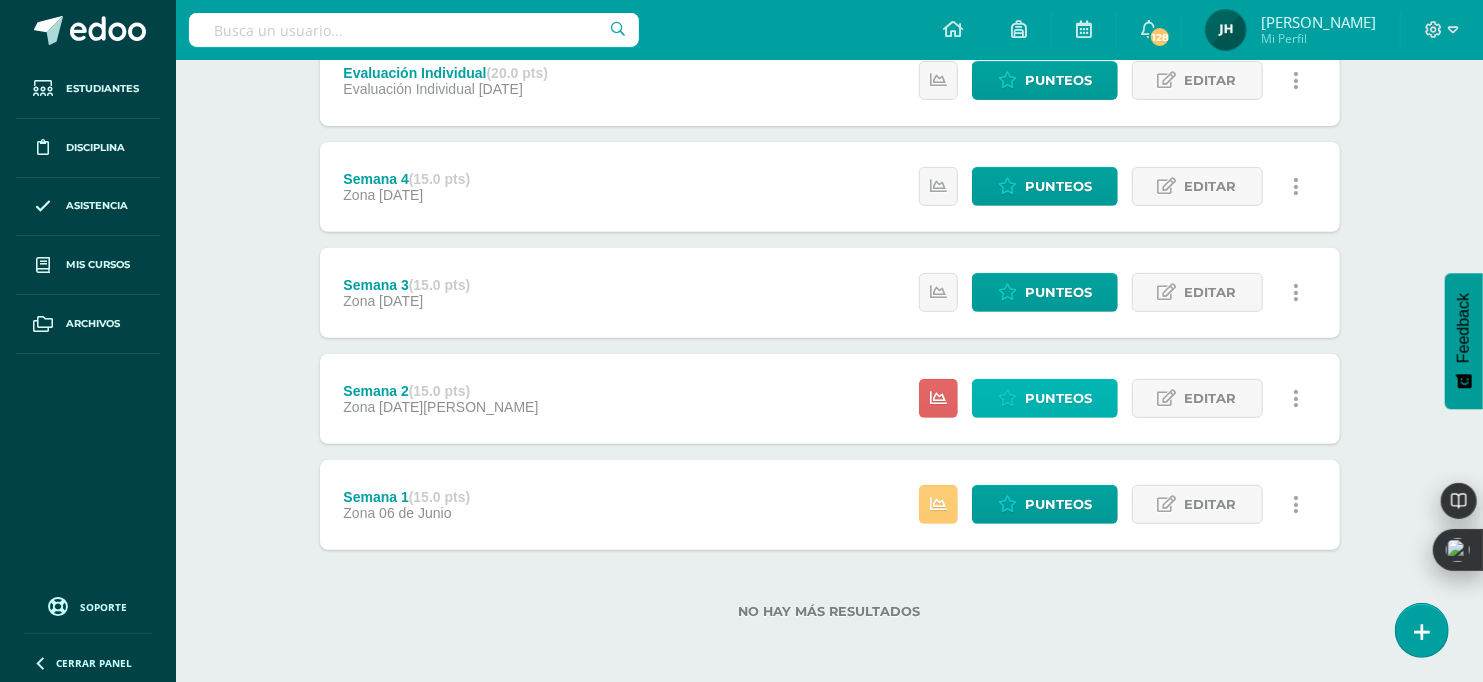 click on "Punteos" at bounding box center (1058, 398) 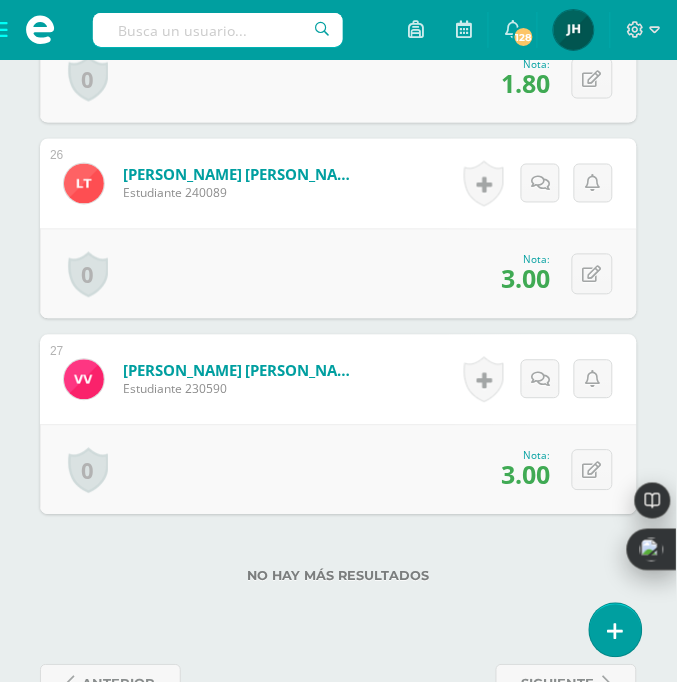 scroll, scrollTop: 5555, scrollLeft: 0, axis: vertical 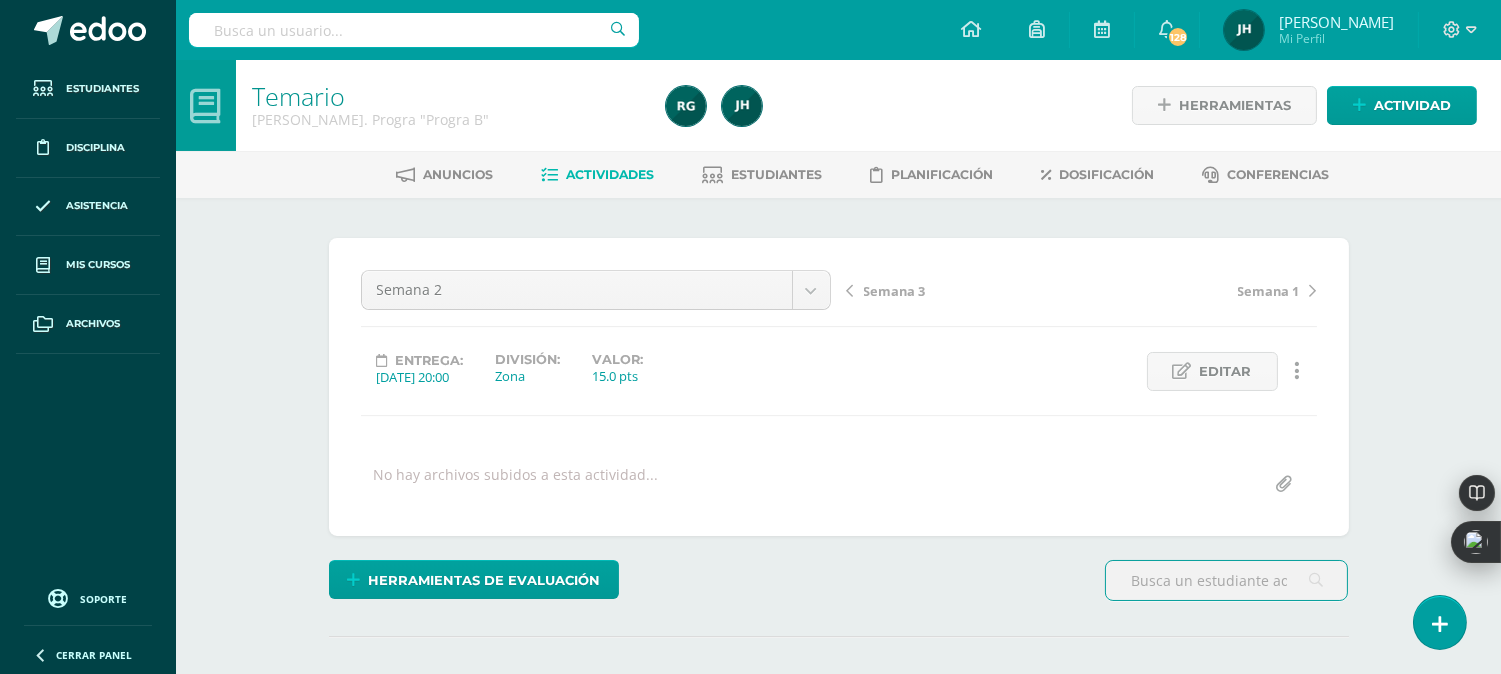 click on "Actividades" at bounding box center [610, 174] 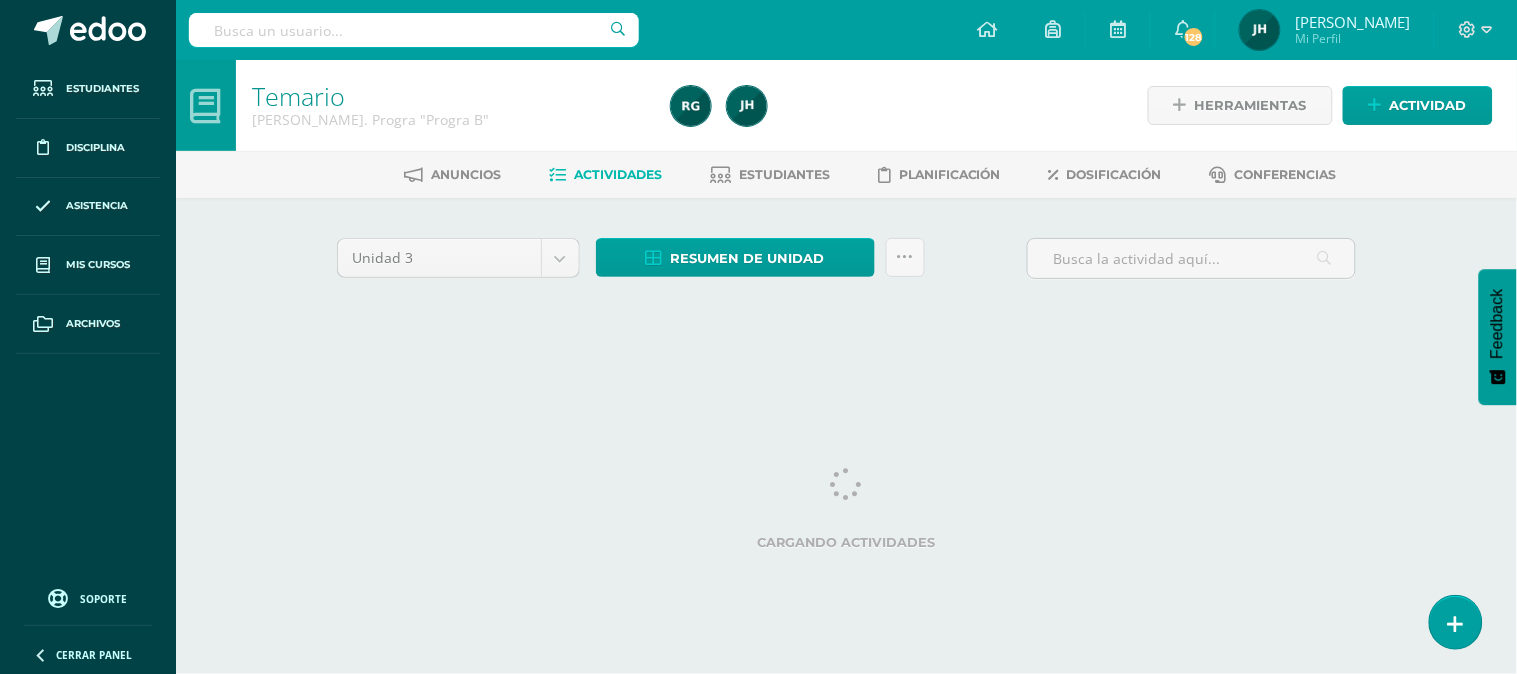 scroll, scrollTop: 0, scrollLeft: 0, axis: both 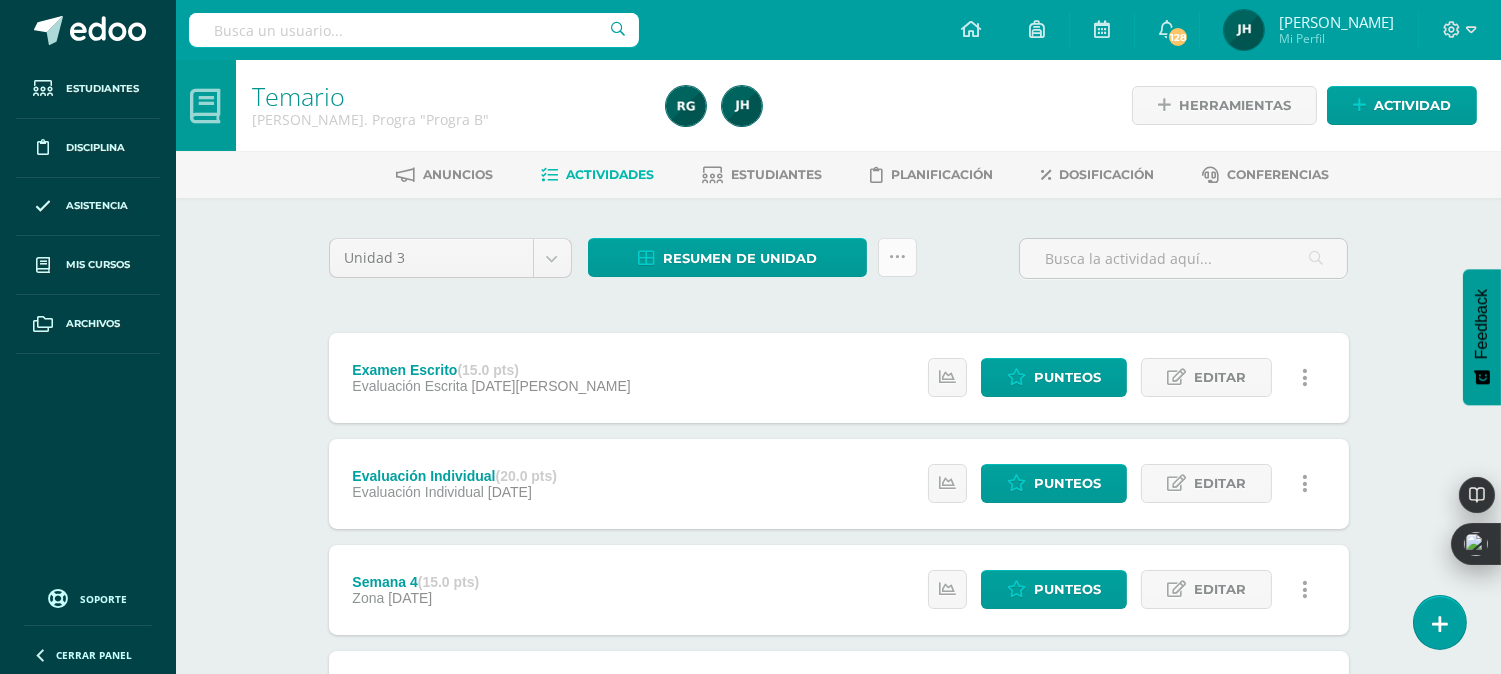 click at bounding box center [897, 257] 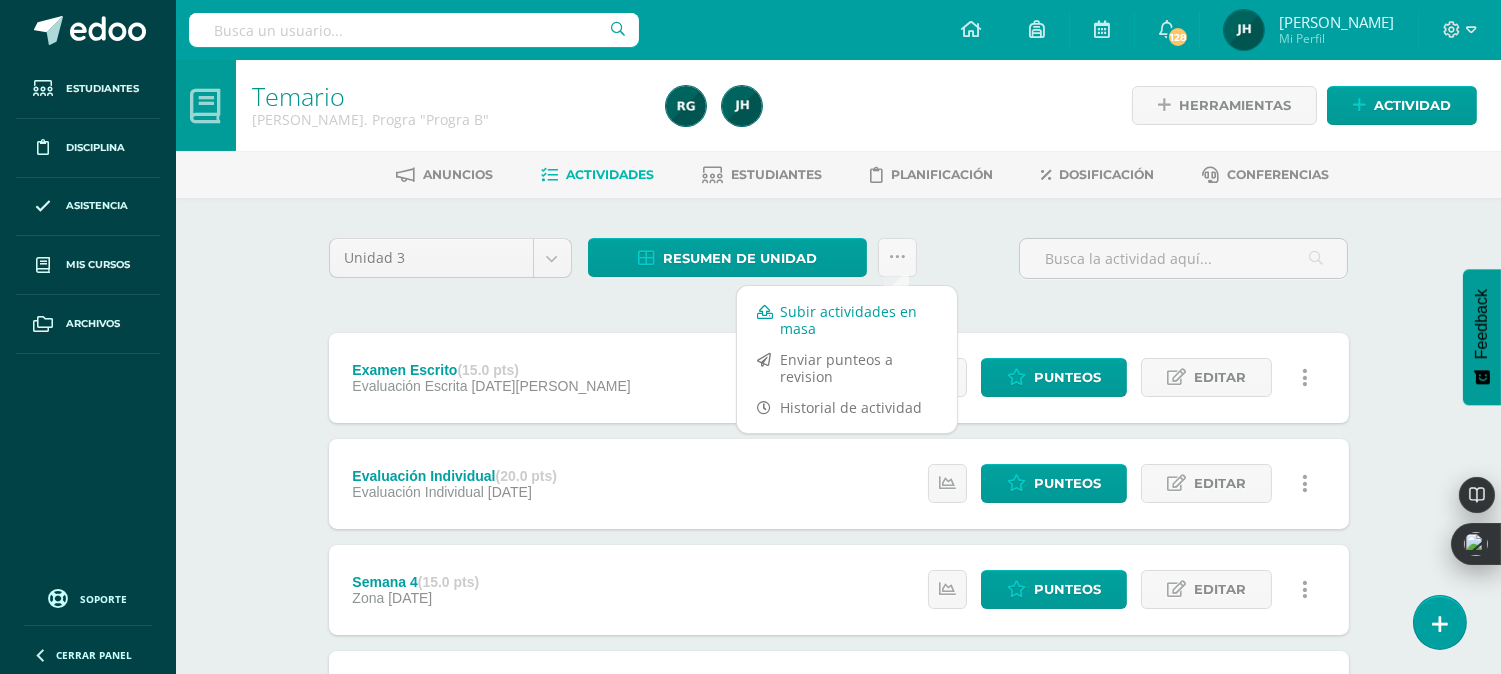 click on "Subir actividades en masa" at bounding box center (847, 320) 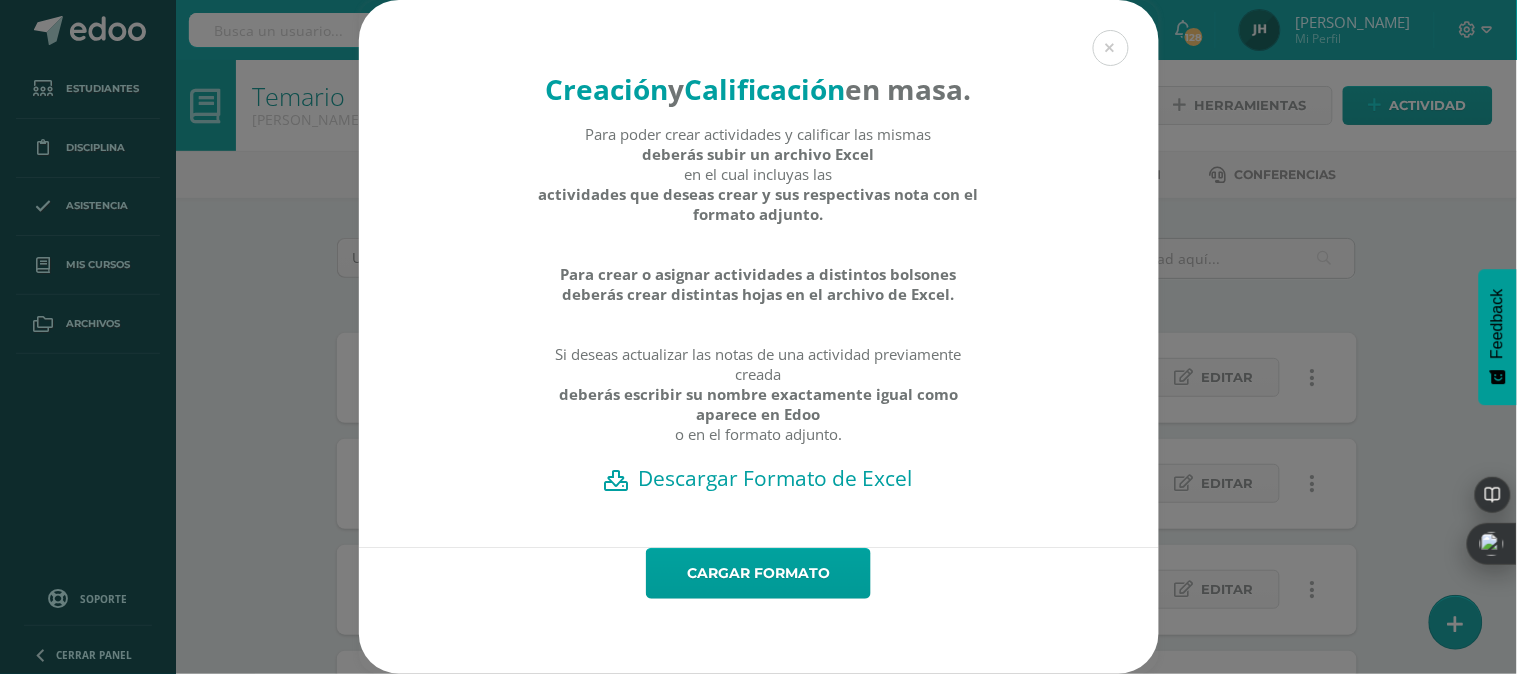 scroll, scrollTop: 37, scrollLeft: 0, axis: vertical 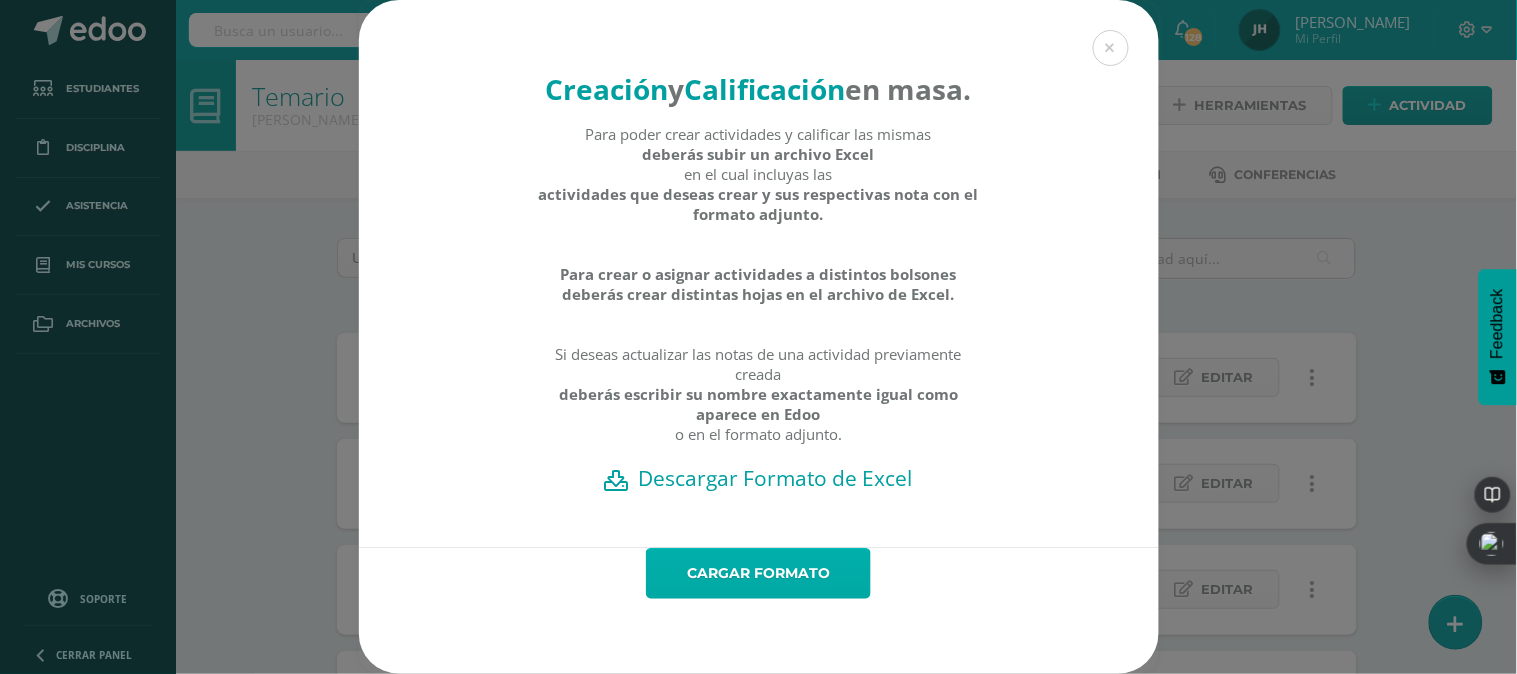 click on "Cargar formato" at bounding box center (758, 573) 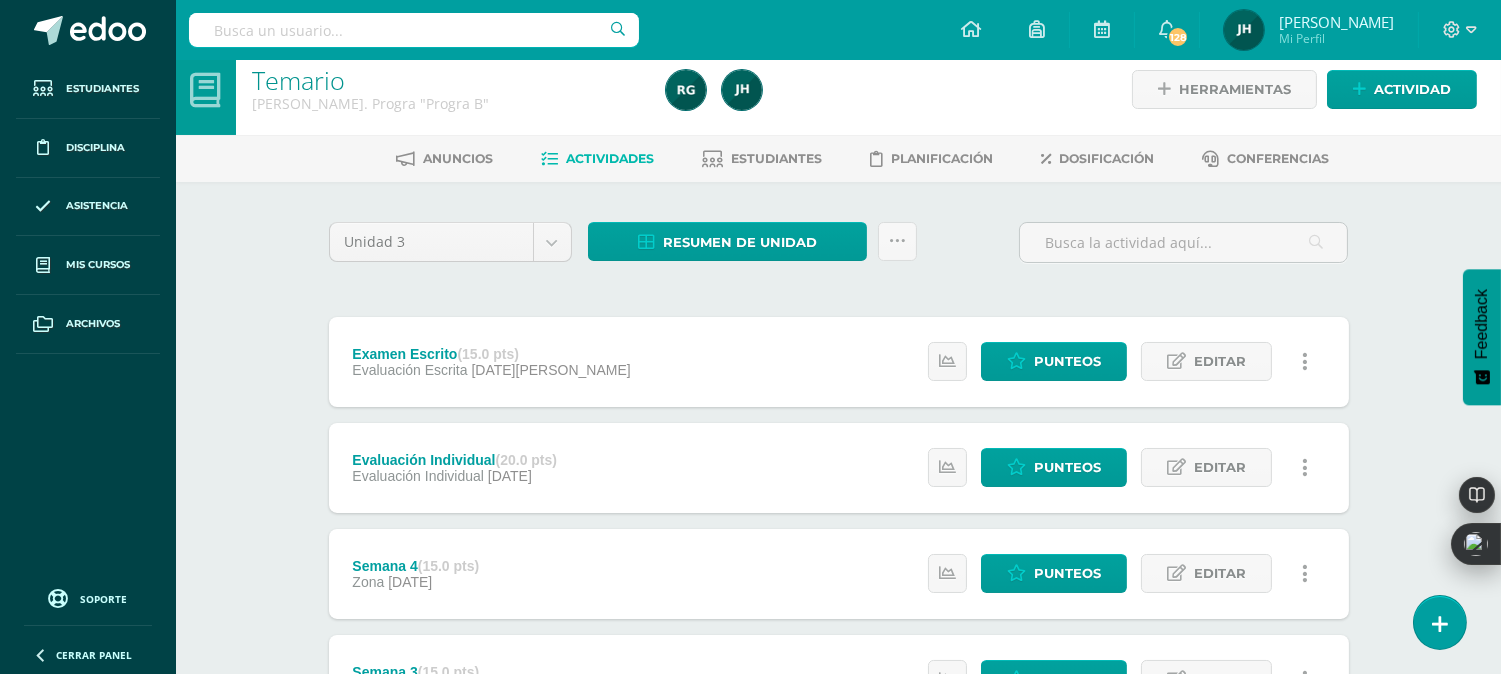 scroll, scrollTop: 411, scrollLeft: 0, axis: vertical 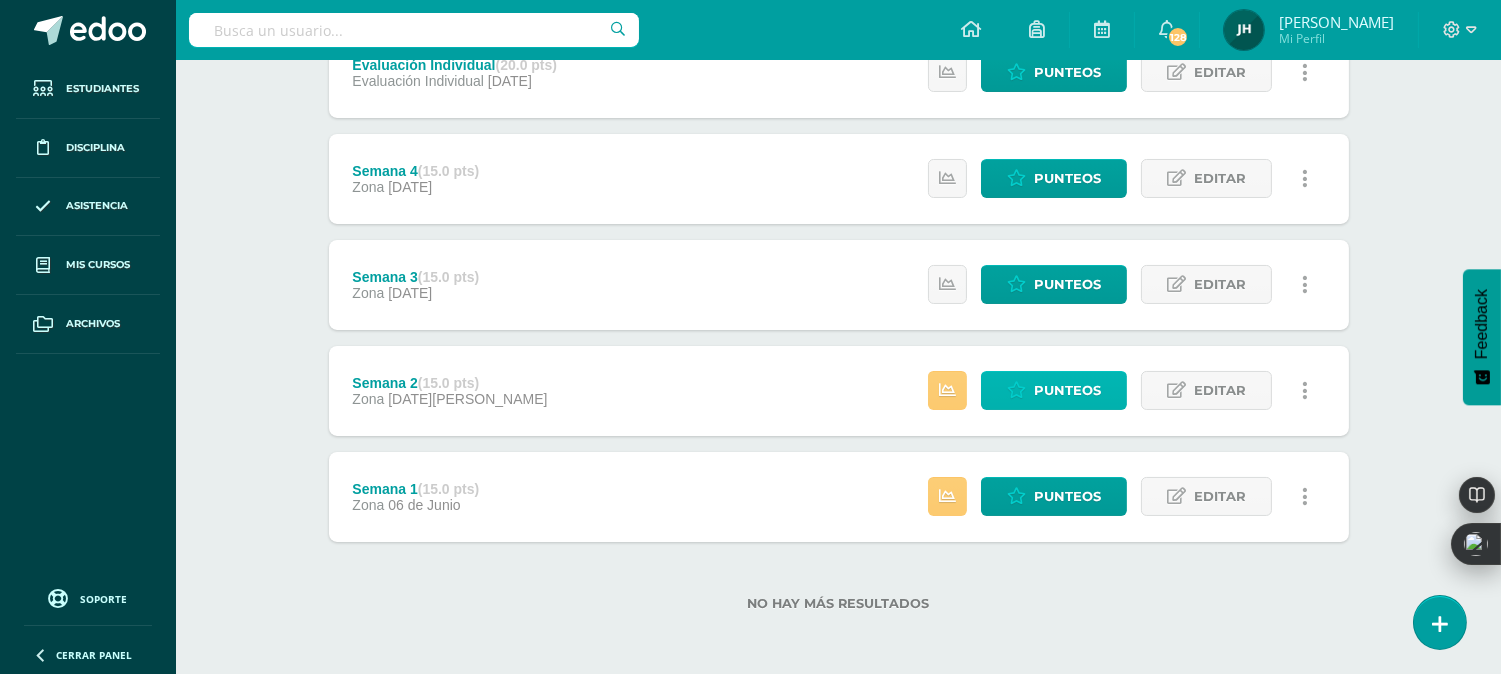 click on "Punteos" at bounding box center (1067, 390) 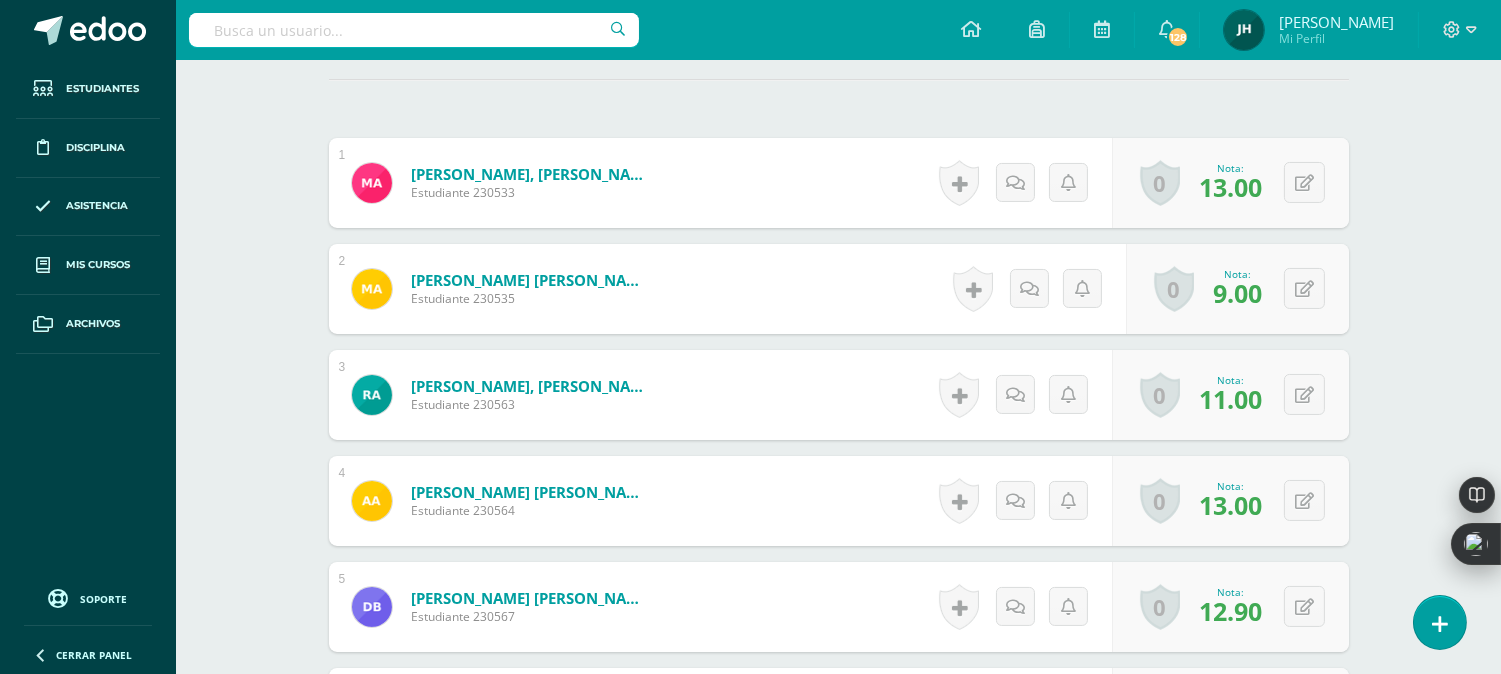 scroll, scrollTop: 558, scrollLeft: 0, axis: vertical 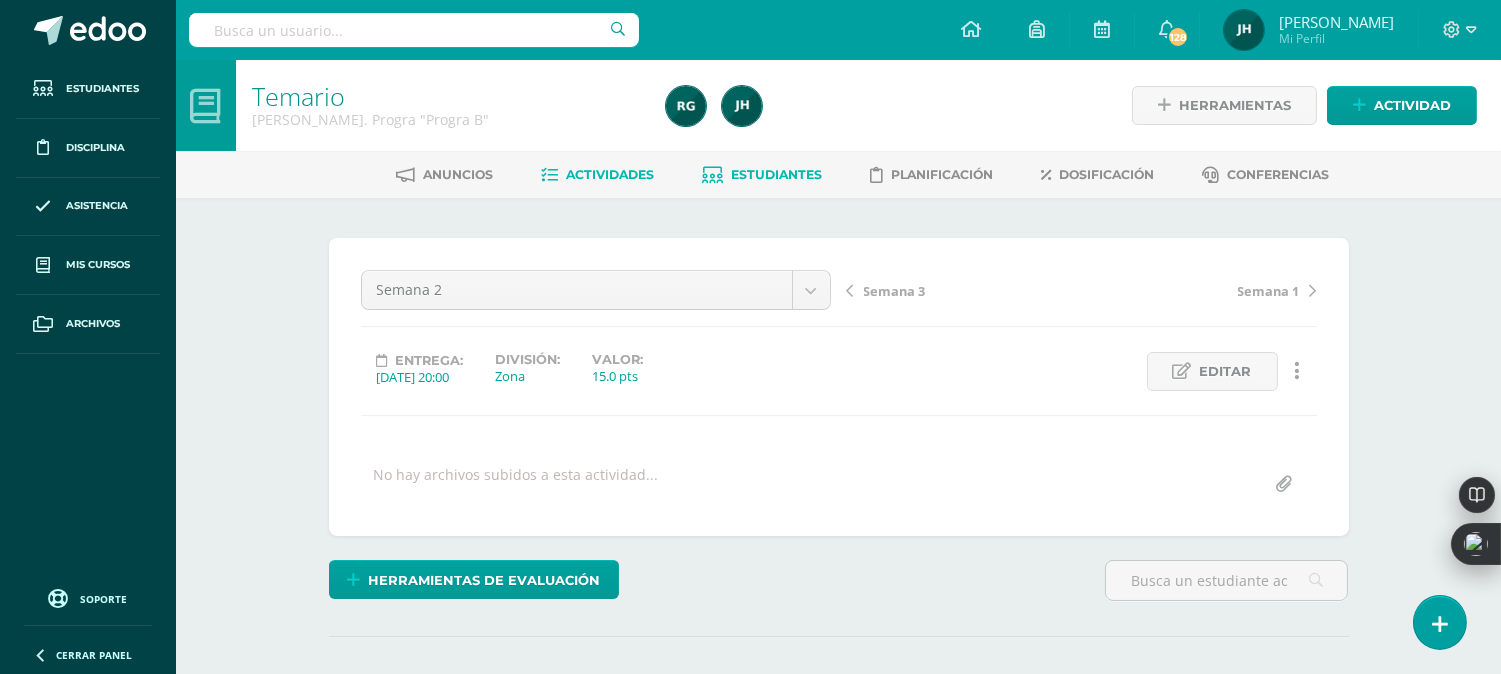 click on "Estudiantes" at bounding box center [776, 174] 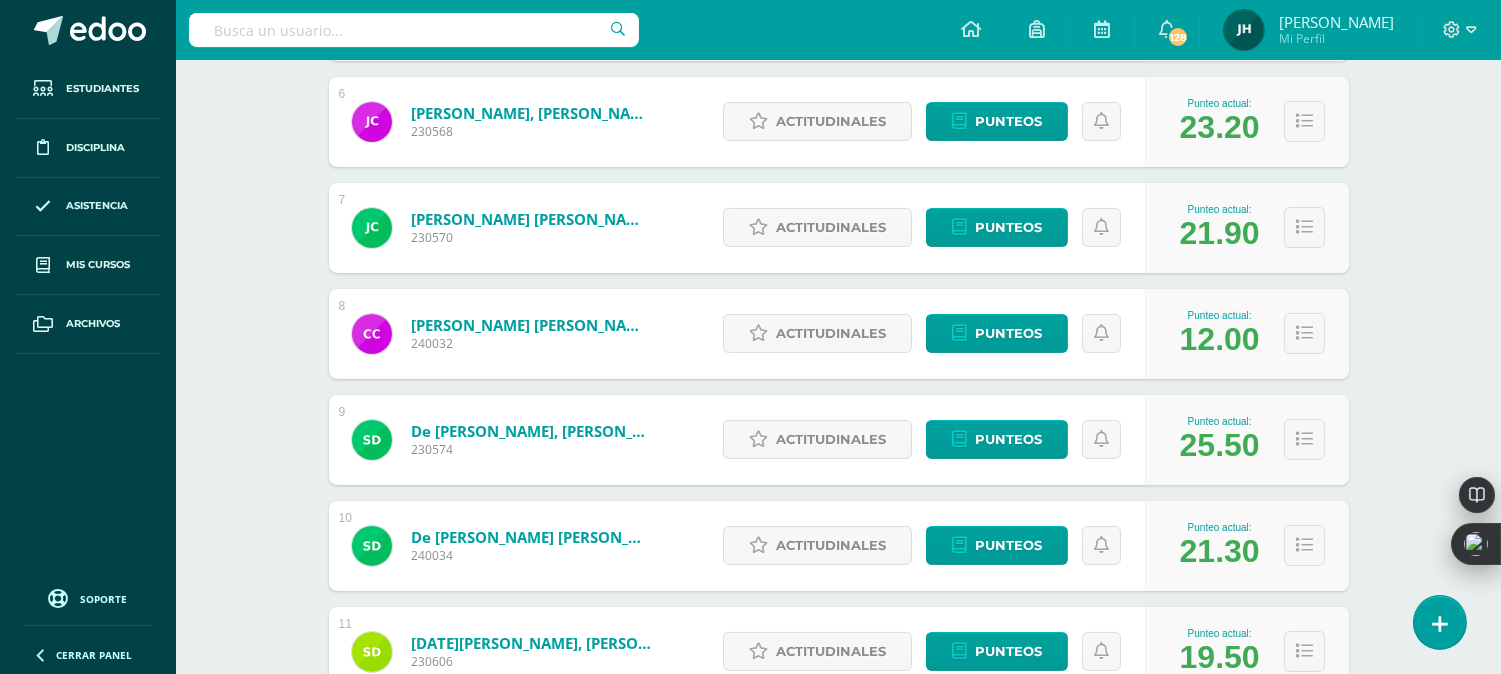 scroll, scrollTop: 1000, scrollLeft: 0, axis: vertical 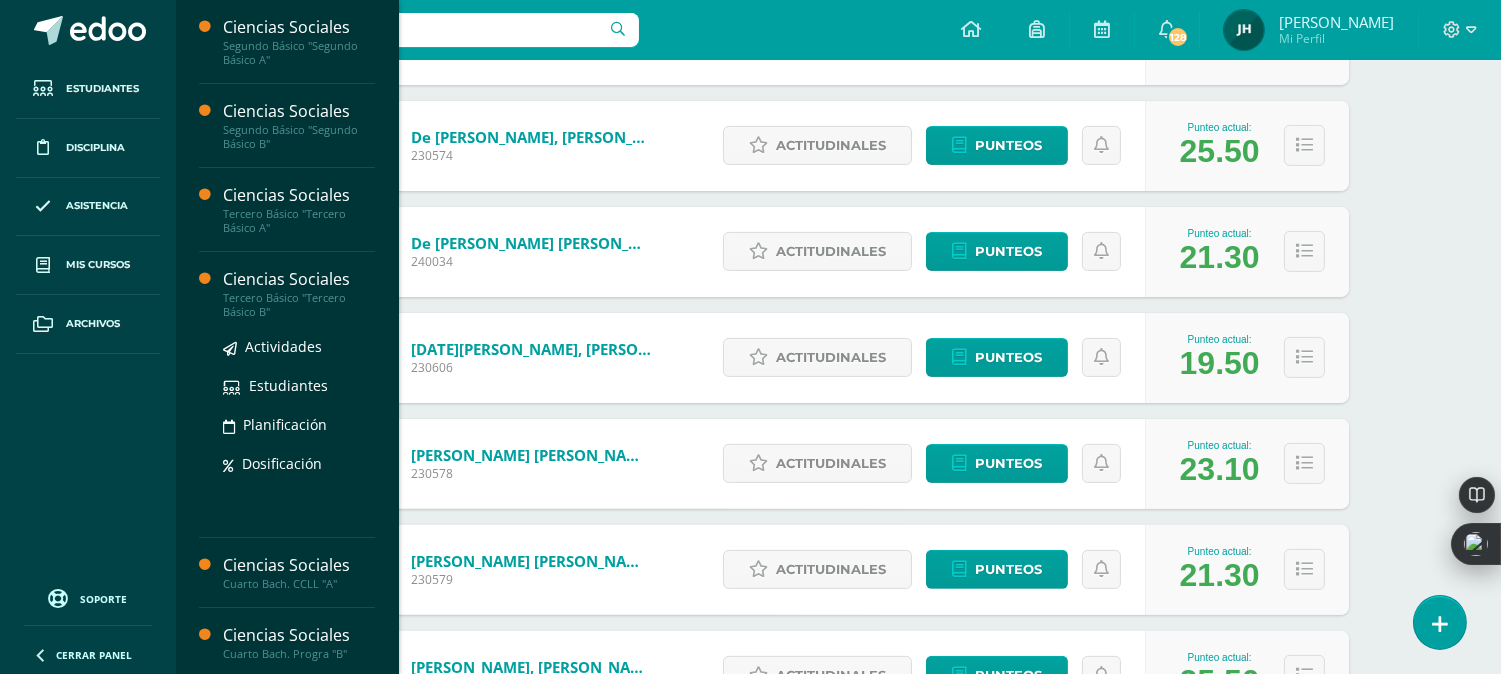 click on "Tercero
Básico
"Tercero Básico B"" at bounding box center (299, 305) 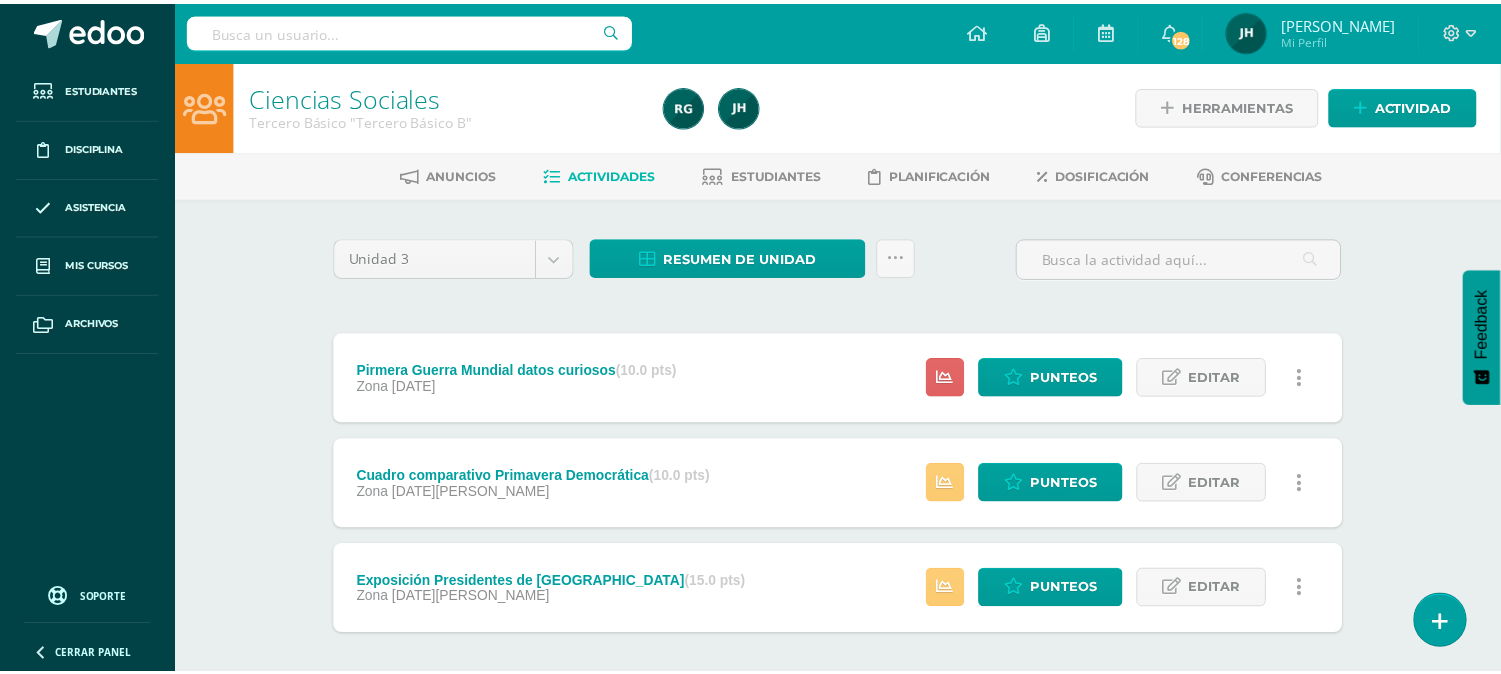 scroll, scrollTop: 0, scrollLeft: 0, axis: both 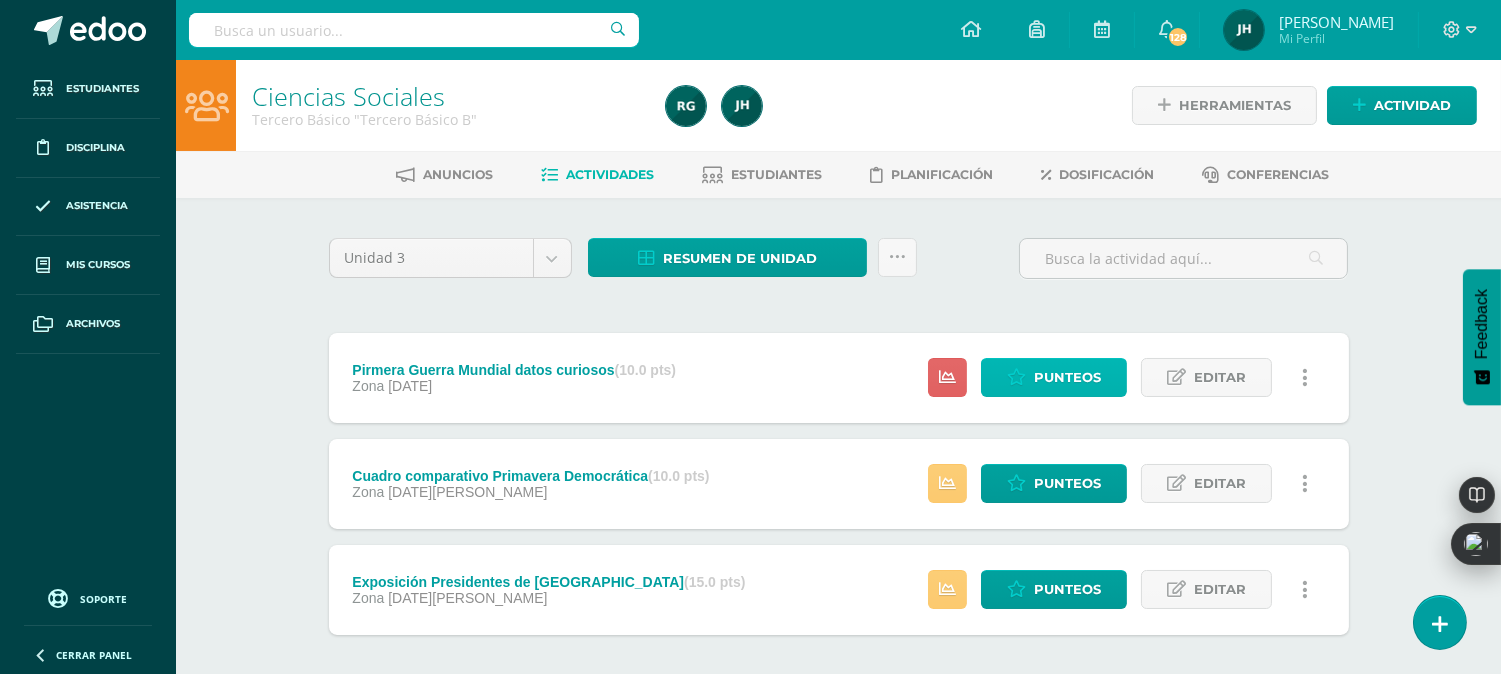 click at bounding box center (1016, 377) 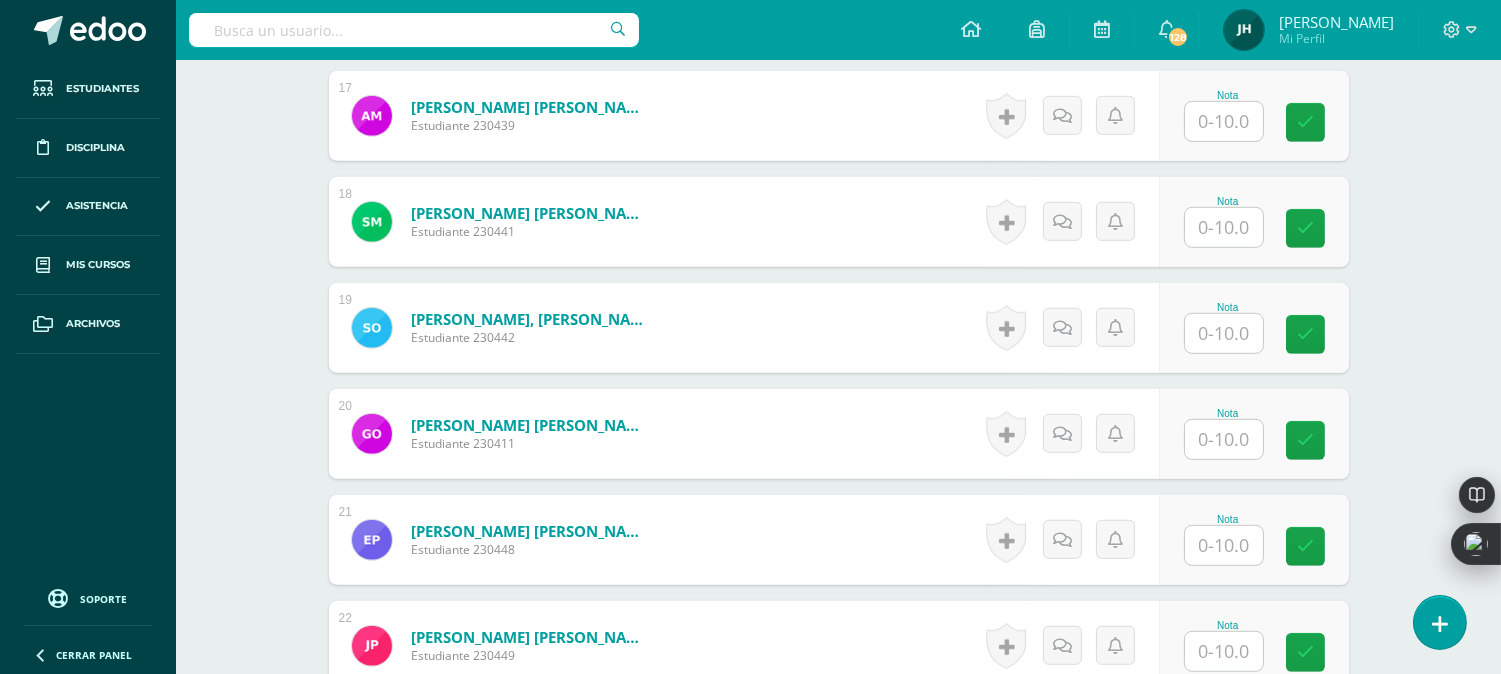 scroll, scrollTop: 2447, scrollLeft: 0, axis: vertical 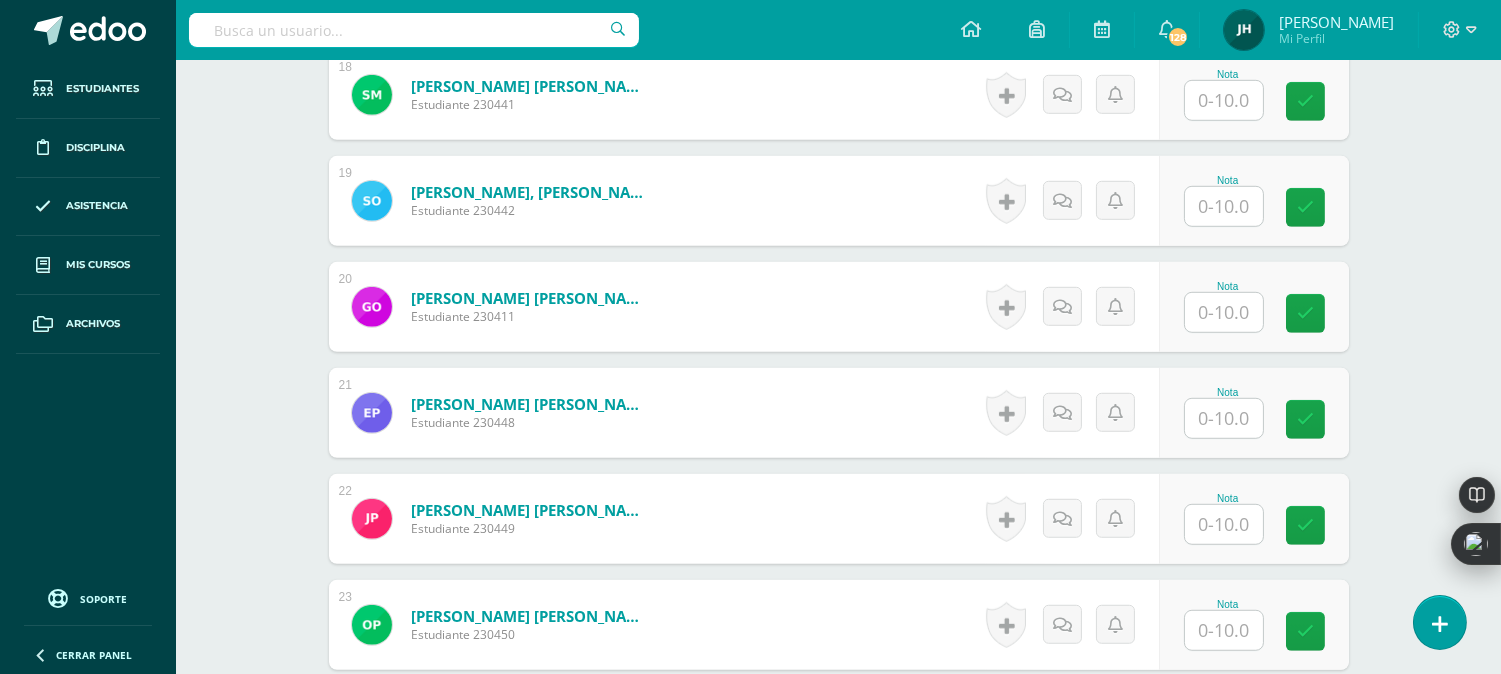 click at bounding box center [1224, 312] 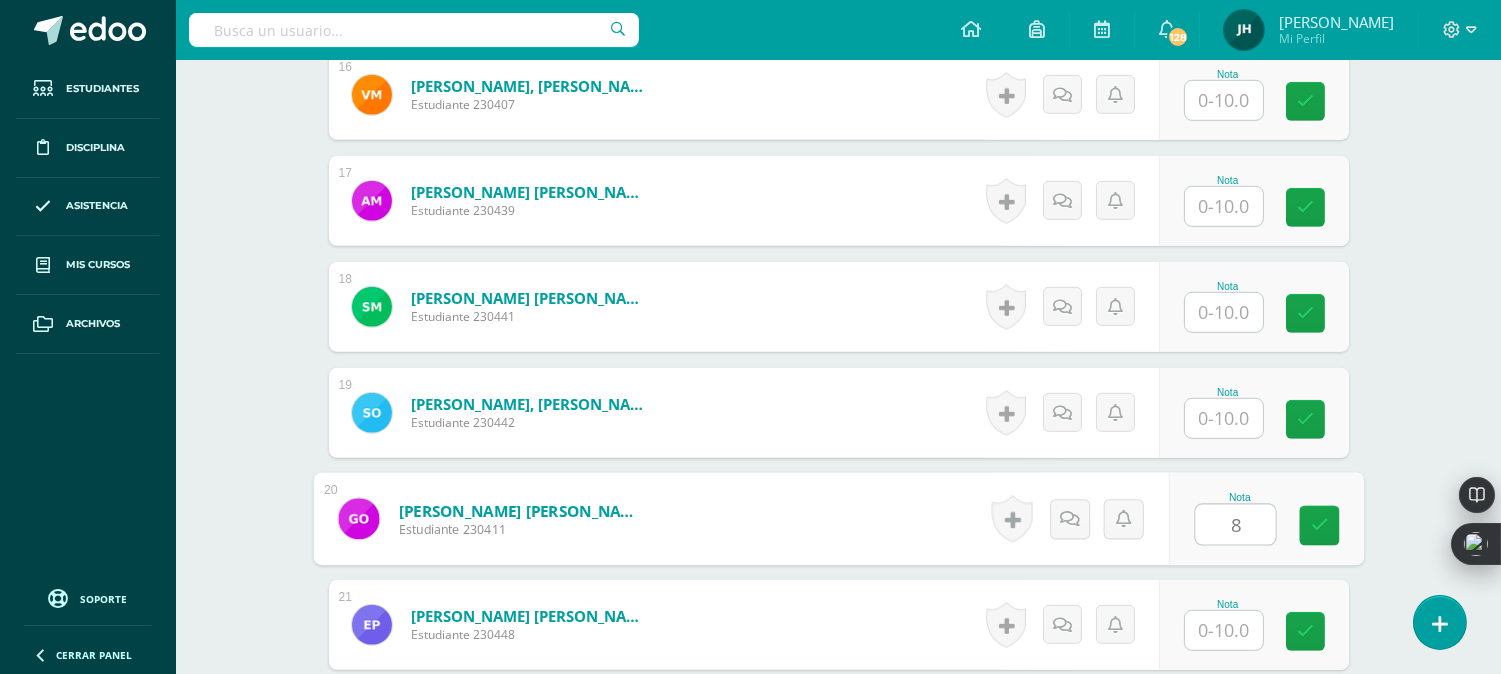 scroll, scrollTop: 2336, scrollLeft: 0, axis: vertical 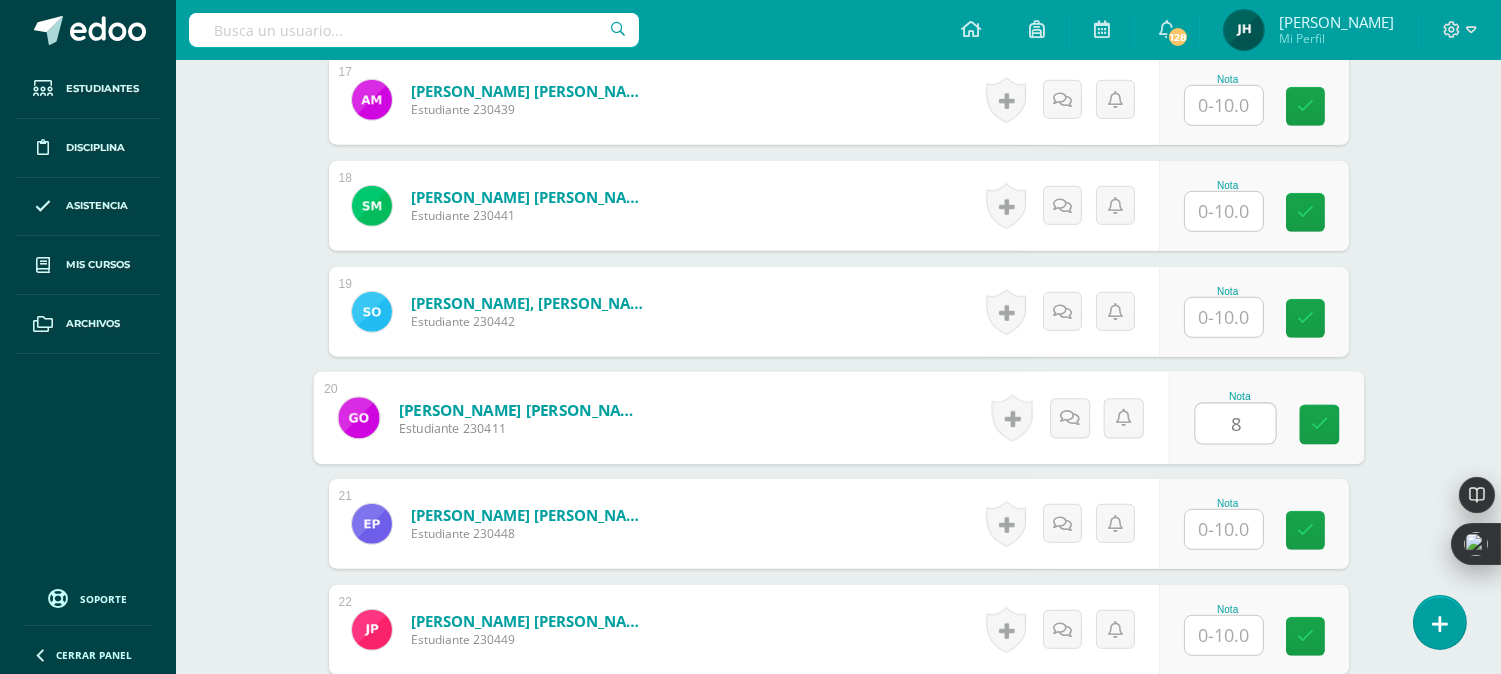 type on "8" 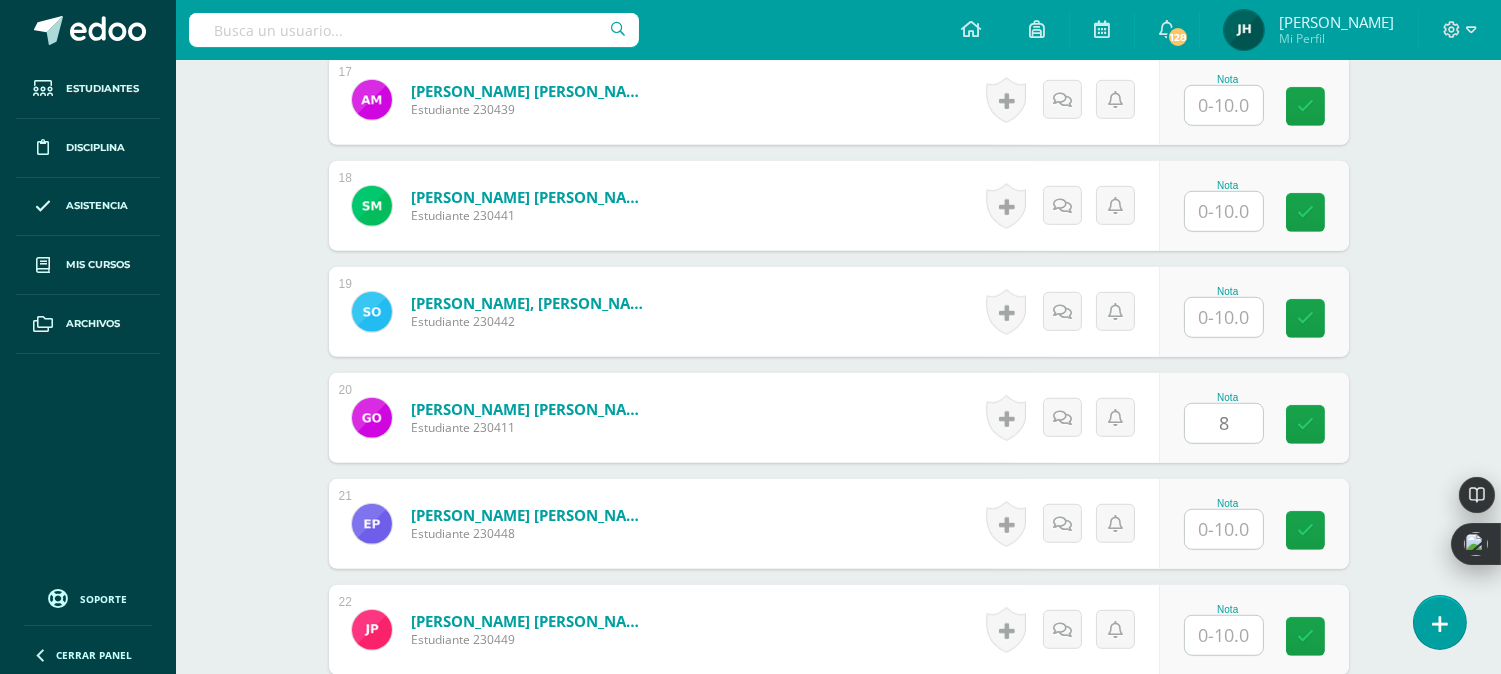 click on "Ordoñez Garcia, Gabriela Valentina
Estudiante  230411
Nota
8
0
Logros" at bounding box center [839, 418] 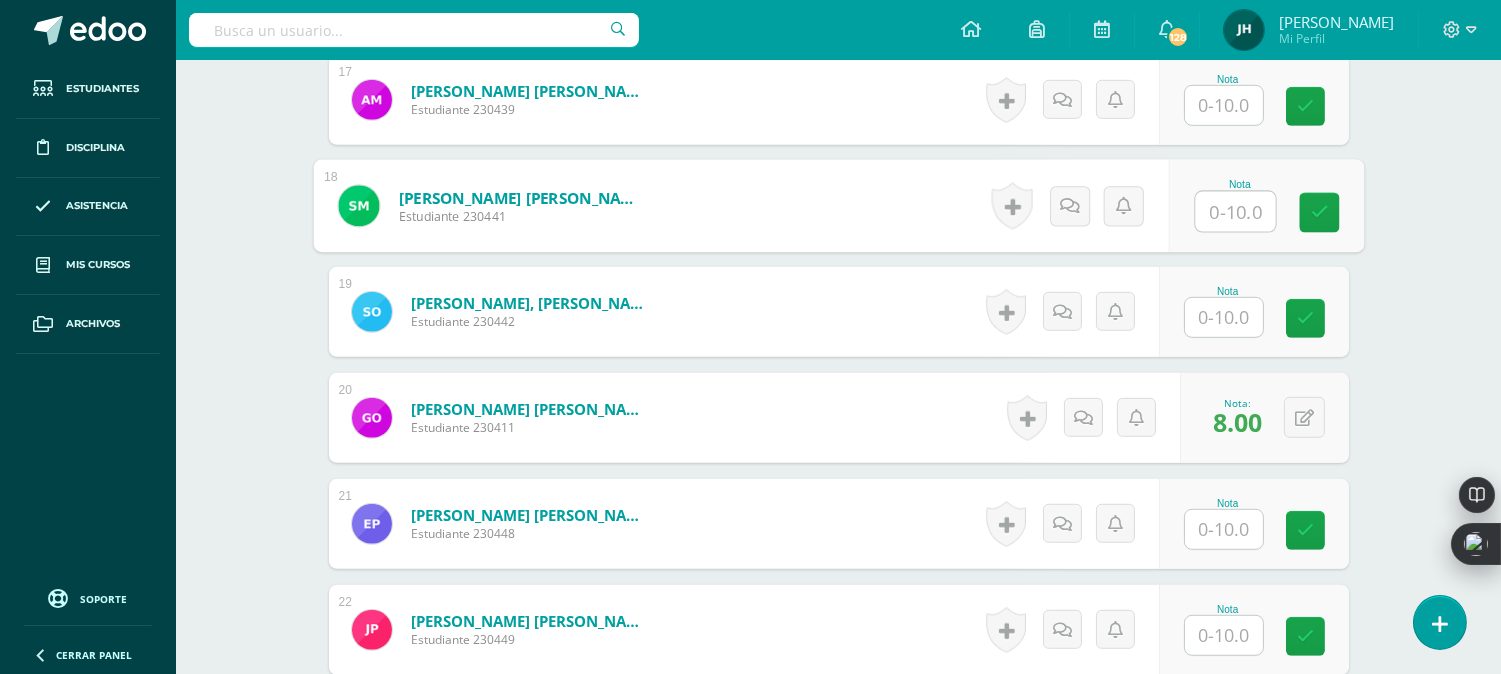 click at bounding box center [1235, 212] 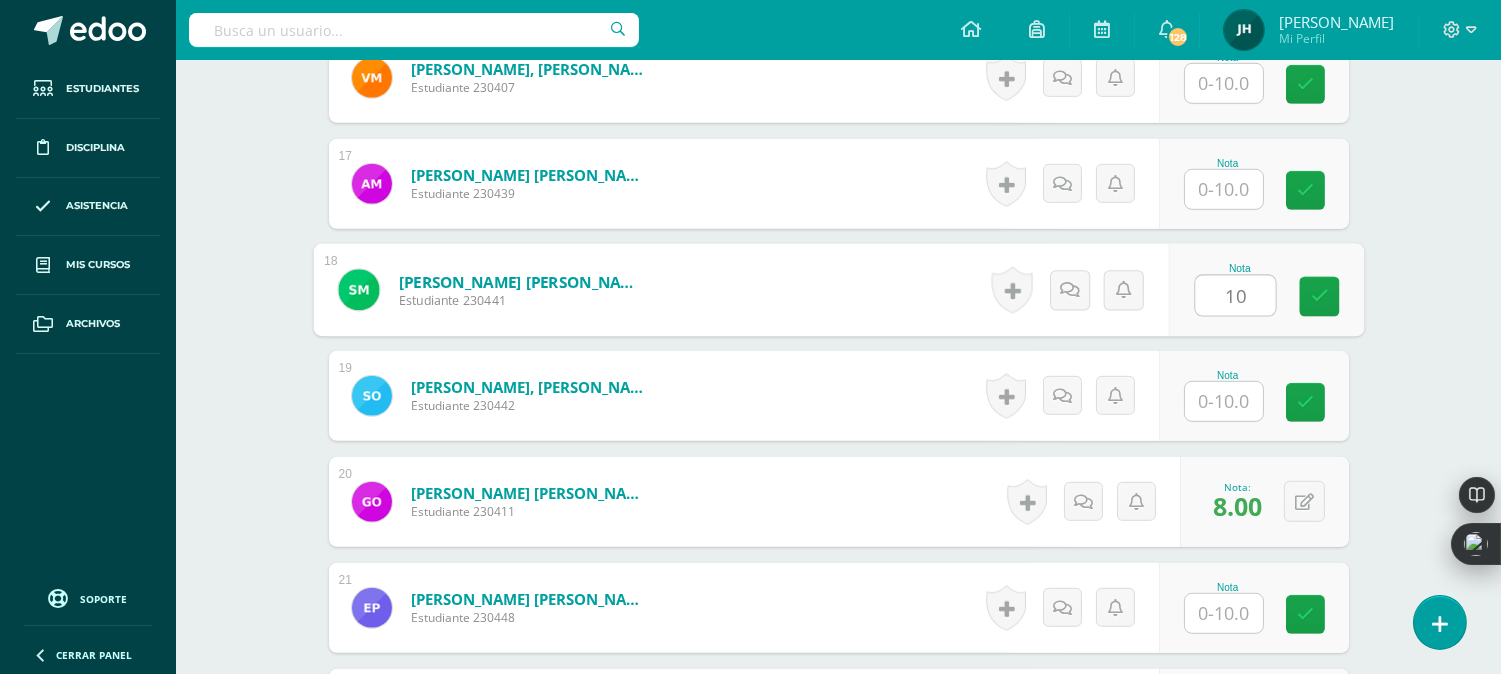 scroll, scrollTop: 2114, scrollLeft: 0, axis: vertical 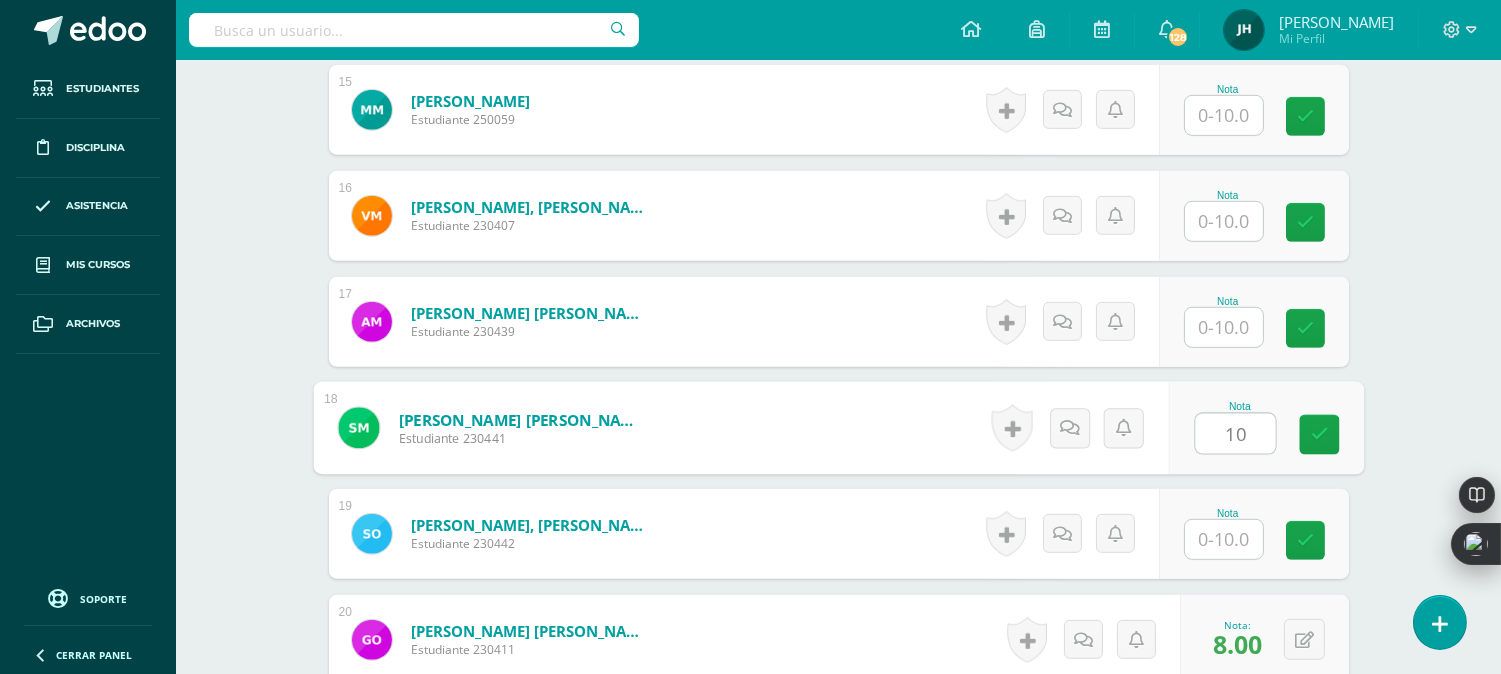 type on "10" 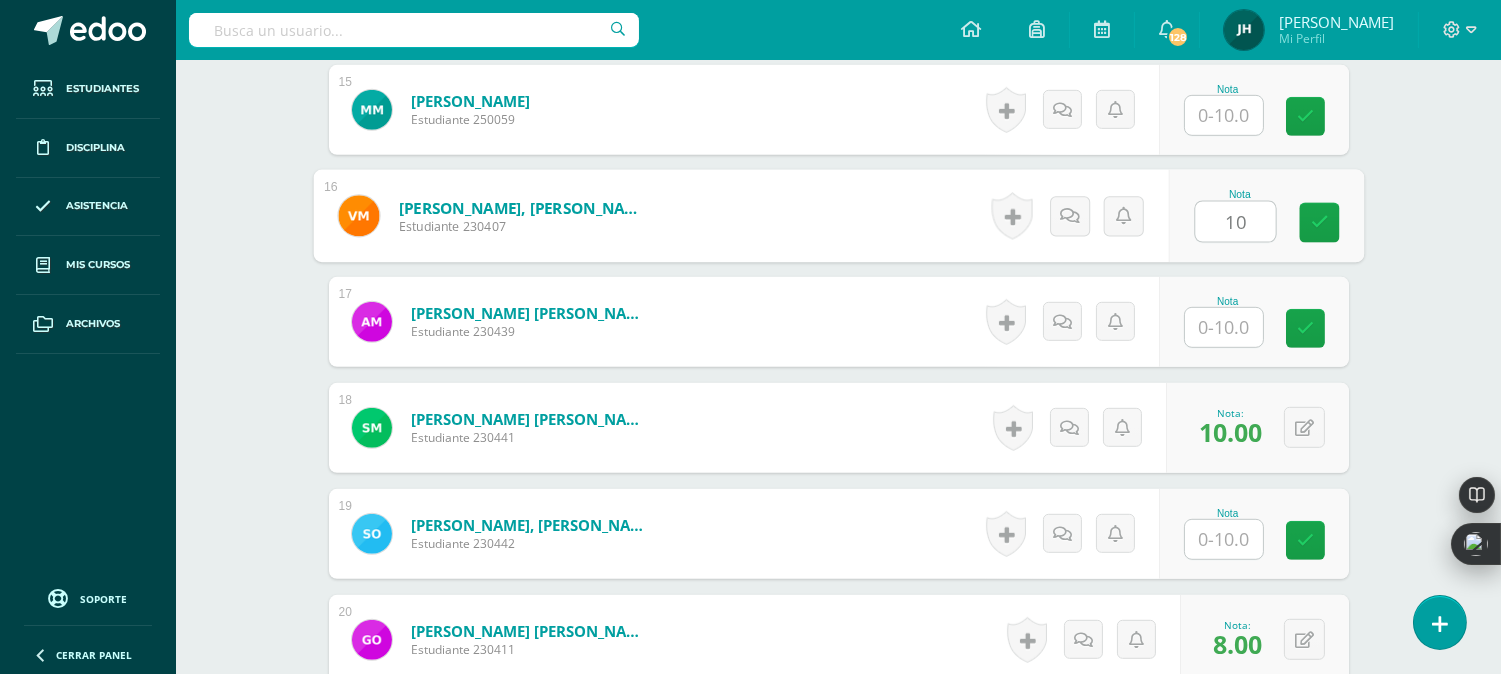 type on "10" 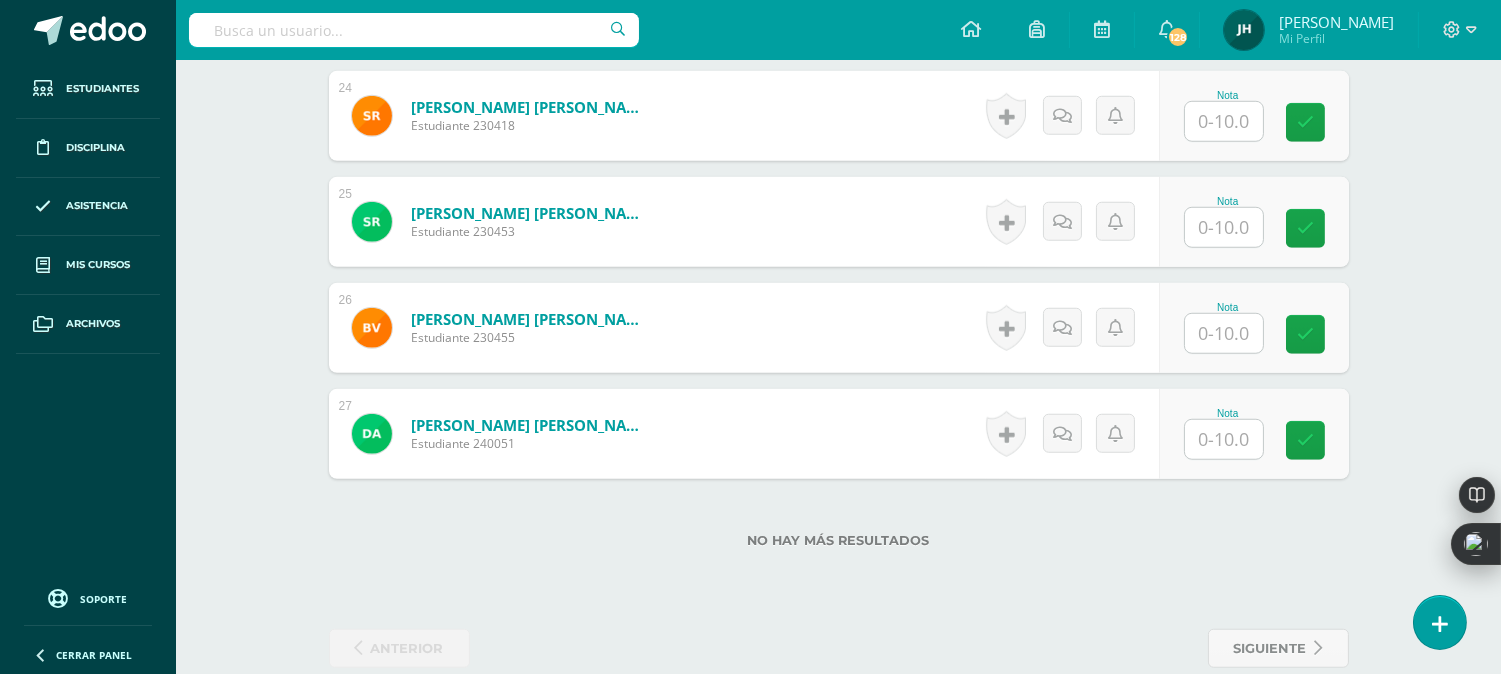 scroll, scrollTop: 3094, scrollLeft: 0, axis: vertical 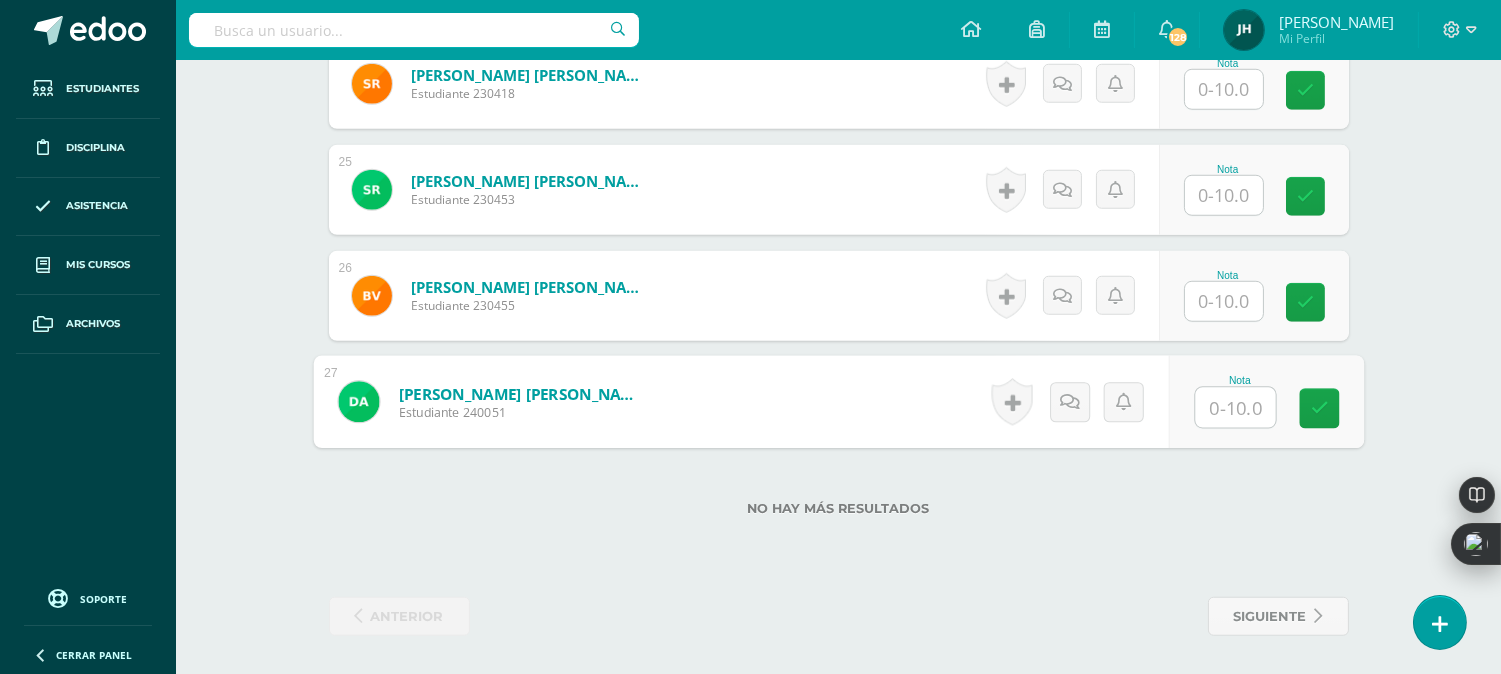 click at bounding box center (1235, 408) 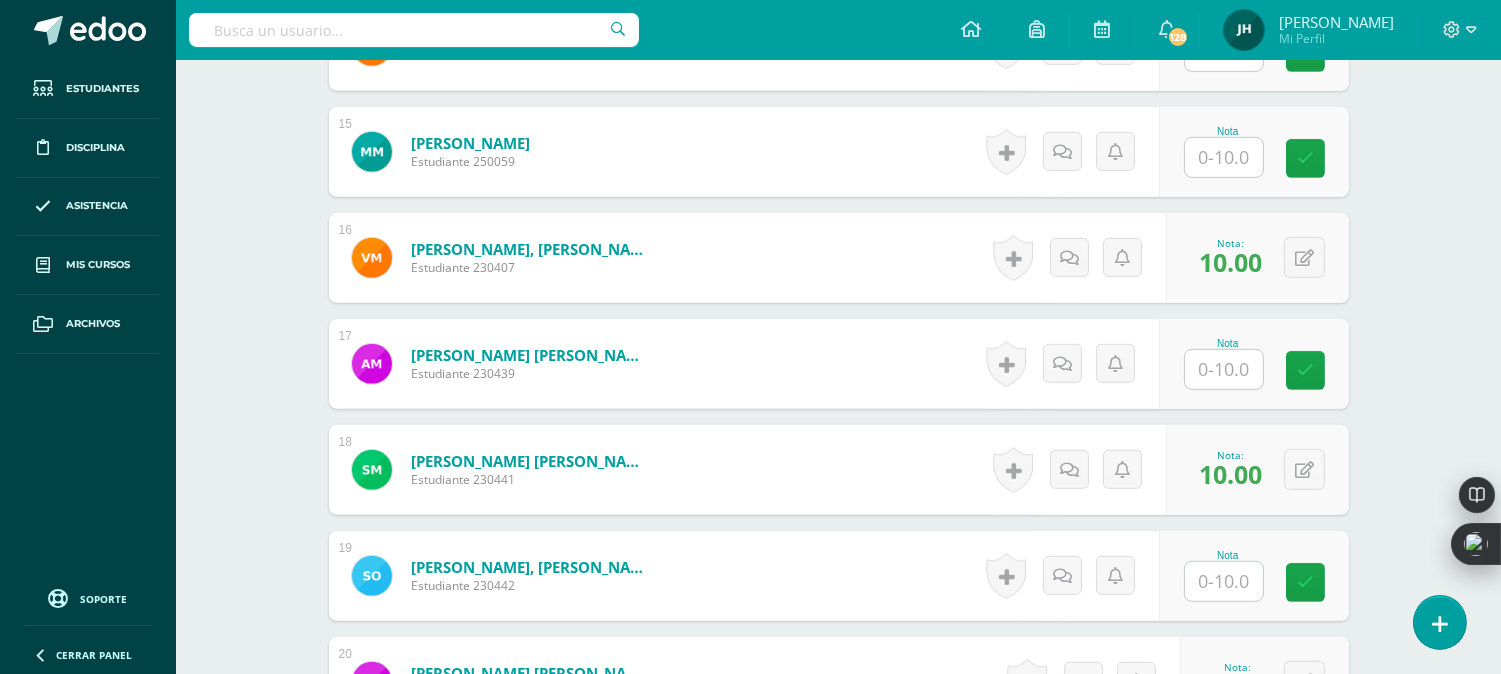 scroll, scrollTop: 1983, scrollLeft: 0, axis: vertical 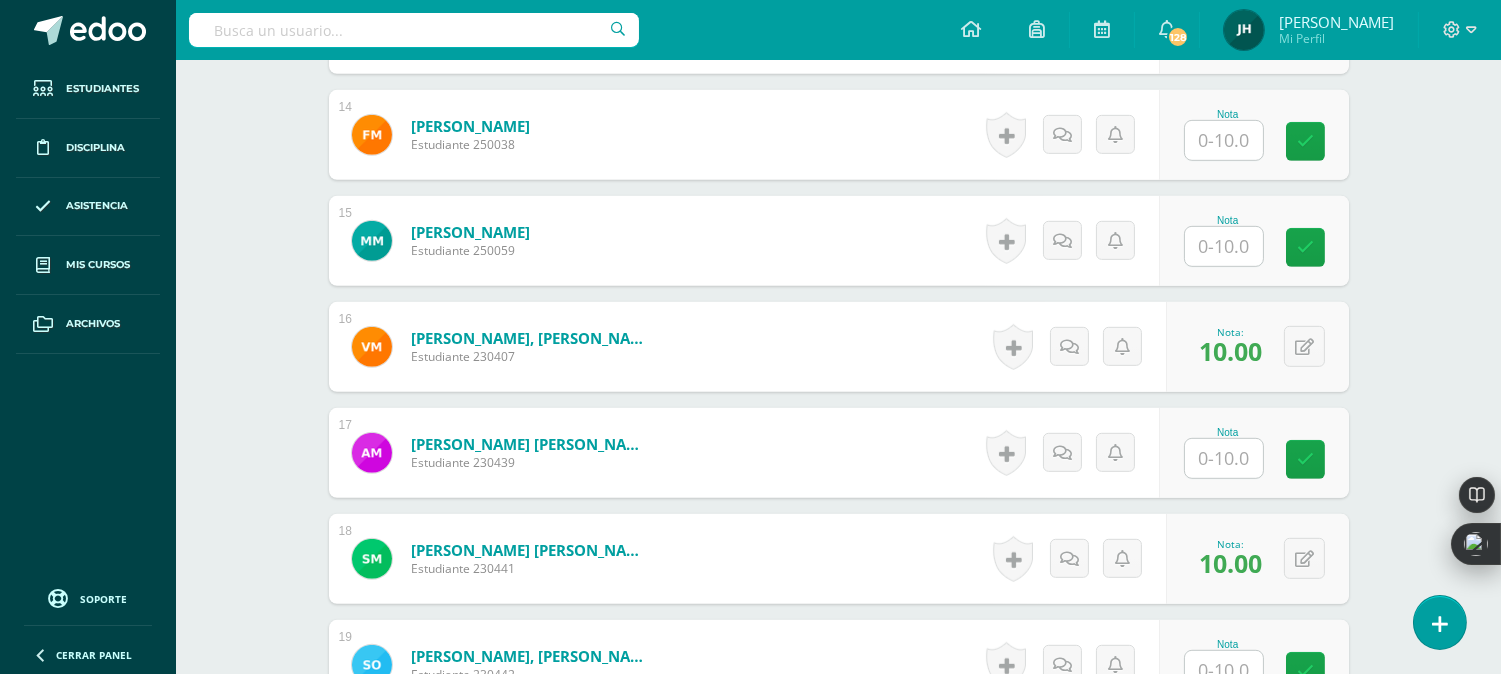 type on "10" 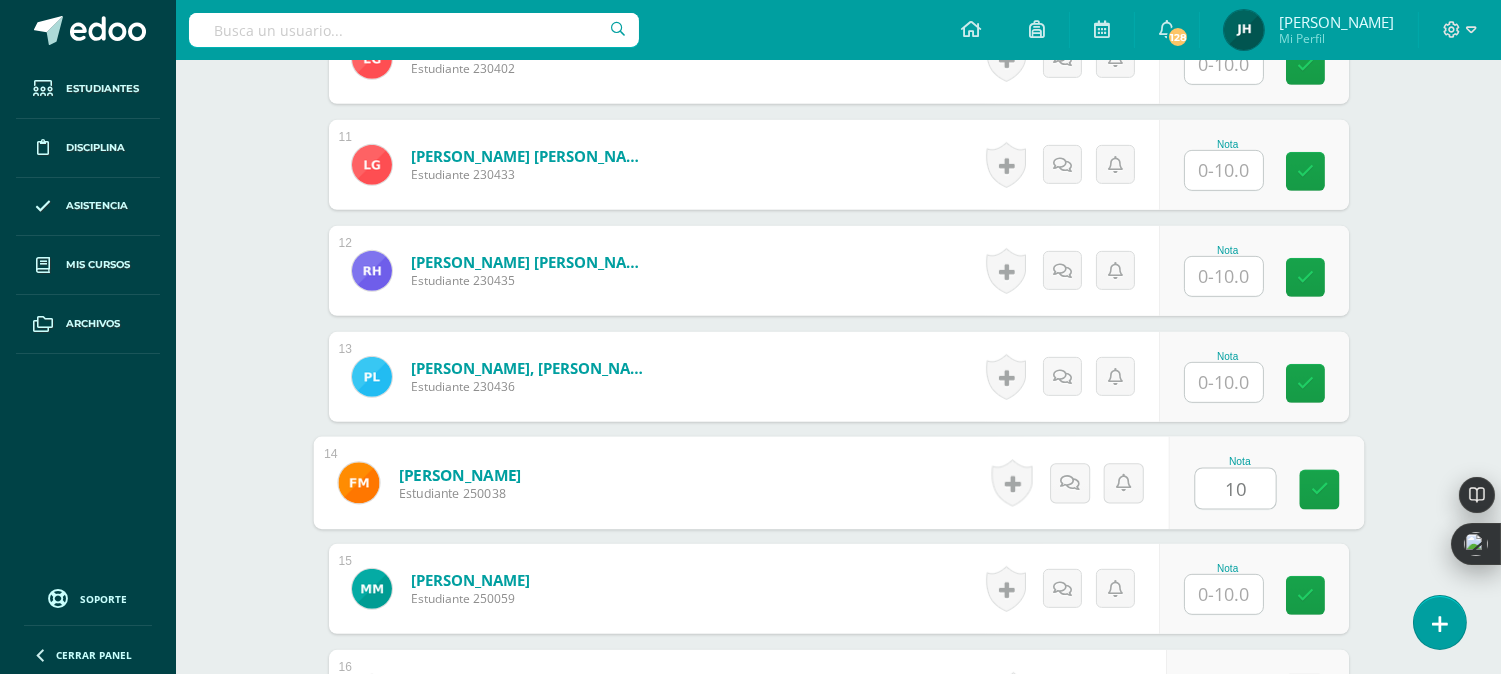 scroll, scrollTop: 1427, scrollLeft: 0, axis: vertical 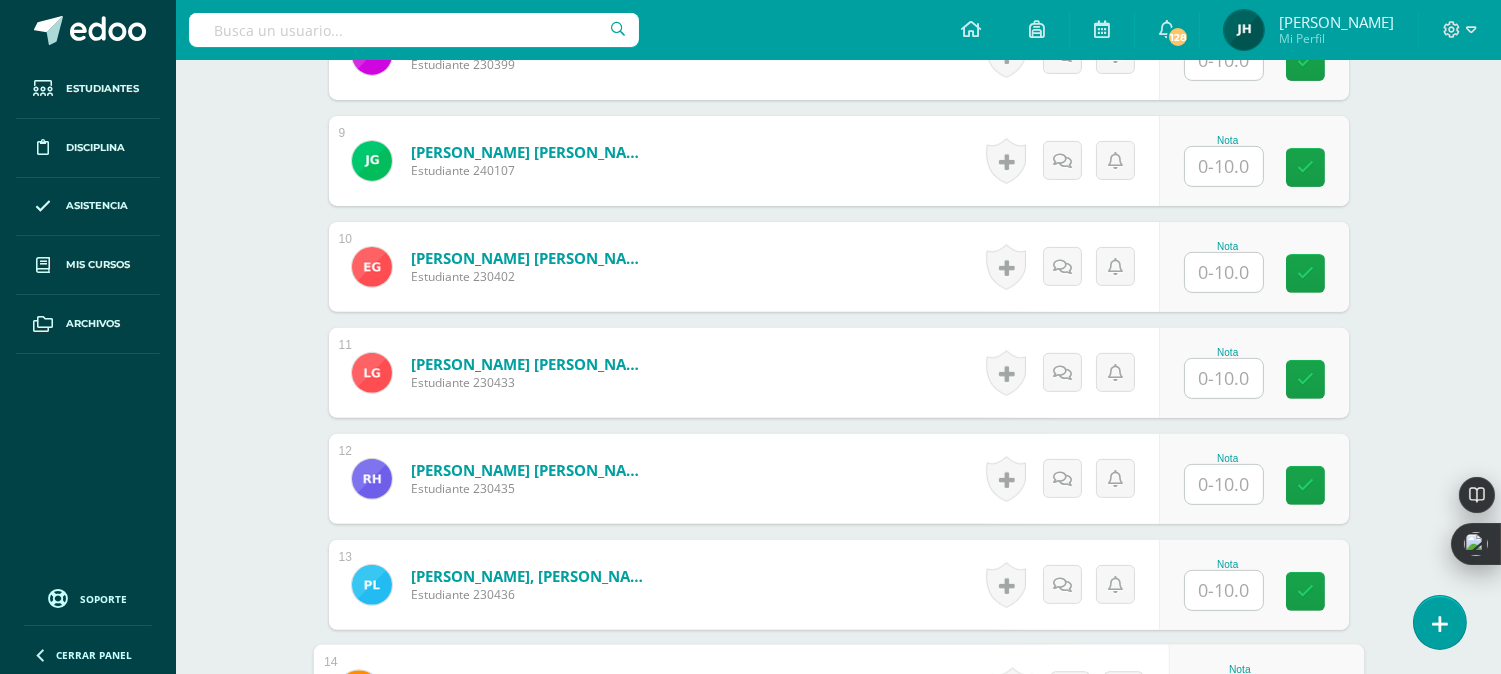 type on "10" 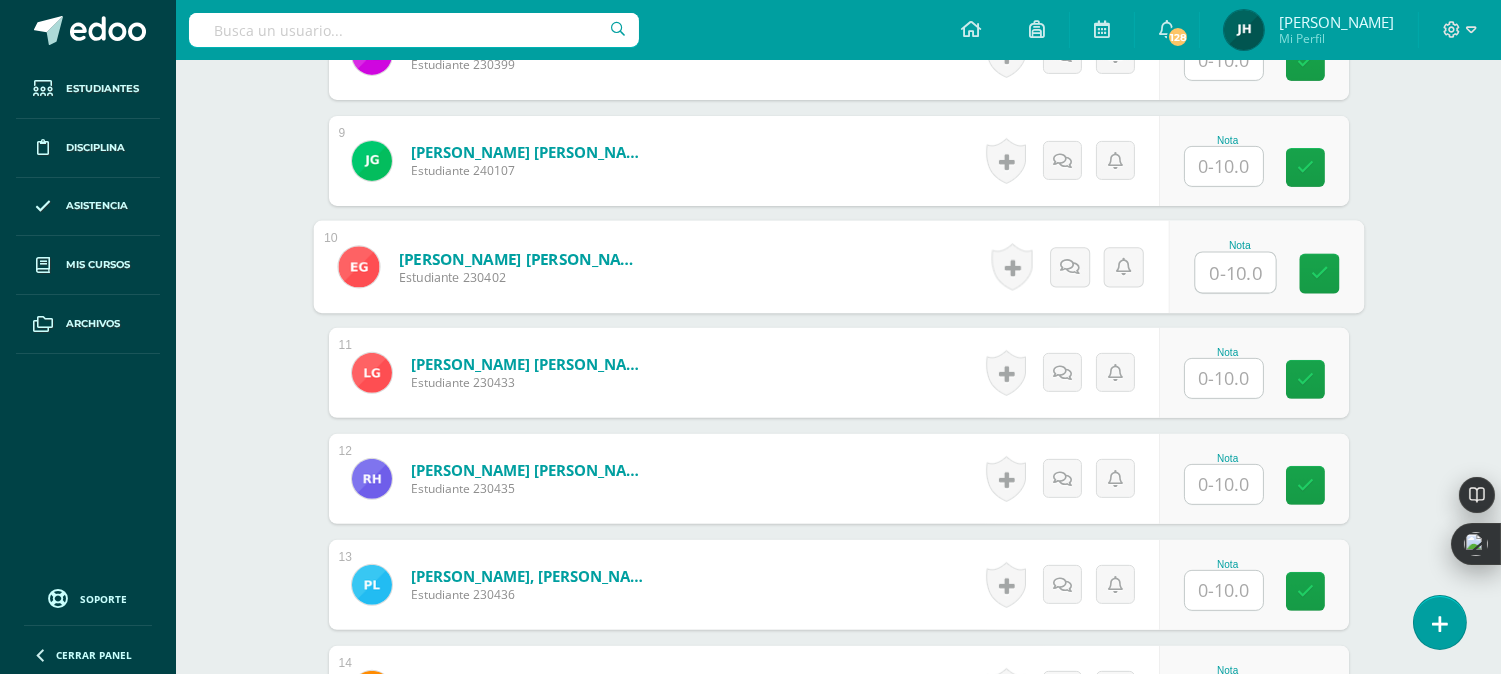 click at bounding box center [1235, 273] 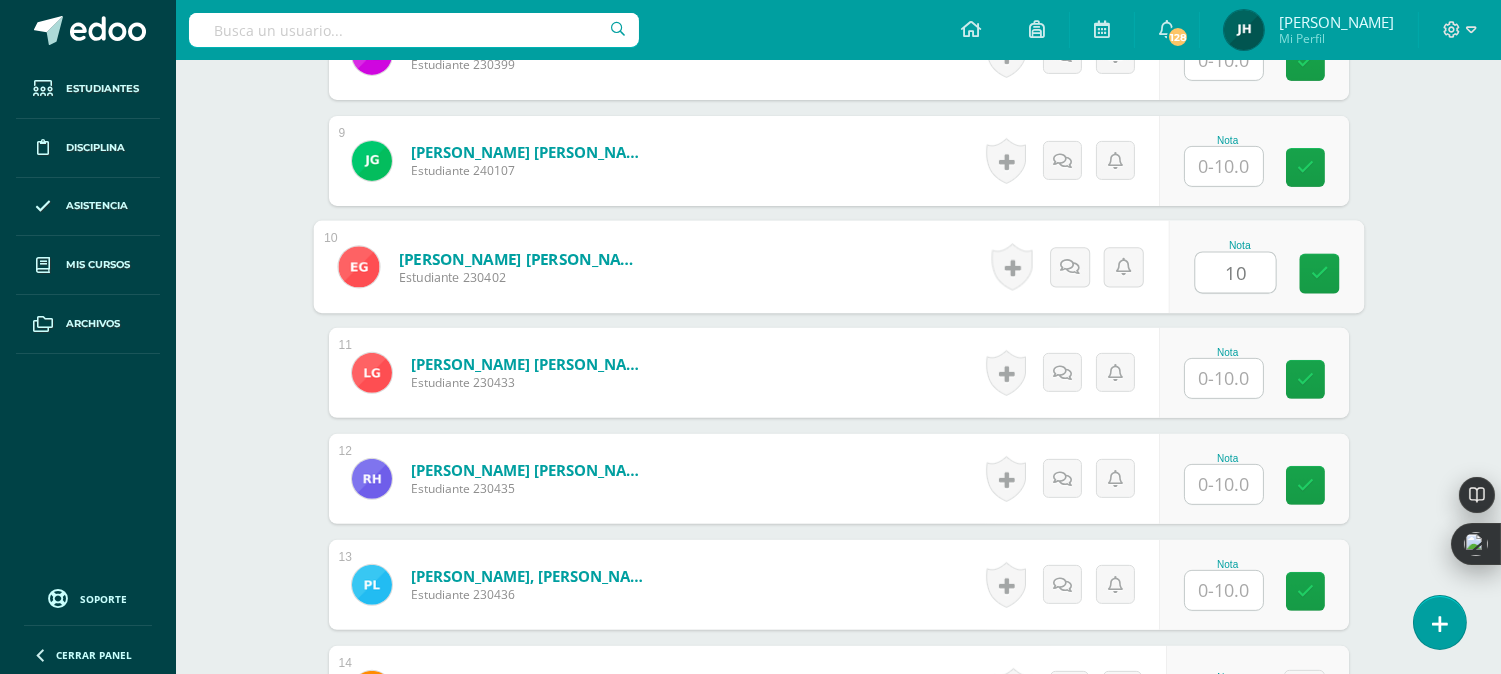 type on "10" 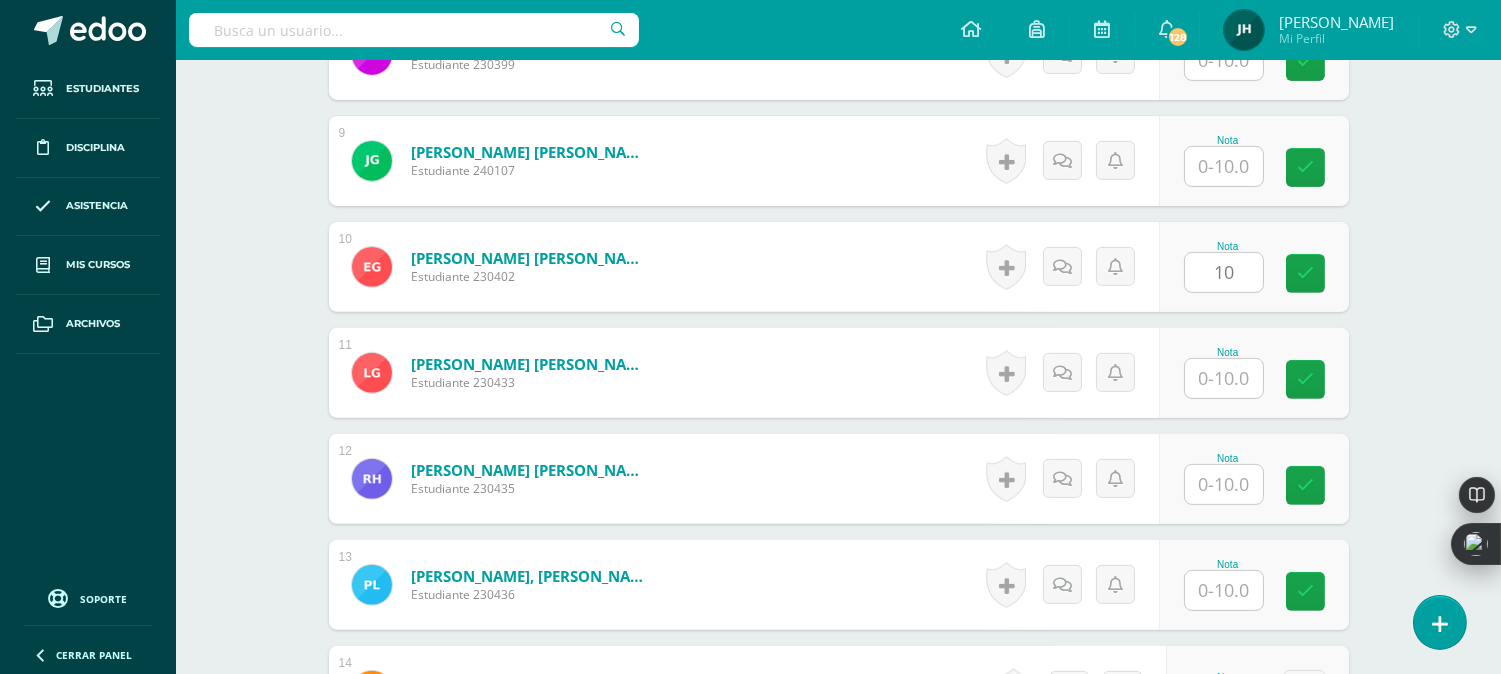 click on "González Salguero, Luis Fernando
Estudiante  230433
Nota
0
Logros" at bounding box center (839, 373) 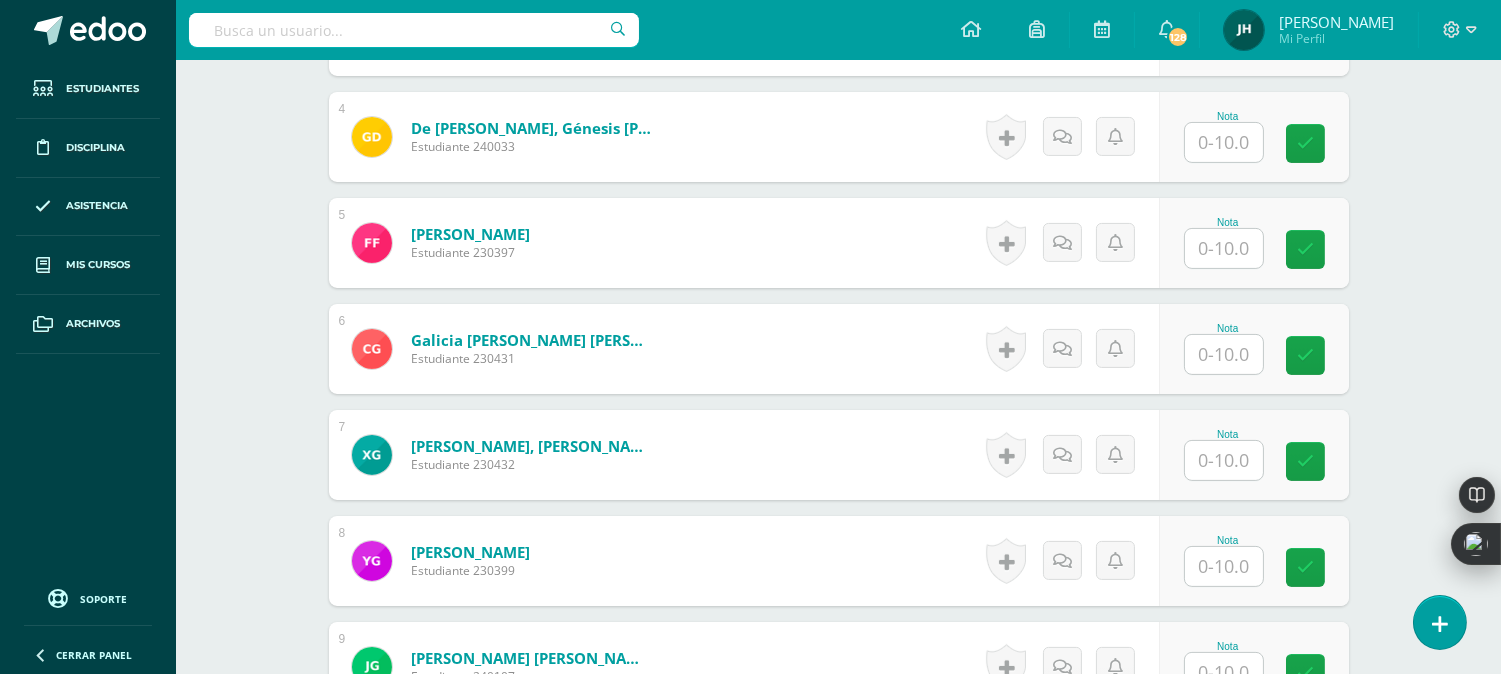 scroll, scrollTop: 872, scrollLeft: 0, axis: vertical 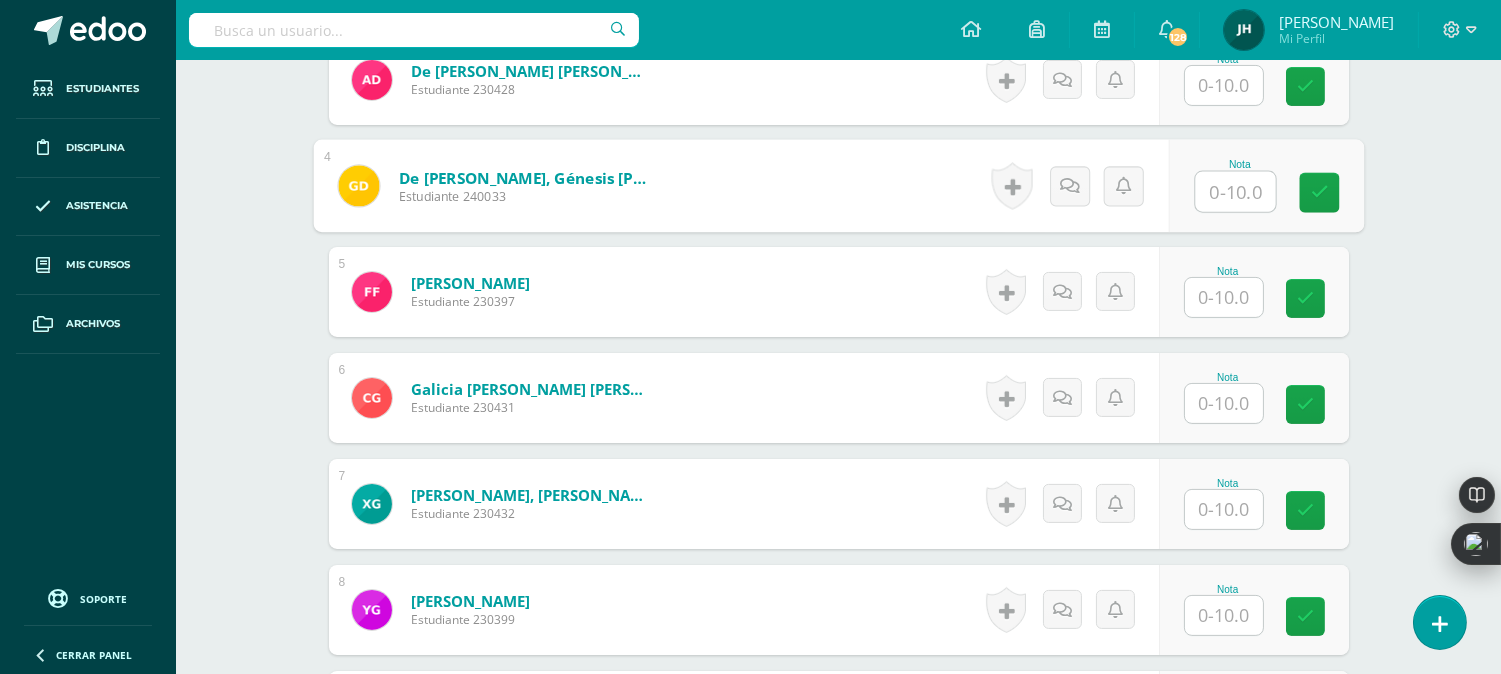 click at bounding box center [1235, 192] 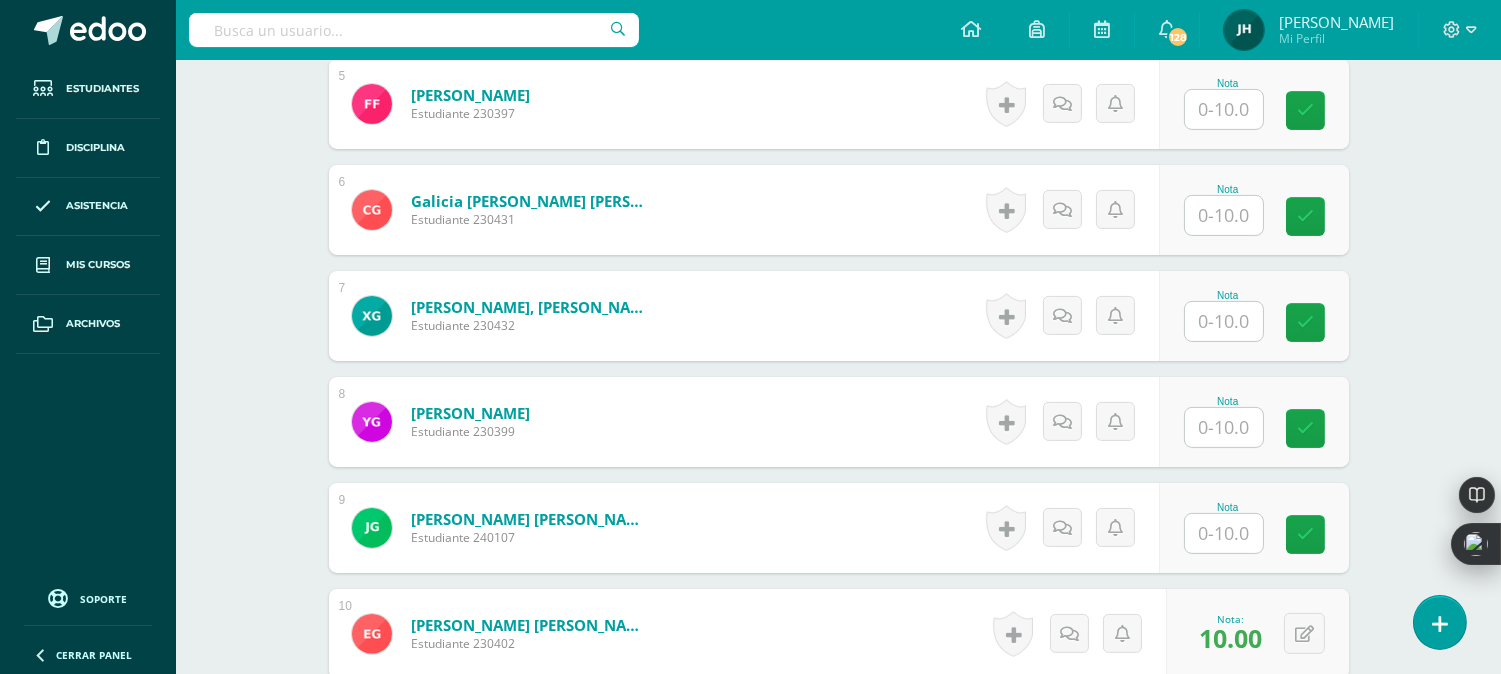 scroll, scrollTop: 1094, scrollLeft: 0, axis: vertical 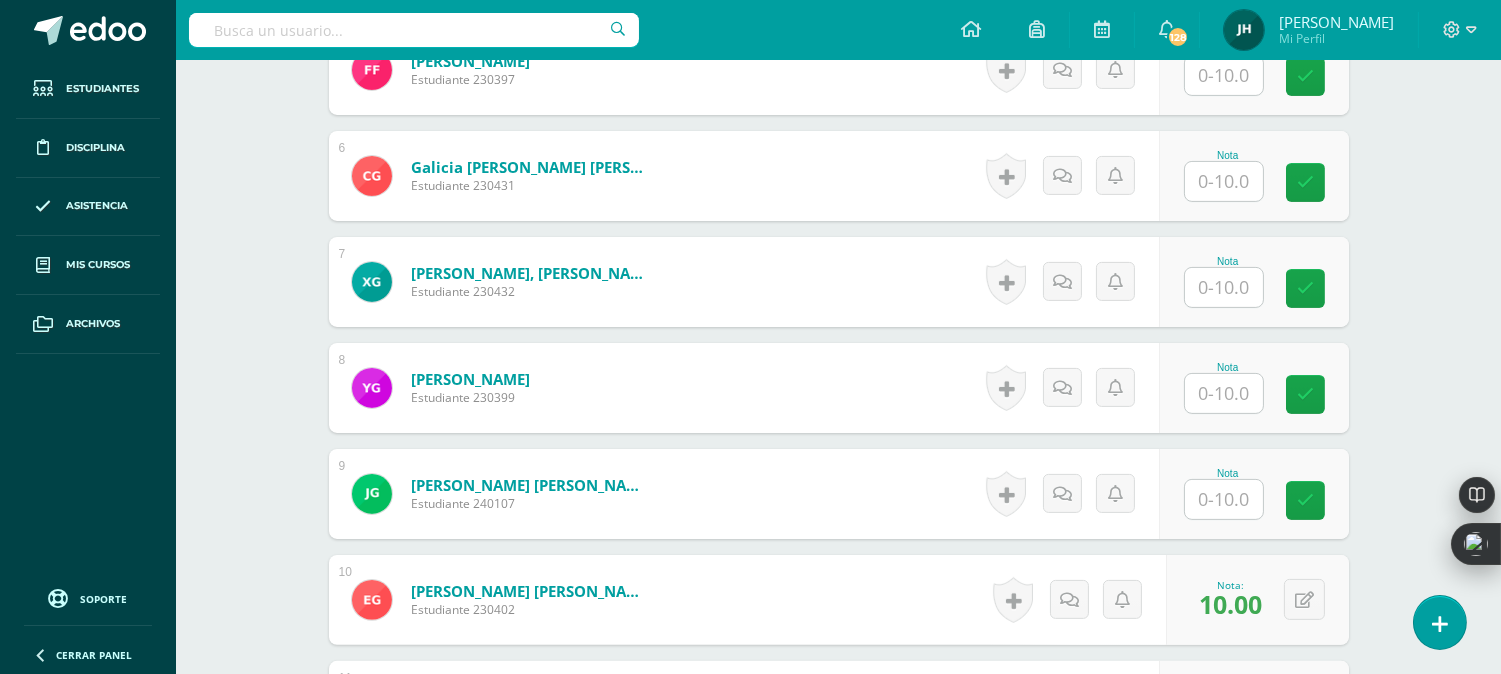 type on "10" 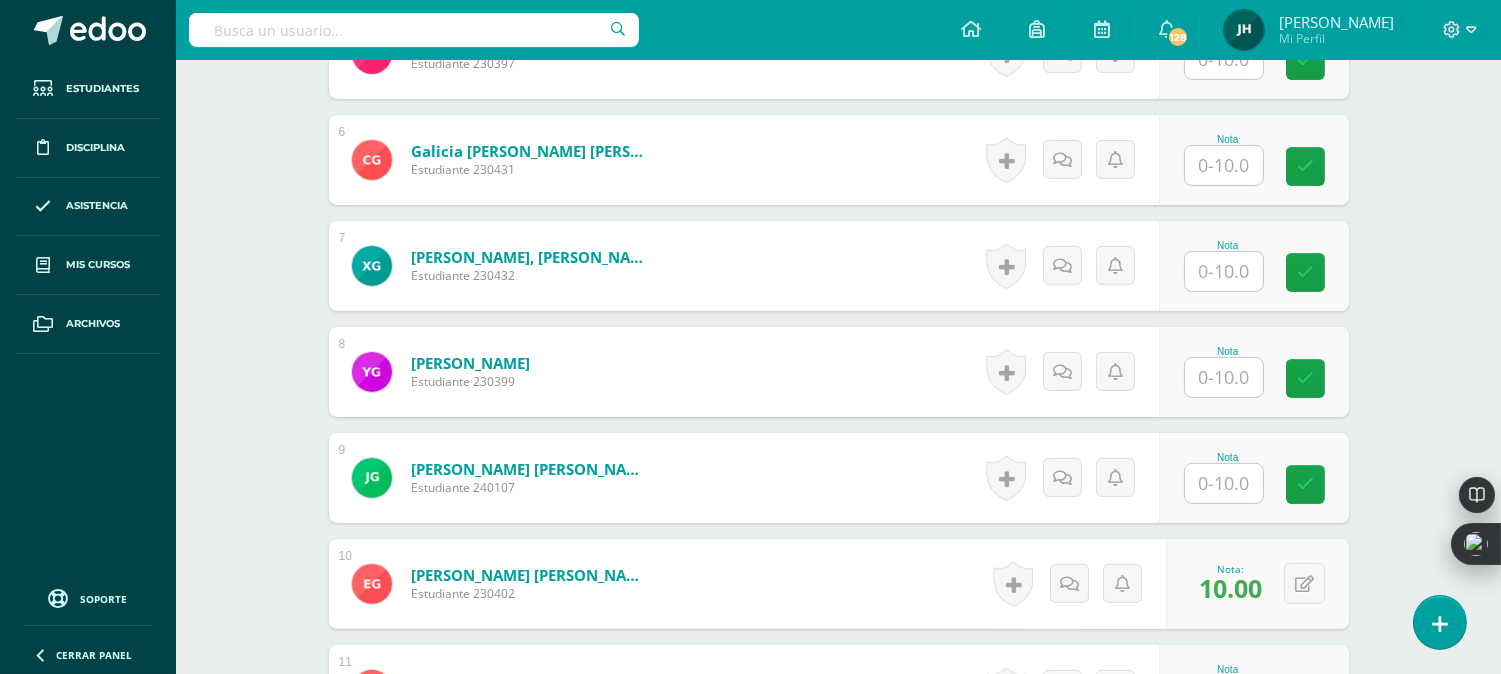 scroll, scrollTop: 1316, scrollLeft: 0, axis: vertical 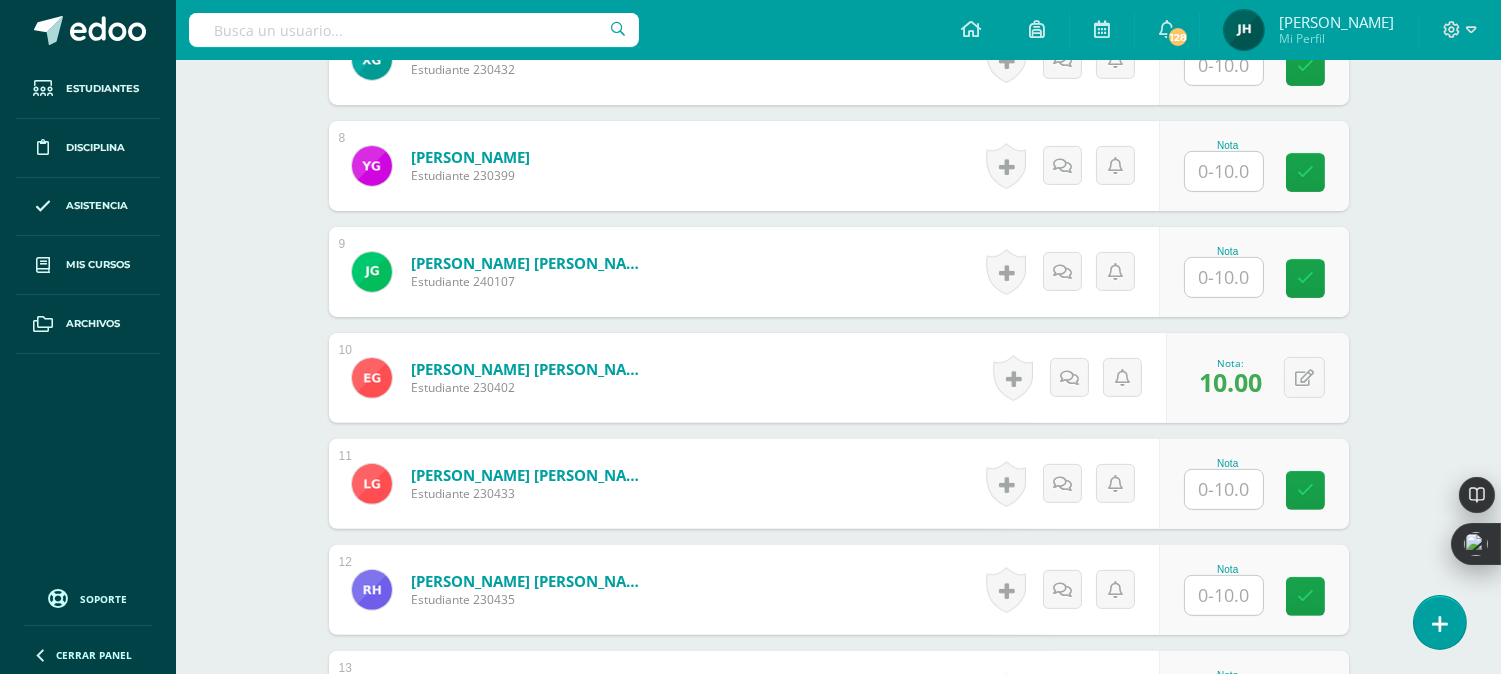 click at bounding box center (1224, 489) 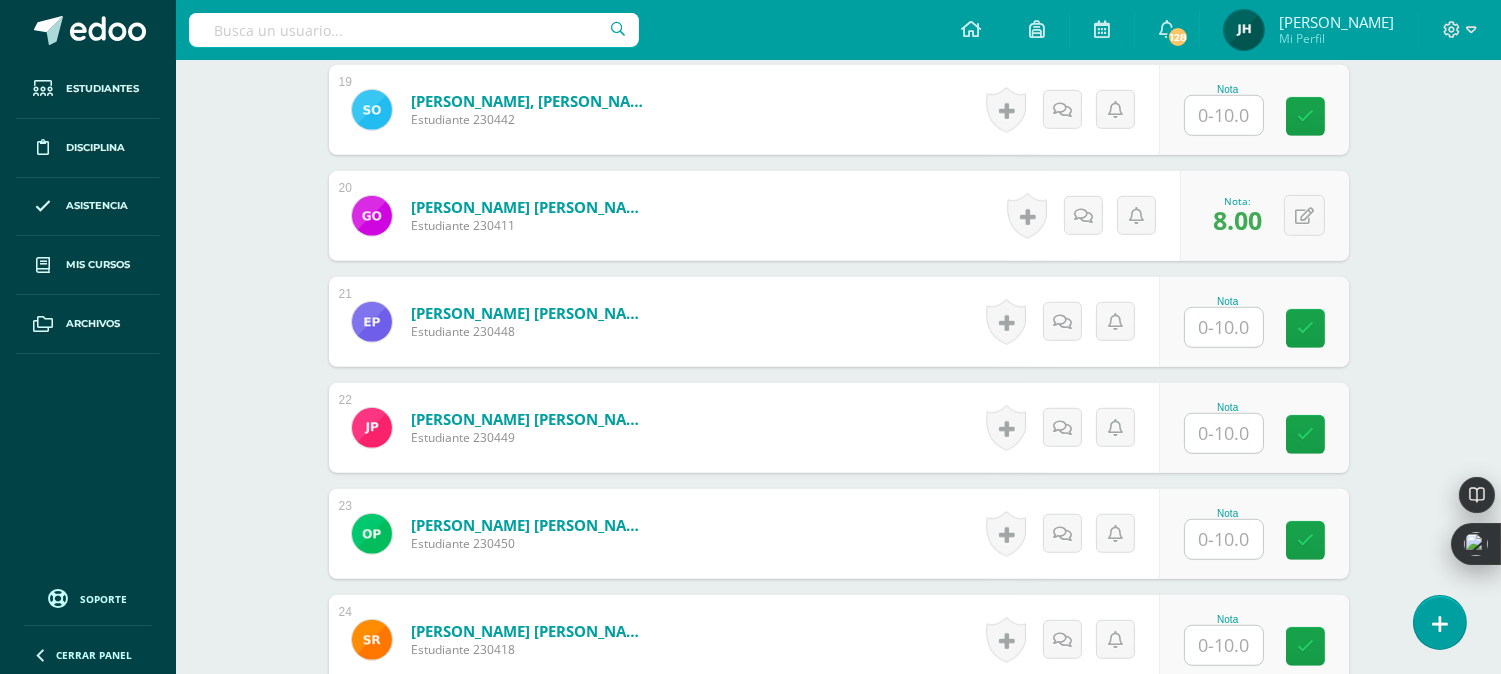 scroll, scrollTop: 2761, scrollLeft: 0, axis: vertical 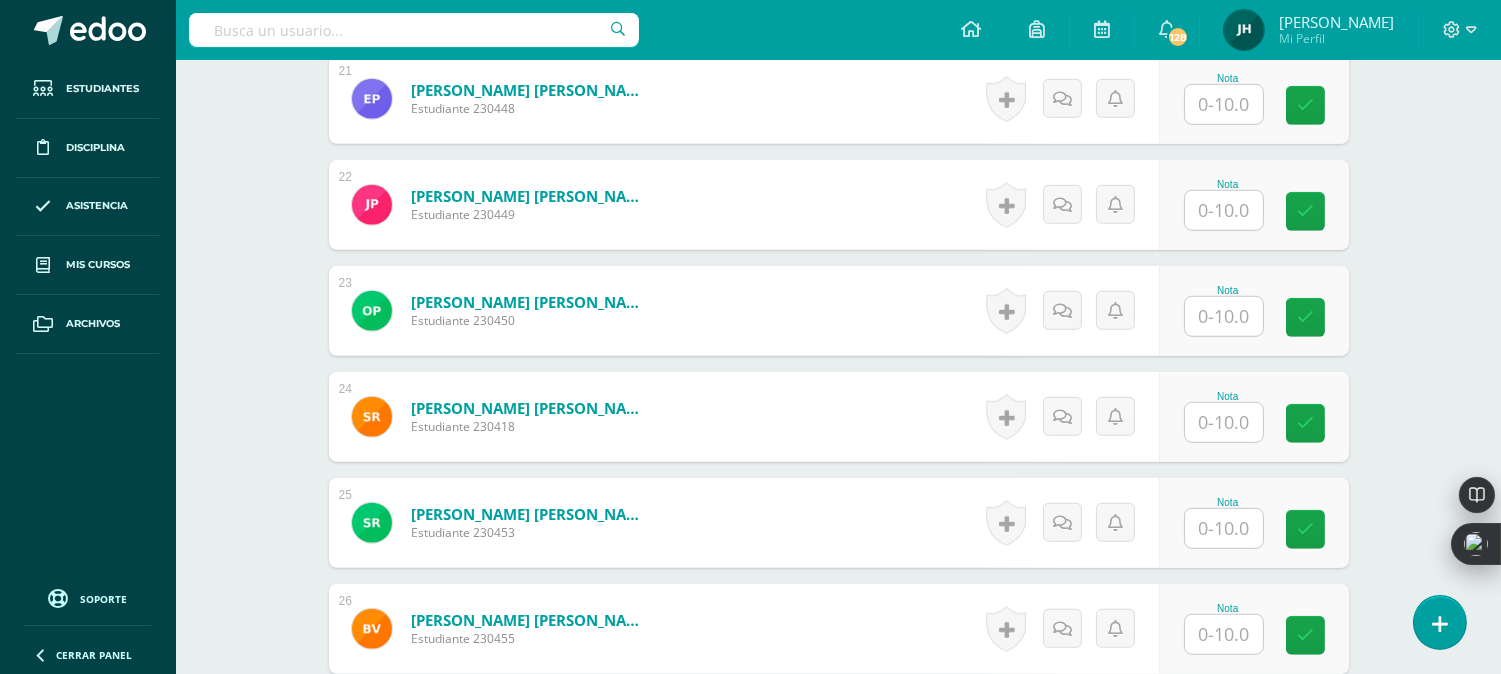 type on "10" 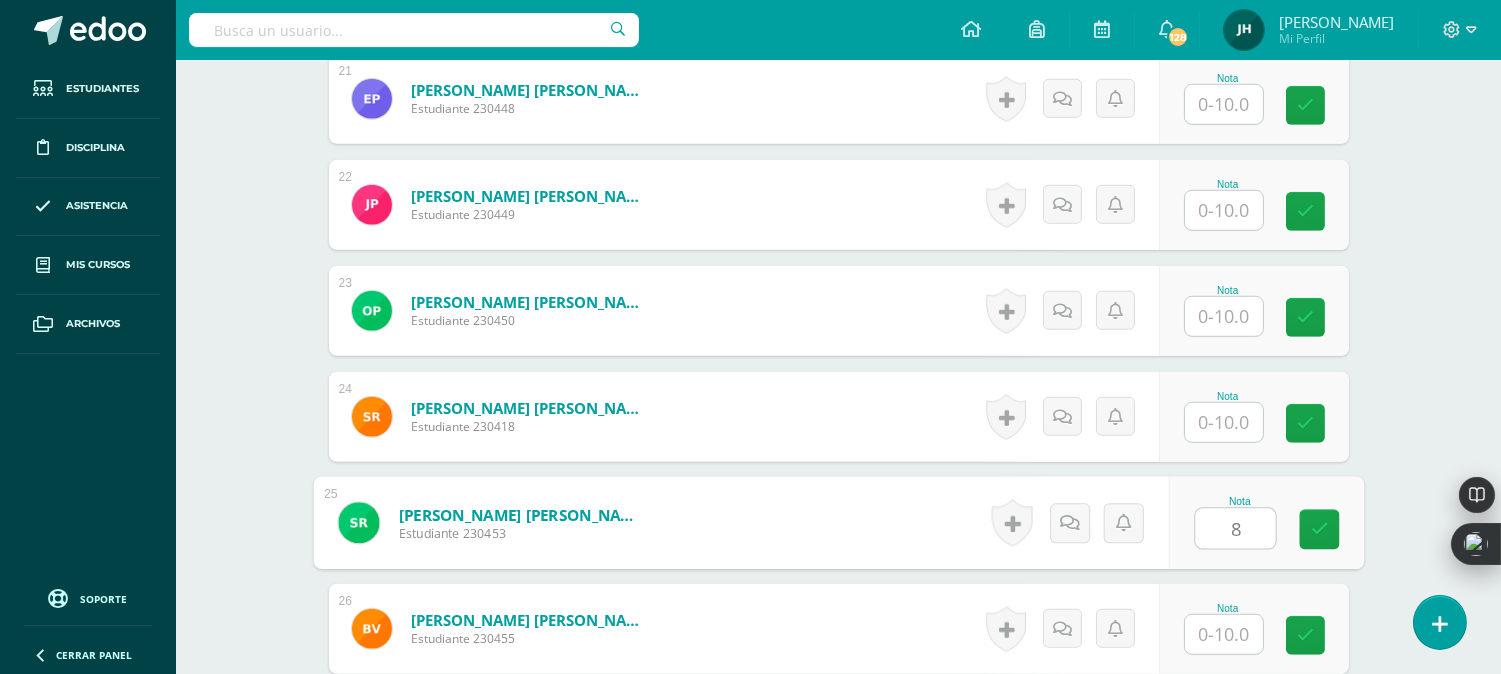 type on "8" 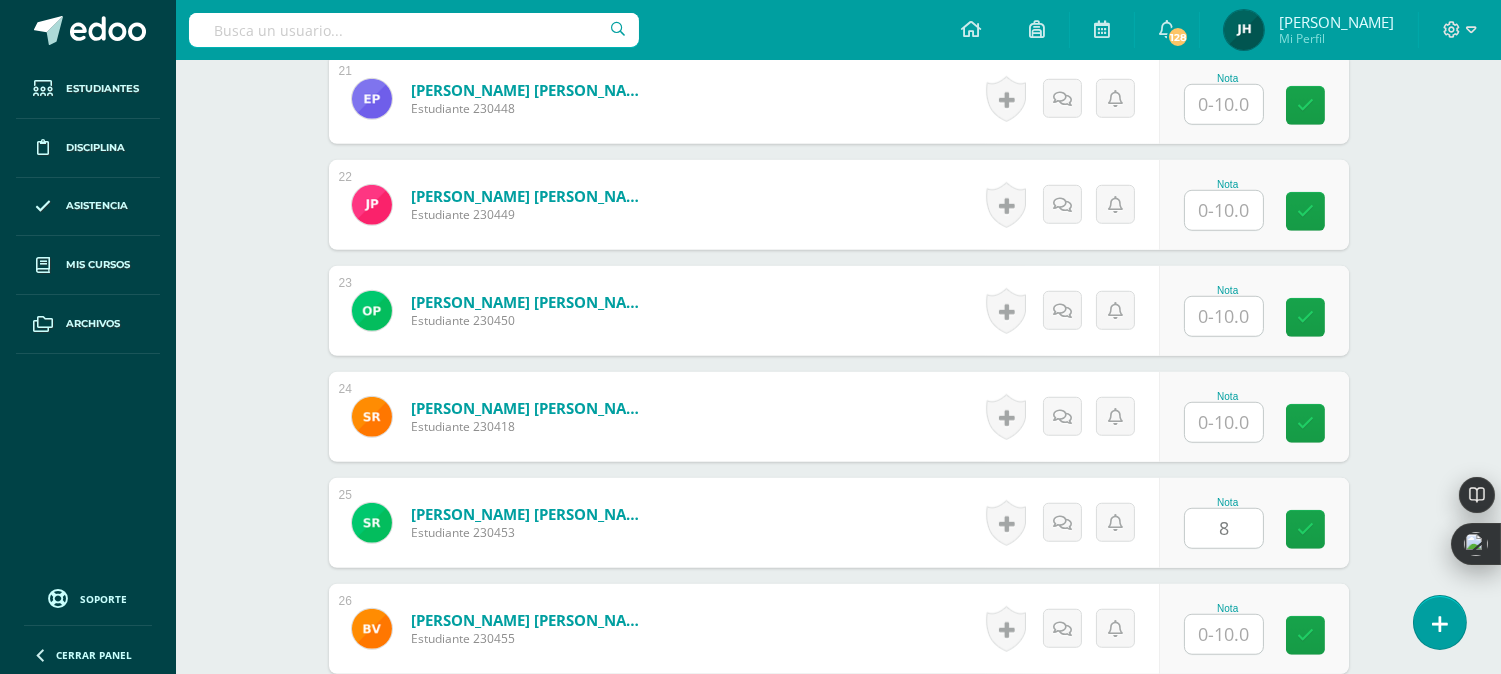 click on "Reyes Portillo, Samuel José
Estudiante  230418
Nota
0
Logros
N/A" at bounding box center (839, 417) 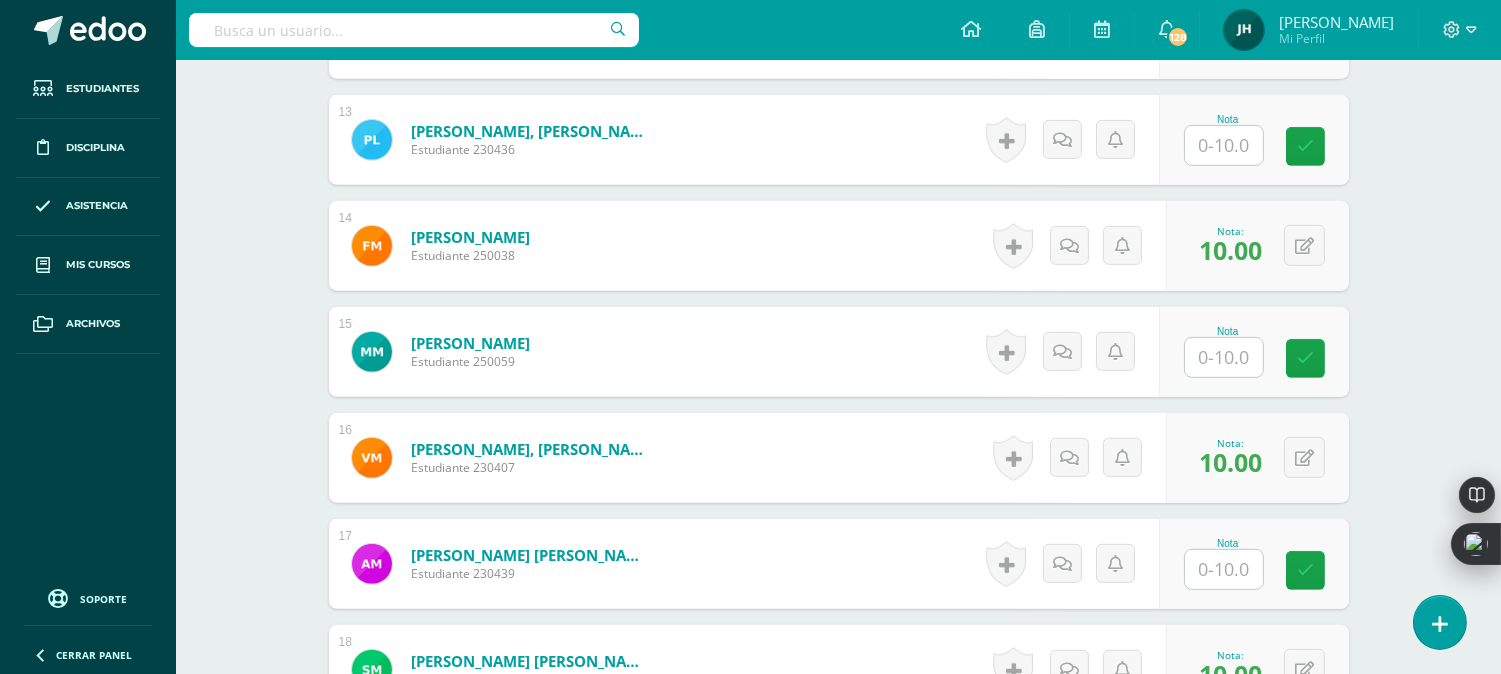 scroll, scrollTop: 1761, scrollLeft: 0, axis: vertical 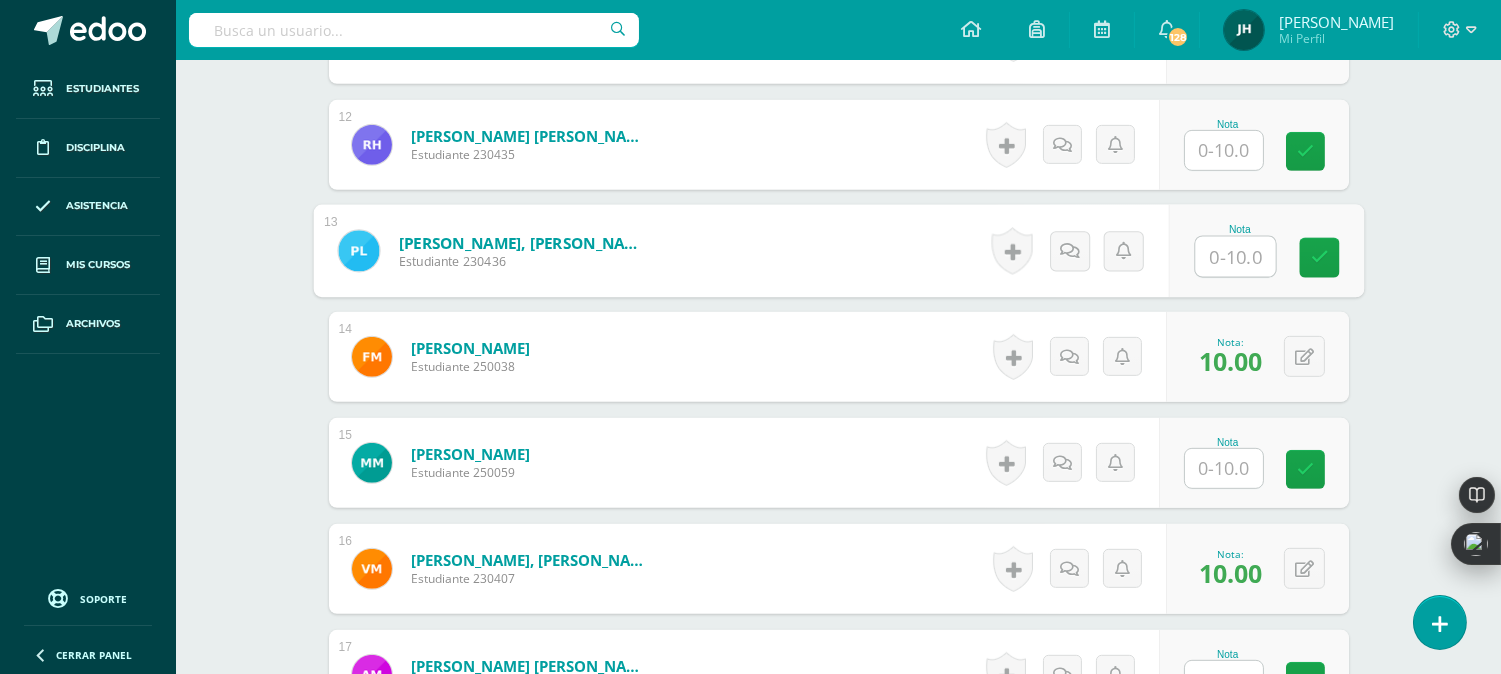 click at bounding box center (1235, 257) 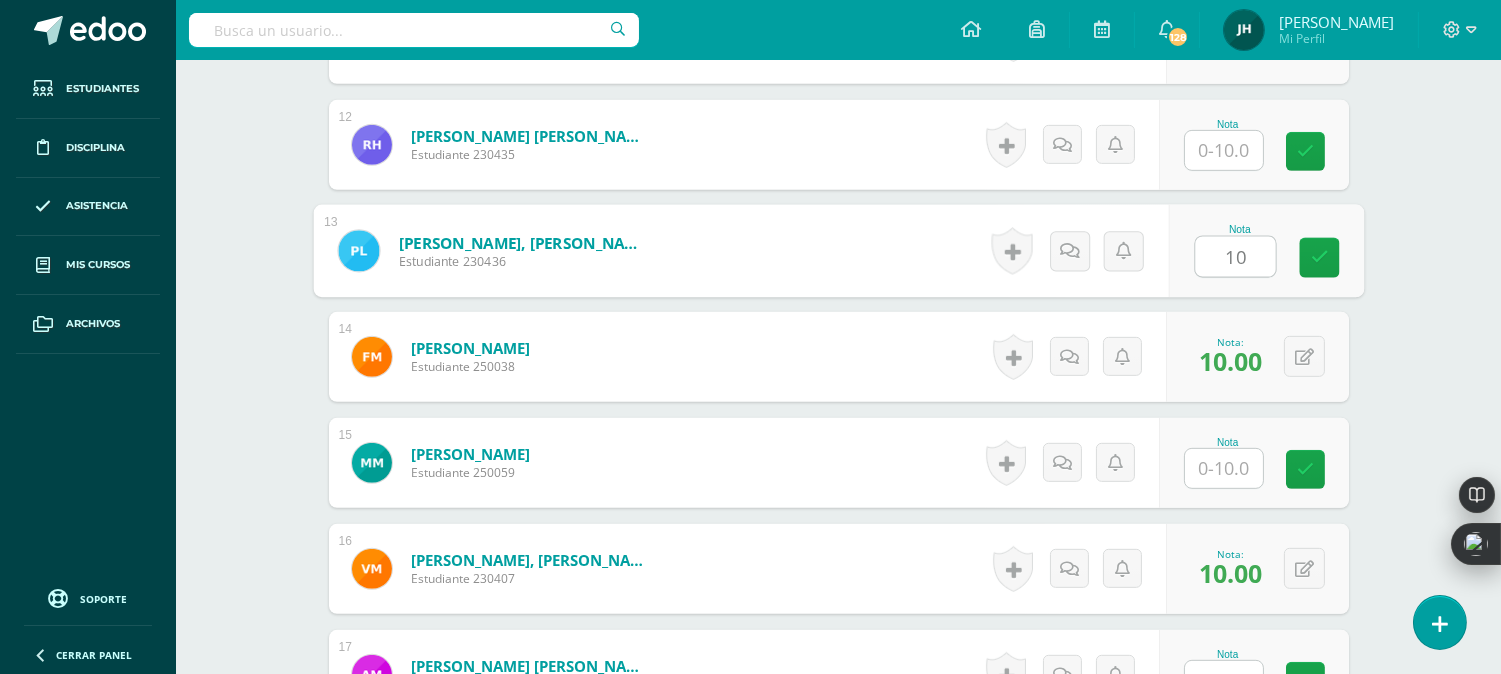 type on "10" 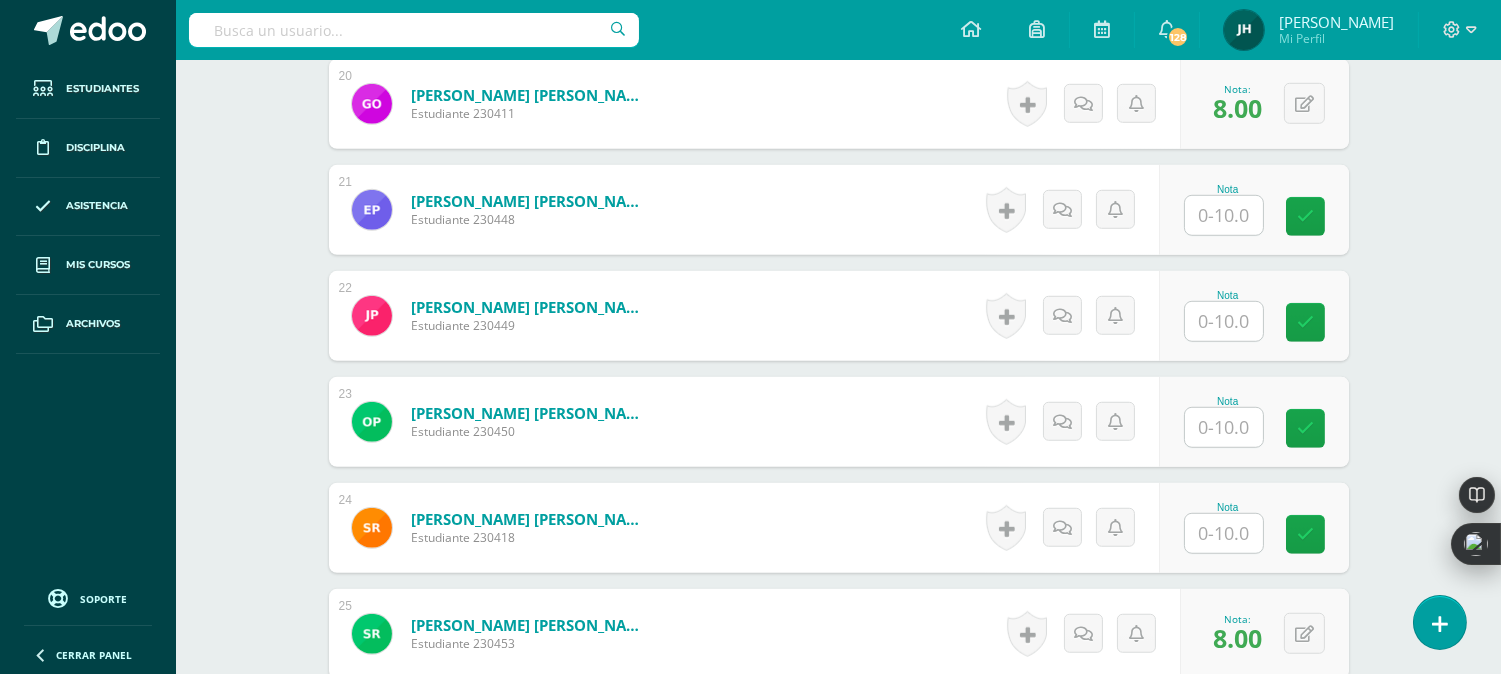 scroll, scrollTop: 2761, scrollLeft: 0, axis: vertical 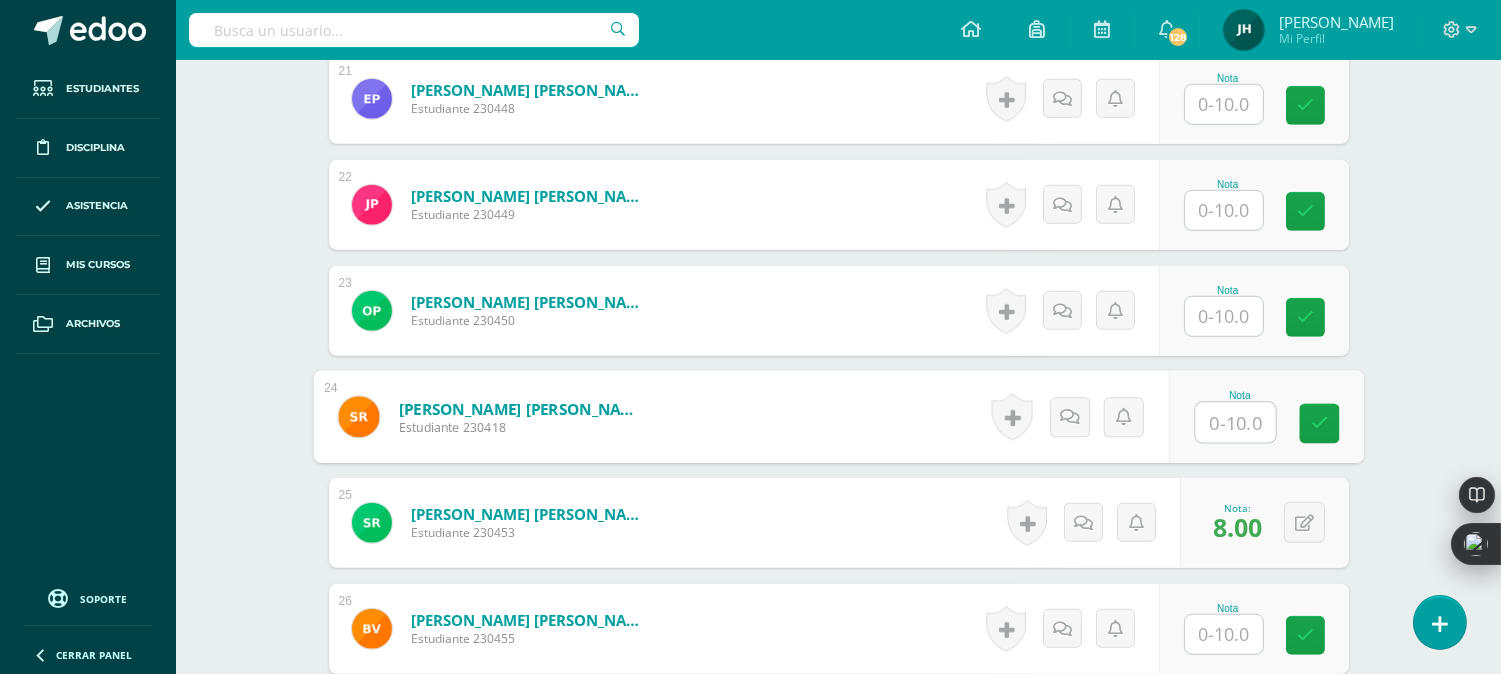click at bounding box center (1235, 423) 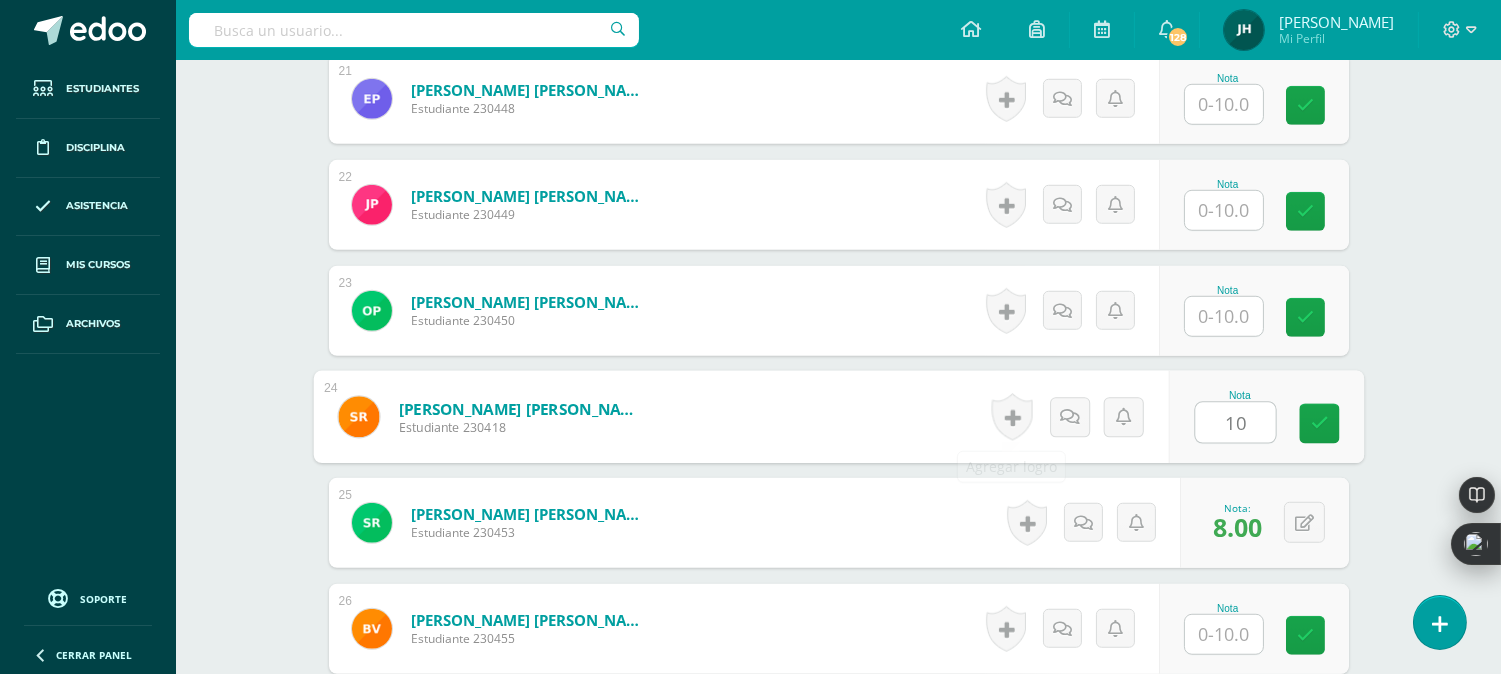 type on "10" 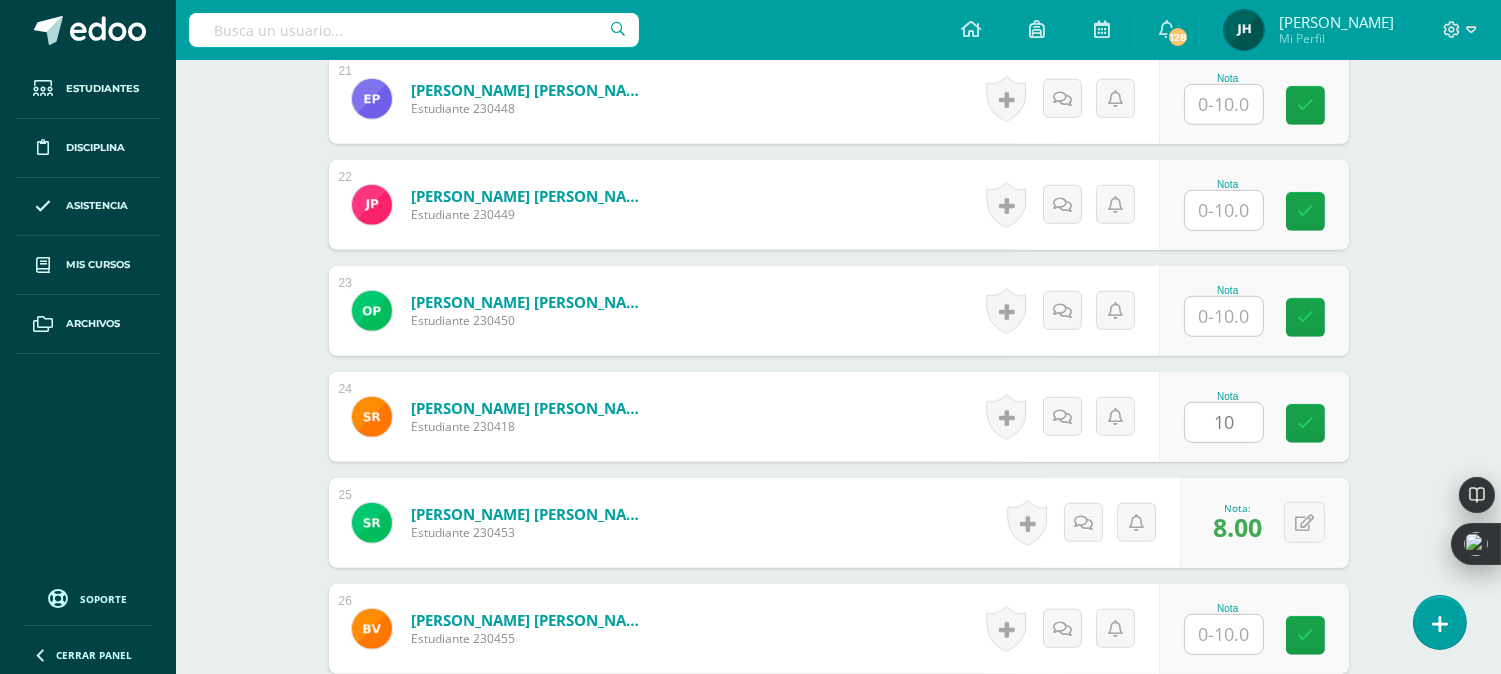 click on "Reyes Portillo, Samuel José
Estudiante  230418
Nota
10
0
Logros" at bounding box center (839, 417) 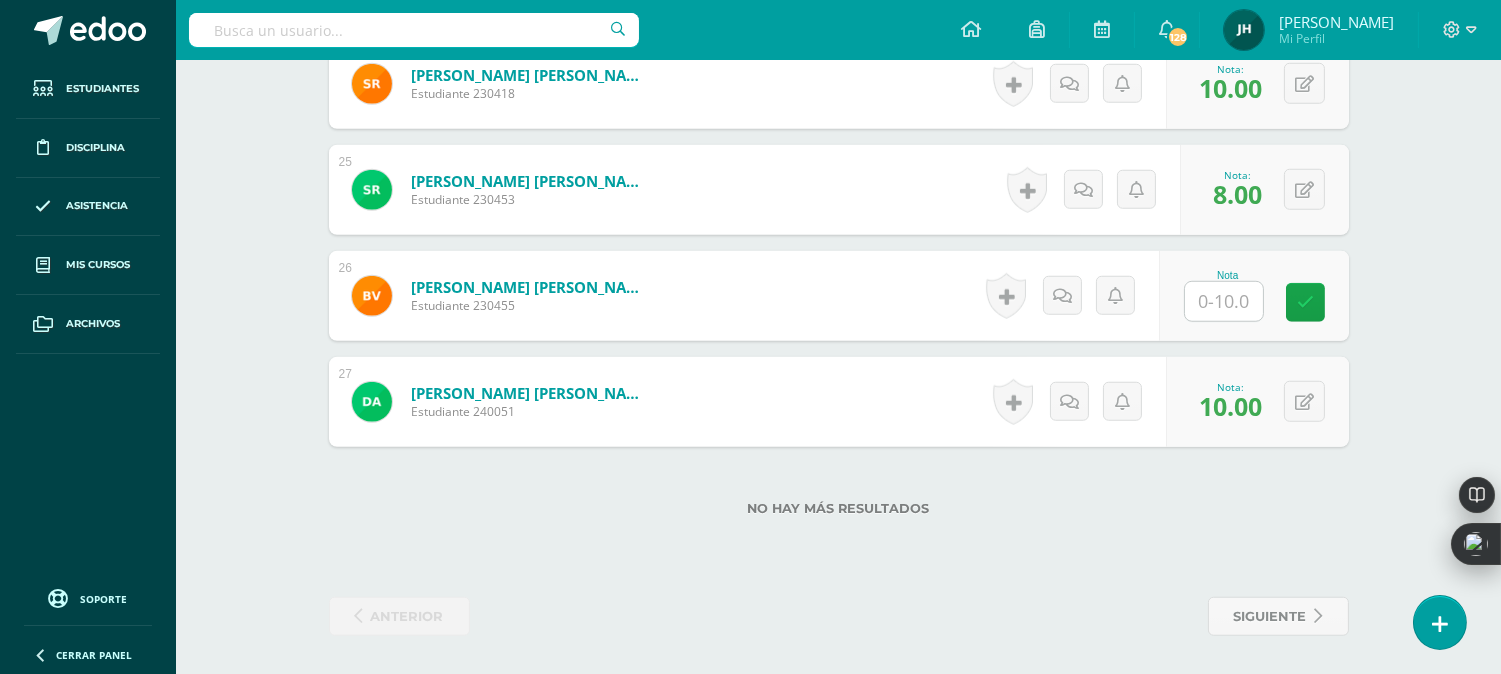 click at bounding box center [1224, 301] 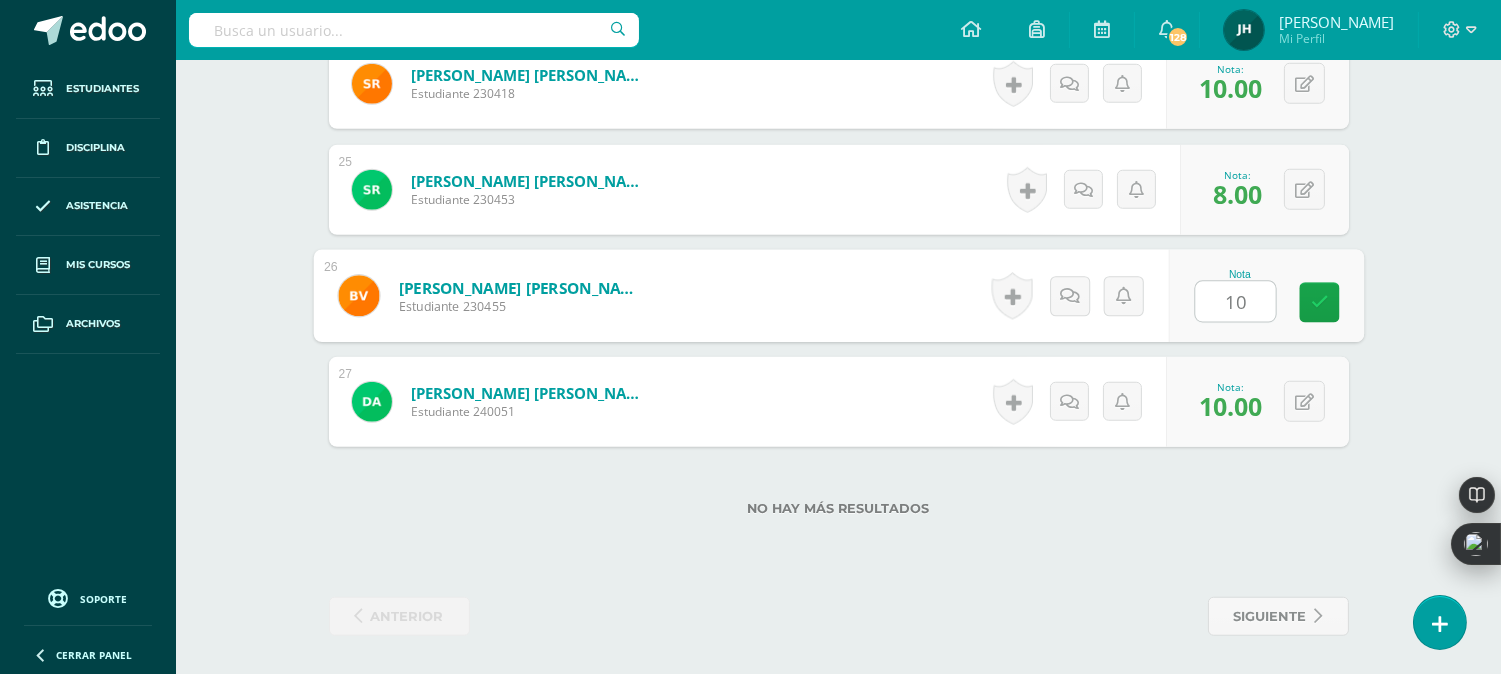 type on "10" 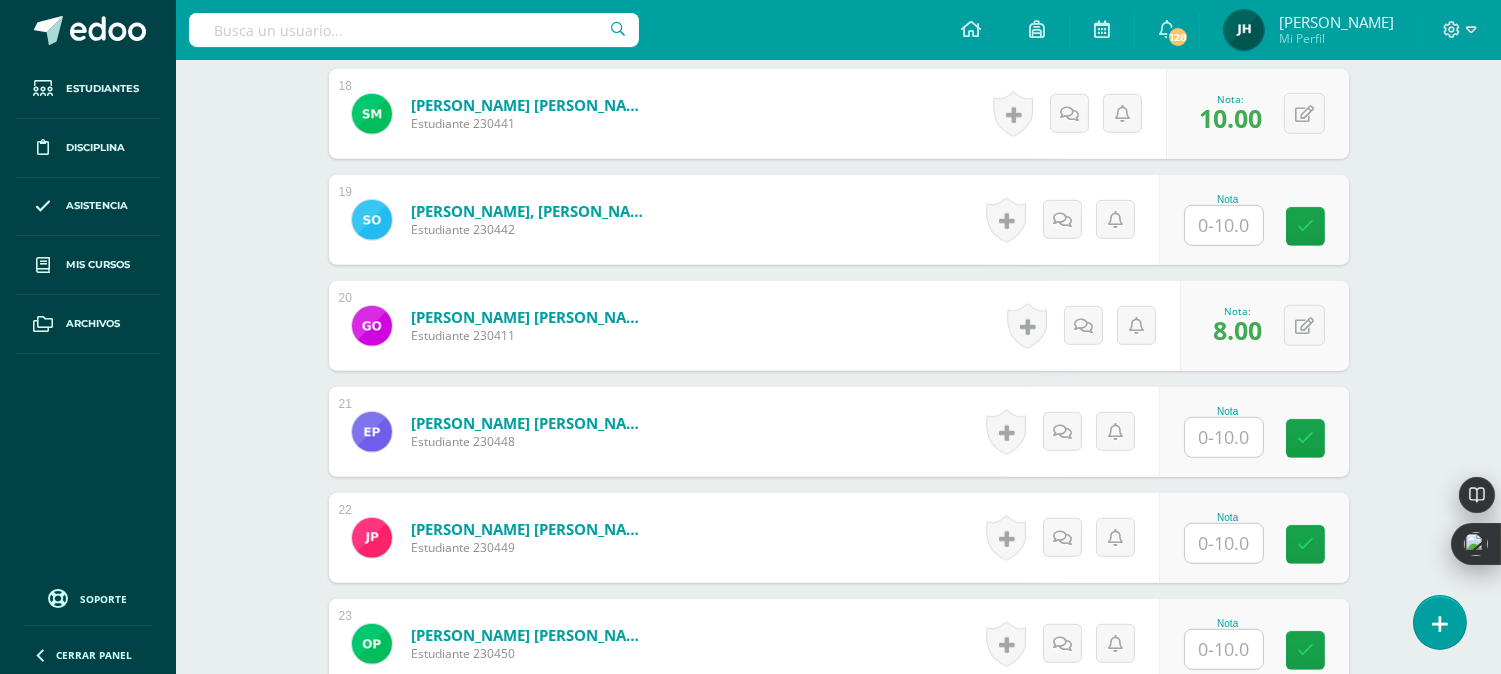 scroll, scrollTop: 2427, scrollLeft: 0, axis: vertical 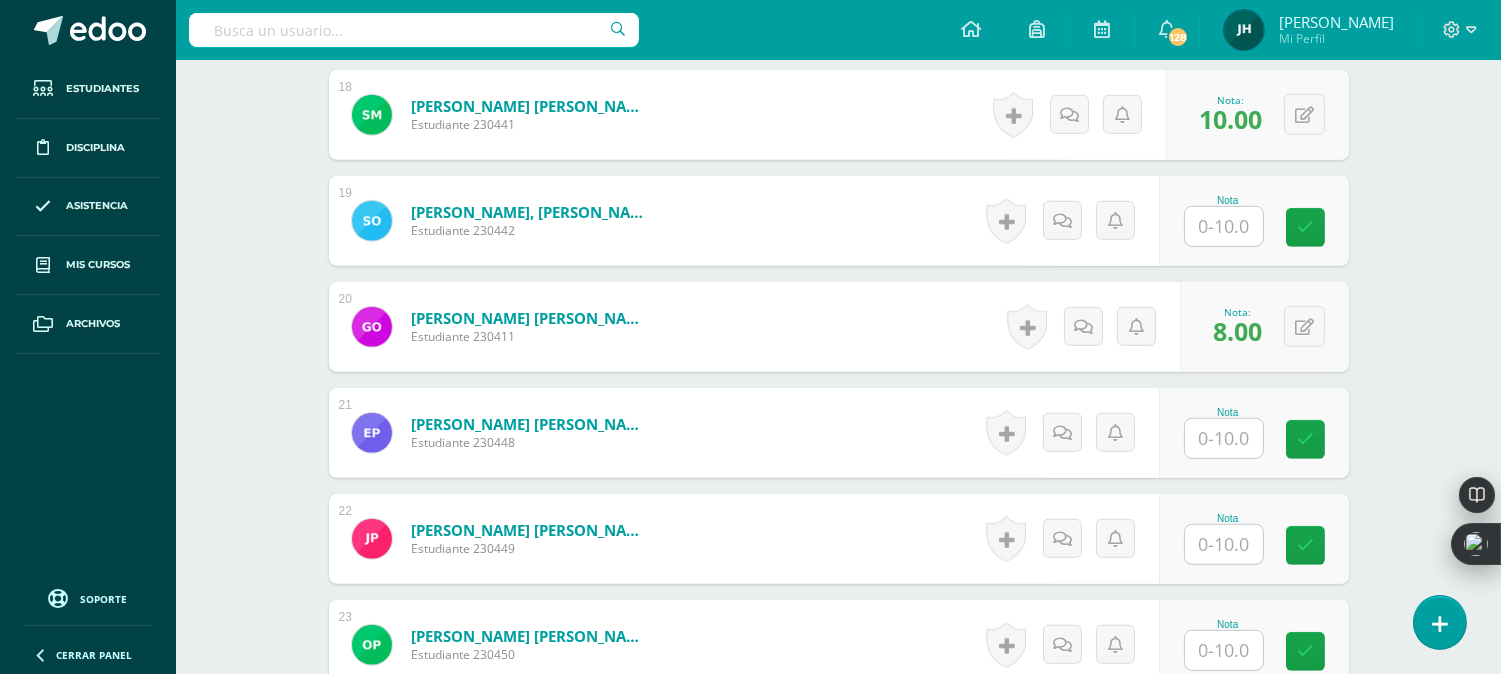 click at bounding box center [1224, 226] 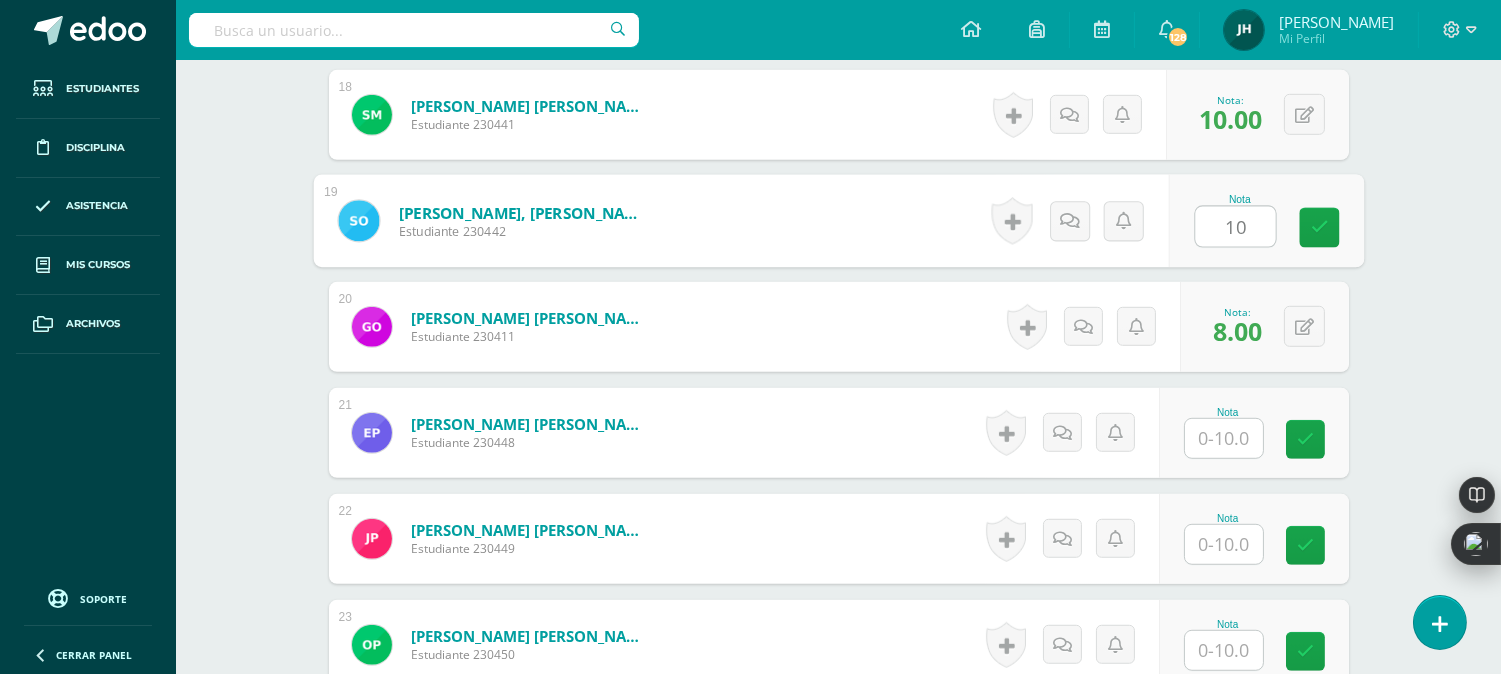 type on "10" 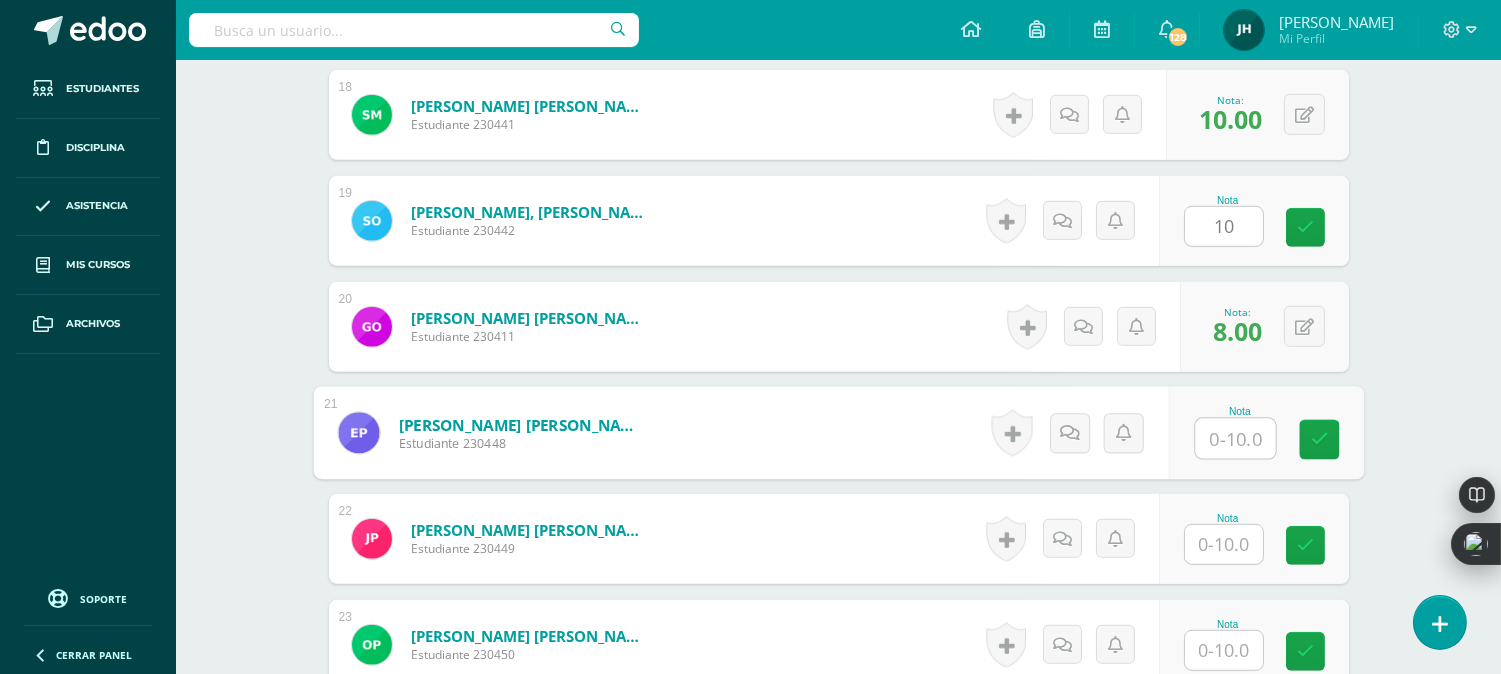 click at bounding box center [1235, 439] 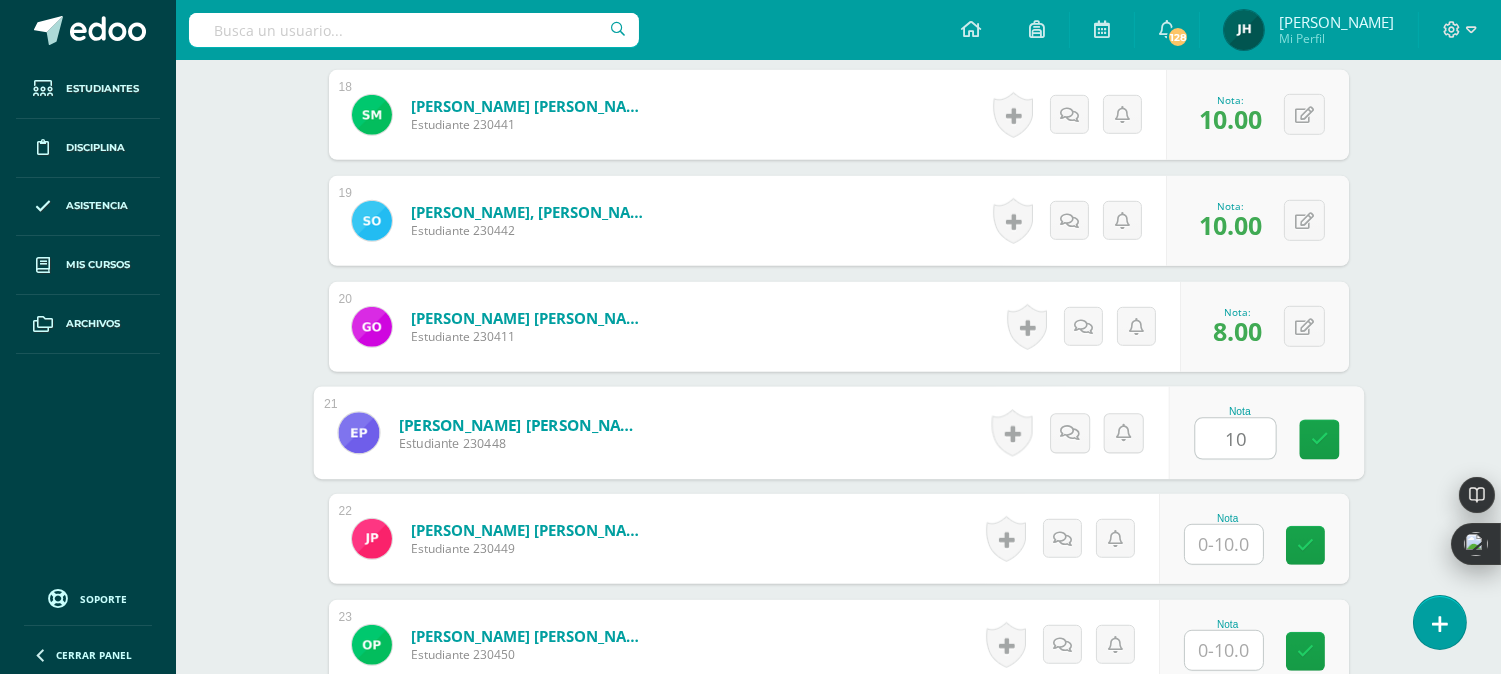 type on "10" 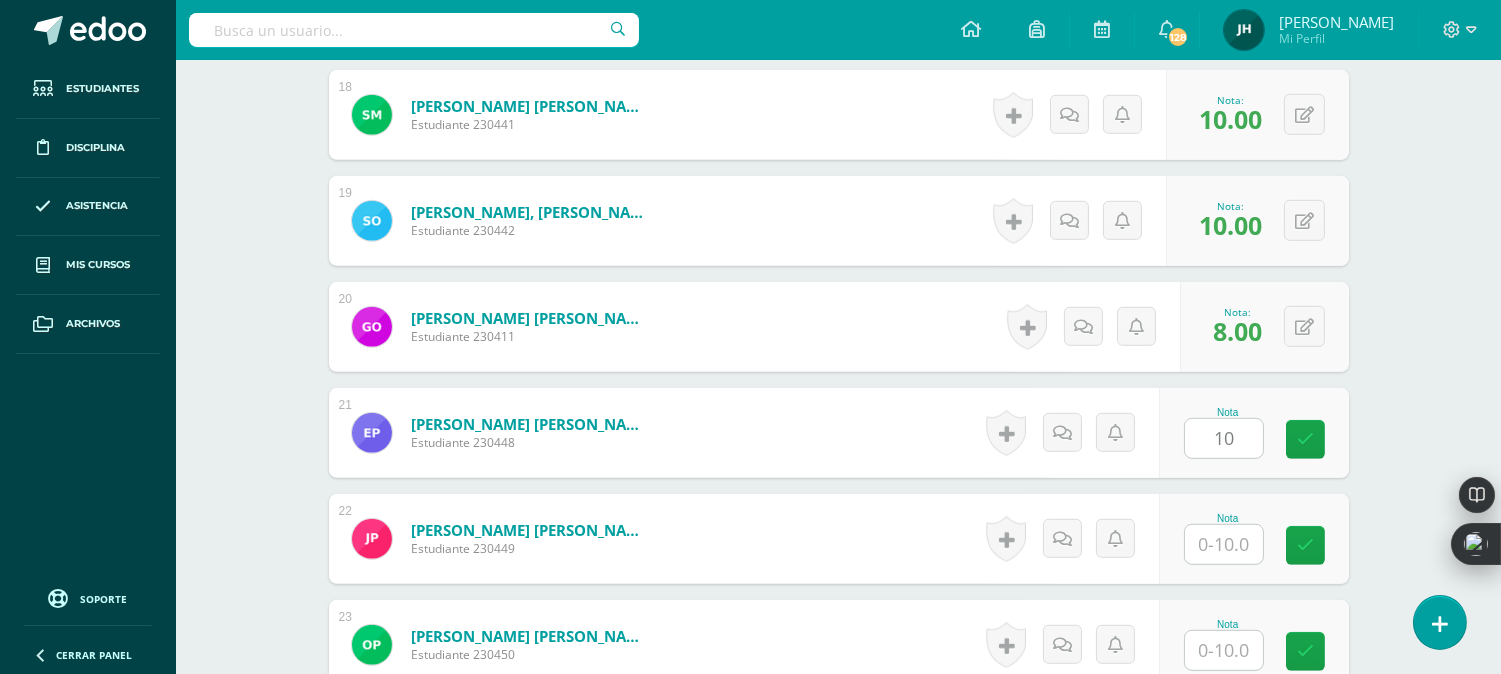 click on "Pérez Juárez, Erick Ricardo
Estudiante  230448
Nota
10
0
Logros" at bounding box center [839, 433] 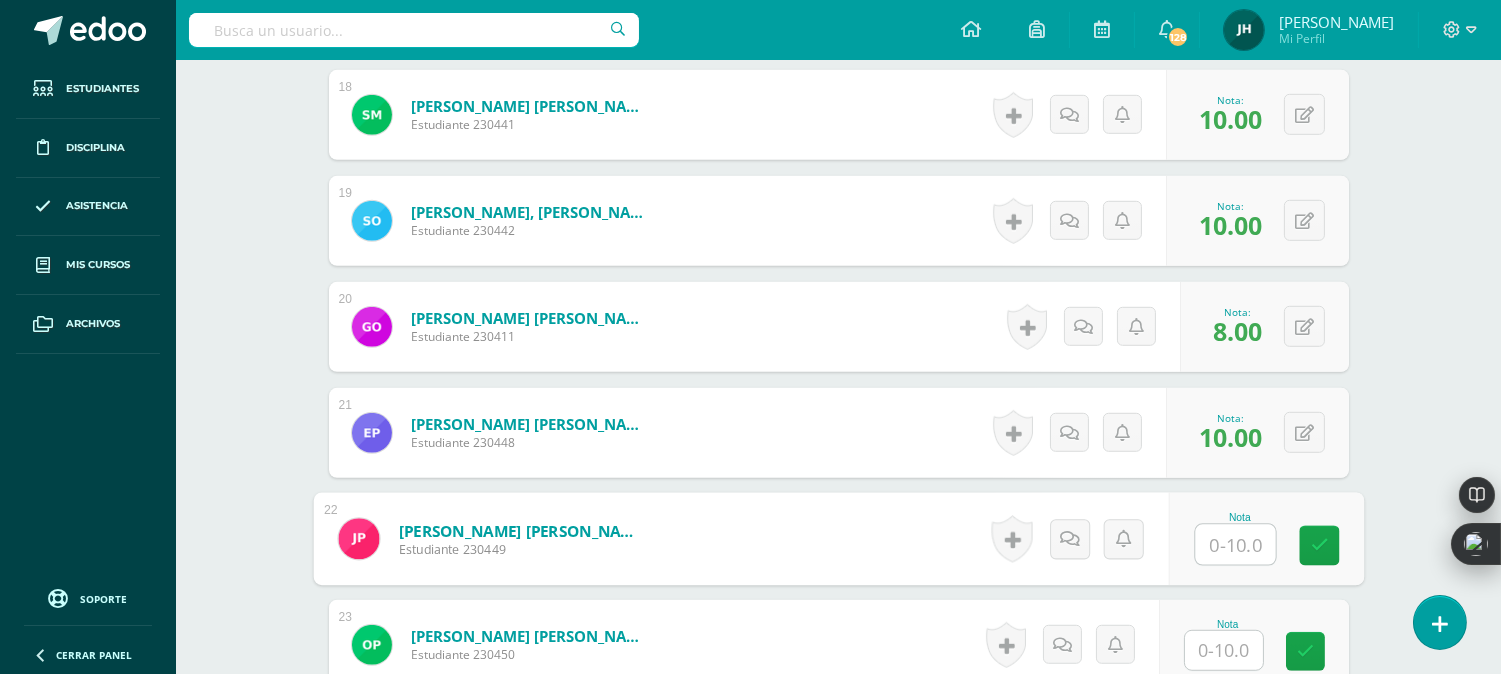 click at bounding box center [1235, 545] 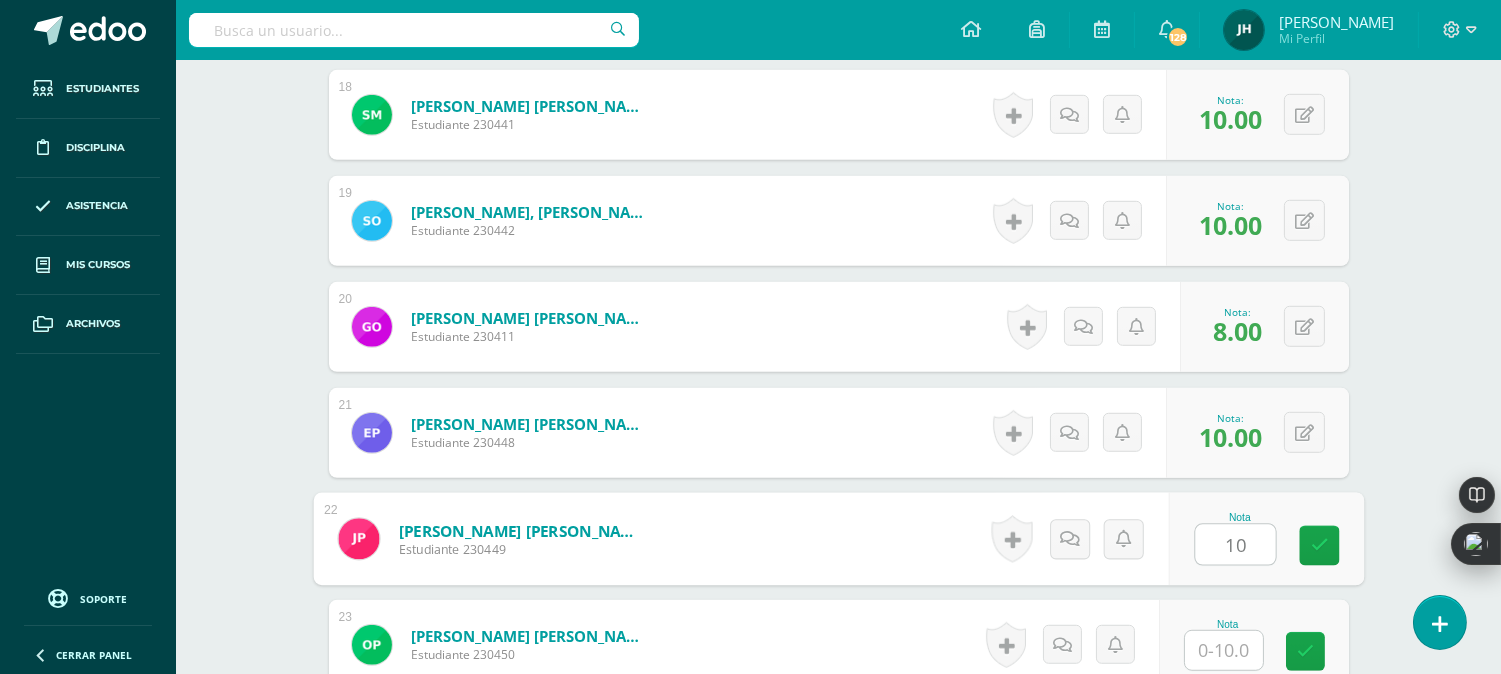 type on "10" 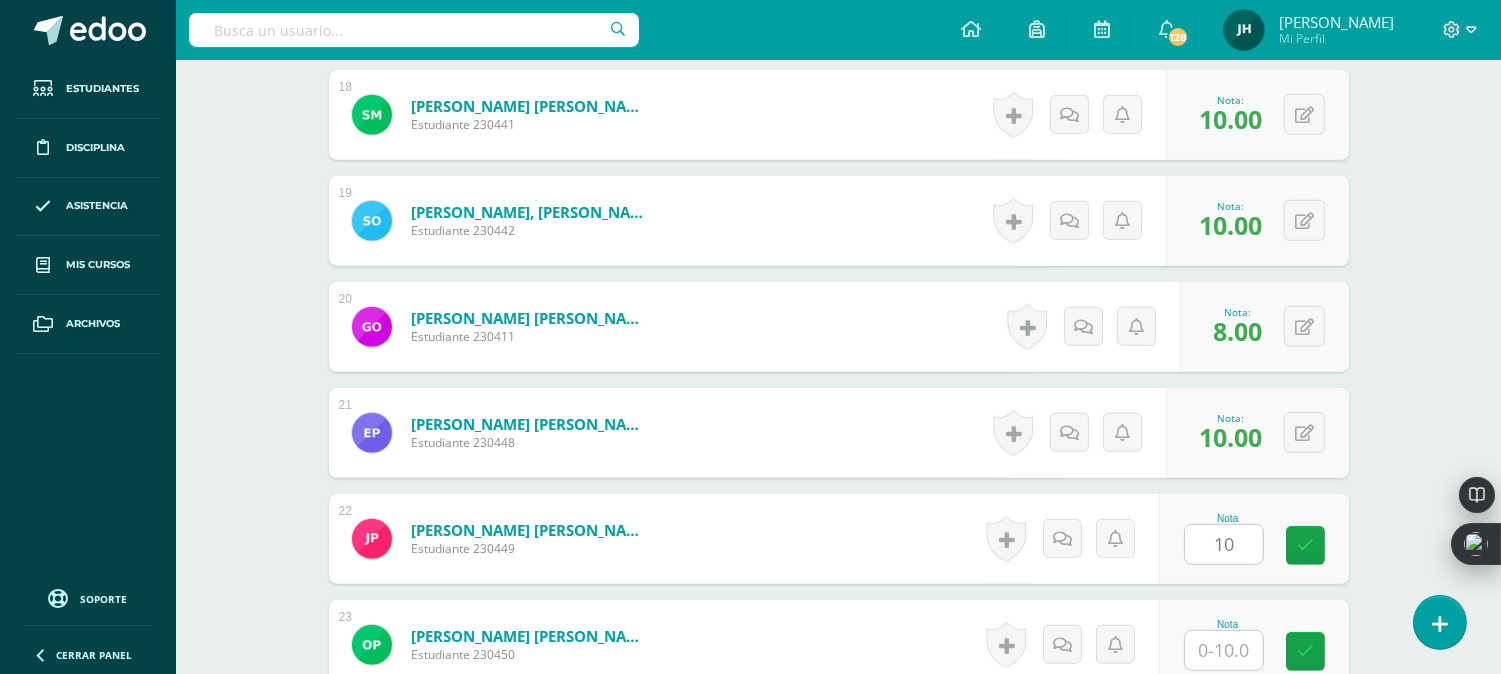 click on "Pérez Juárez, Erick Ricardo
Estudiante  230448
Nota
10.00
0
Logros" at bounding box center (839, 433) 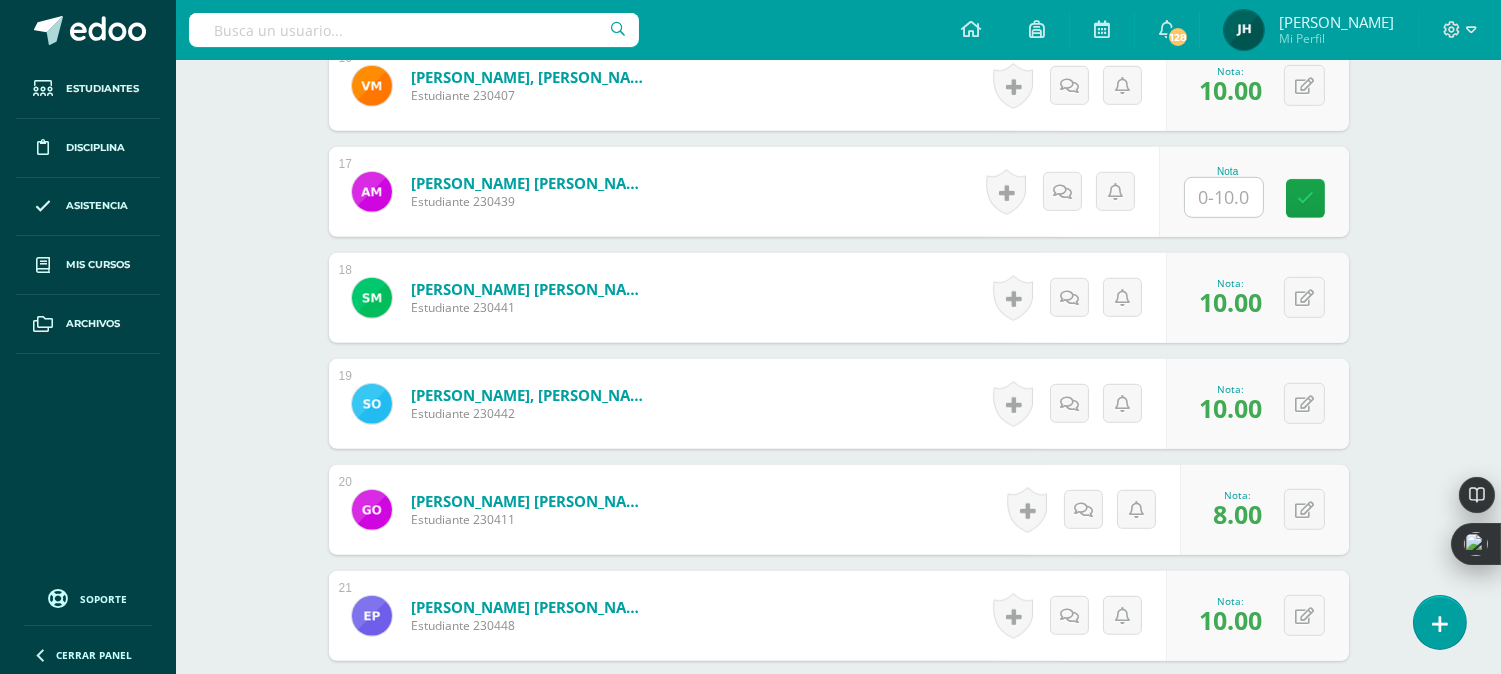 scroll, scrollTop: 2205, scrollLeft: 0, axis: vertical 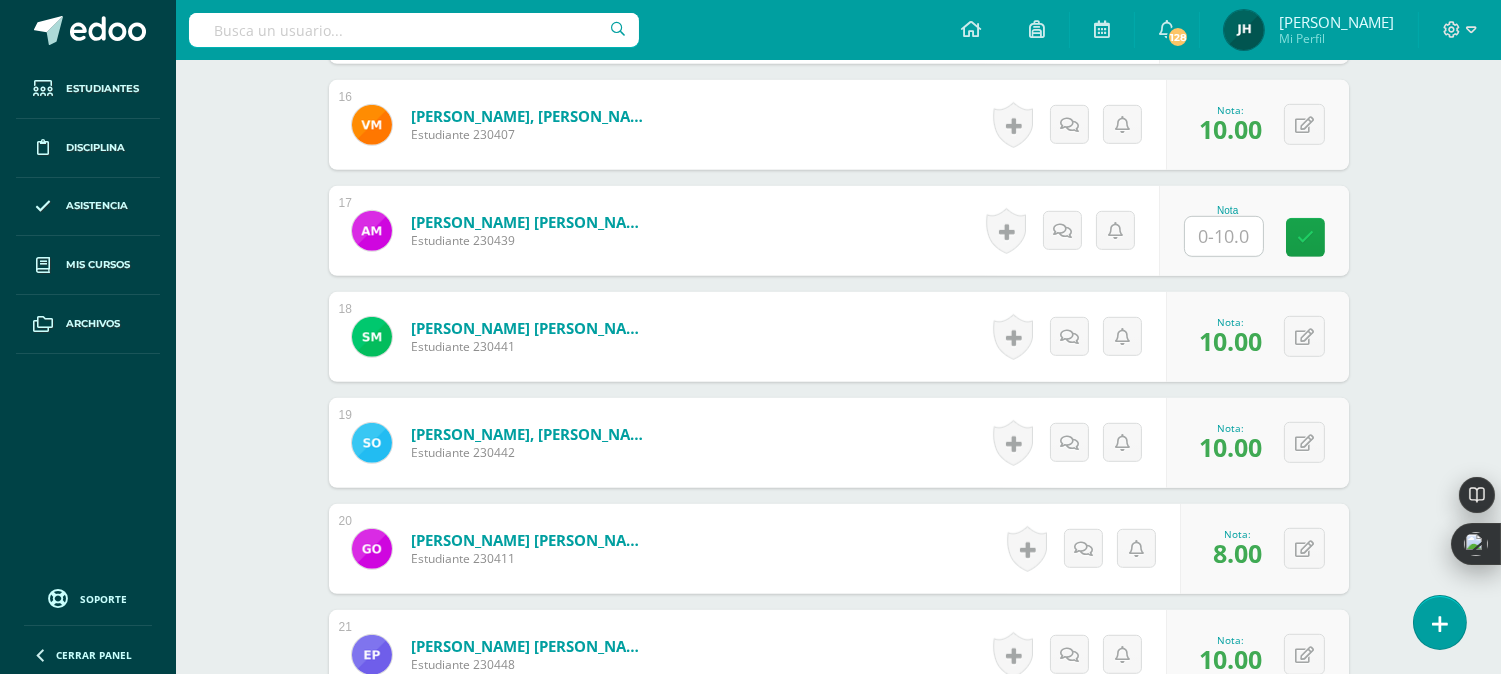 click at bounding box center (1224, 236) 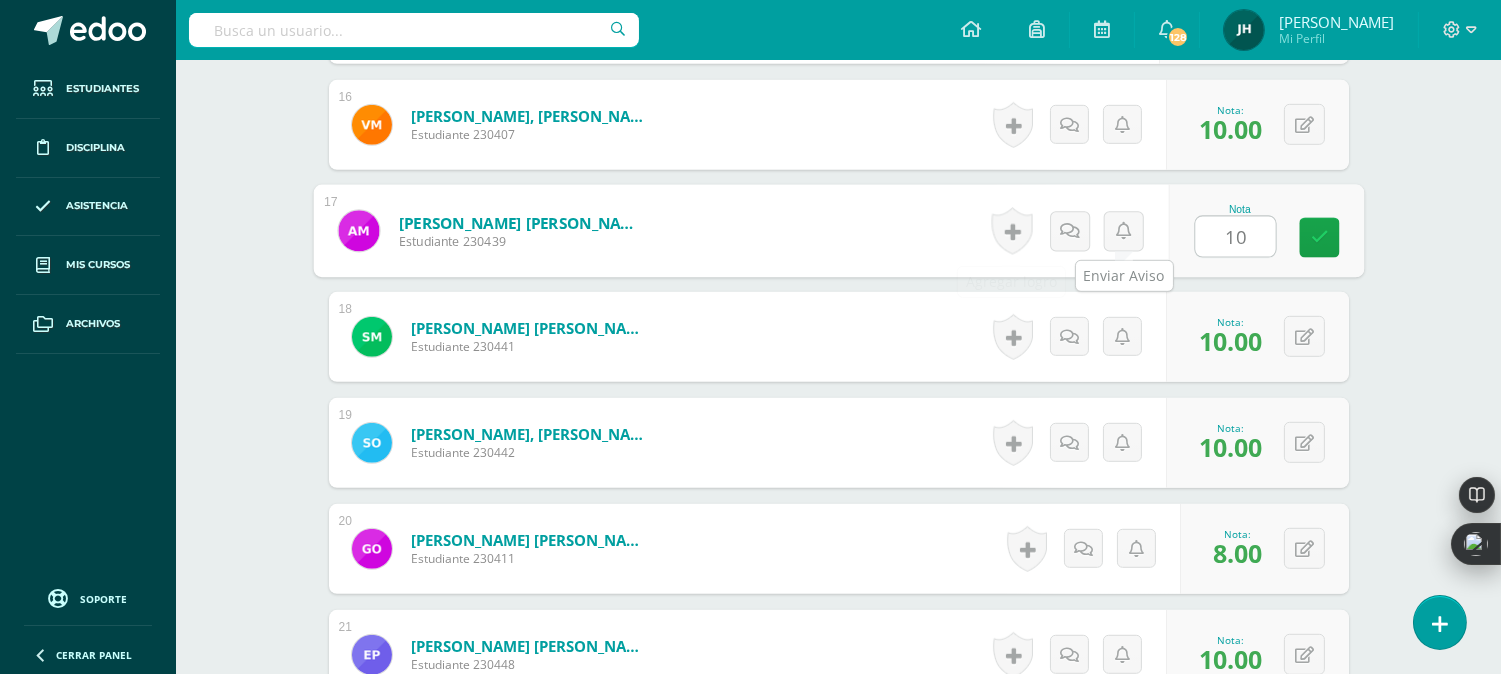 type on "10" 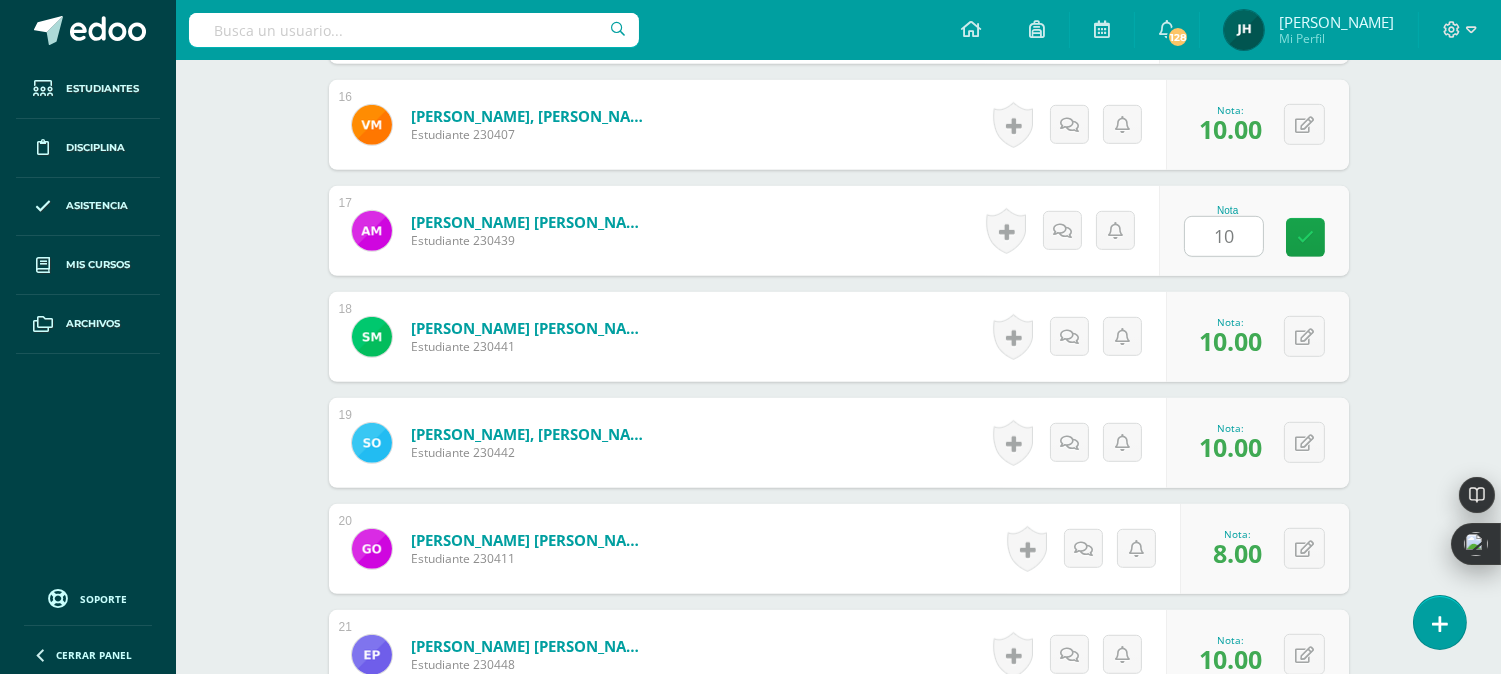 click on "Monterroso Zuñiga, Angie Ximena
Estudiante  230439
Nota
10
0
Logros" at bounding box center [839, 231] 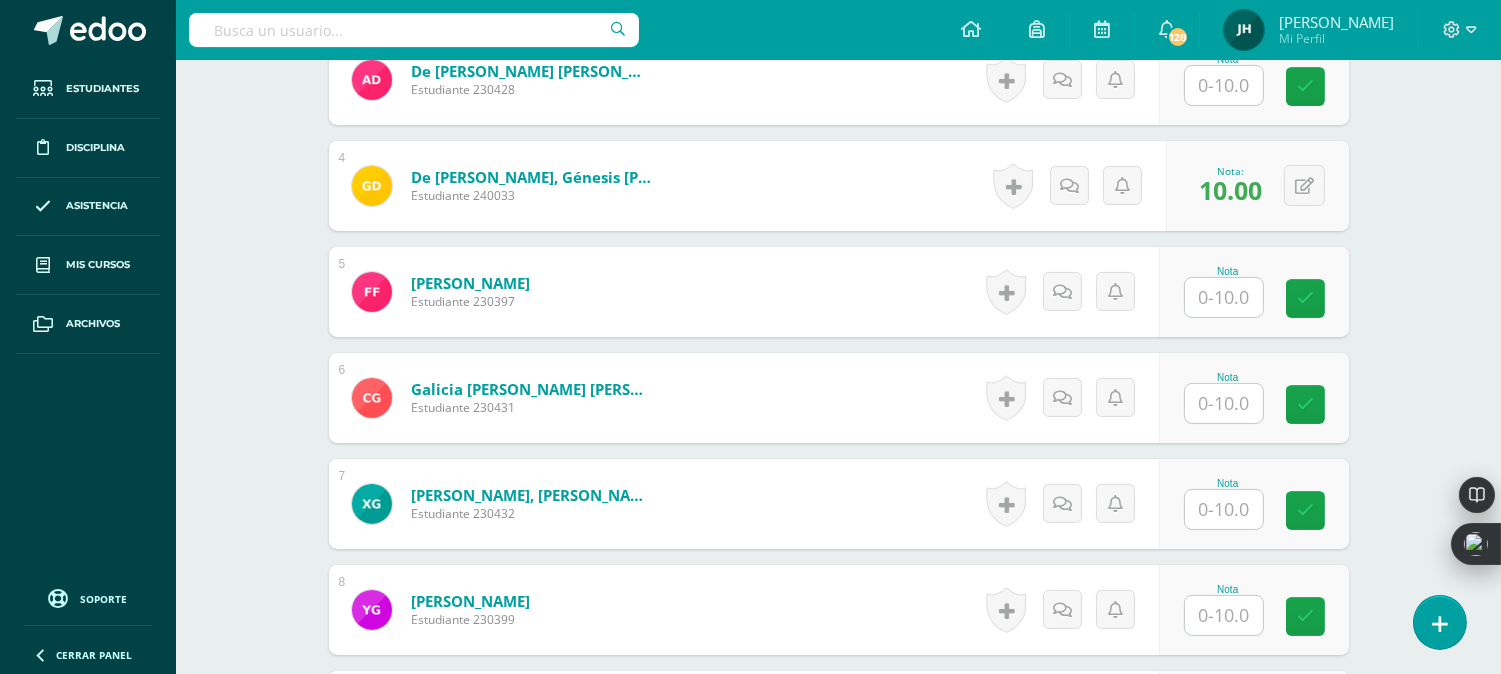 scroll, scrollTop: 761, scrollLeft: 0, axis: vertical 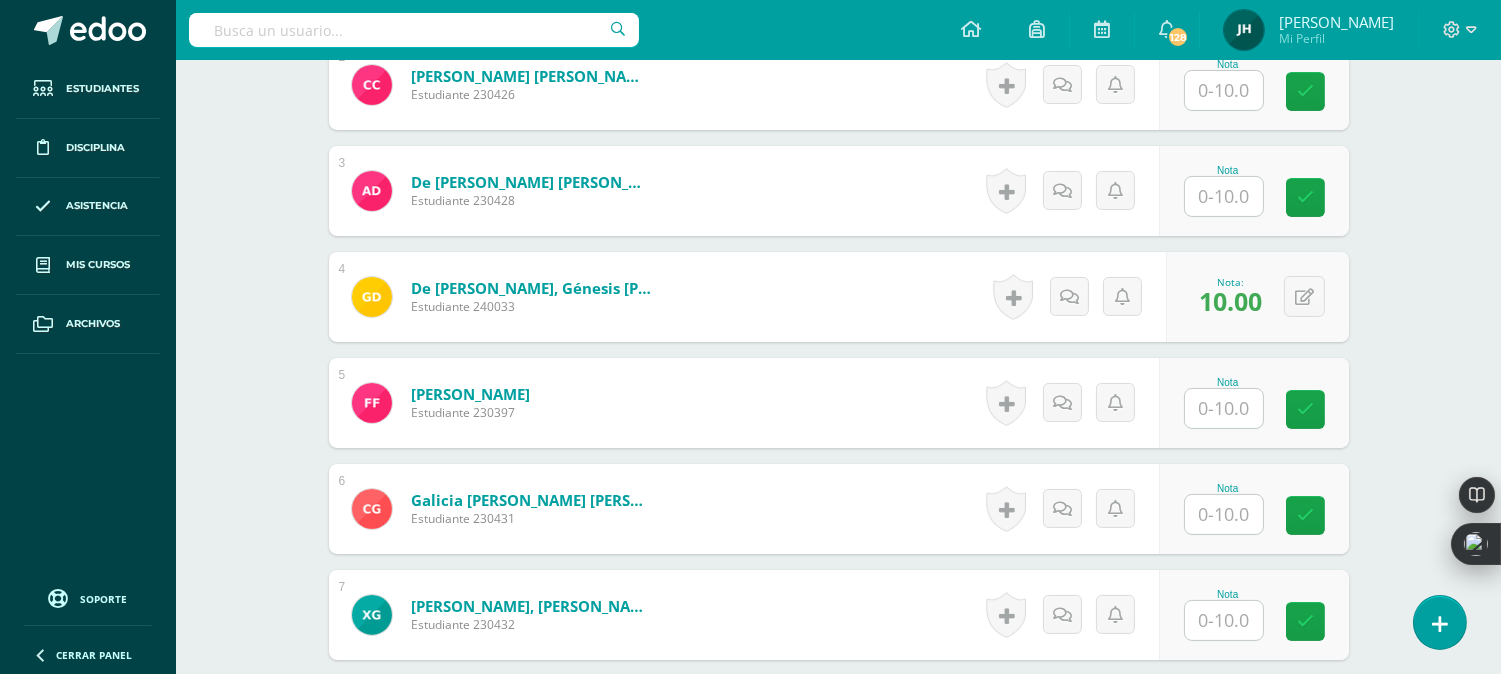 click at bounding box center (1224, 196) 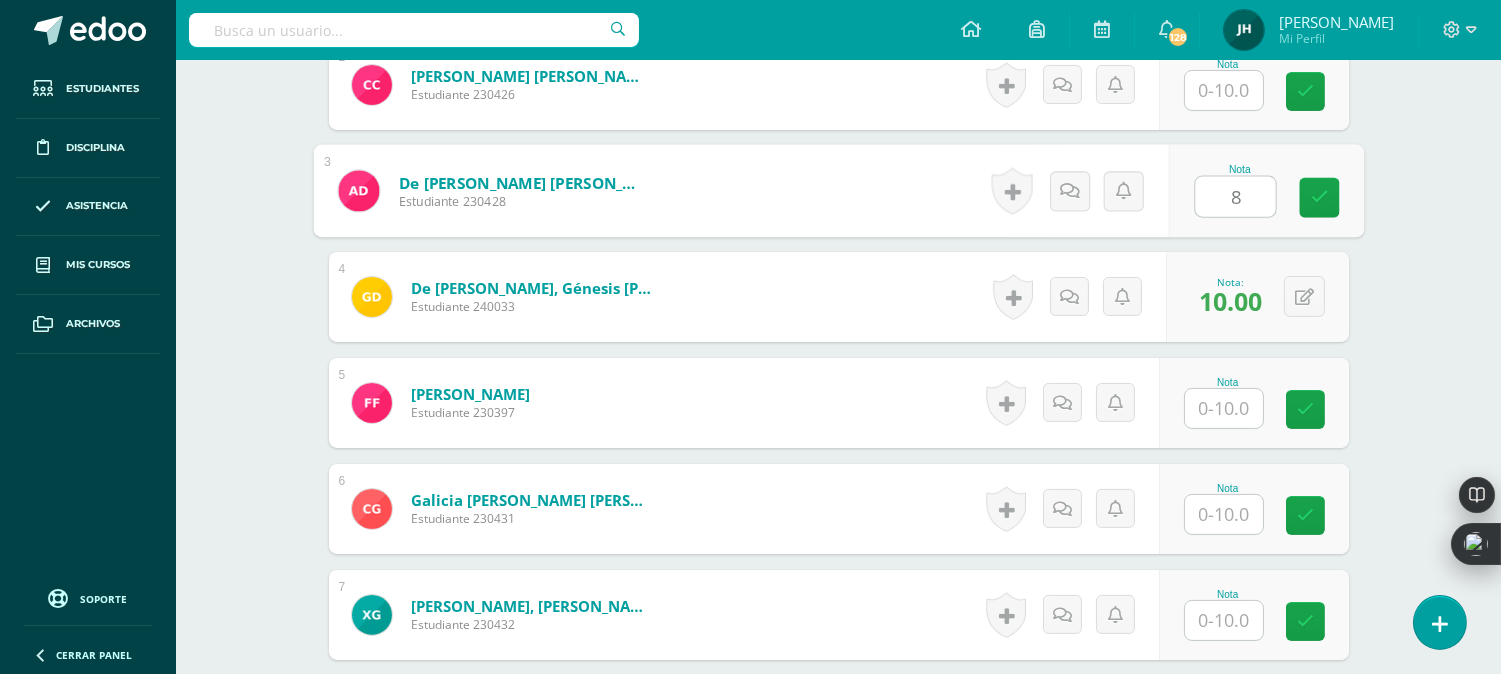 type on "8" 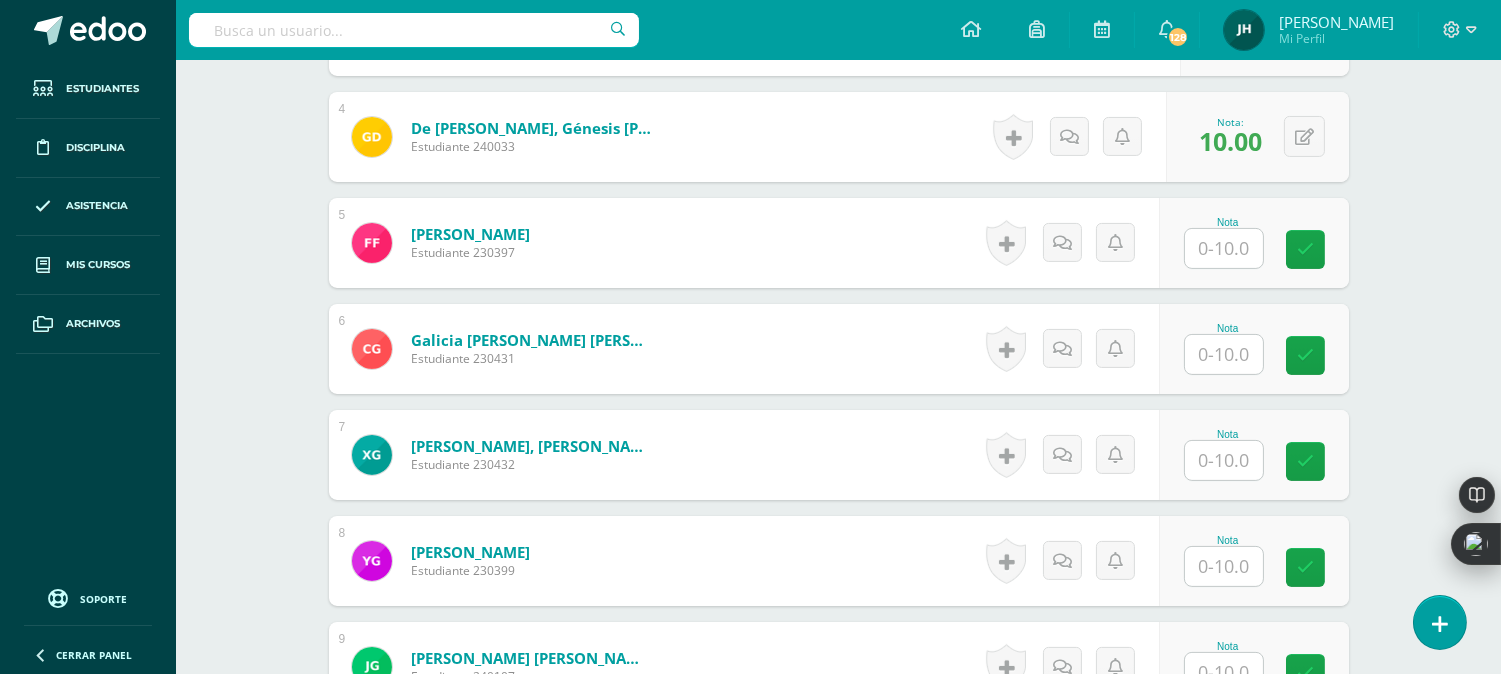 scroll, scrollTop: 872, scrollLeft: 0, axis: vertical 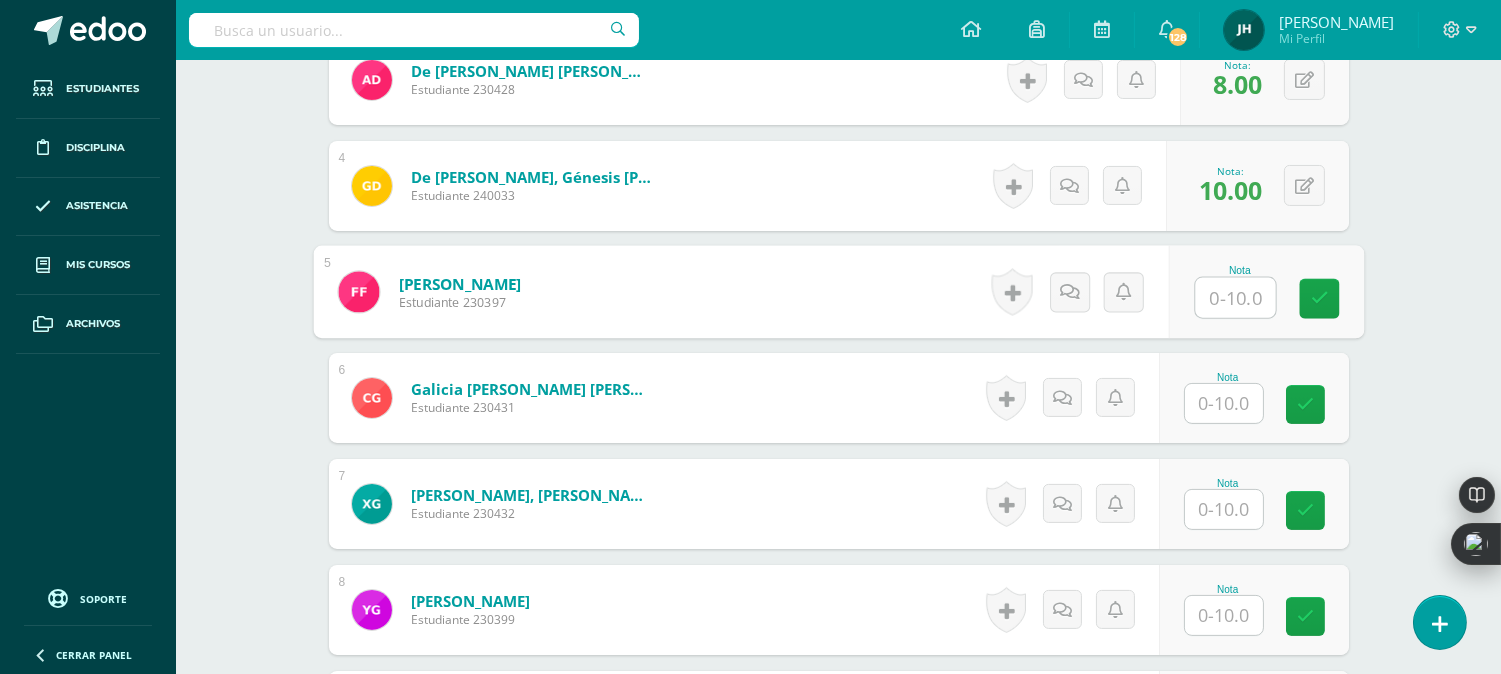 click at bounding box center [1235, 298] 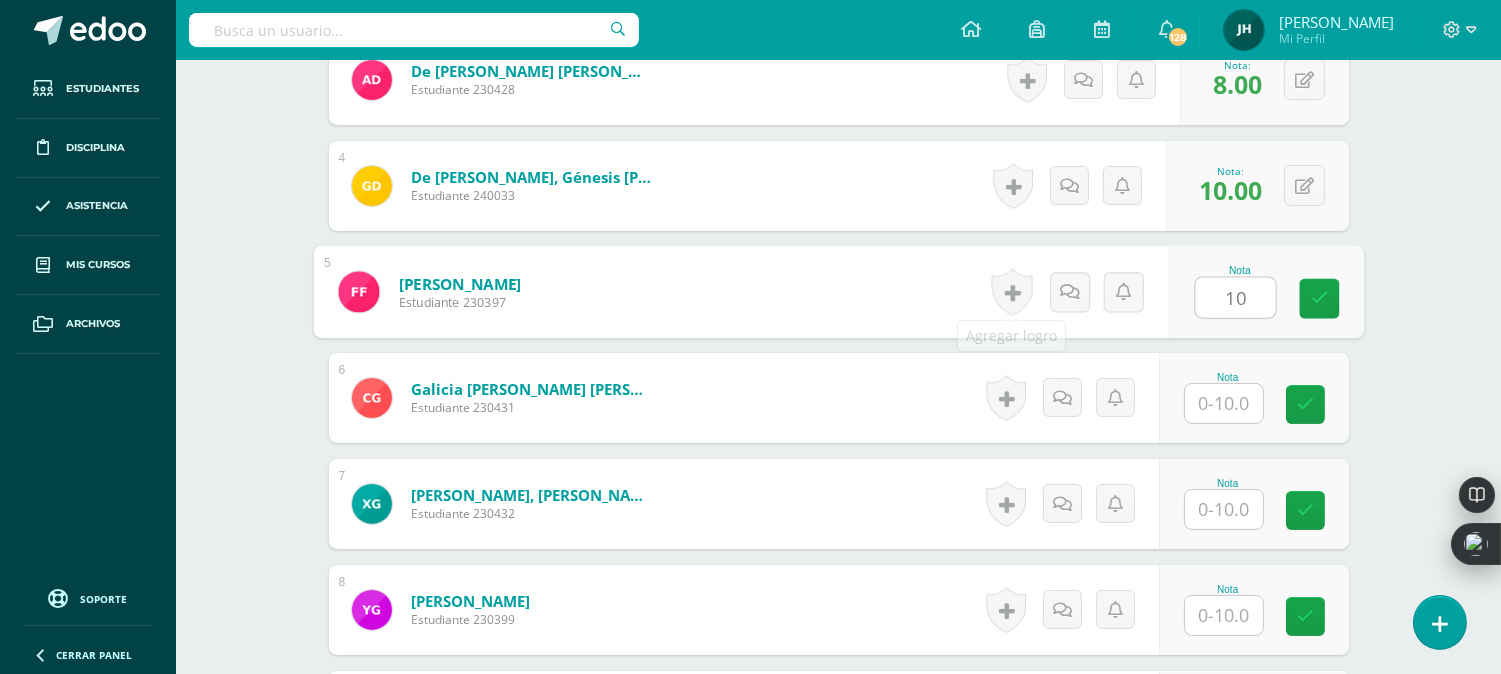 type on "10" 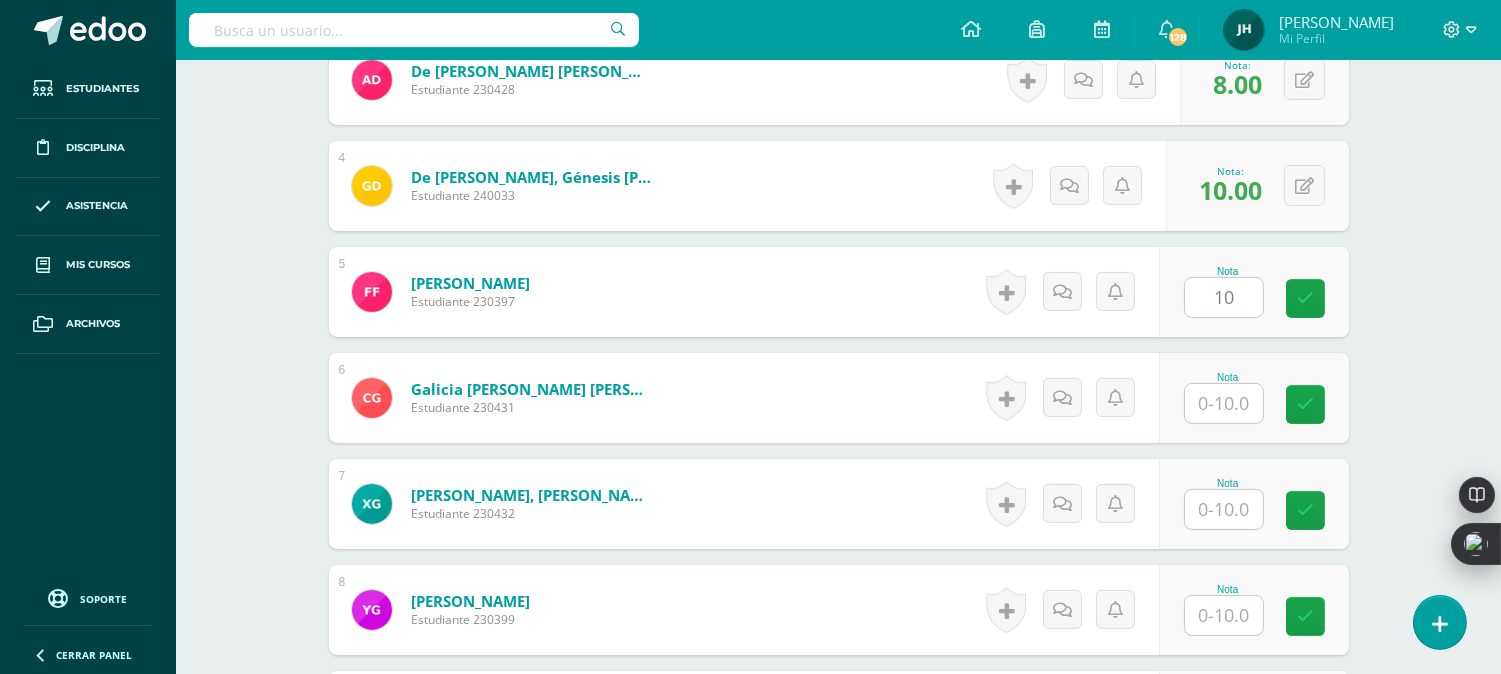 click on "Flores Guillén, Fatima Isabela
Estudiante  230397
Nota
10
0
Logros" at bounding box center (839, 292) 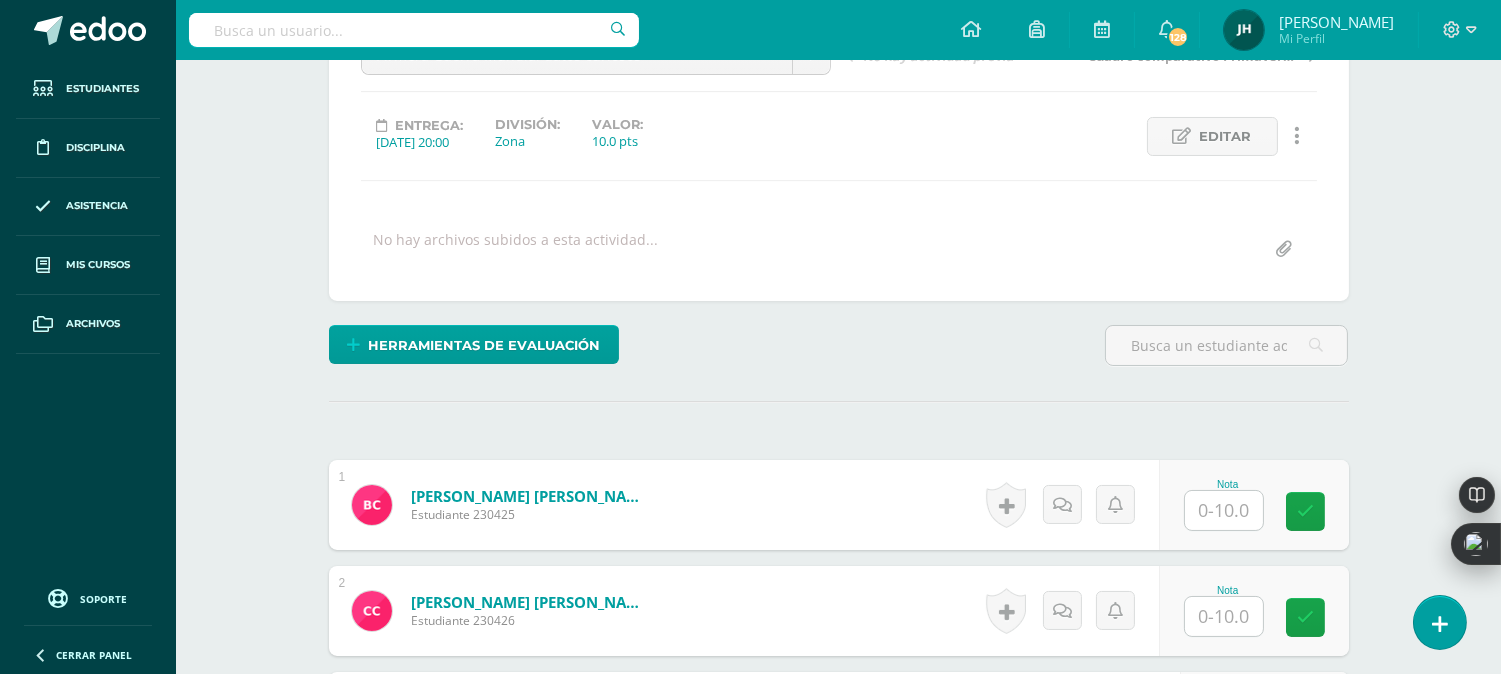 scroll, scrollTop: 427, scrollLeft: 0, axis: vertical 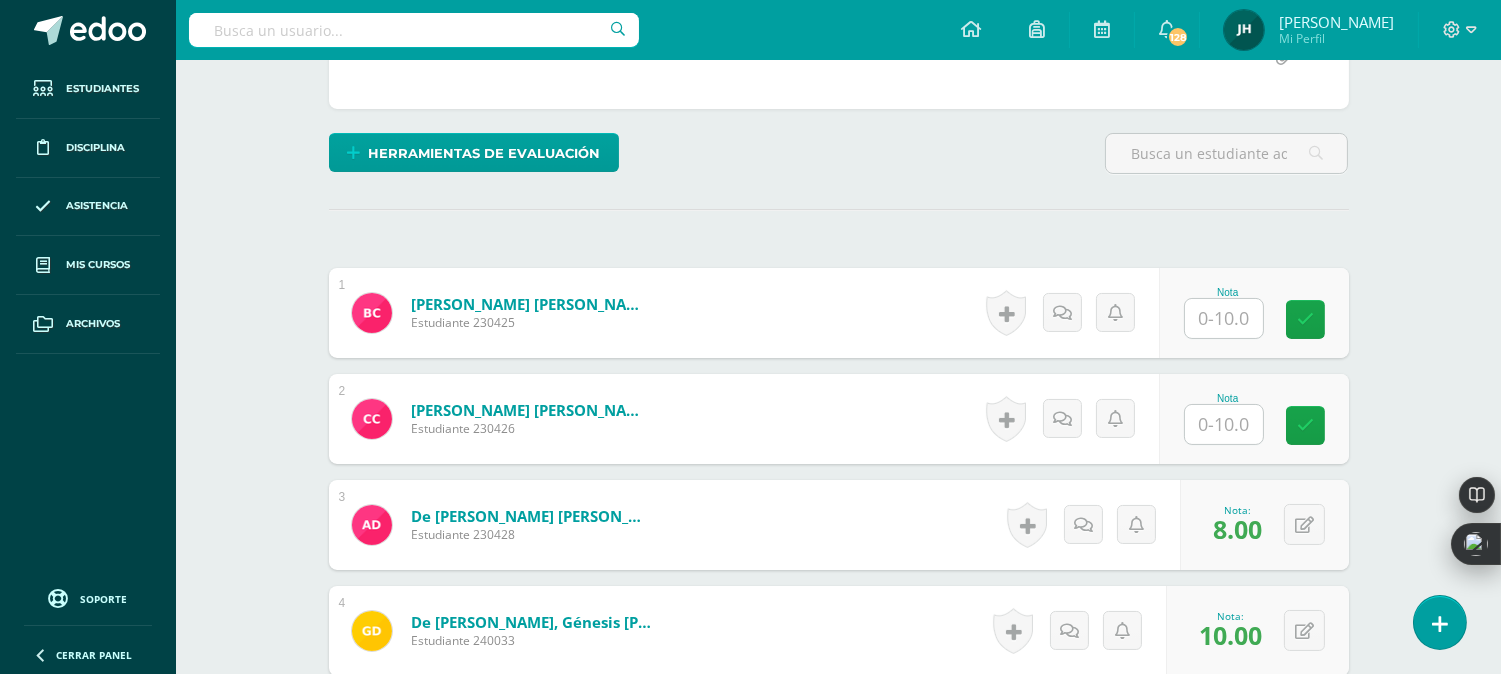 click at bounding box center [1224, 318] 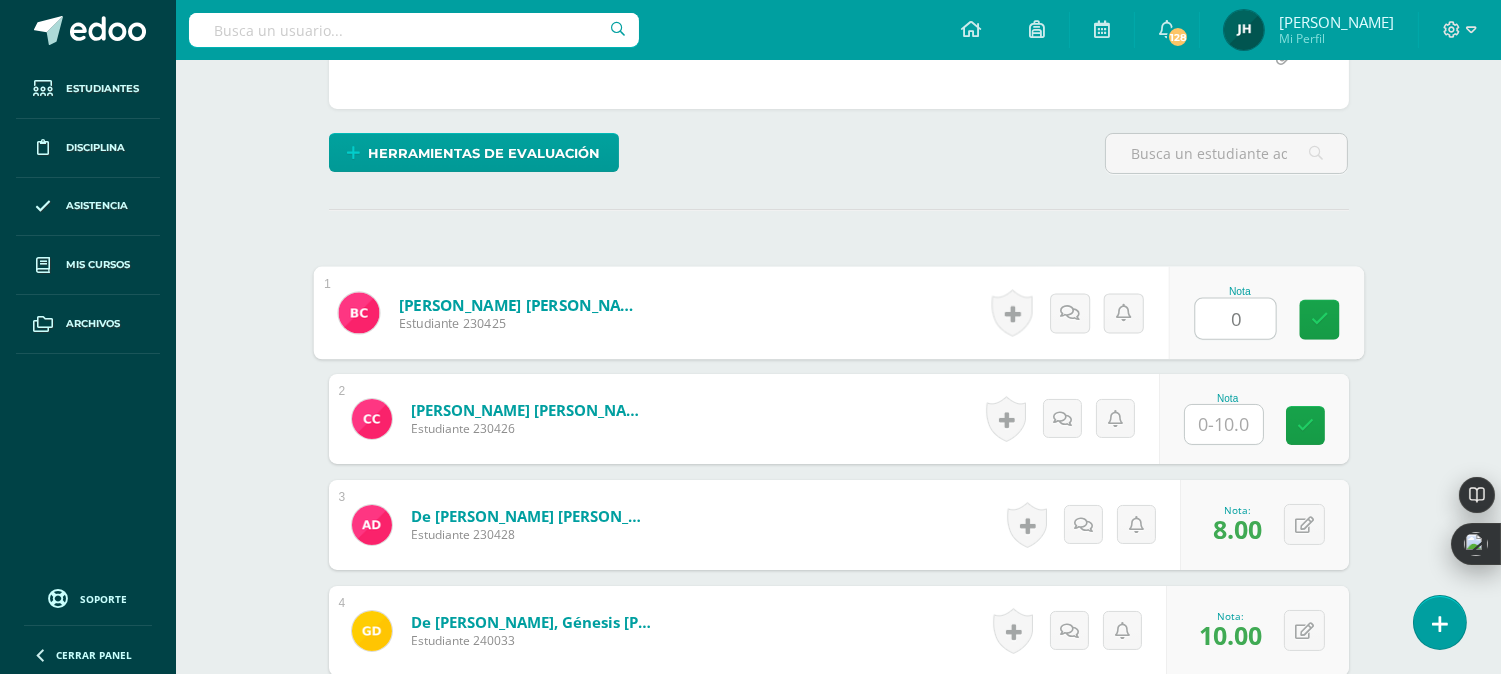 type on "0" 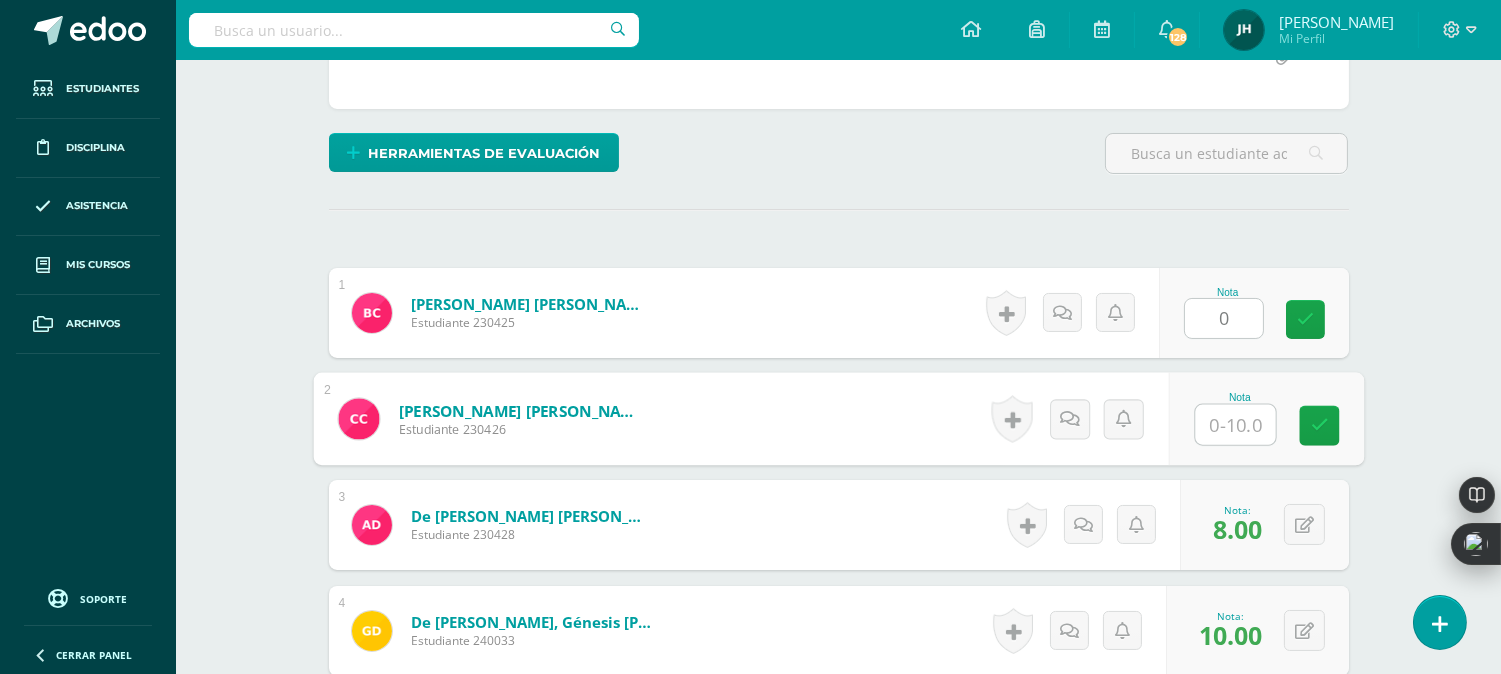 click at bounding box center [1235, 425] 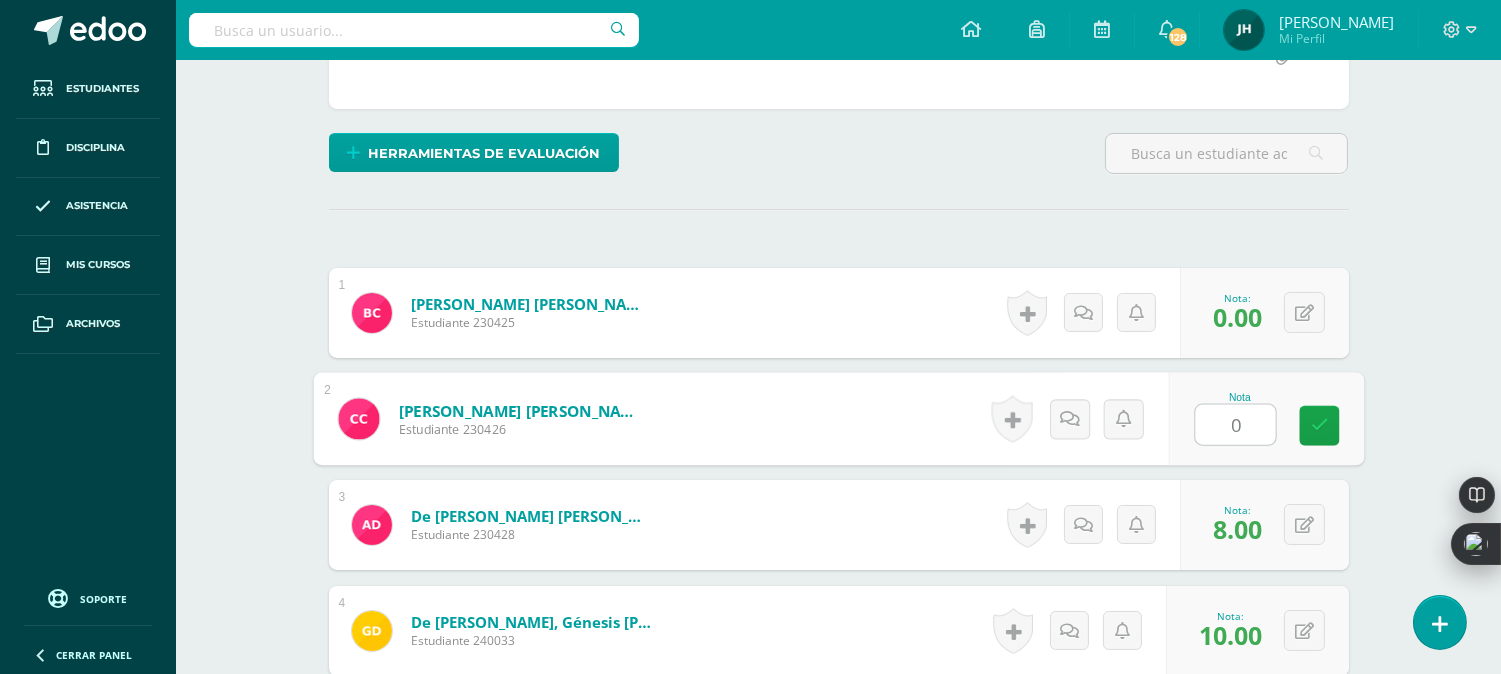 type on "0" 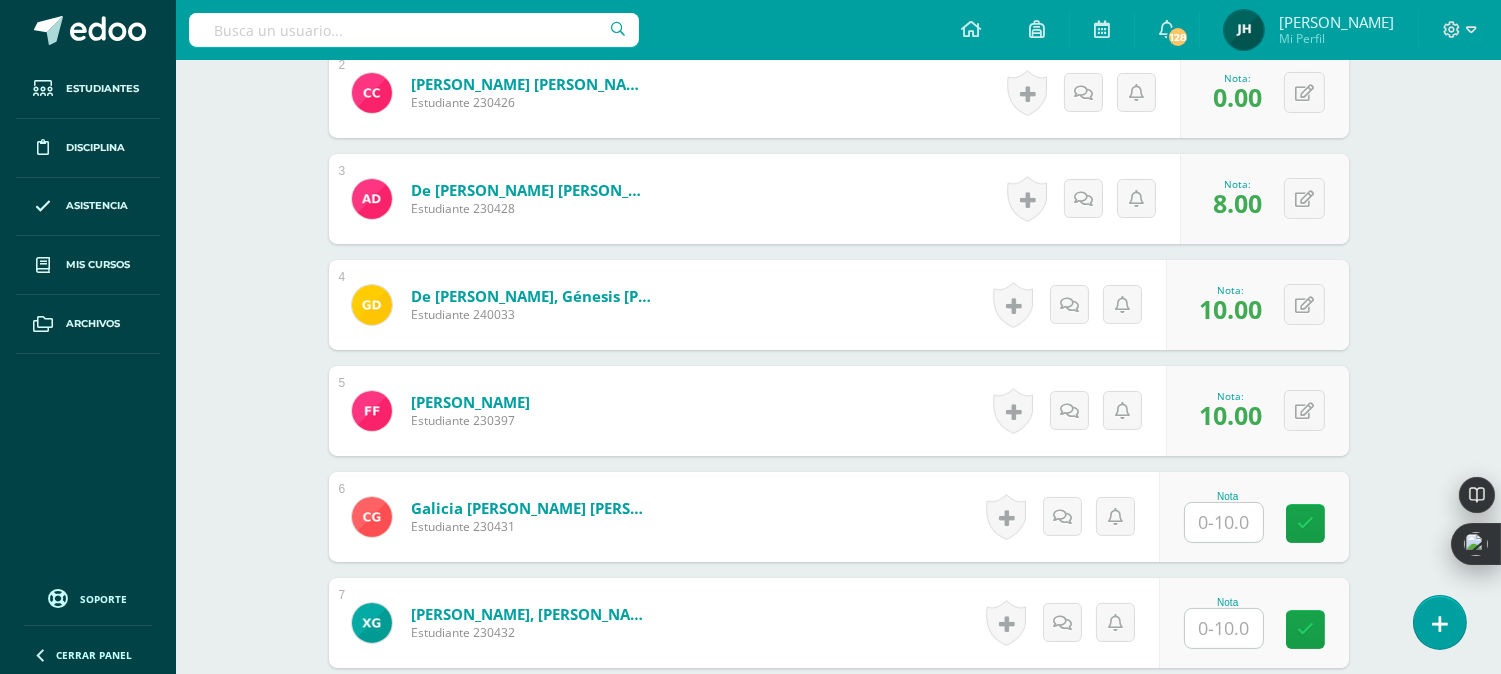 scroll, scrollTop: 872, scrollLeft: 0, axis: vertical 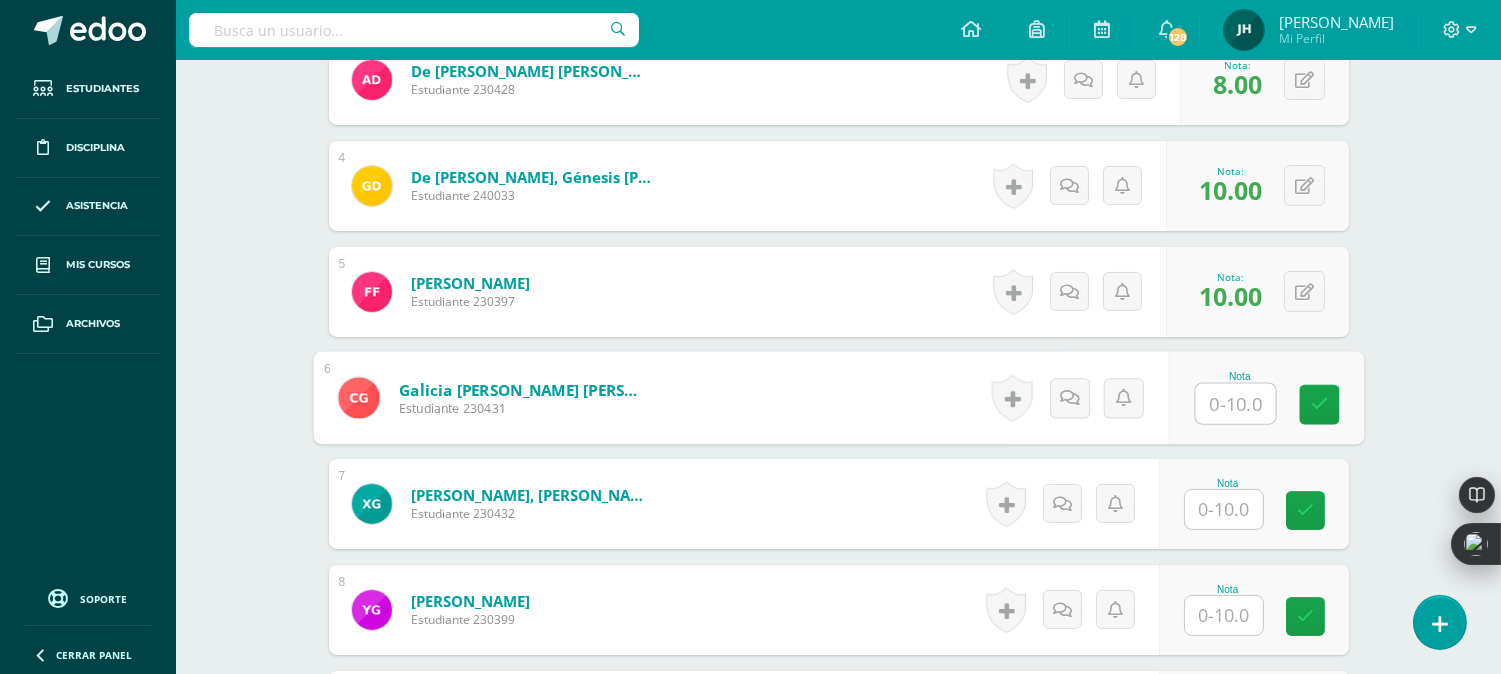 click at bounding box center [1235, 404] 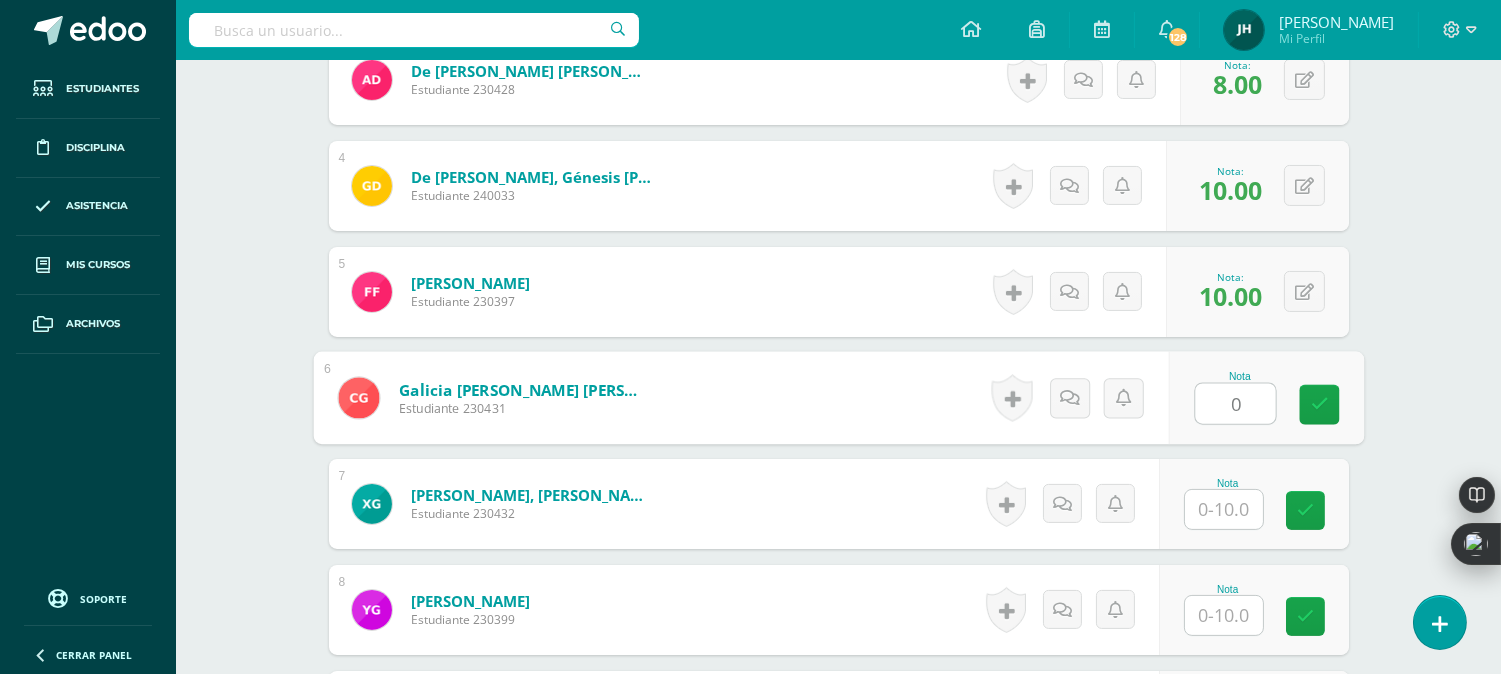 type on "0" 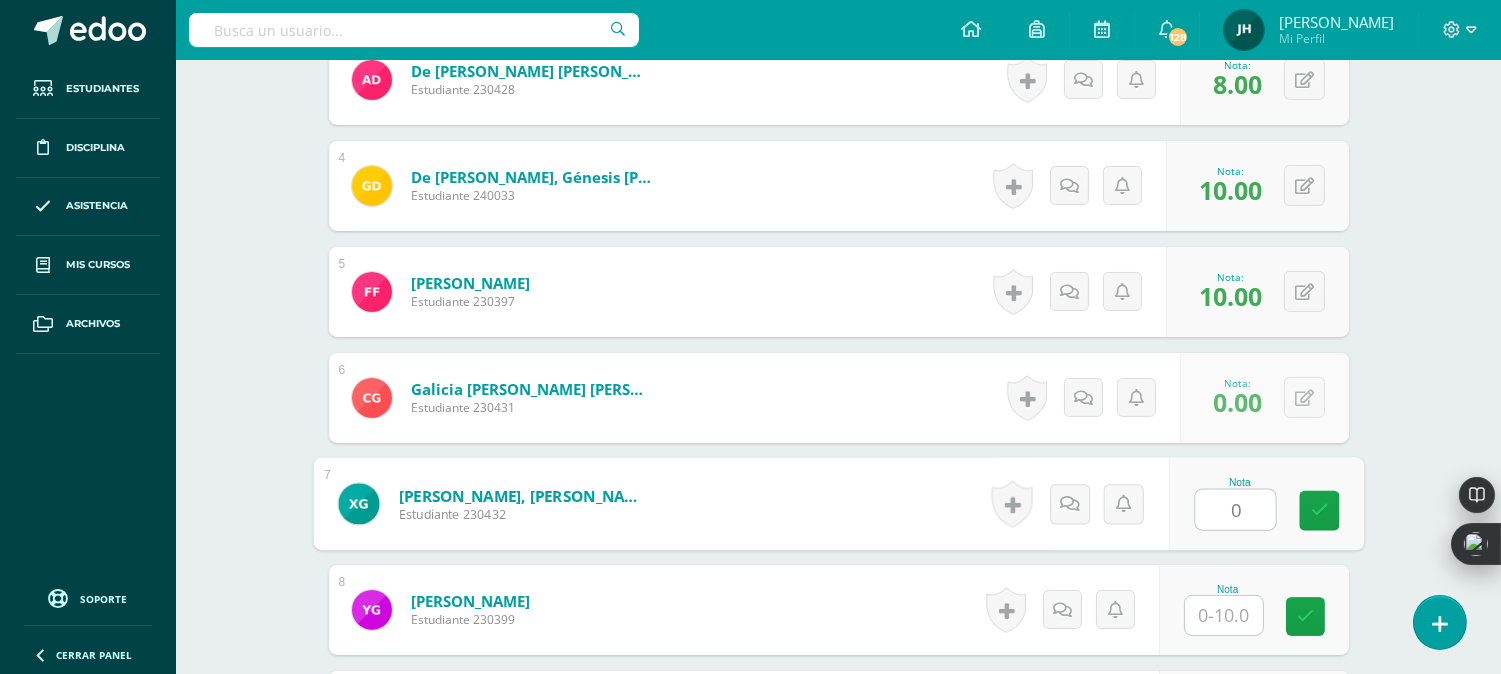 type on "0" 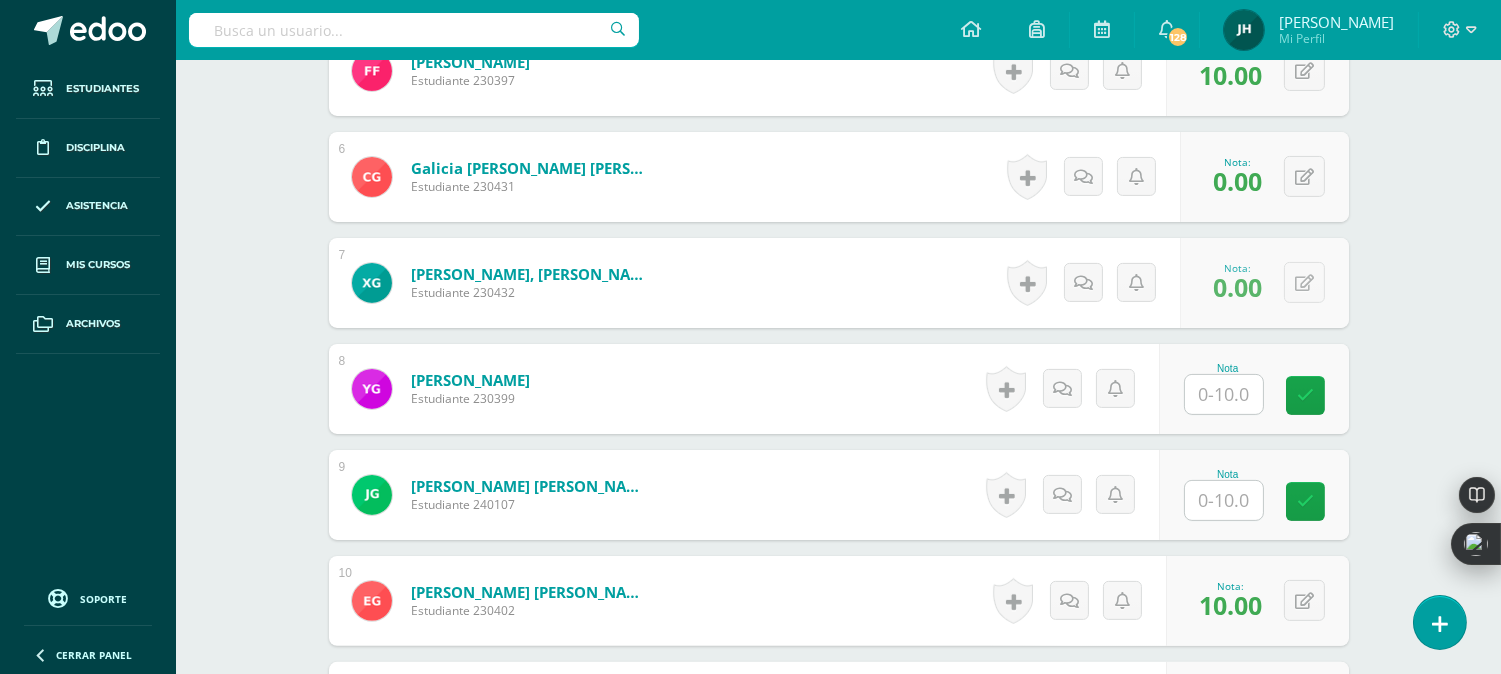 scroll, scrollTop: 1094, scrollLeft: 0, axis: vertical 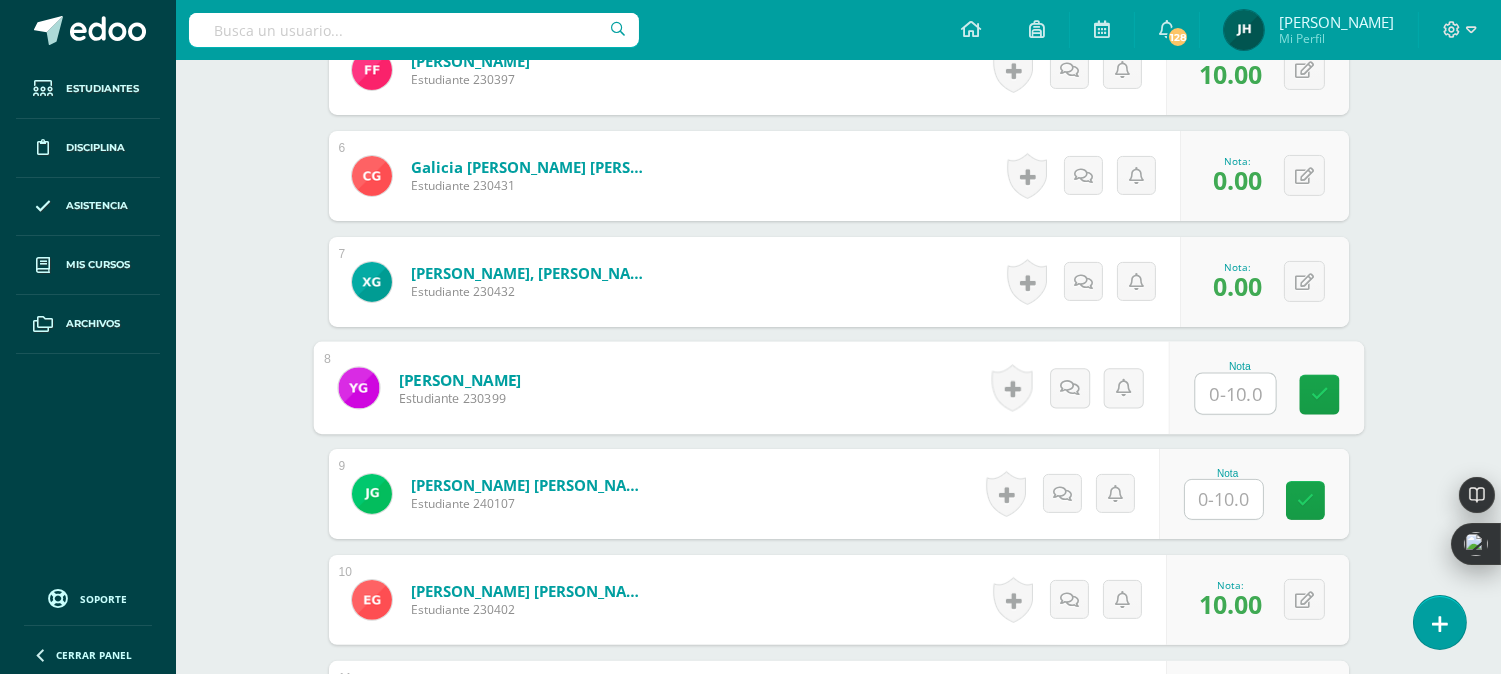 click at bounding box center (1235, 394) 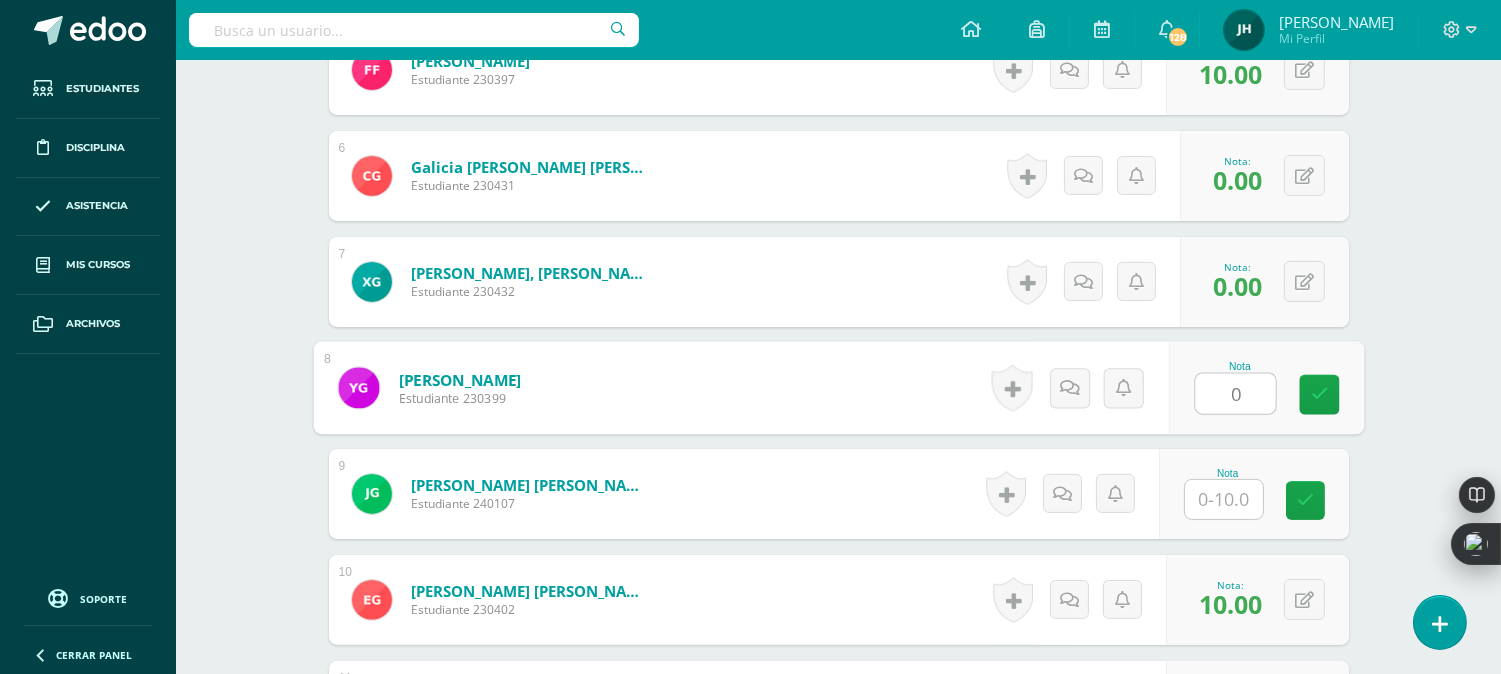 type on "0" 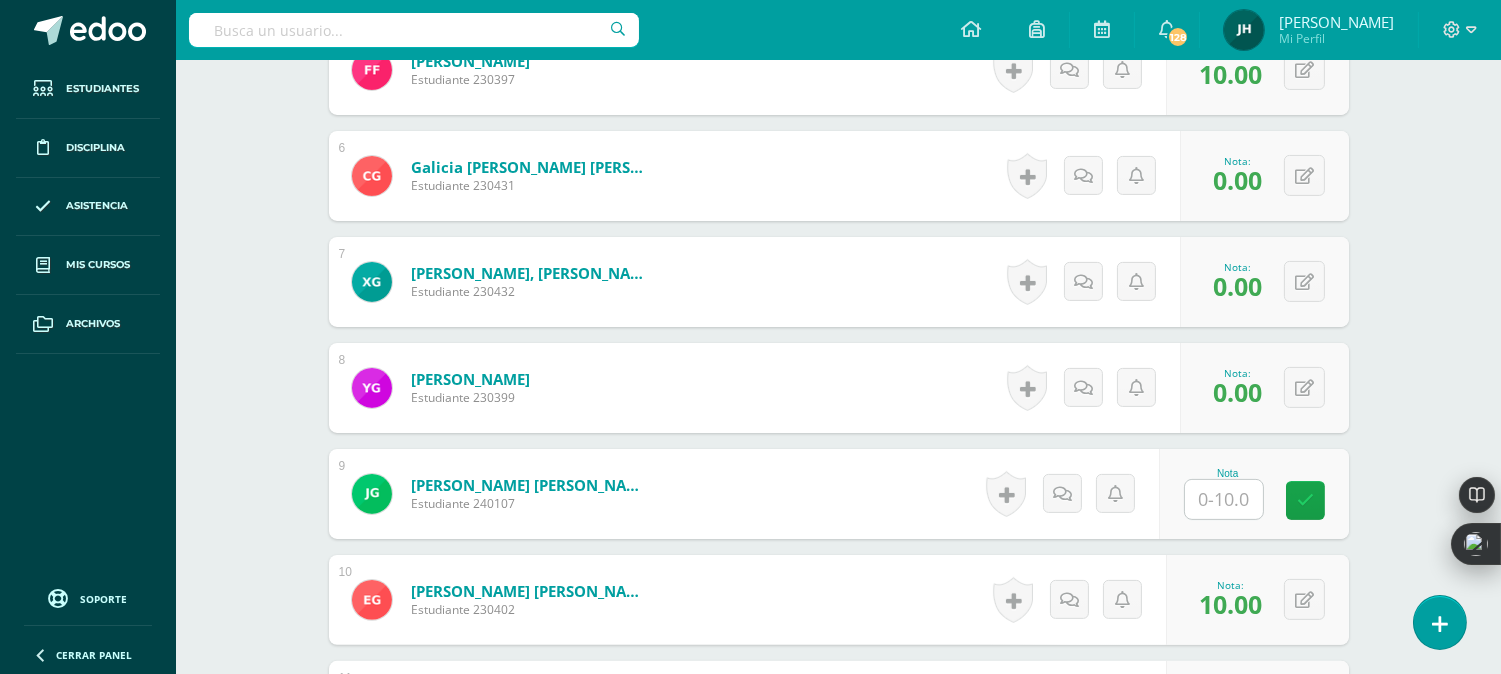 click at bounding box center (1224, 499) 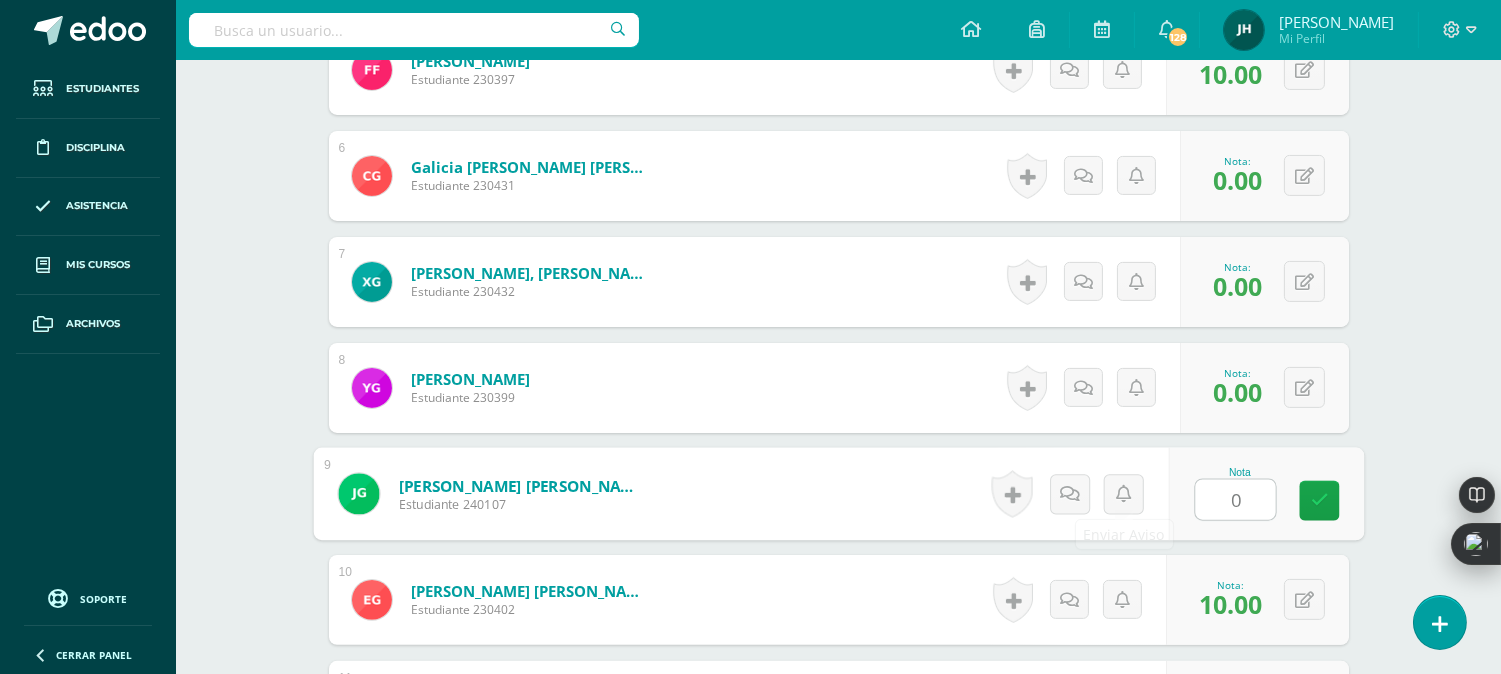 type on "0" 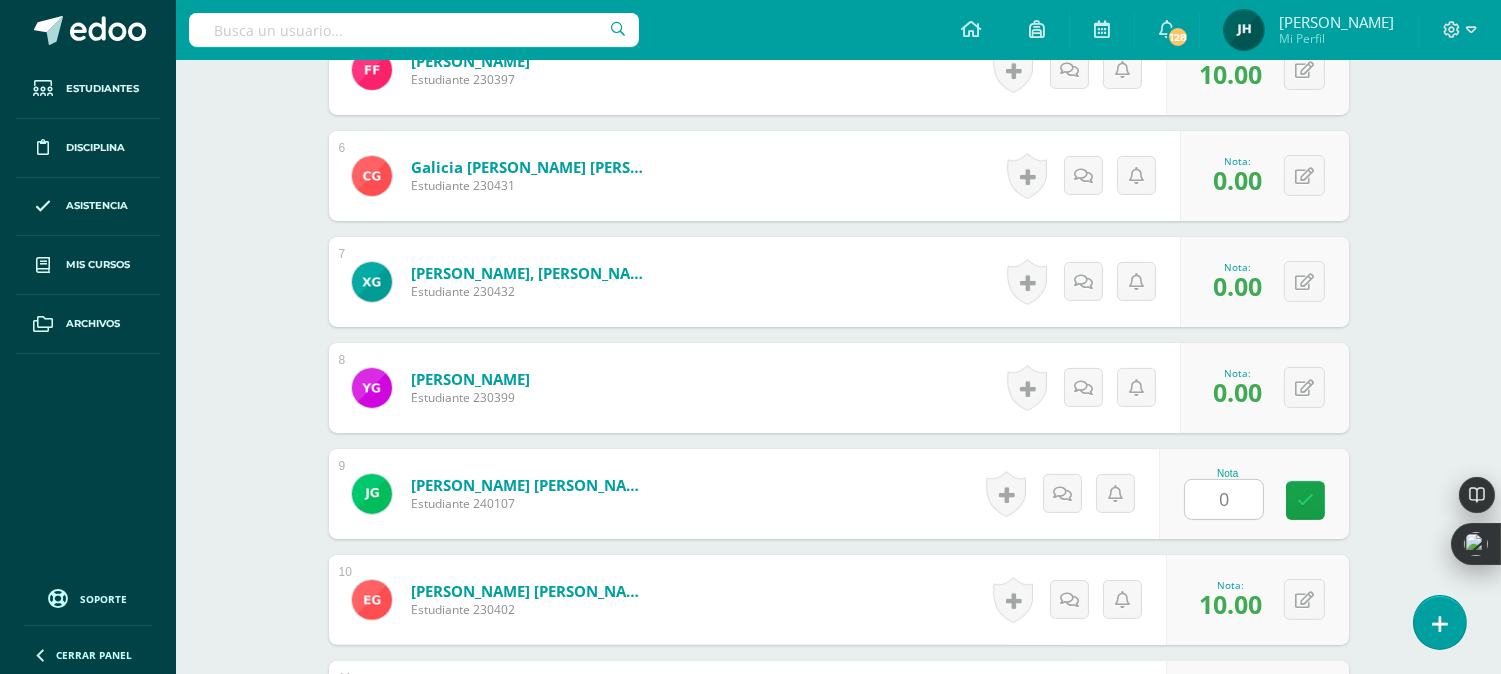 click on "González Barrera, Jessica Jimena
Estudiante  240107
Nota
0
0
Logros" at bounding box center (839, 494) 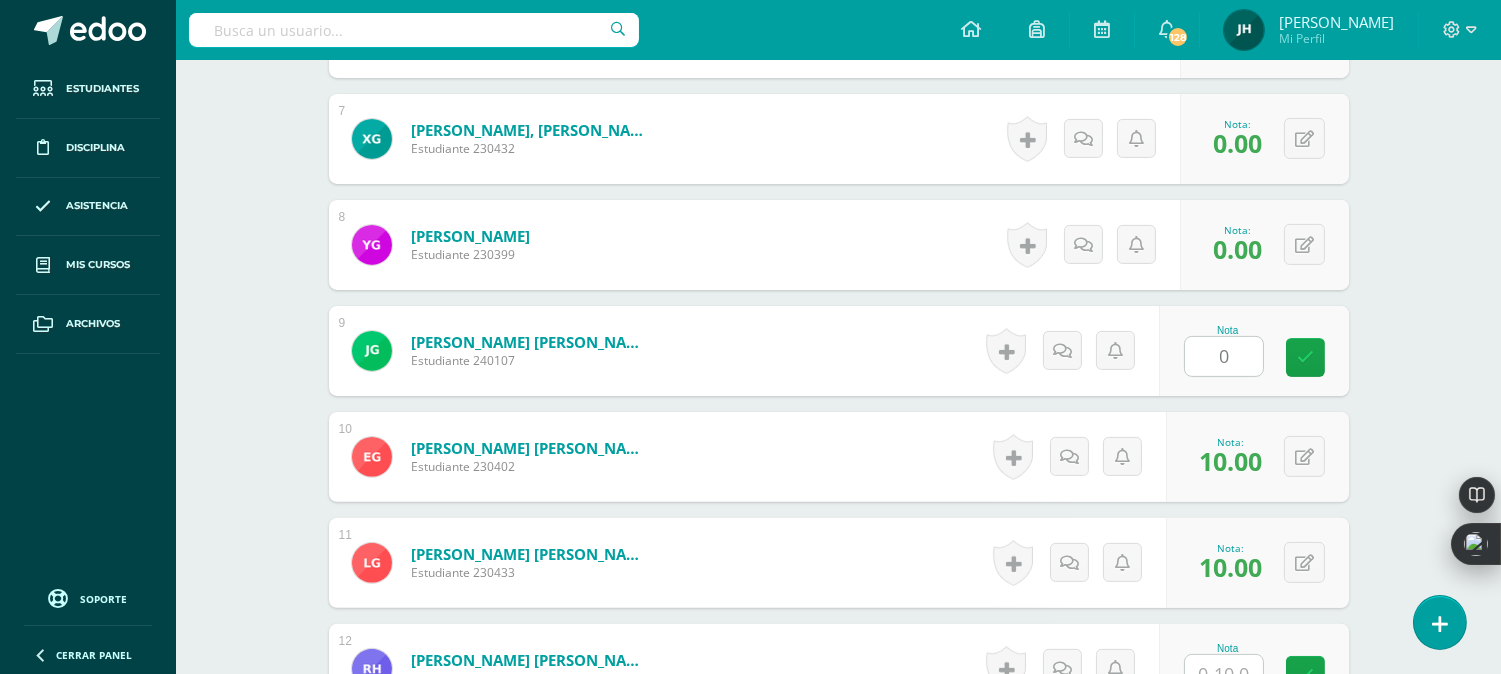 scroll, scrollTop: 1538, scrollLeft: 0, axis: vertical 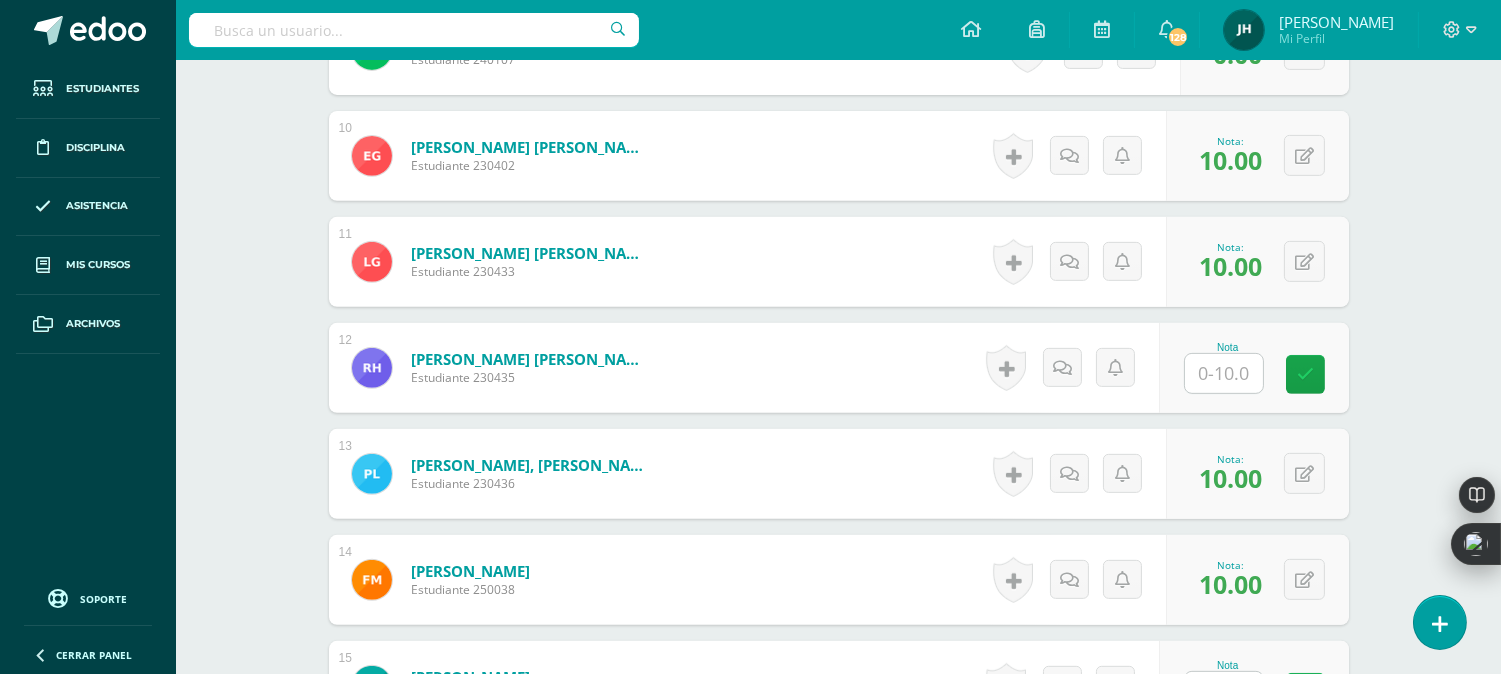 click at bounding box center (1224, 373) 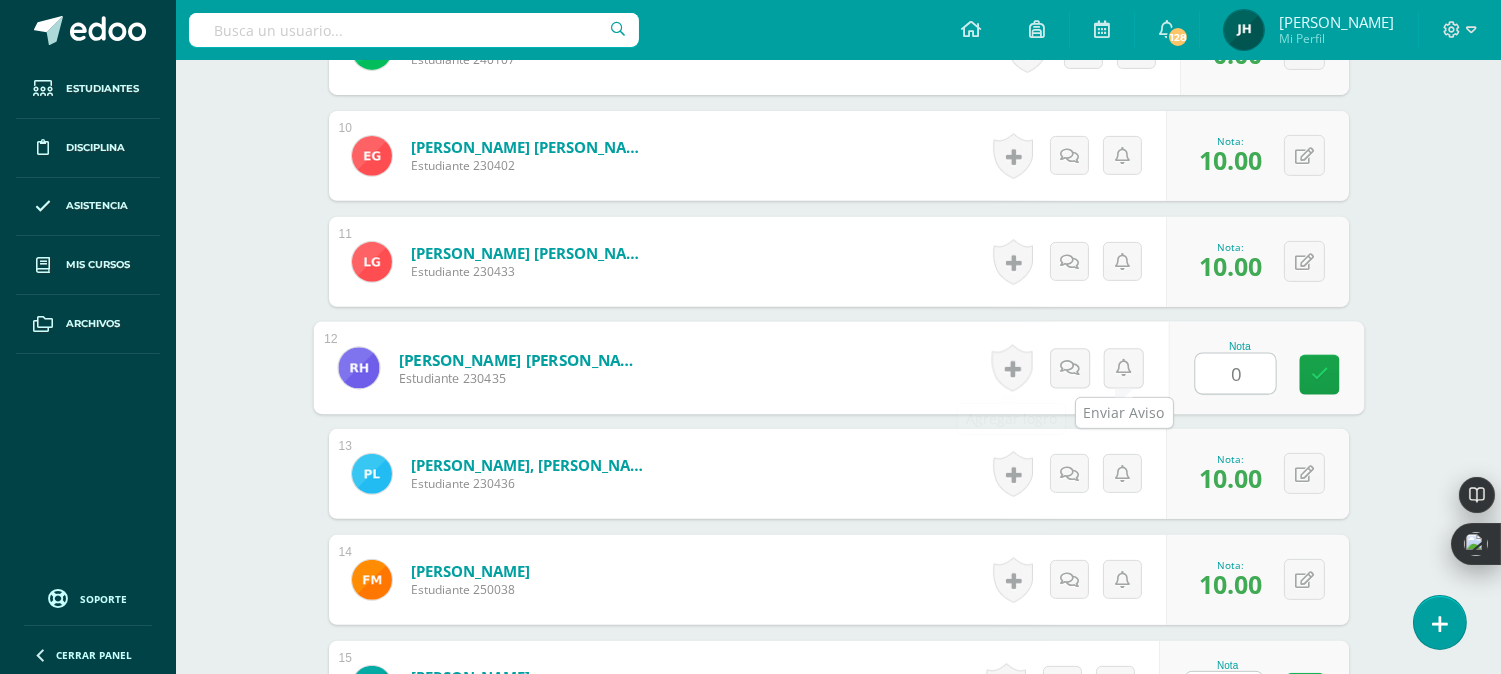 type on "0" 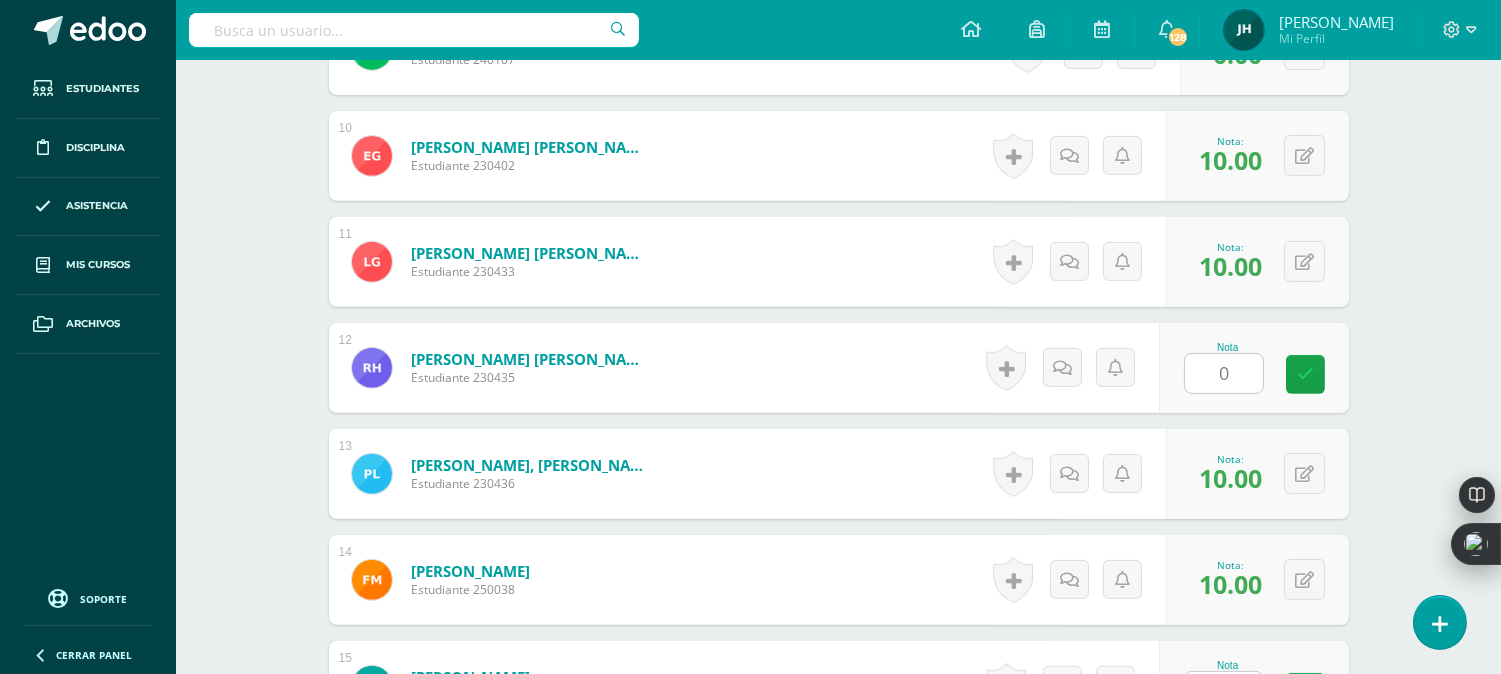click on "Hernández Sagastume, Rodrigo Javier
Estudiante  230435
Nota
0
0
Logros" at bounding box center (839, 368) 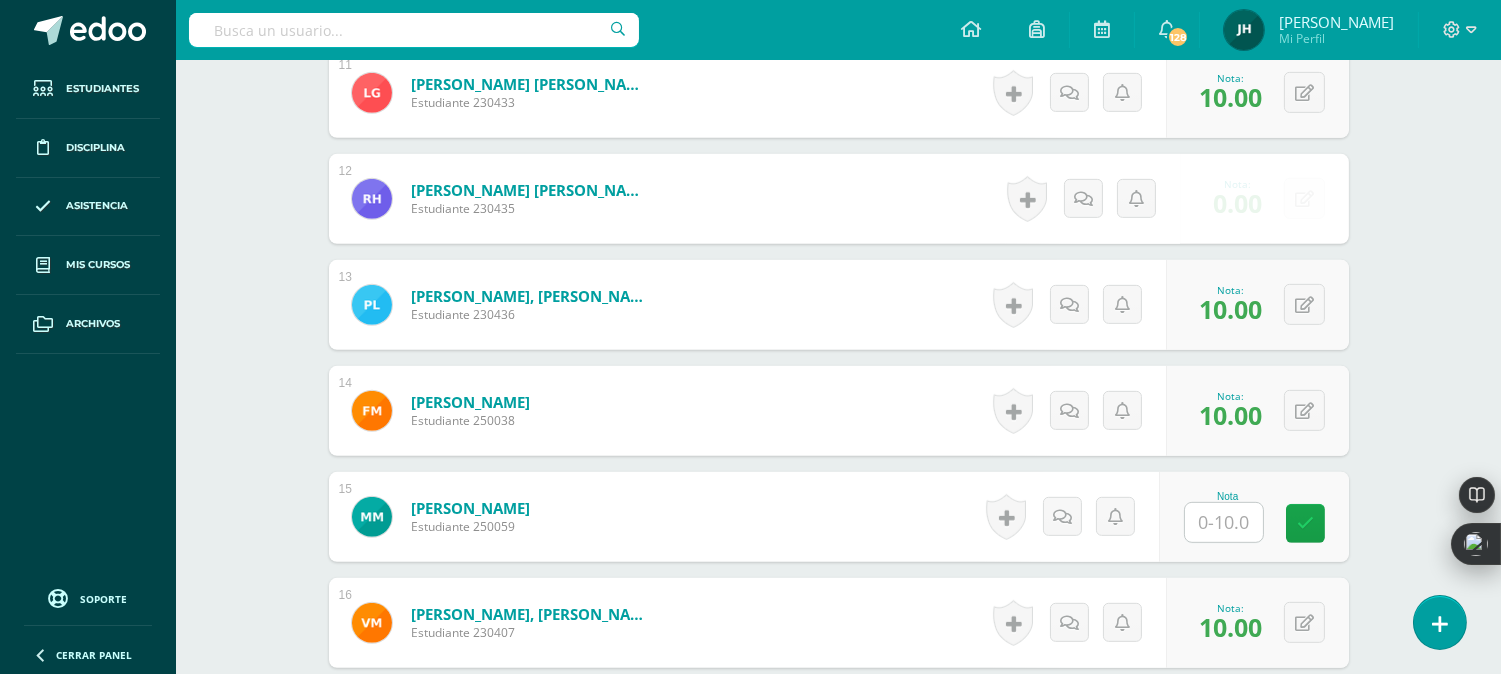 scroll, scrollTop: 1761, scrollLeft: 0, axis: vertical 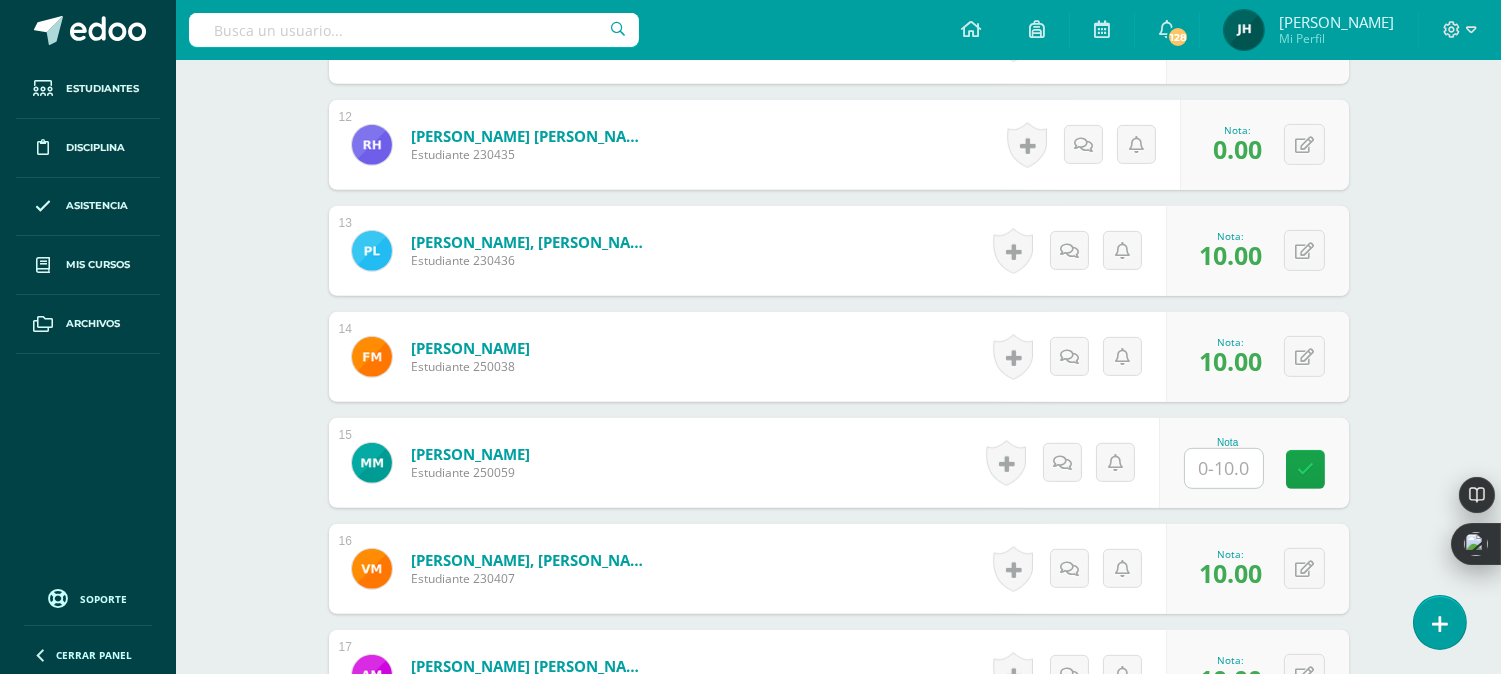 click at bounding box center (1224, 468) 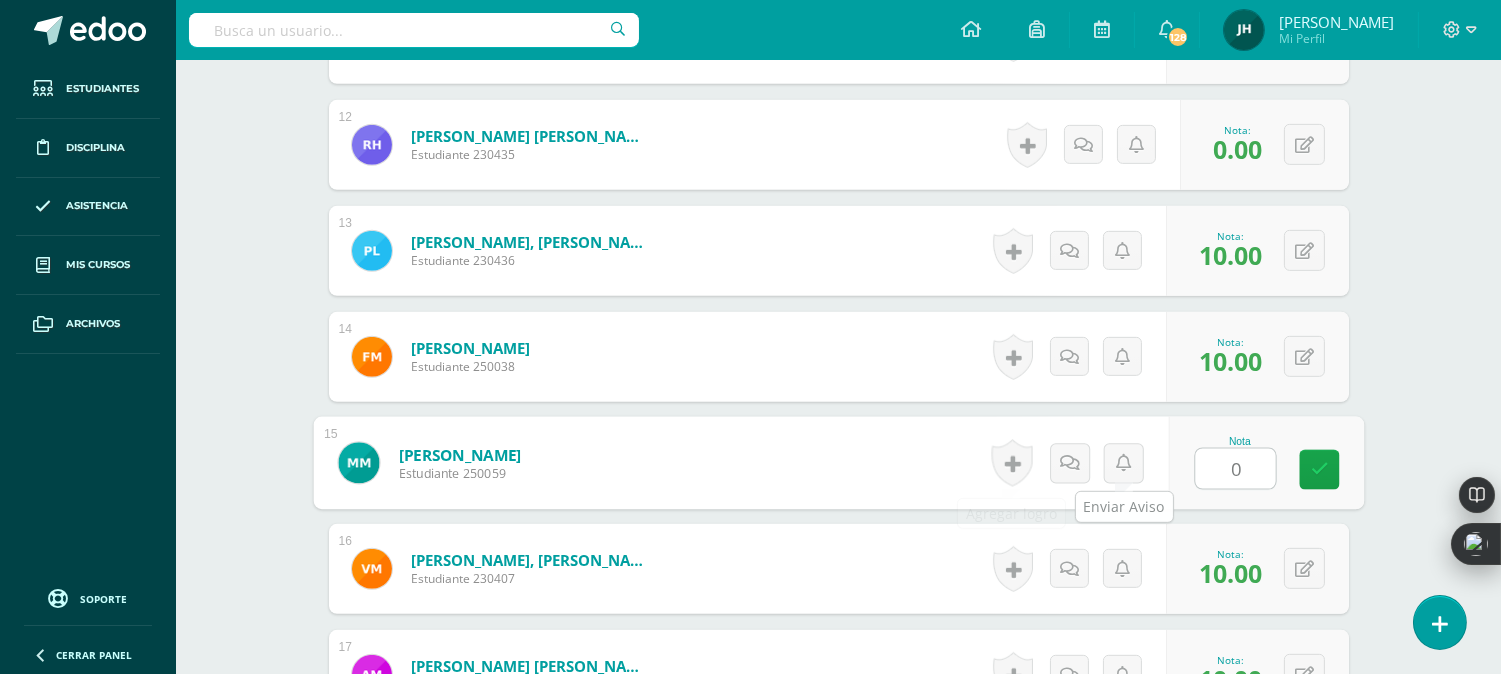 type on "0" 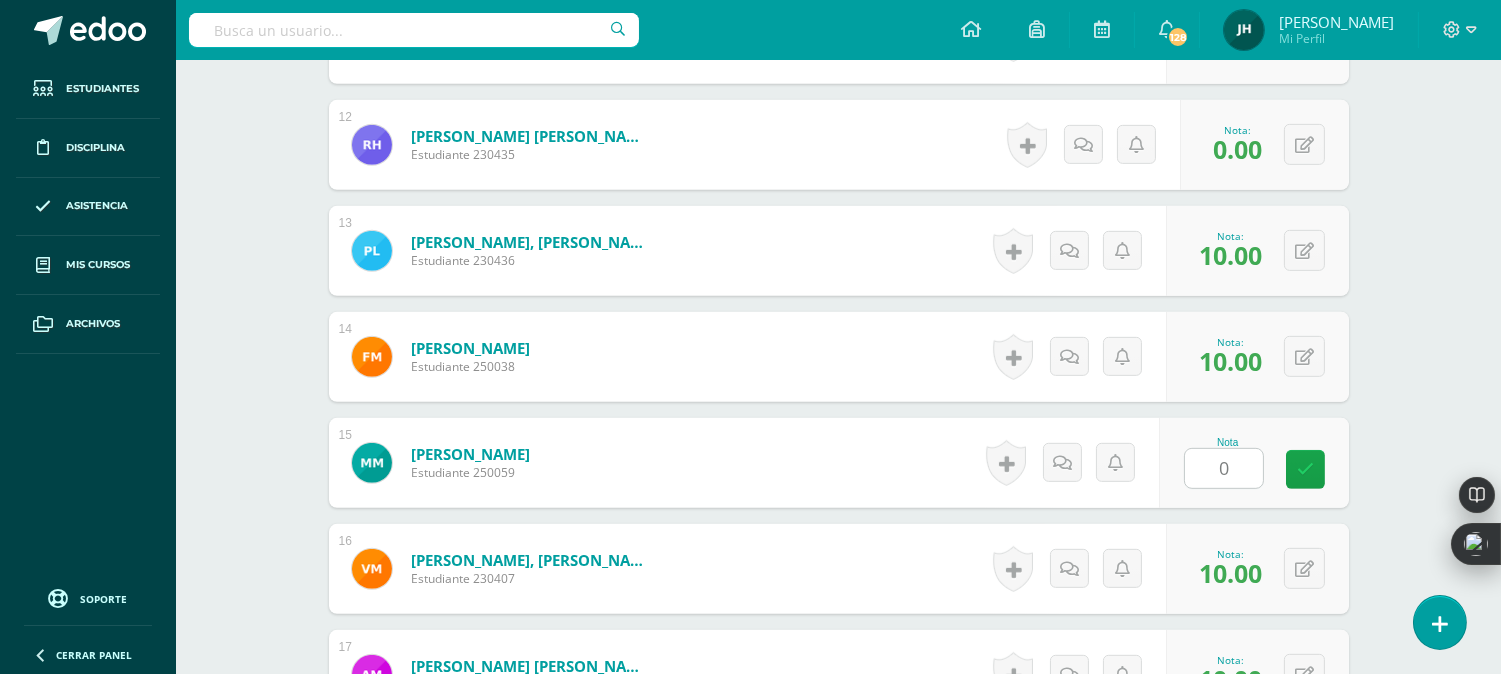 click on "Marroquin Mayen, Matthew Roxael
Estudiante  250059
Nota
0
0
Logros" at bounding box center [839, 463] 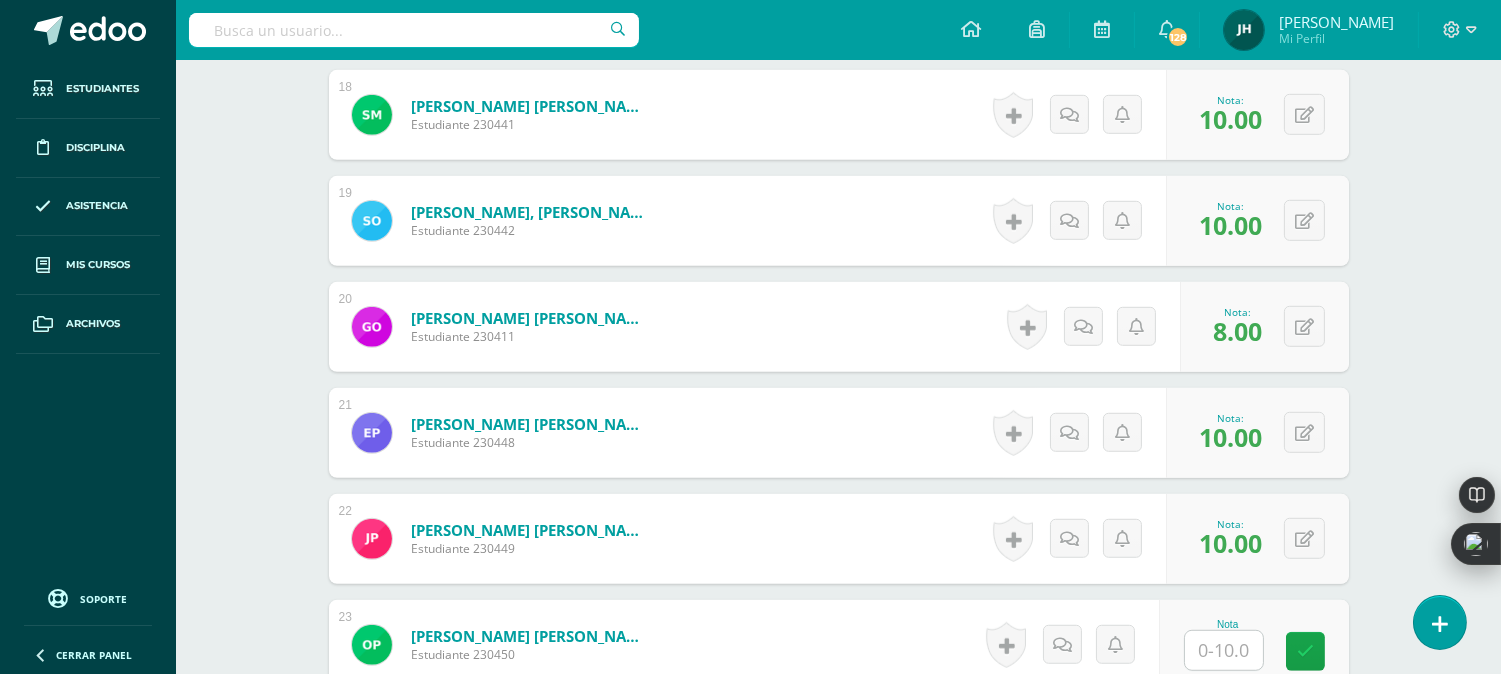 scroll, scrollTop: 2650, scrollLeft: 0, axis: vertical 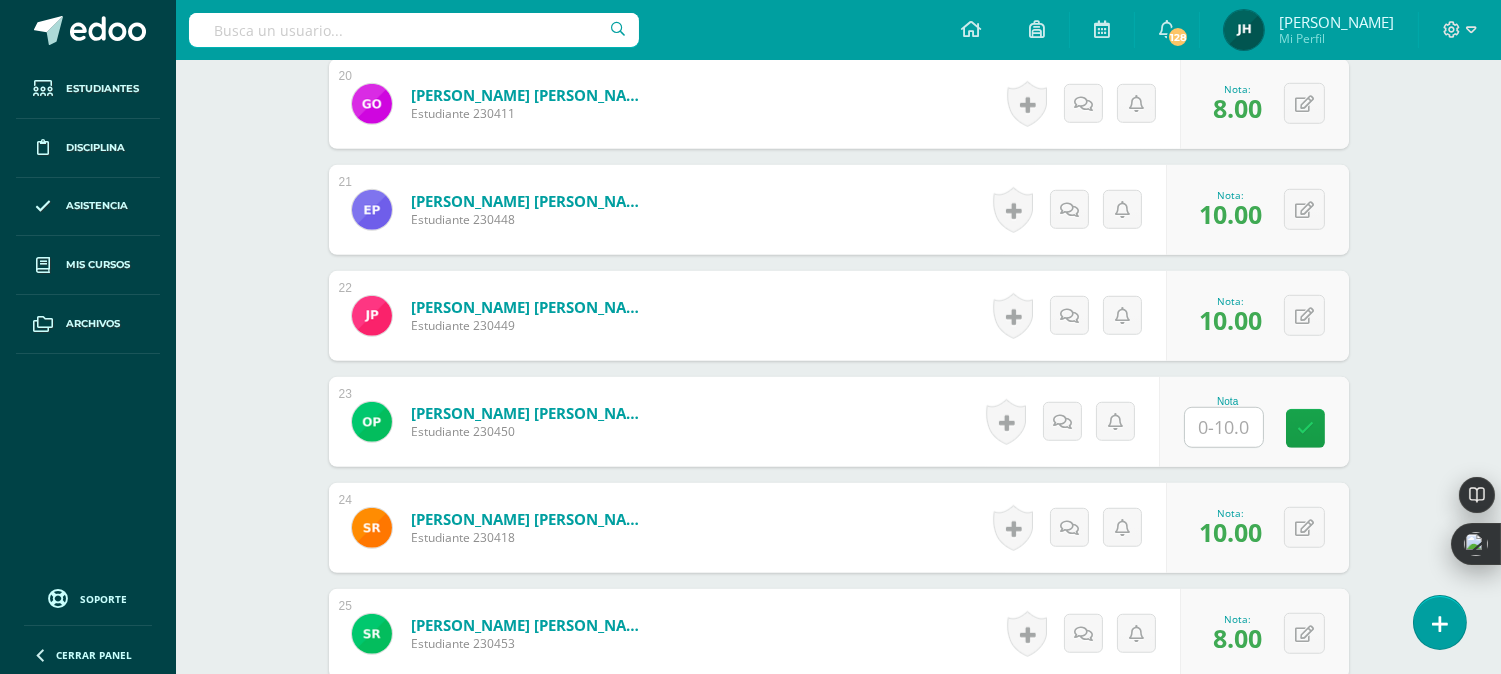 click at bounding box center [1224, 427] 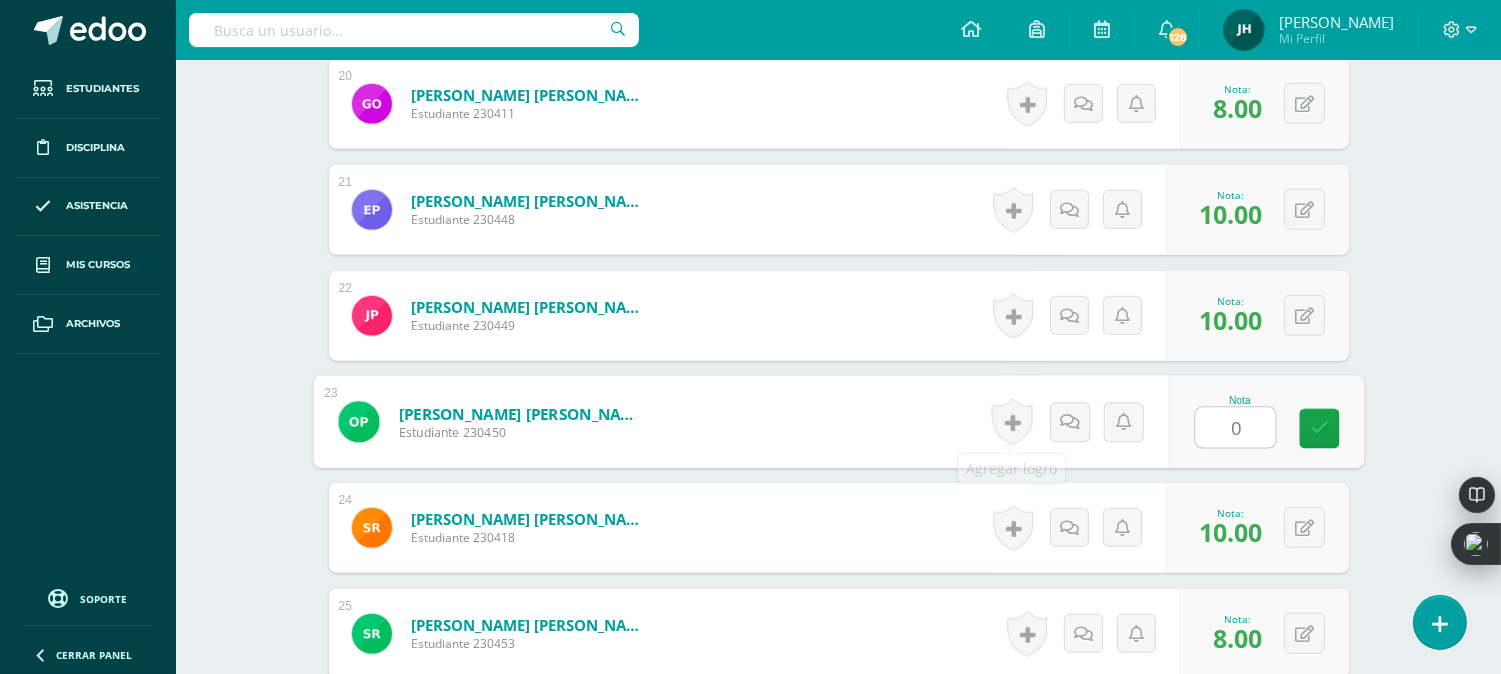 type on "0" 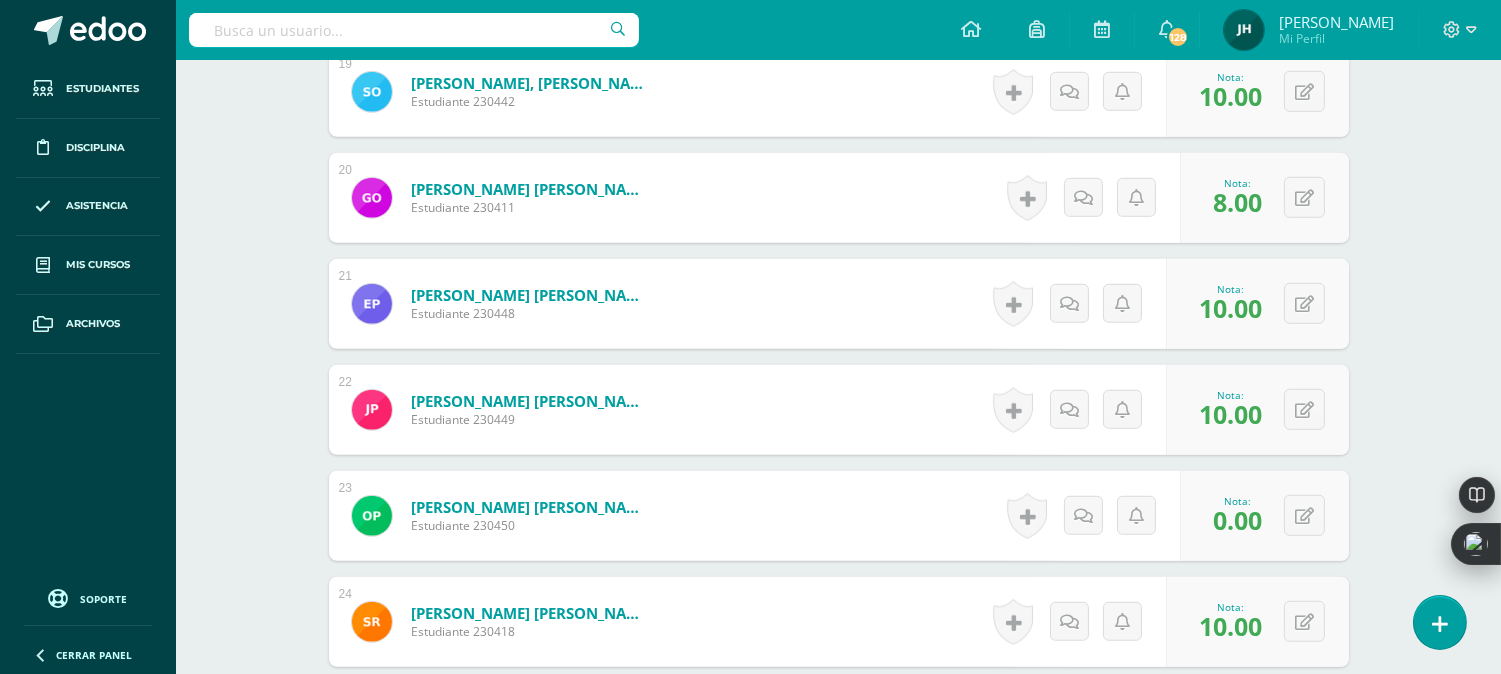 scroll, scrollTop: 2427, scrollLeft: 0, axis: vertical 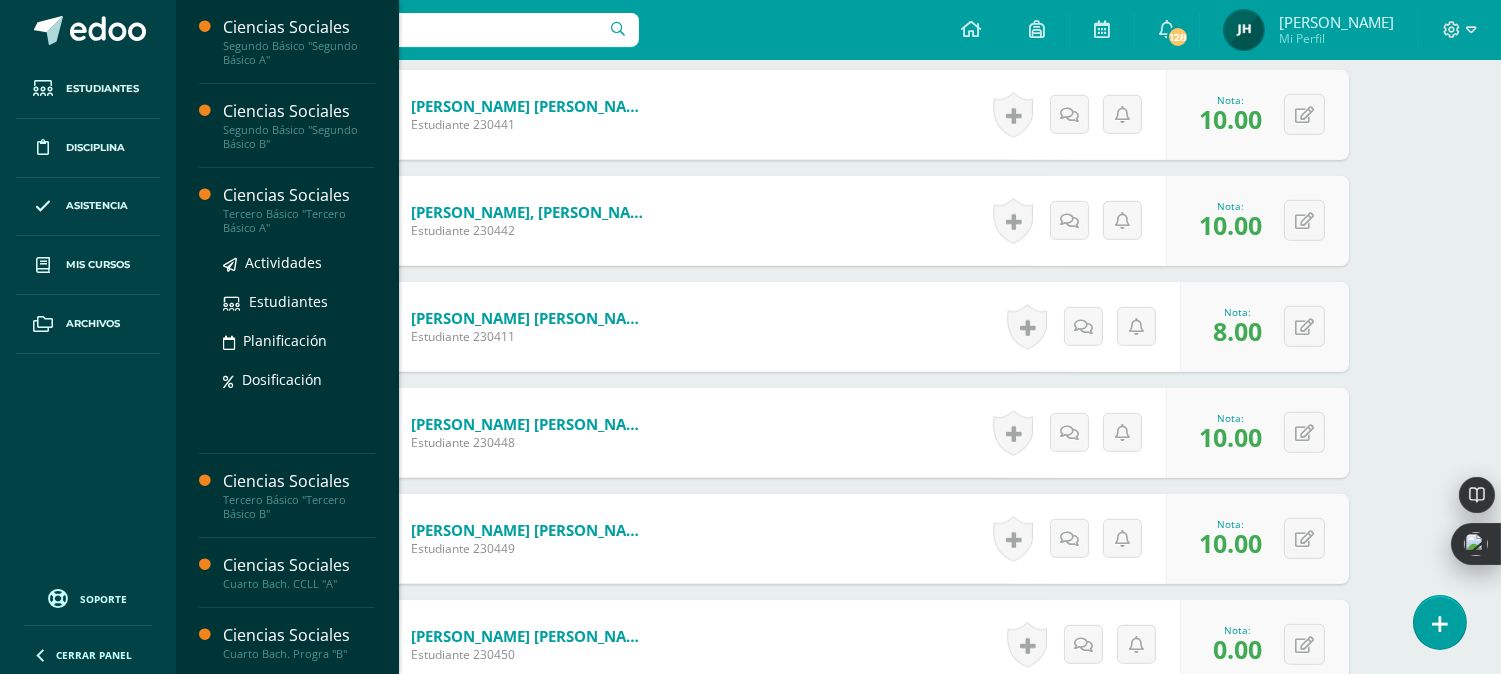 click on "Tercero
Básico
"Tercero Básico A"" at bounding box center (299, 221) 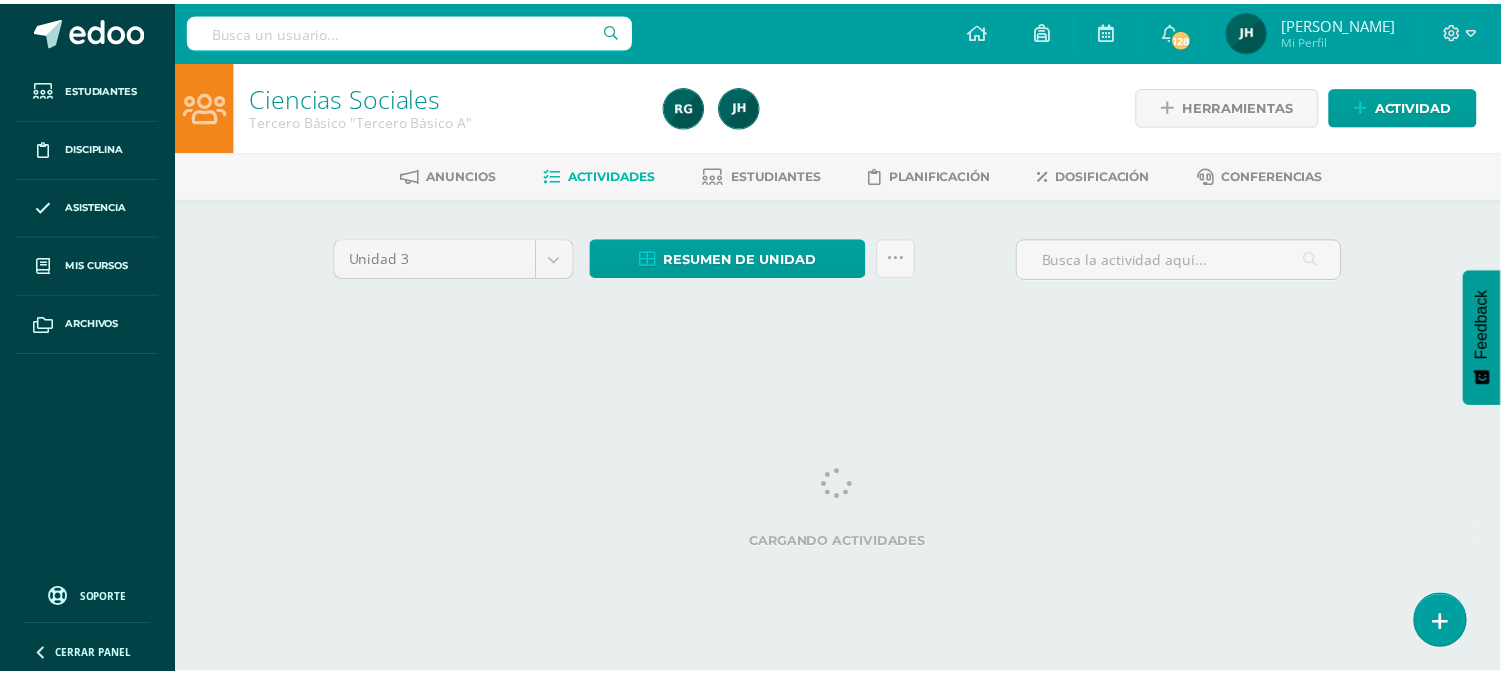 scroll, scrollTop: 0, scrollLeft: 0, axis: both 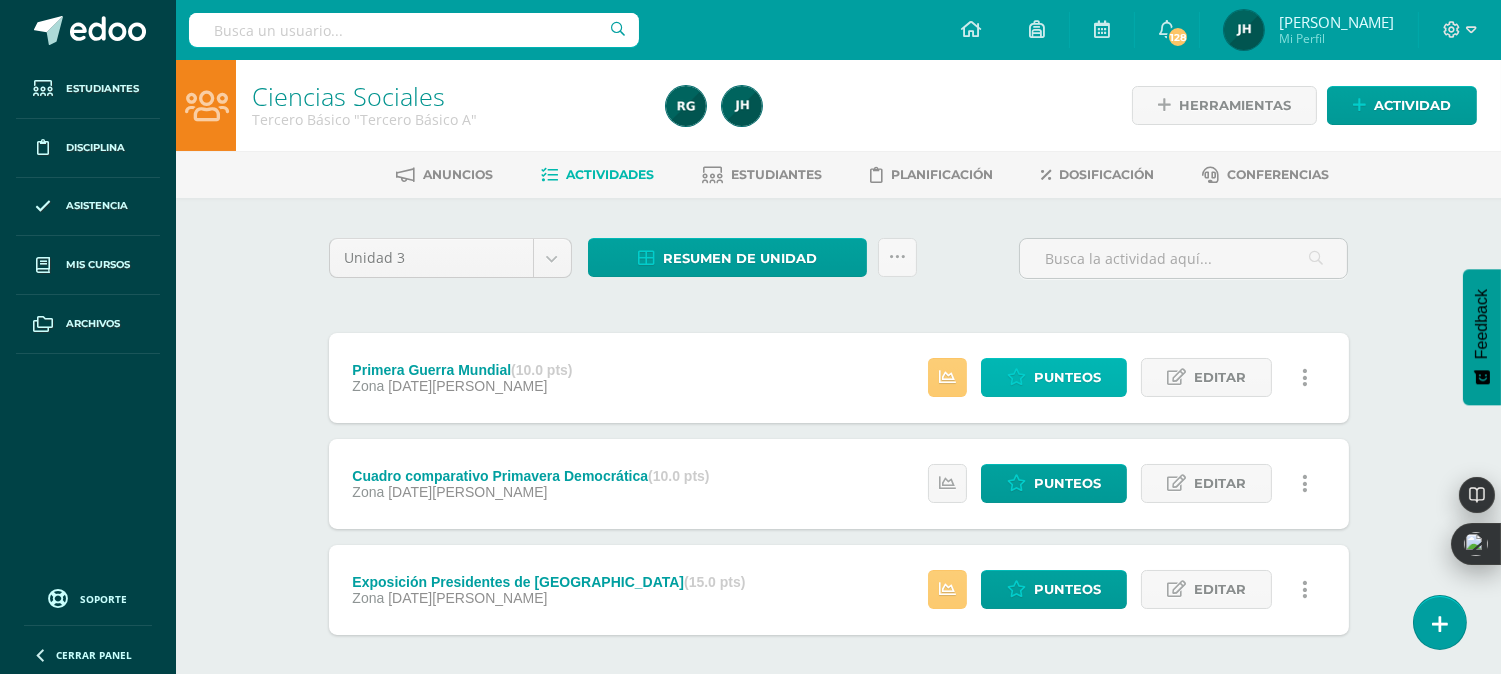 click on "Punteos" at bounding box center [1067, 377] 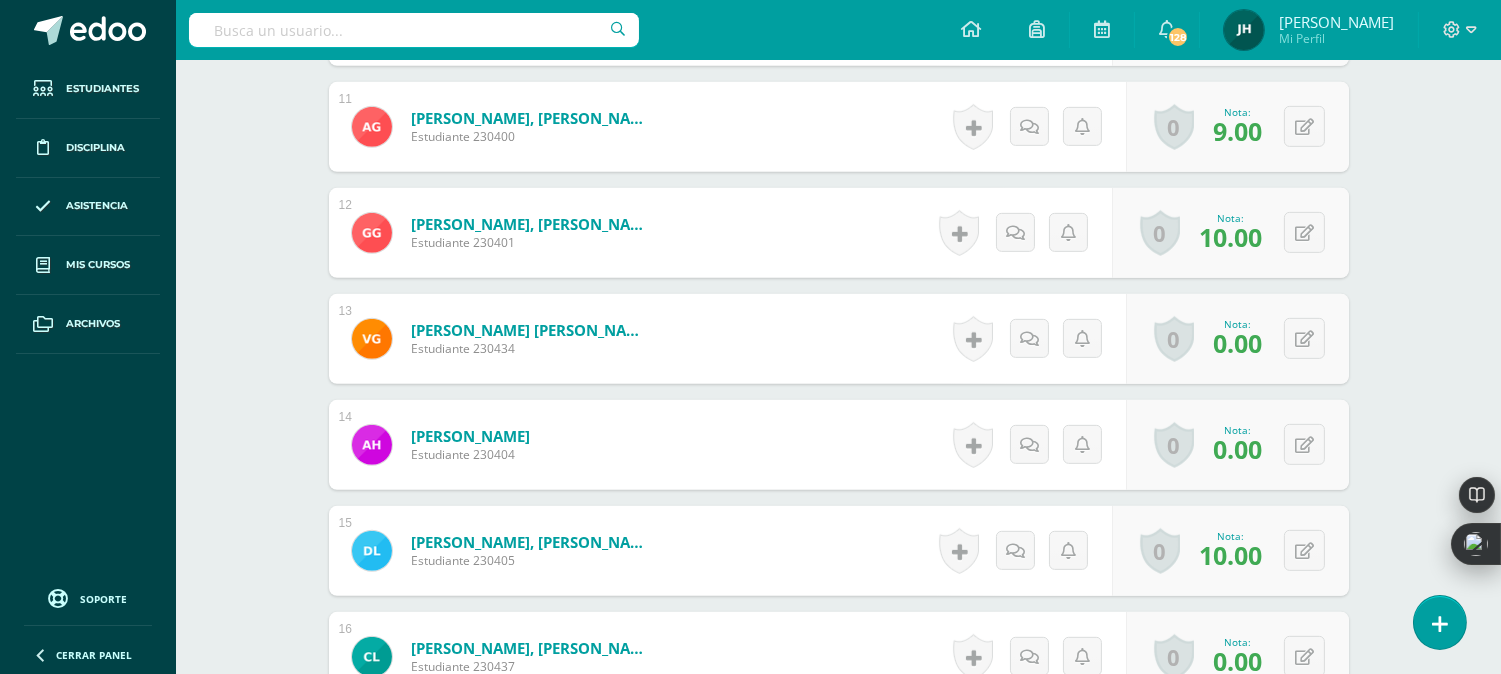 scroll, scrollTop: 1801, scrollLeft: 0, axis: vertical 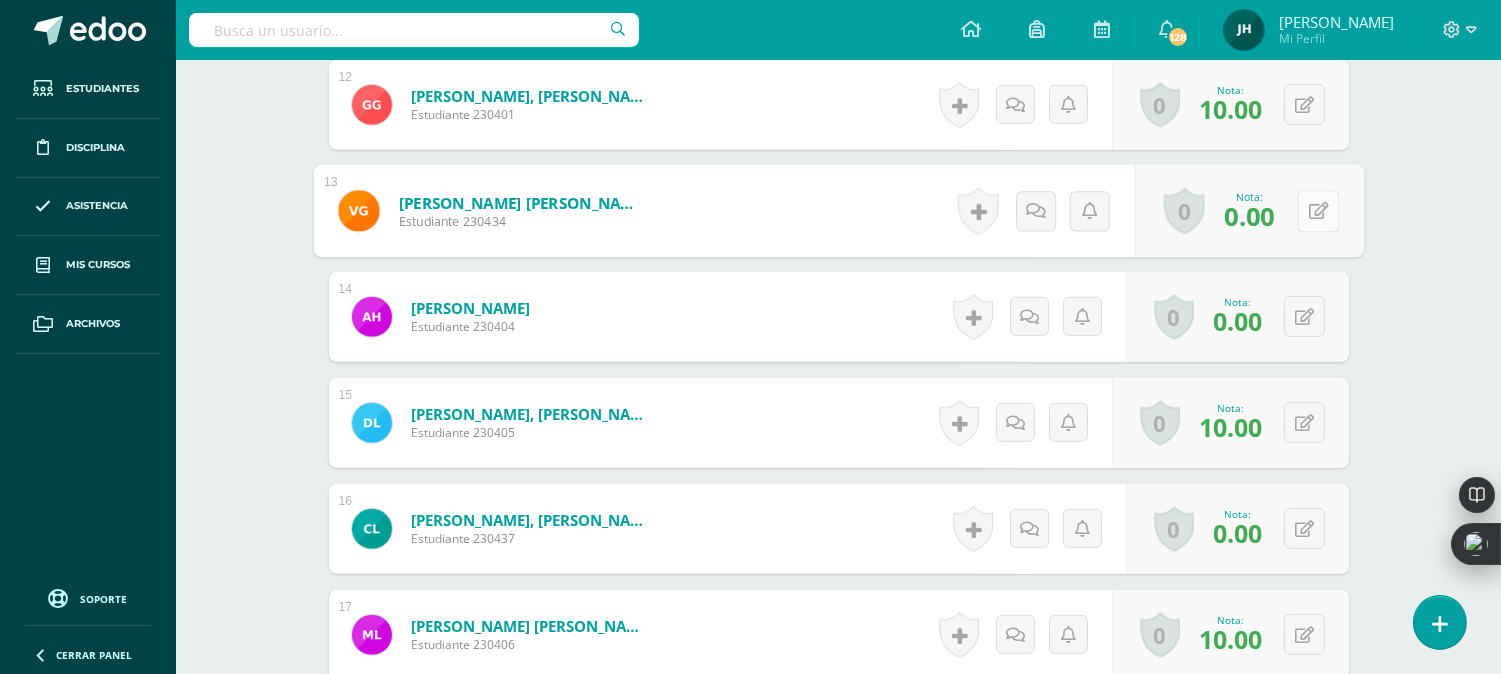click at bounding box center (1318, 211) 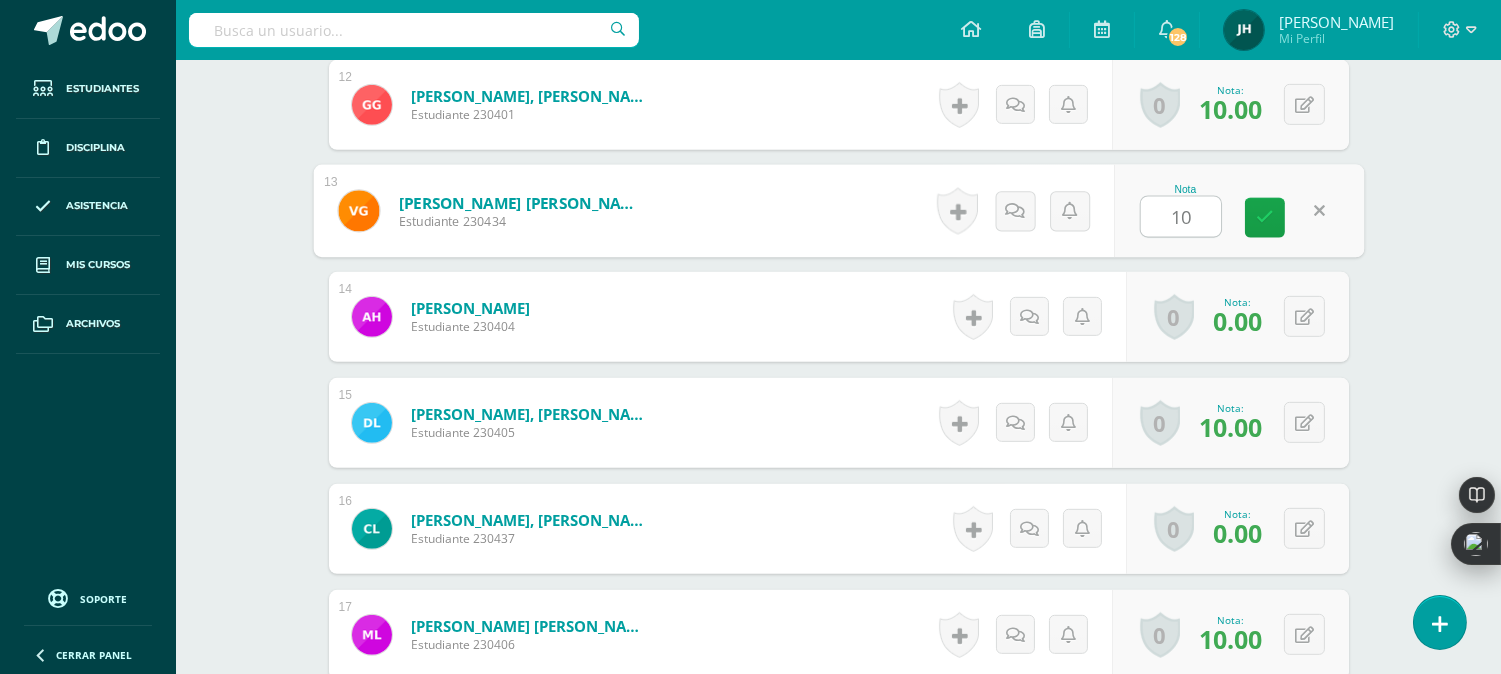 scroll, scrollTop: 1802, scrollLeft: 0, axis: vertical 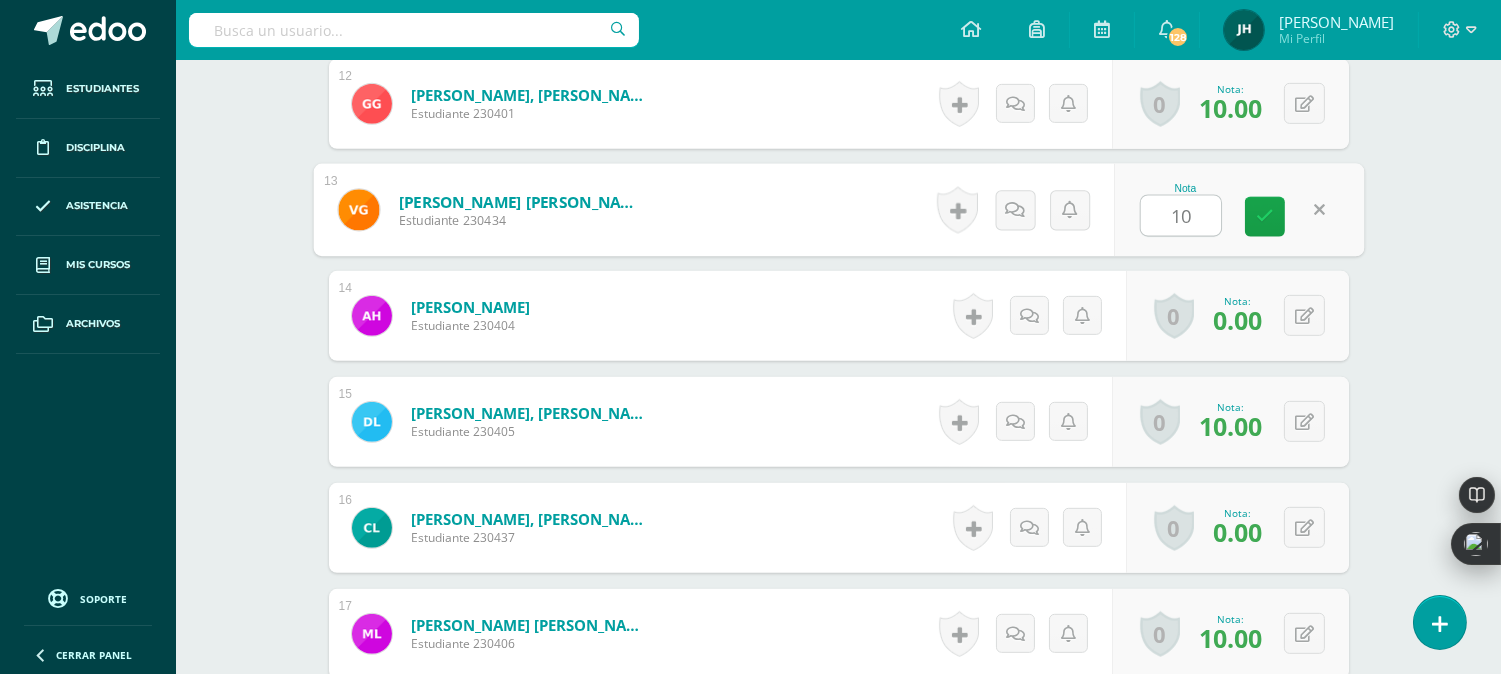 type on "10" 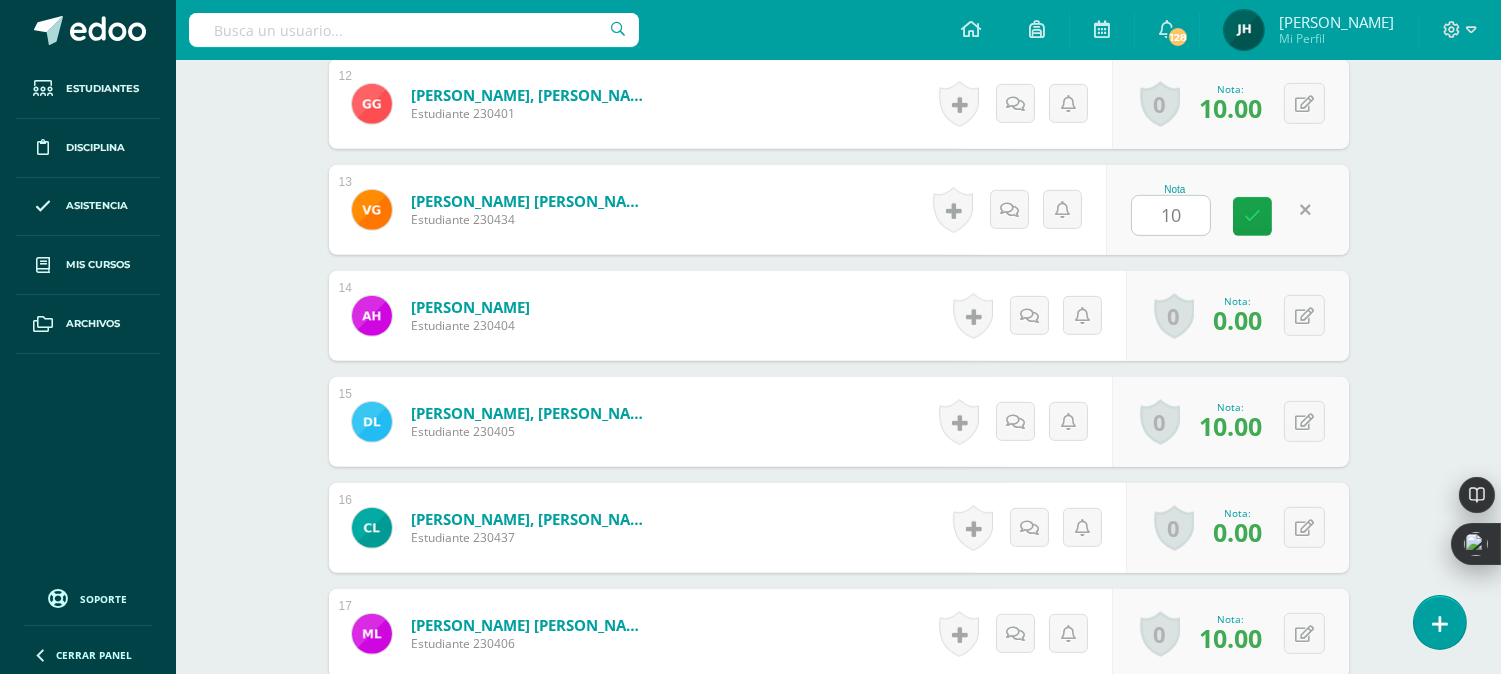 click on "Guevara Juárez, Vicente José Felipe
Estudiante  230434
Nota
10
0
Logros
Logros obtenidos" at bounding box center [839, 210] 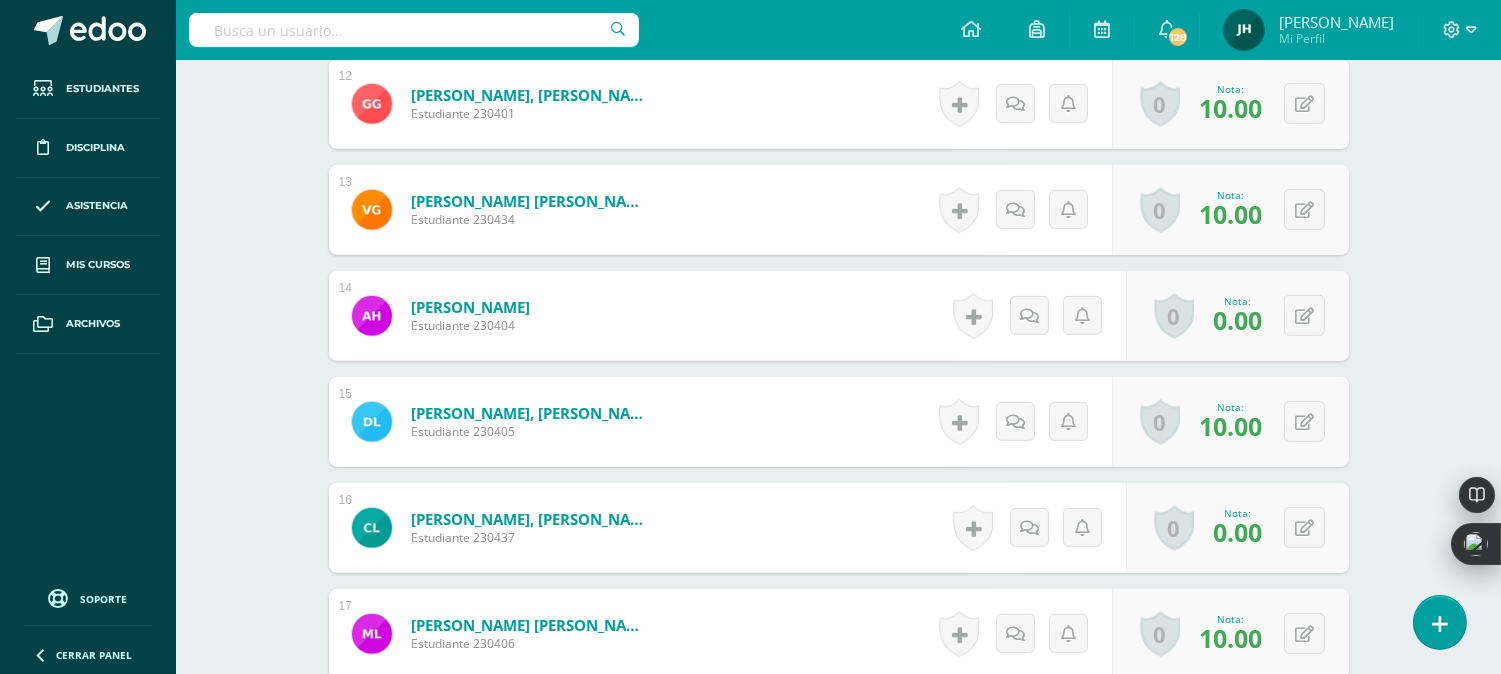 click on "1
Alarcón García, Alison Melissa
Estudiante  230388
Nota
10.00
0
Logros
Logros obtenidos
10.00" at bounding box center [839, 422] 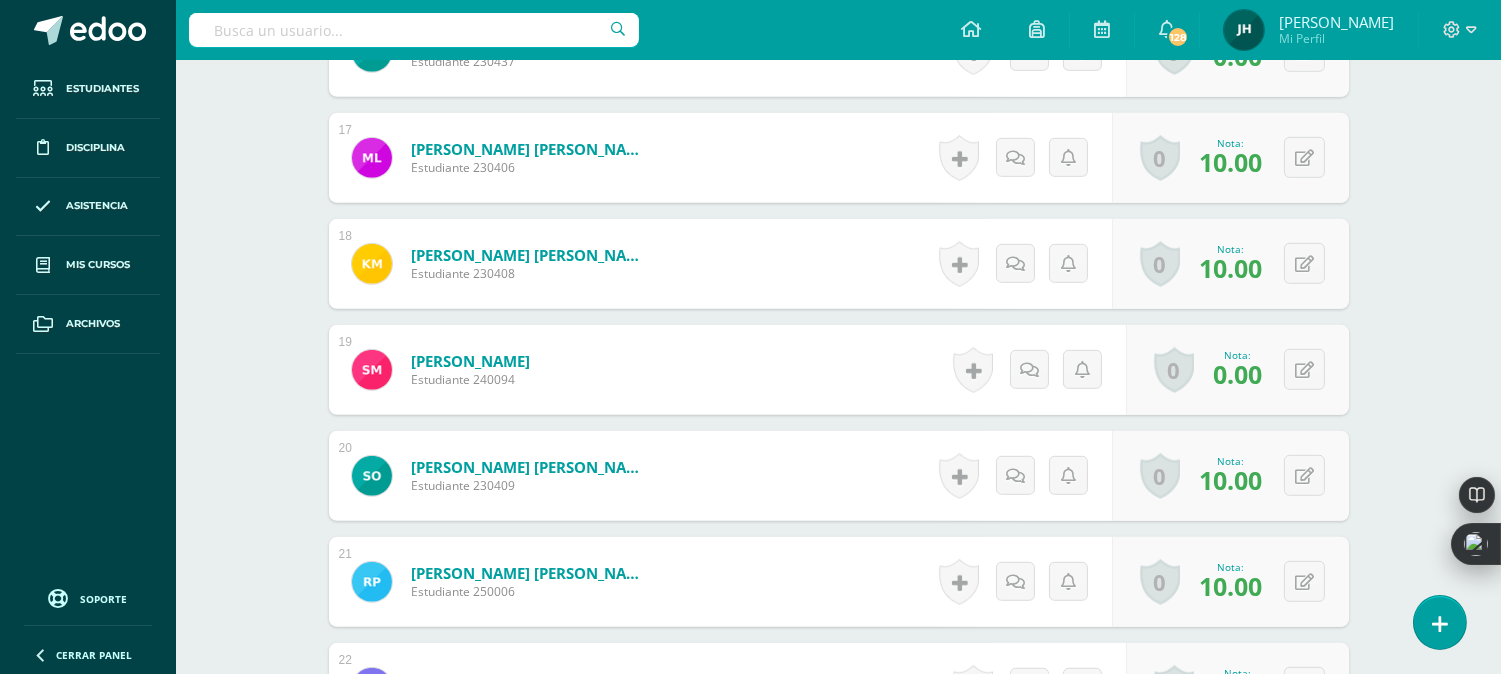 scroll, scrollTop: 2580, scrollLeft: 0, axis: vertical 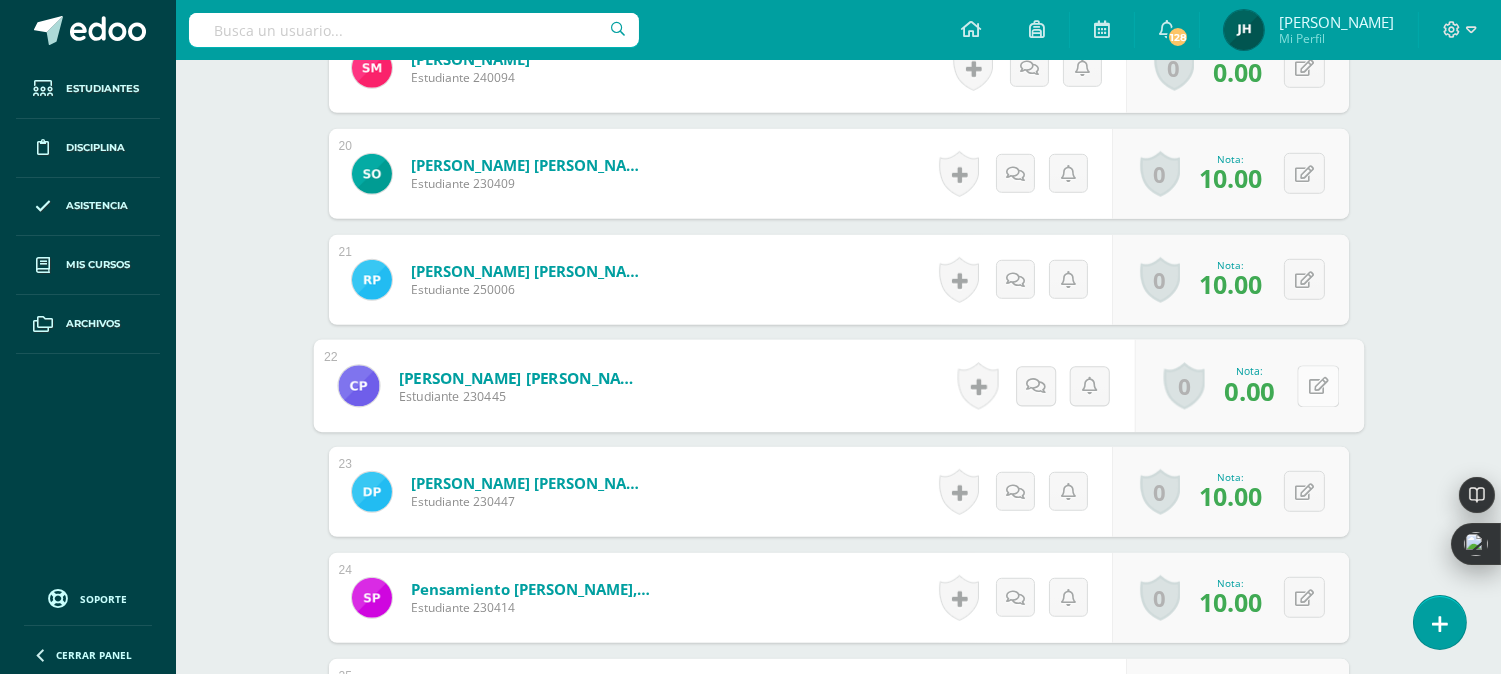 click at bounding box center (1318, 385) 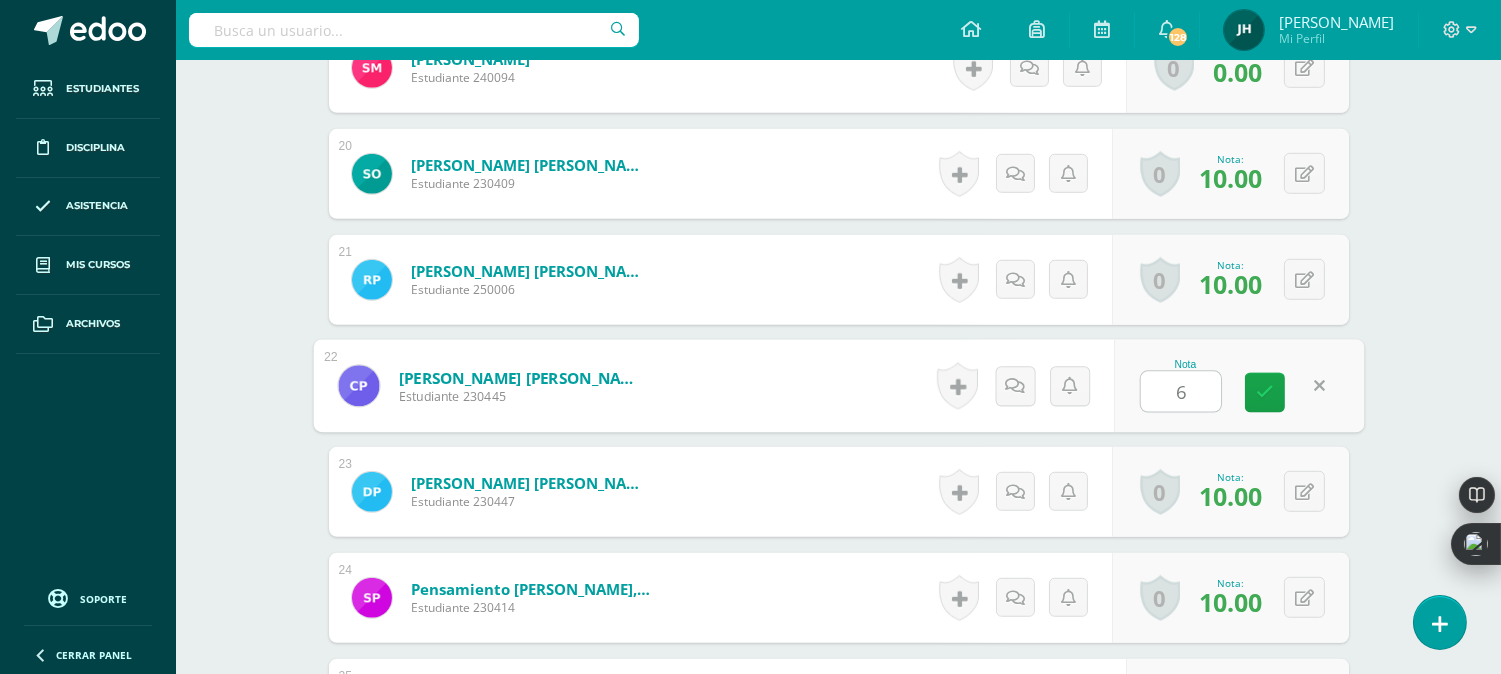 type on "6" 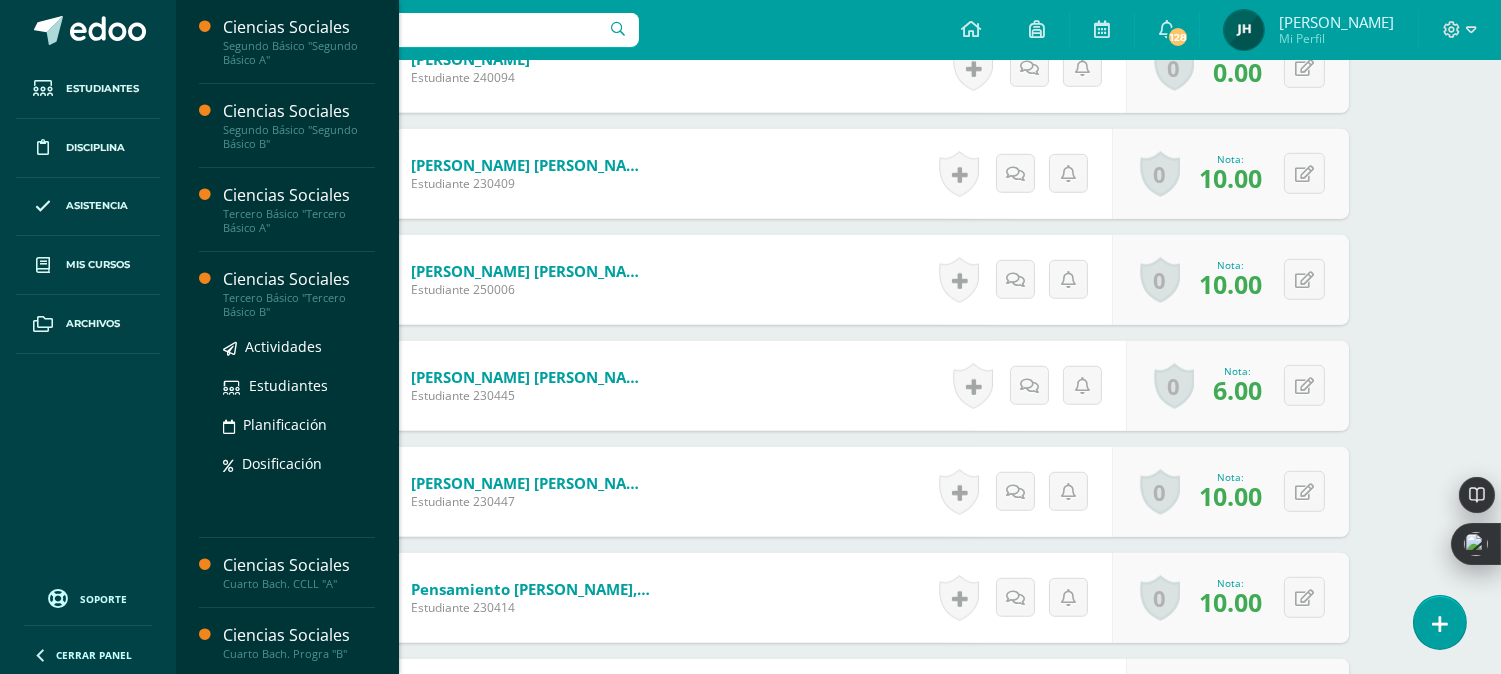click on "Tercero
Básico
"Tercero Básico B"" at bounding box center [299, 305] 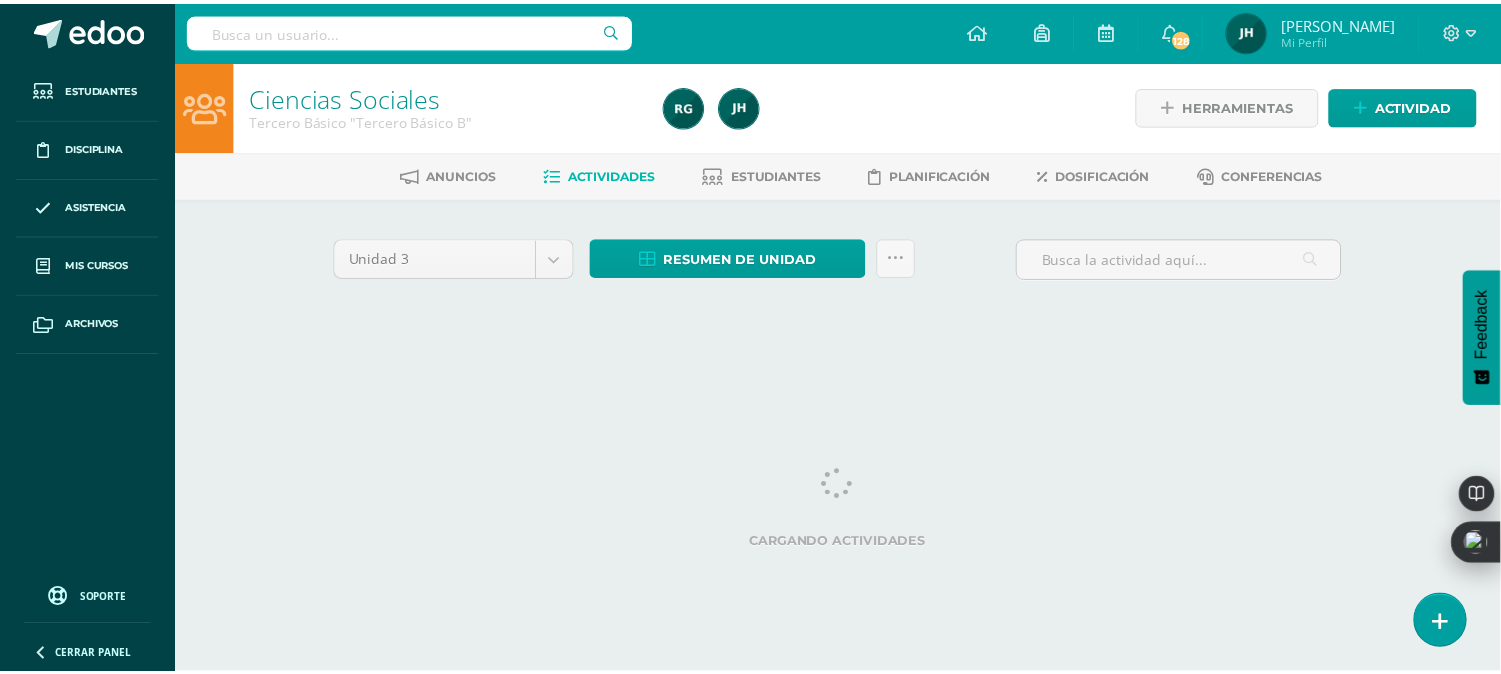 scroll, scrollTop: 0, scrollLeft: 0, axis: both 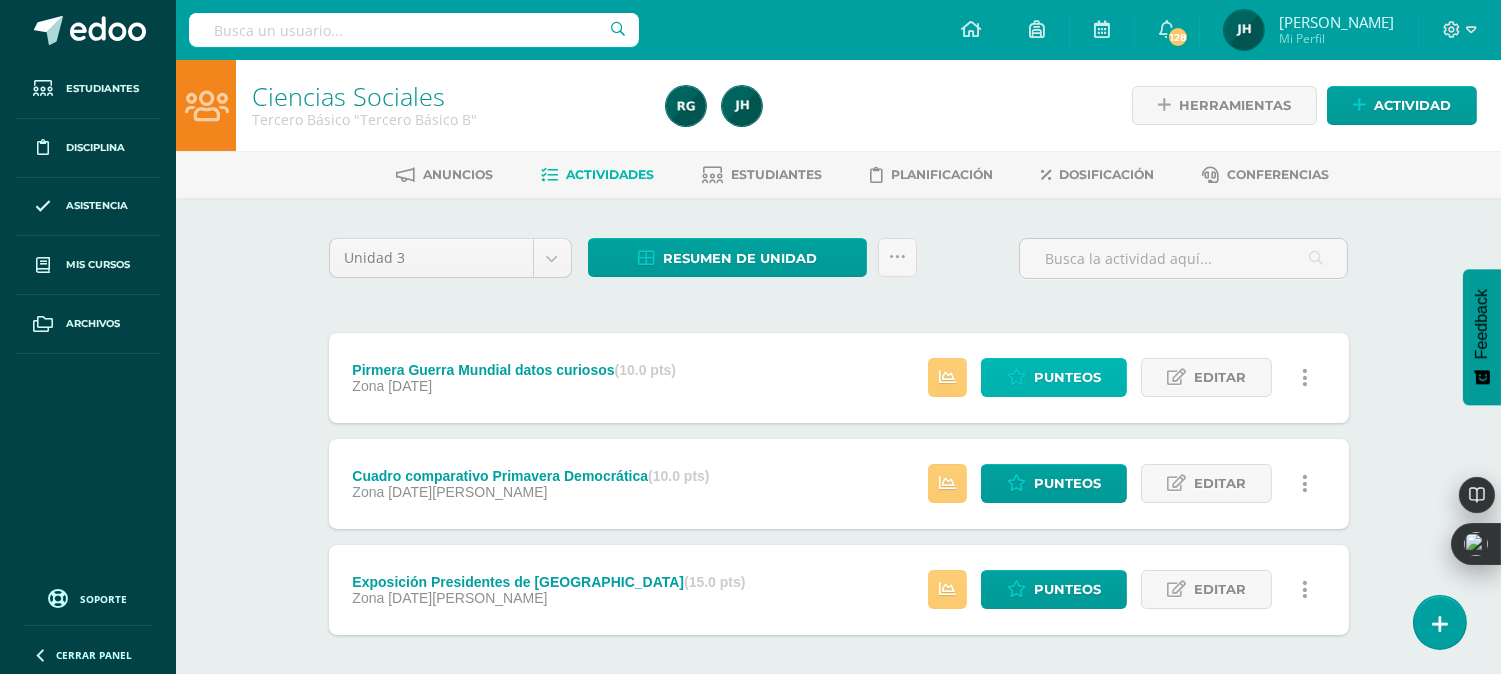 click on "Punteos" at bounding box center [1067, 377] 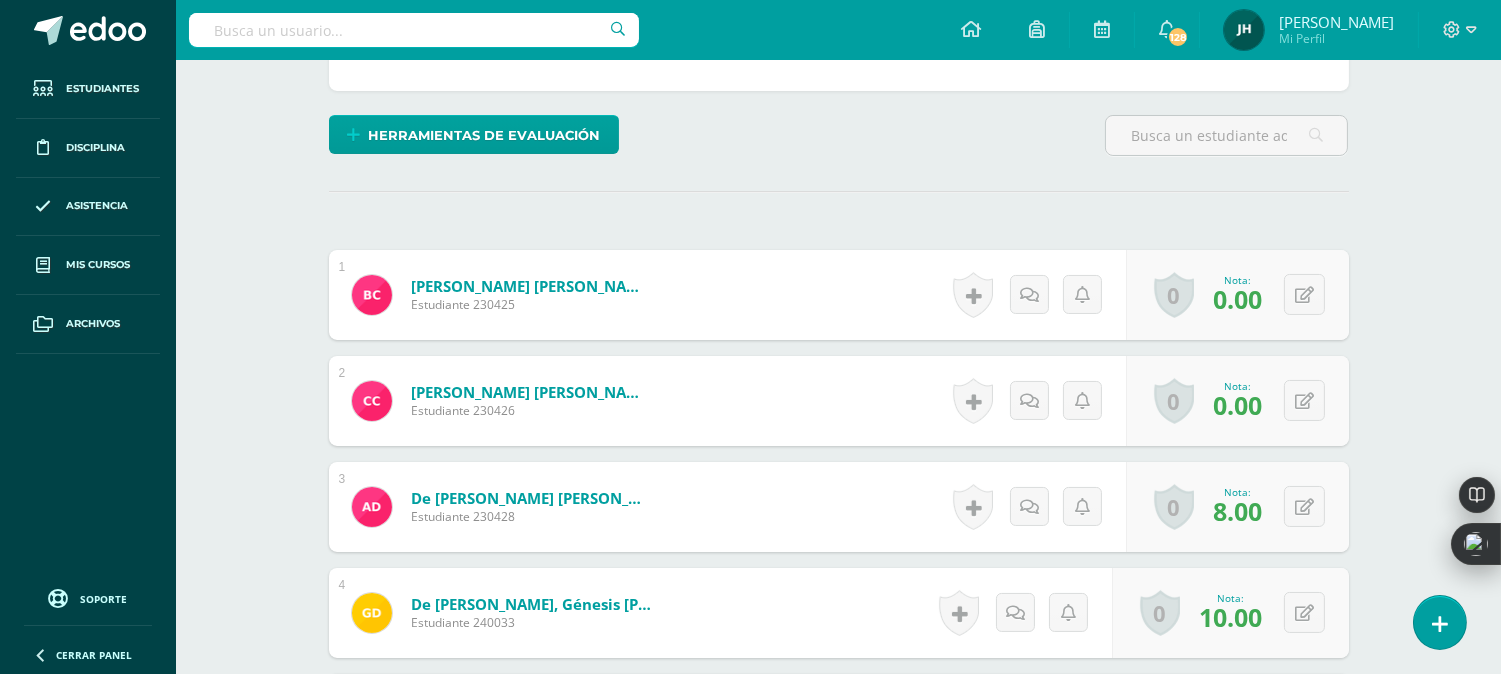 scroll, scrollTop: 446, scrollLeft: 0, axis: vertical 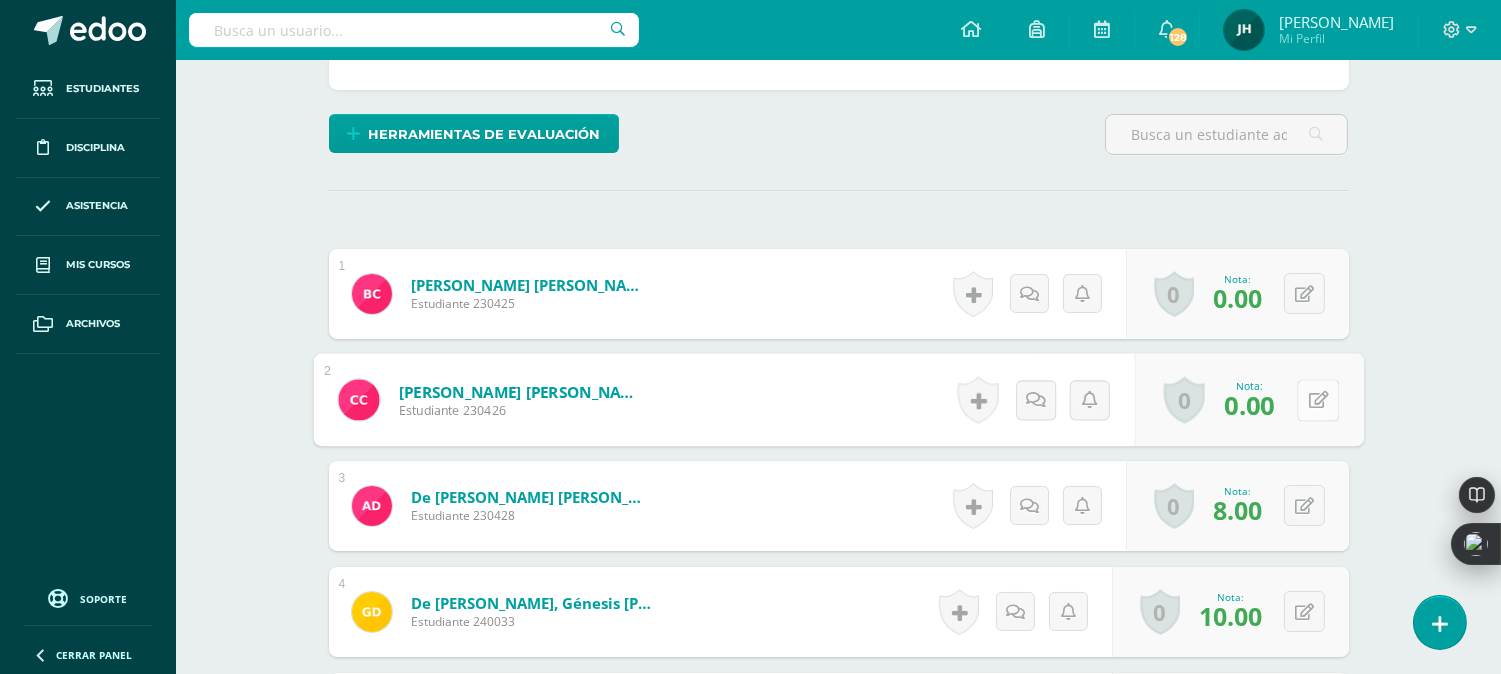 click on "0
[GEOGRAPHIC_DATA]
Logros obtenidos
Aún no hay logros agregados
Nota:
0.00" at bounding box center [1248, 400] 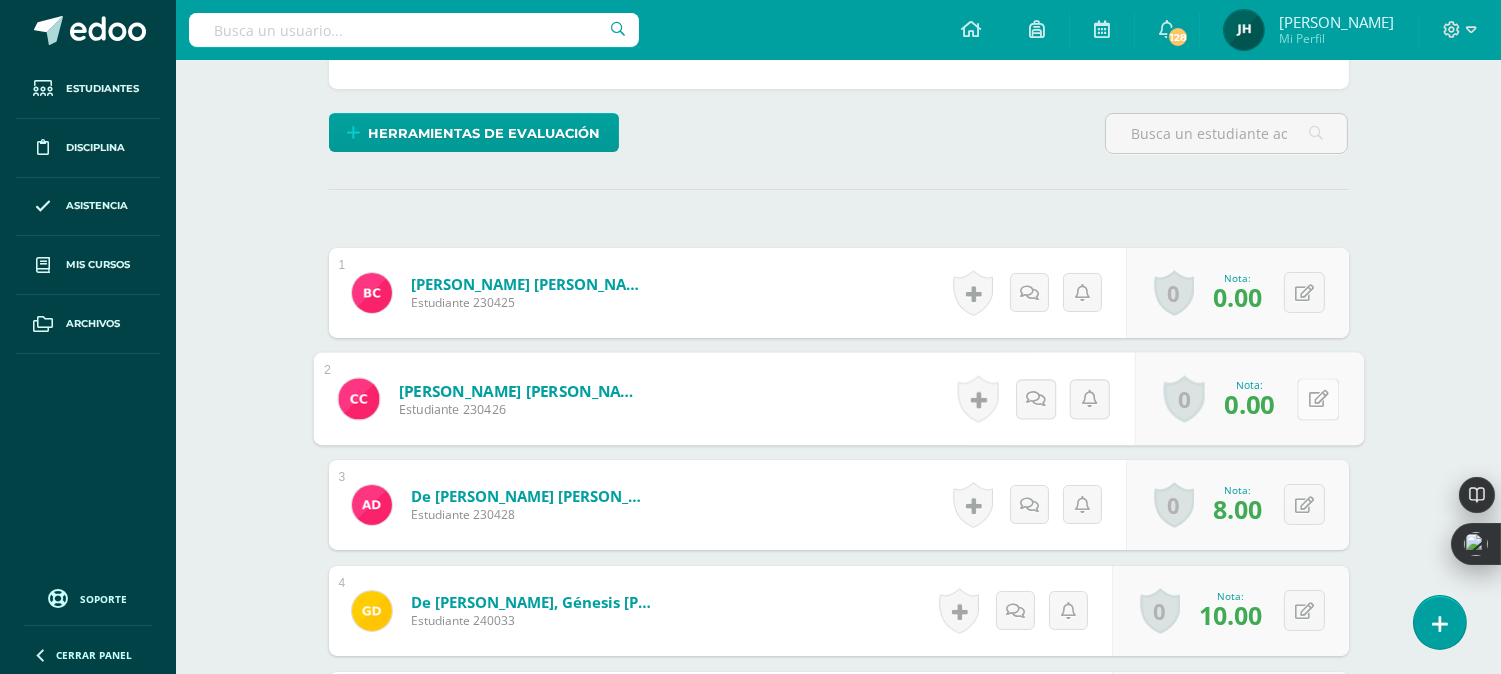 click at bounding box center (1318, 398) 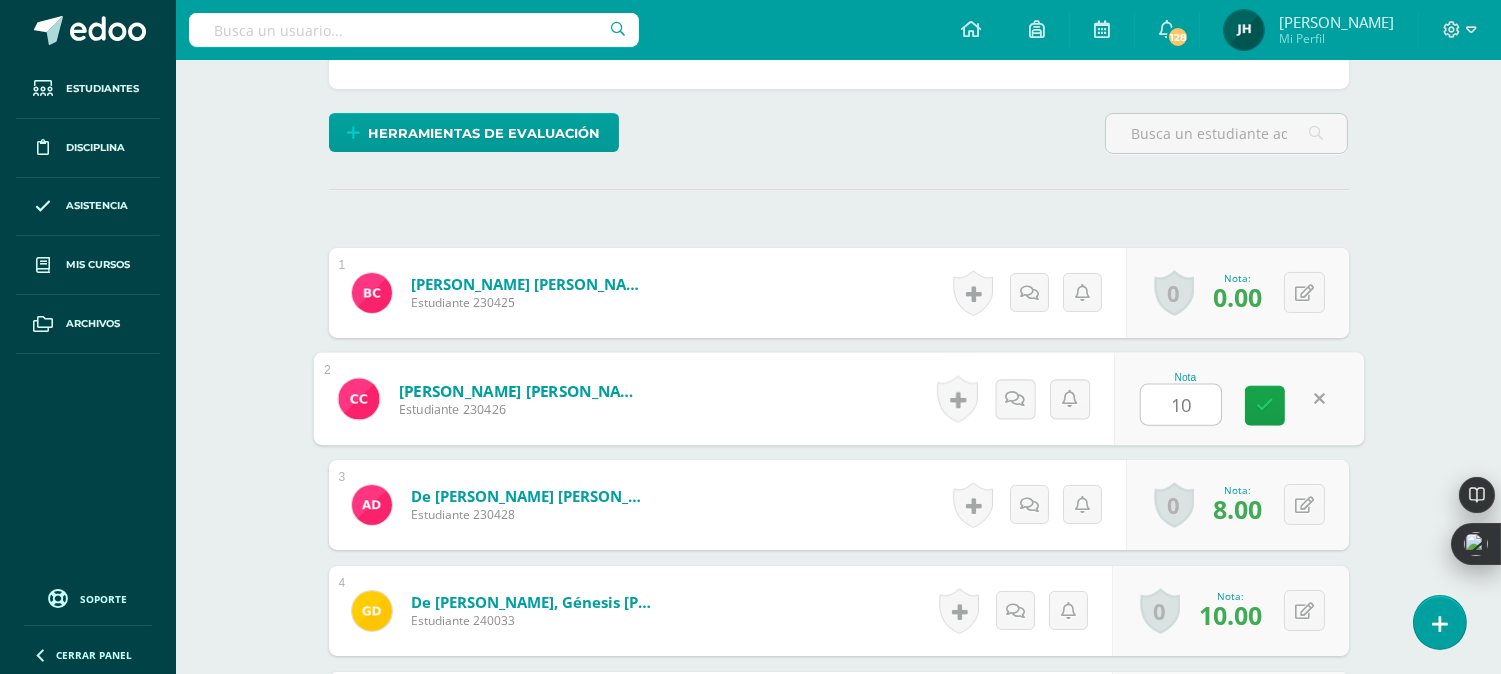 type on "10" 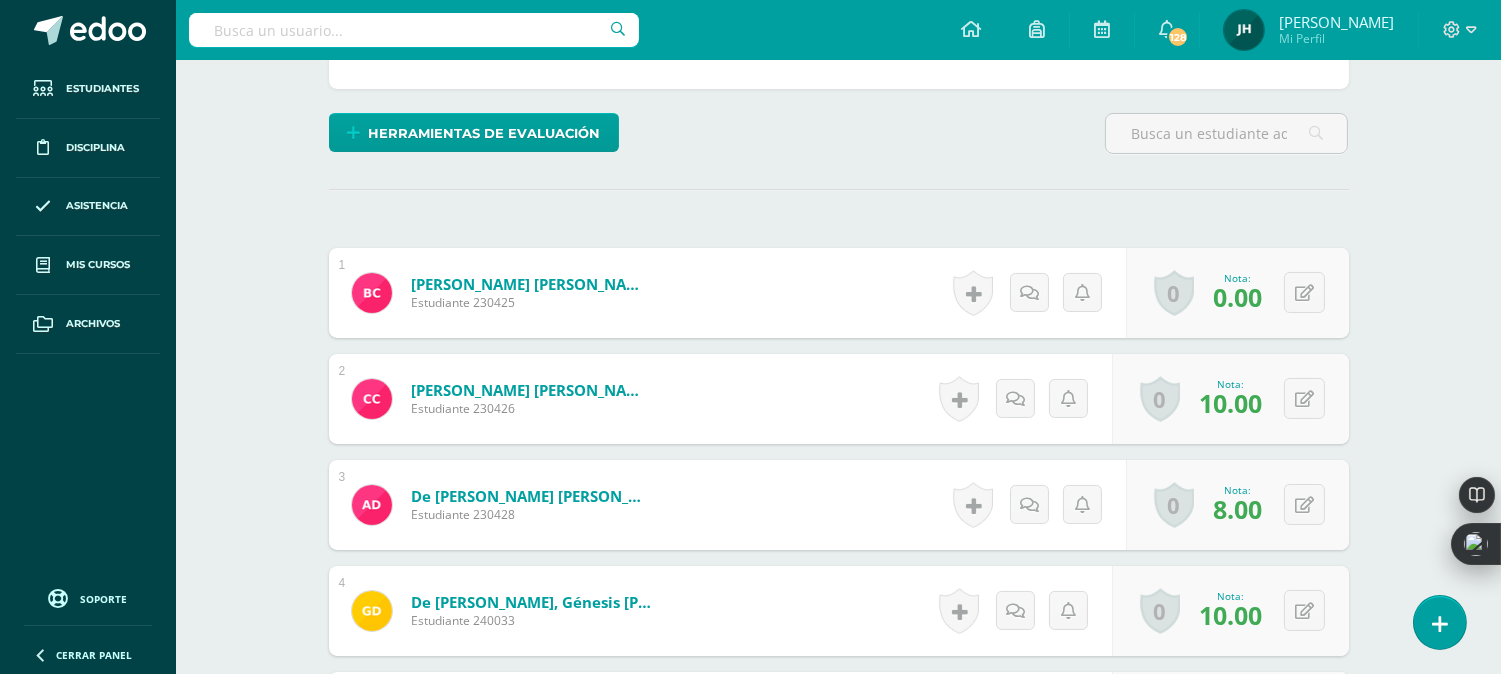 click on "1
Carrera Vega, Bryan Javier
Estudiante  230425
Nota
0.00
0
Logros
Logros obtenidos" at bounding box center [839, 1671] 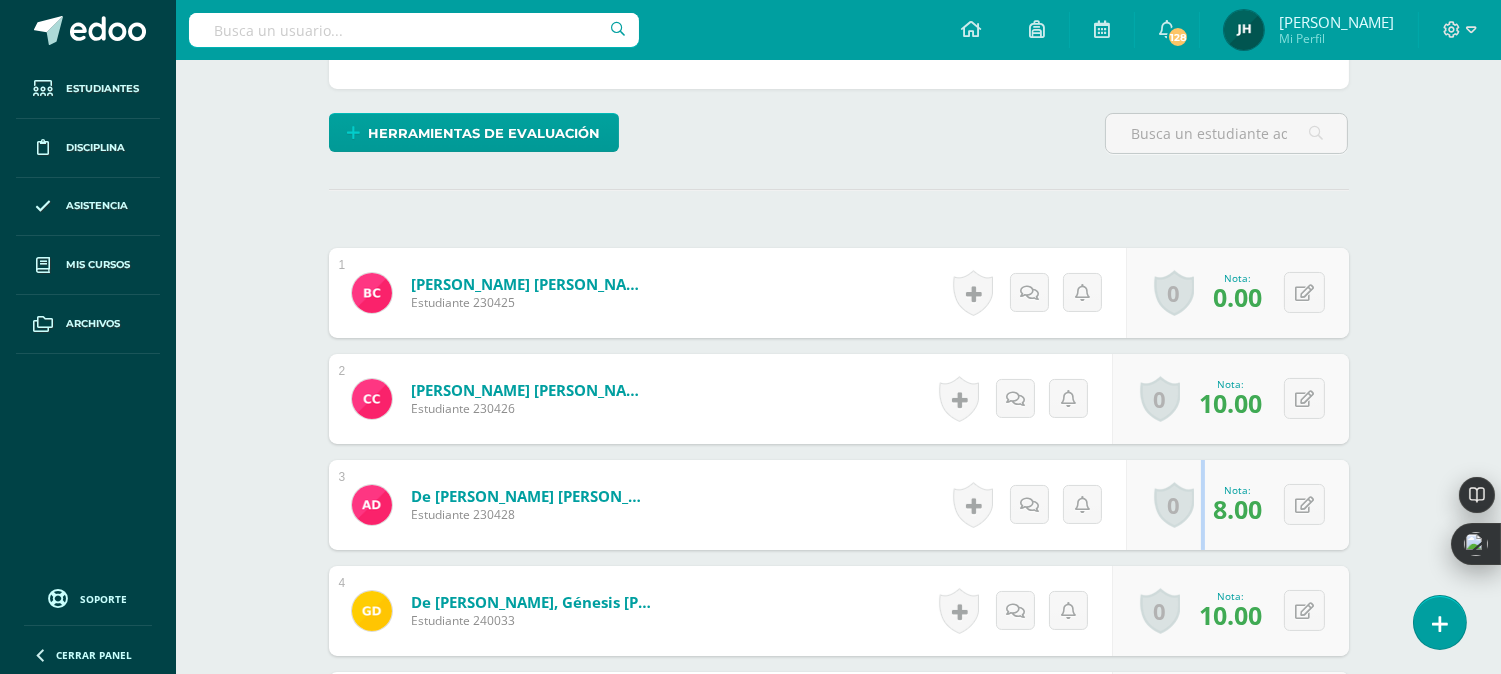 click on "1
Carrera Vega, Bryan Javier
Estudiante  230425
Nota
0.00
0
Logros
Logros obtenidos" at bounding box center (839, 1671) 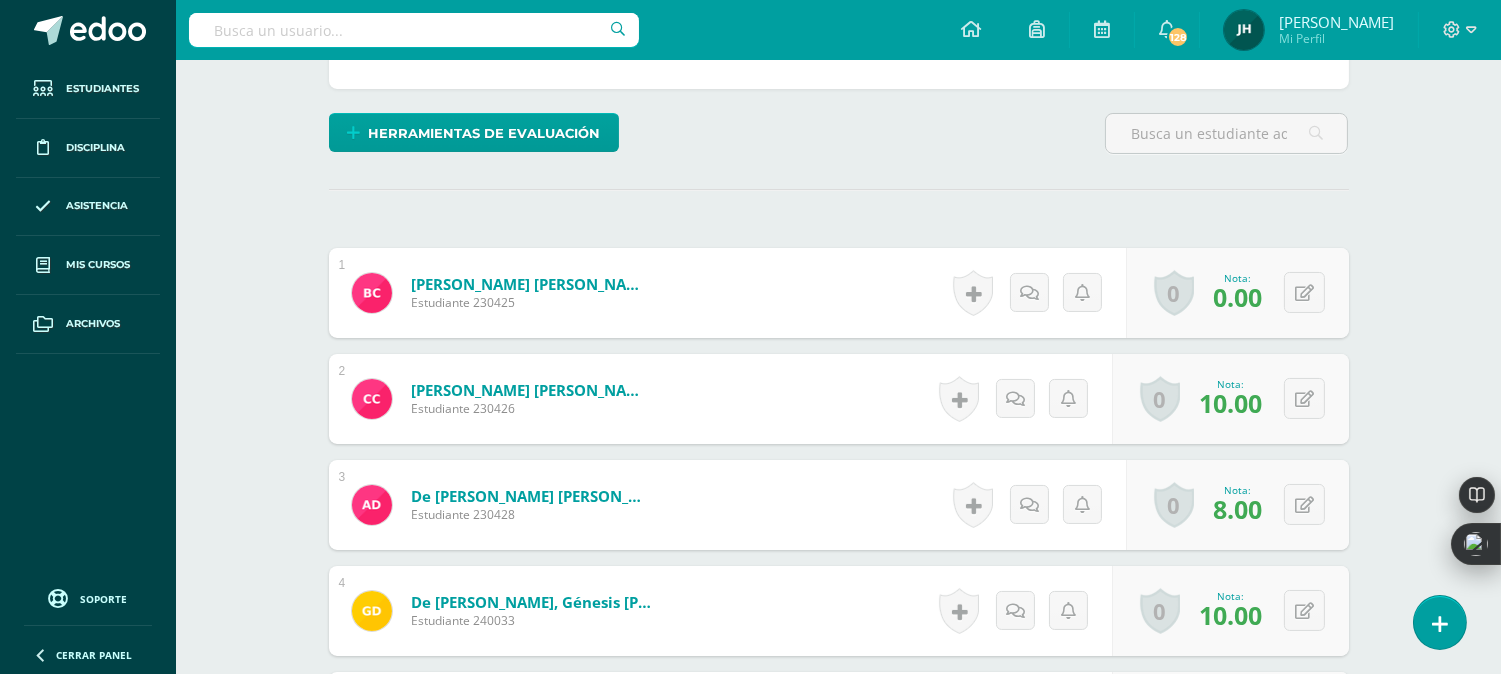 click on "de la Cruz Martínez, Aileen Nathalia
Estudiante  230428
Nota
8.00
0
Logros
Logros obtenidos" at bounding box center [839, 505] 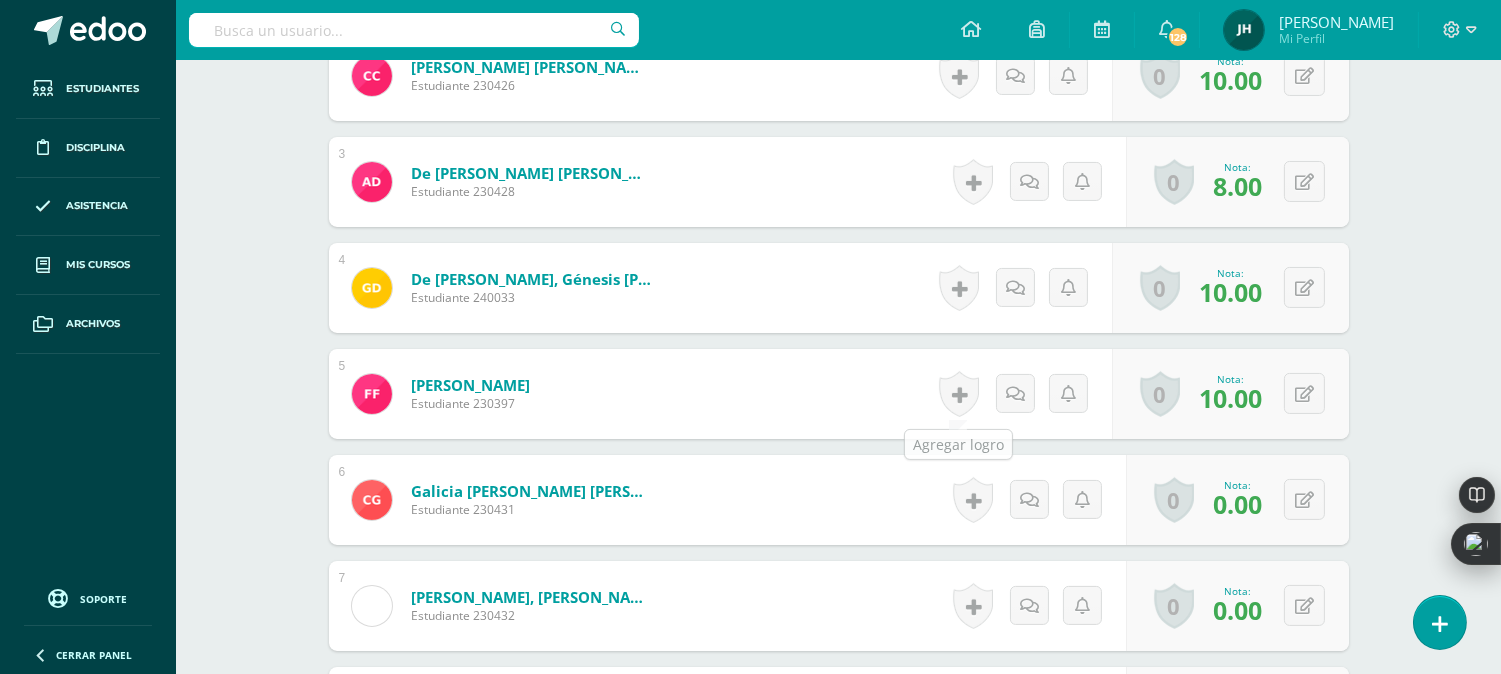 scroll, scrollTop: 781, scrollLeft: 0, axis: vertical 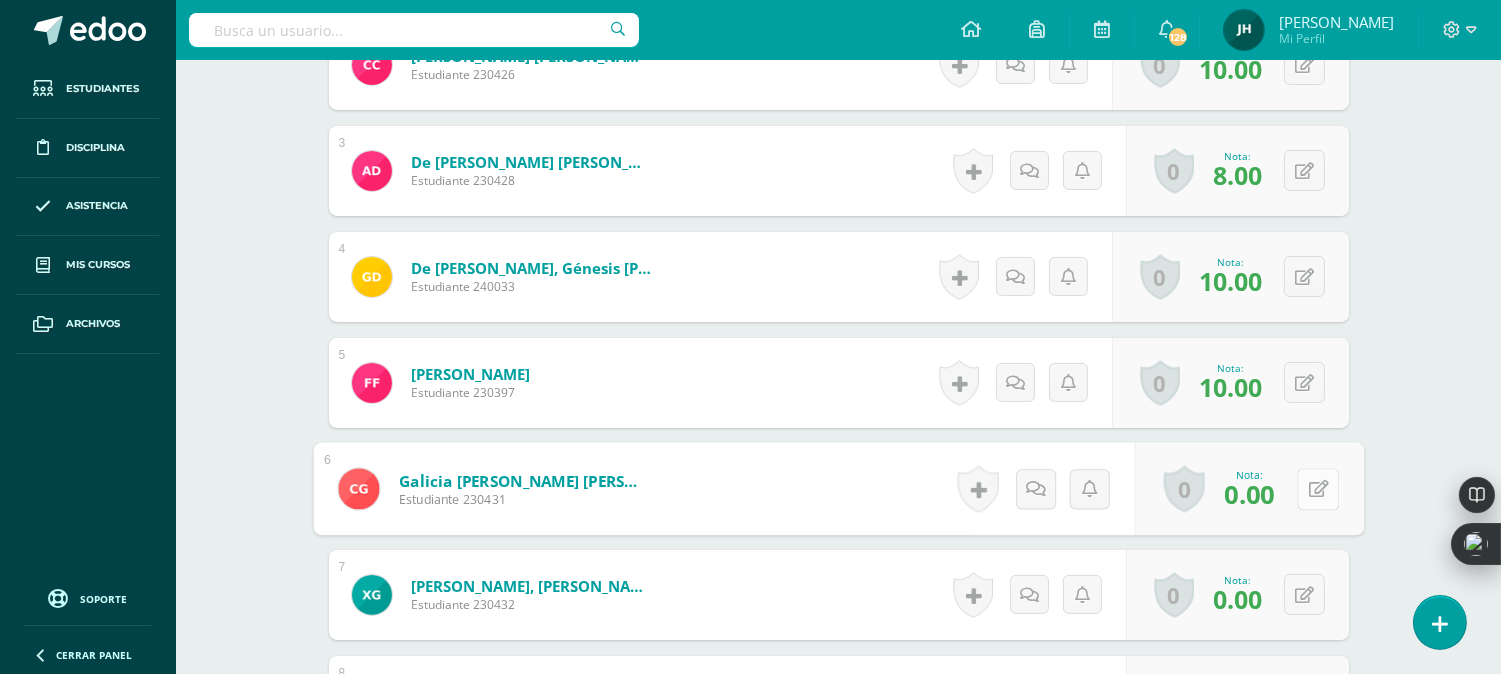 click at bounding box center (1318, 489) 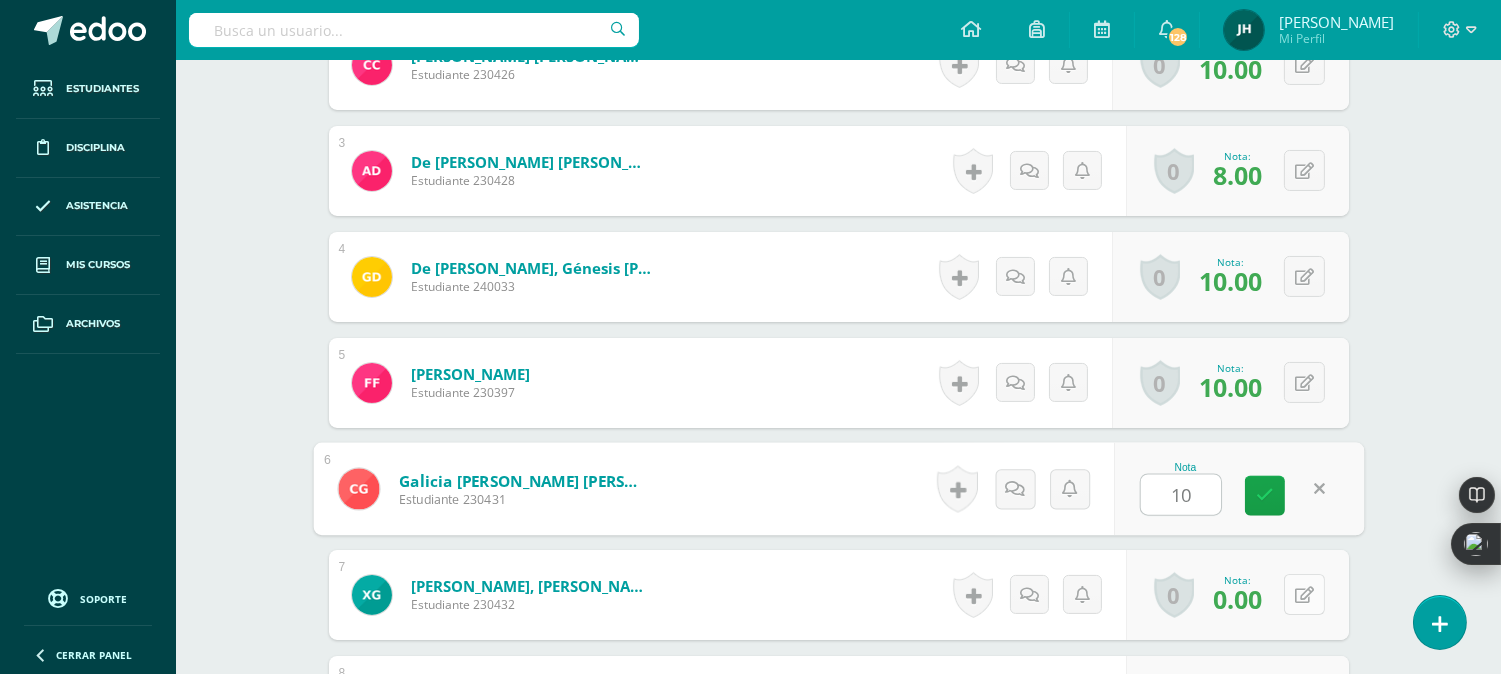 type on "10" 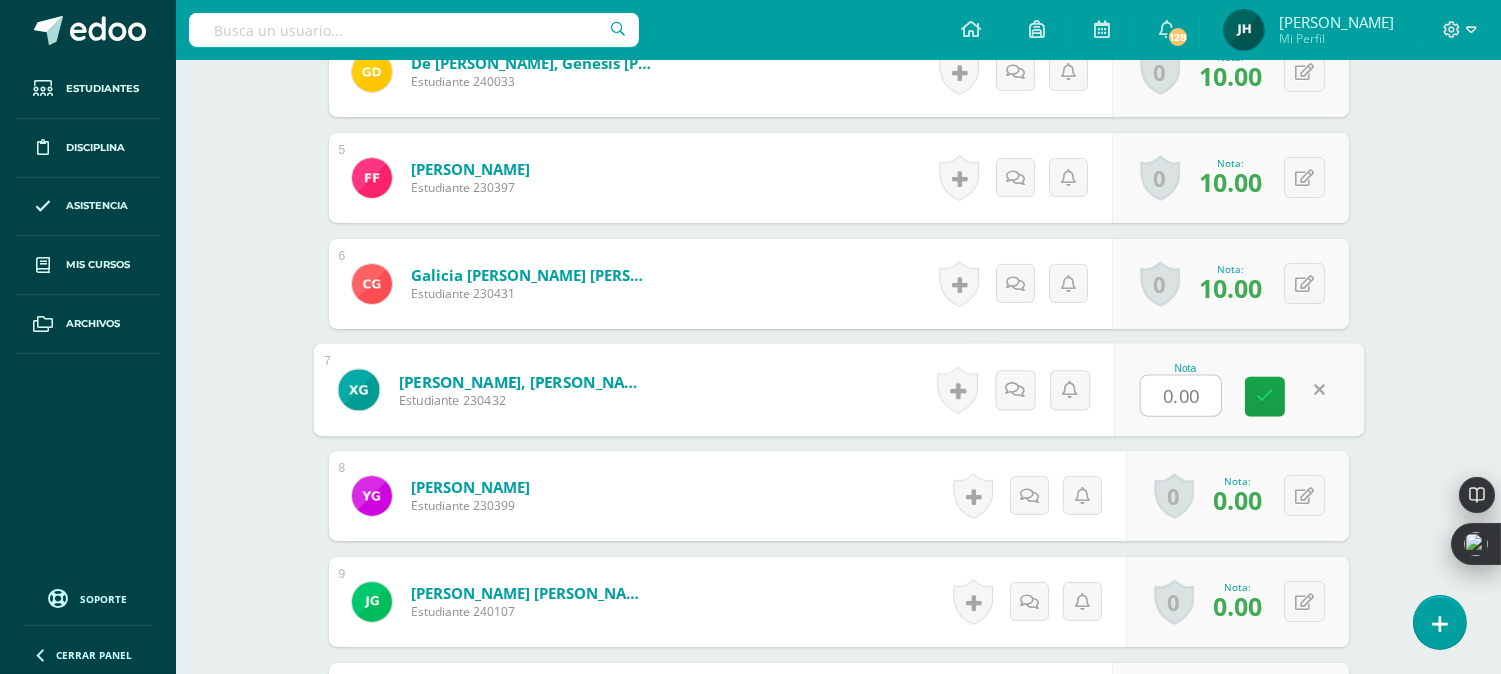 scroll, scrollTop: 1003, scrollLeft: 0, axis: vertical 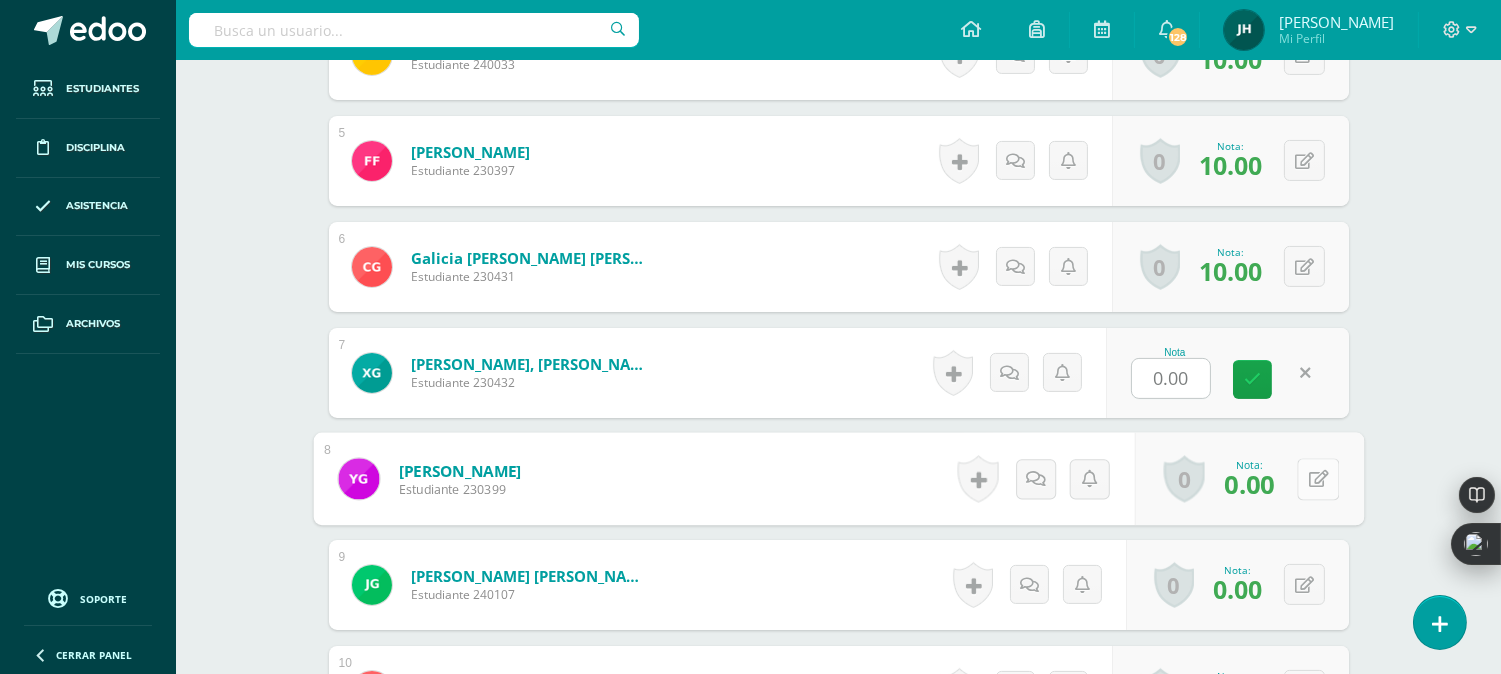 click at bounding box center (1318, 479) 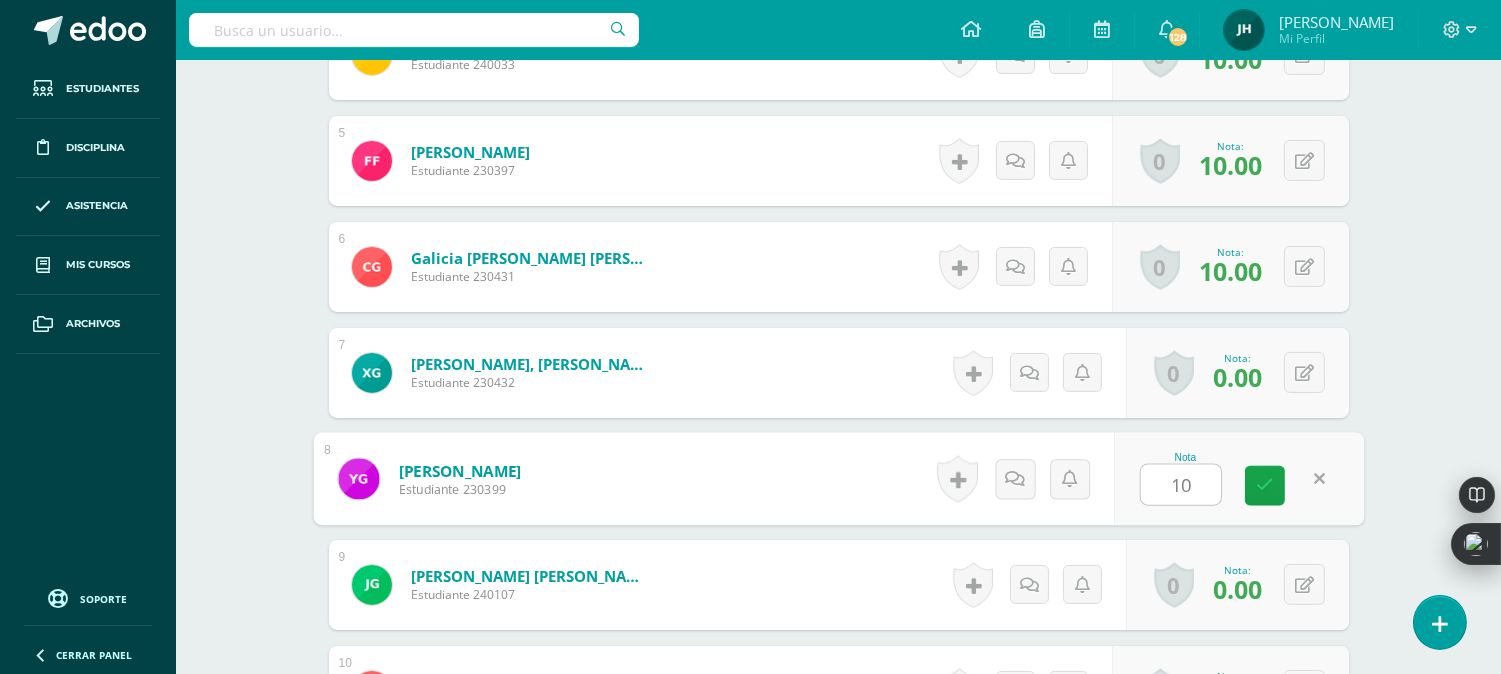 type on "10" 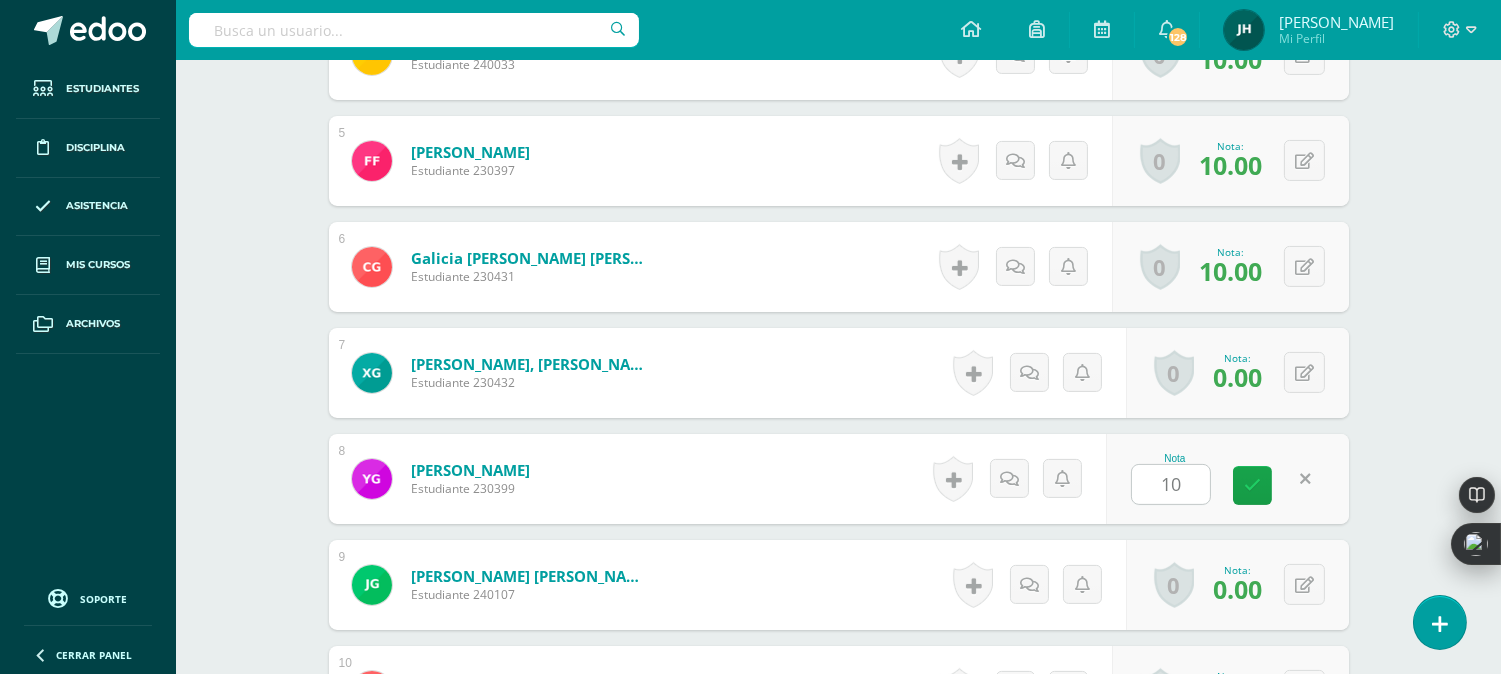 click on "Girón Sánchez, Yancy Yarely
Estudiante  230399
Nota
10
0
Logros
Logros obtenidos
0.00" at bounding box center [839, 479] 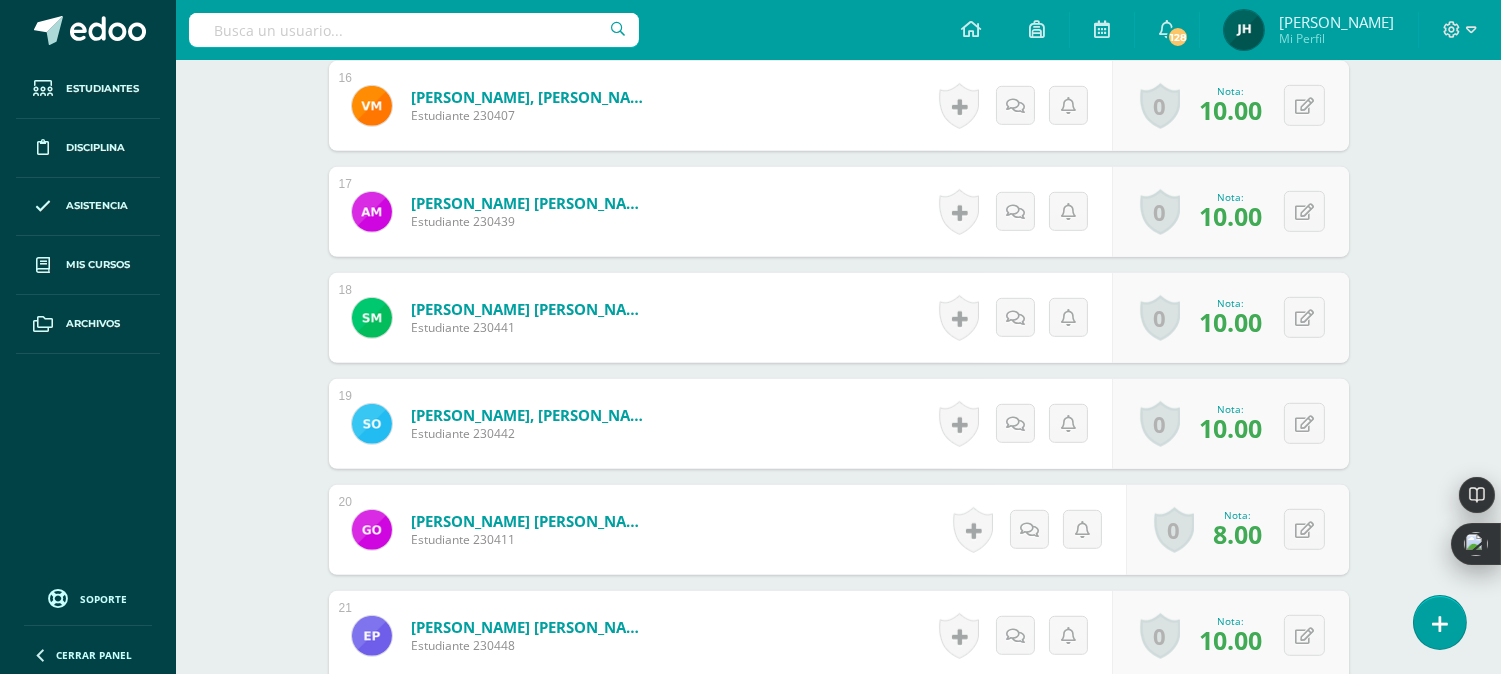 scroll, scrollTop: 2225, scrollLeft: 0, axis: vertical 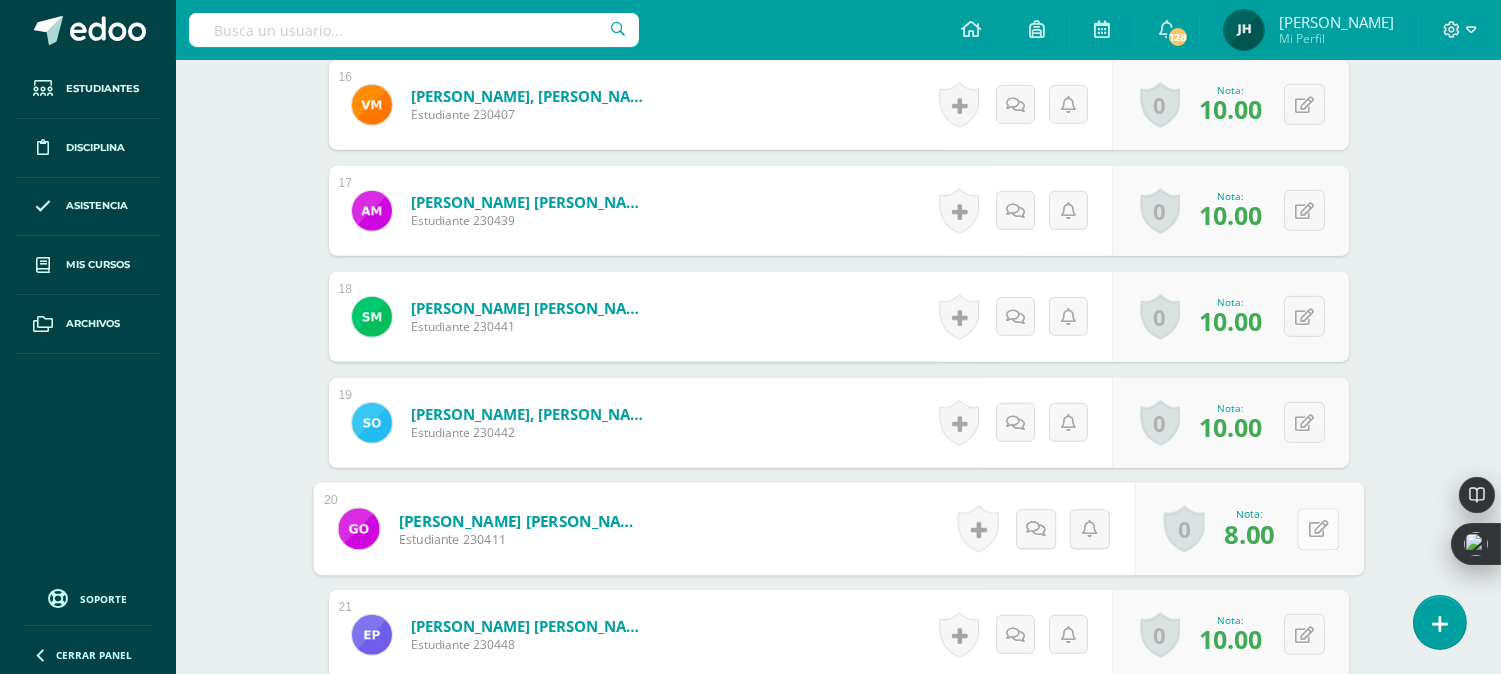 click at bounding box center [1318, 529] 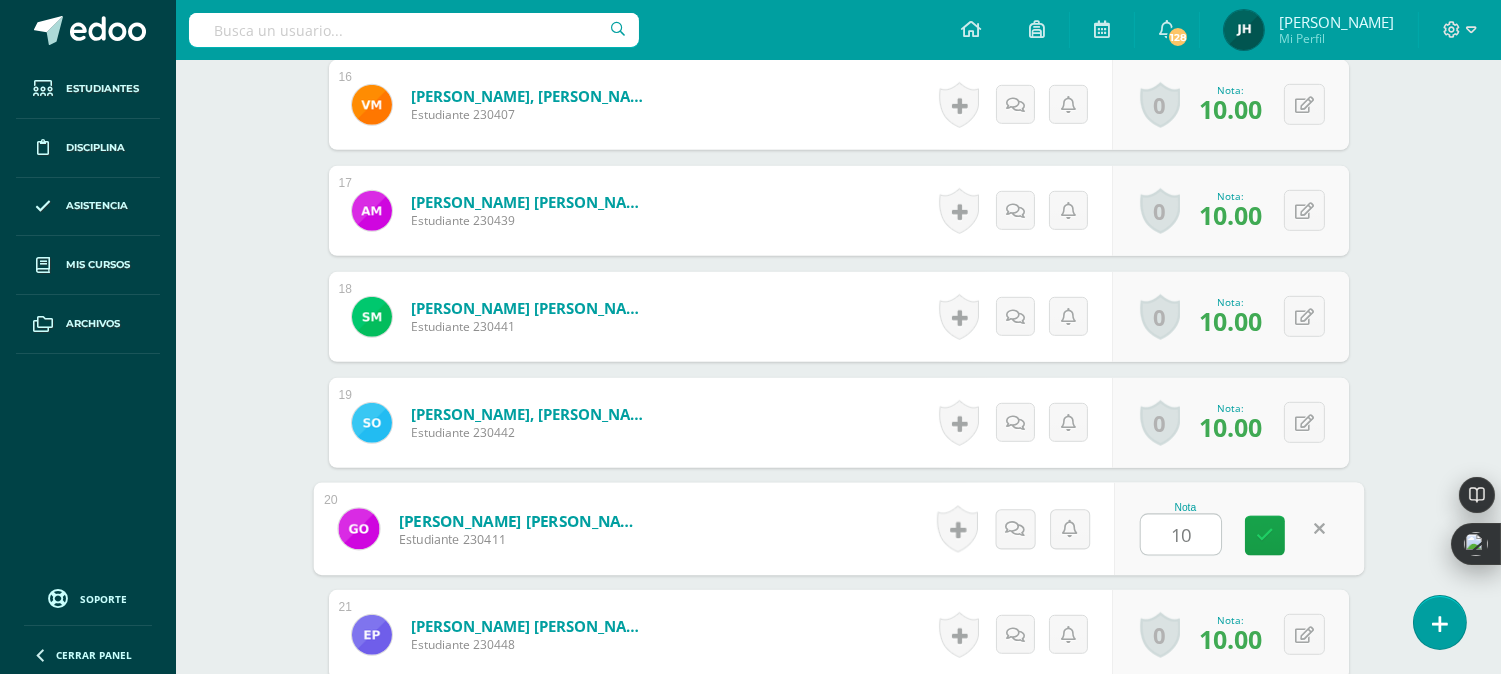 type on "10" 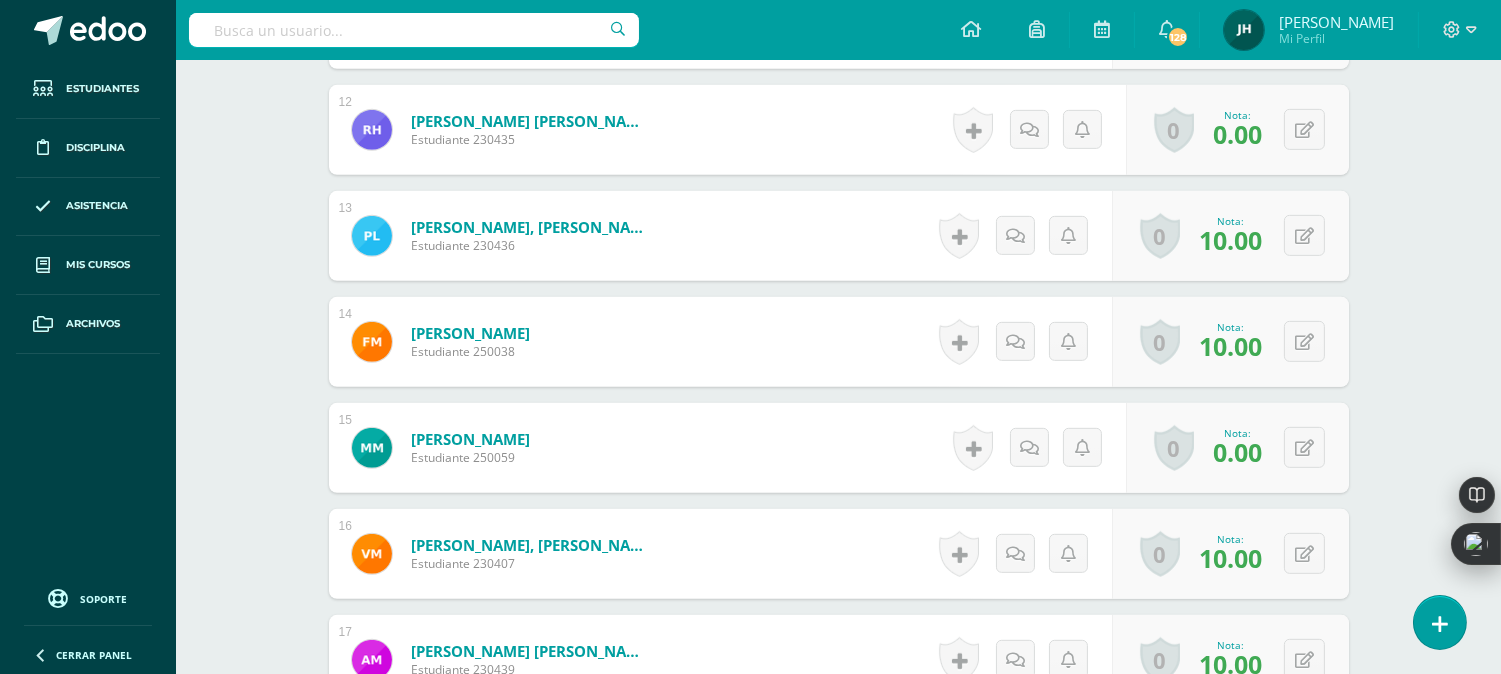 scroll, scrollTop: 1670, scrollLeft: 0, axis: vertical 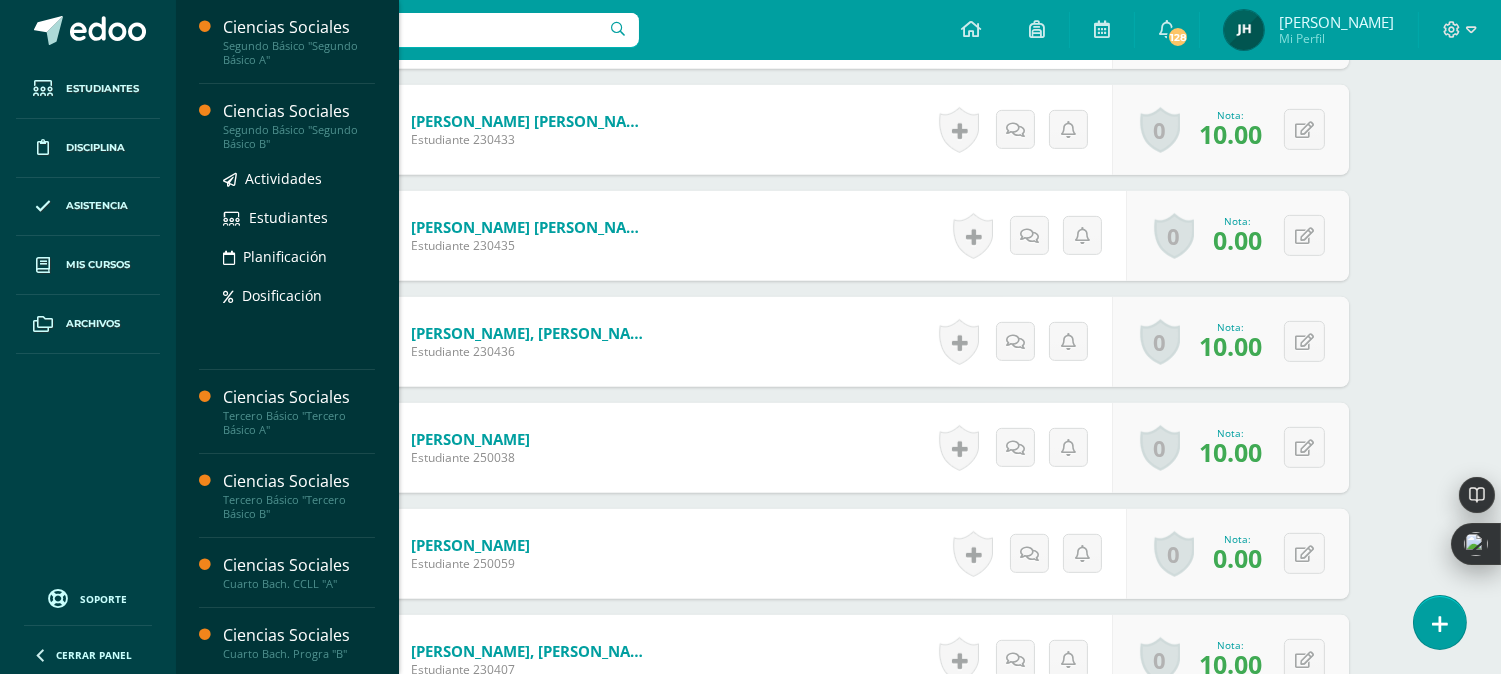 click on "Segundo
Básico
"Segundo Básico B"" at bounding box center (299, 137) 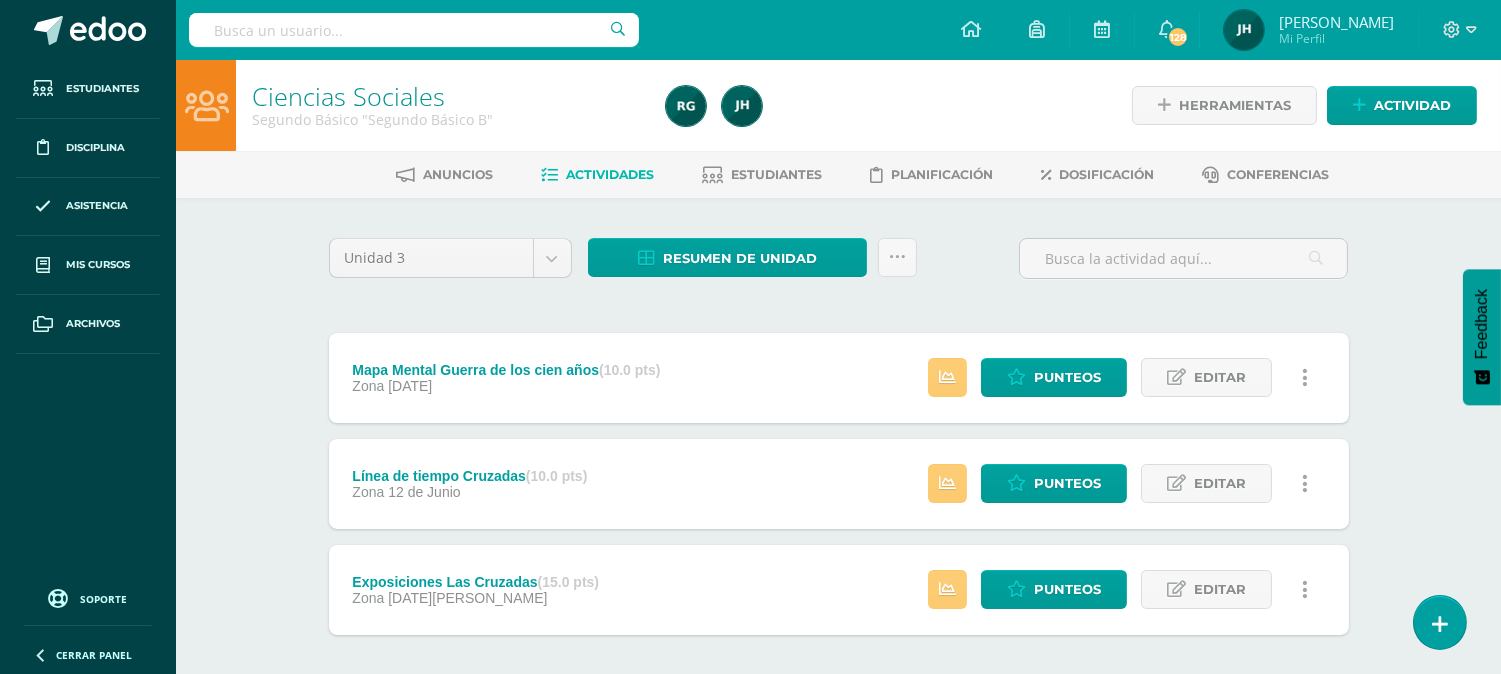 scroll, scrollTop: 0, scrollLeft: 0, axis: both 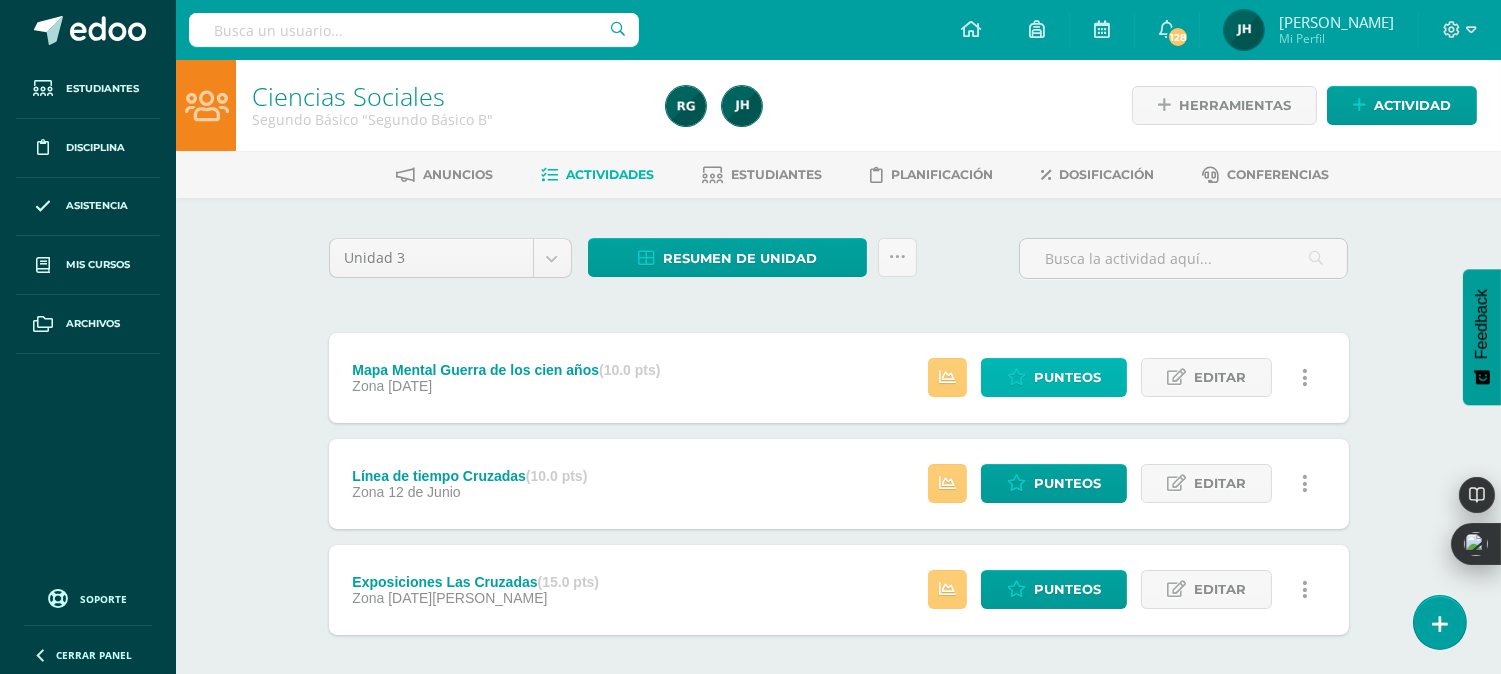 click on "Punteos" at bounding box center (1067, 377) 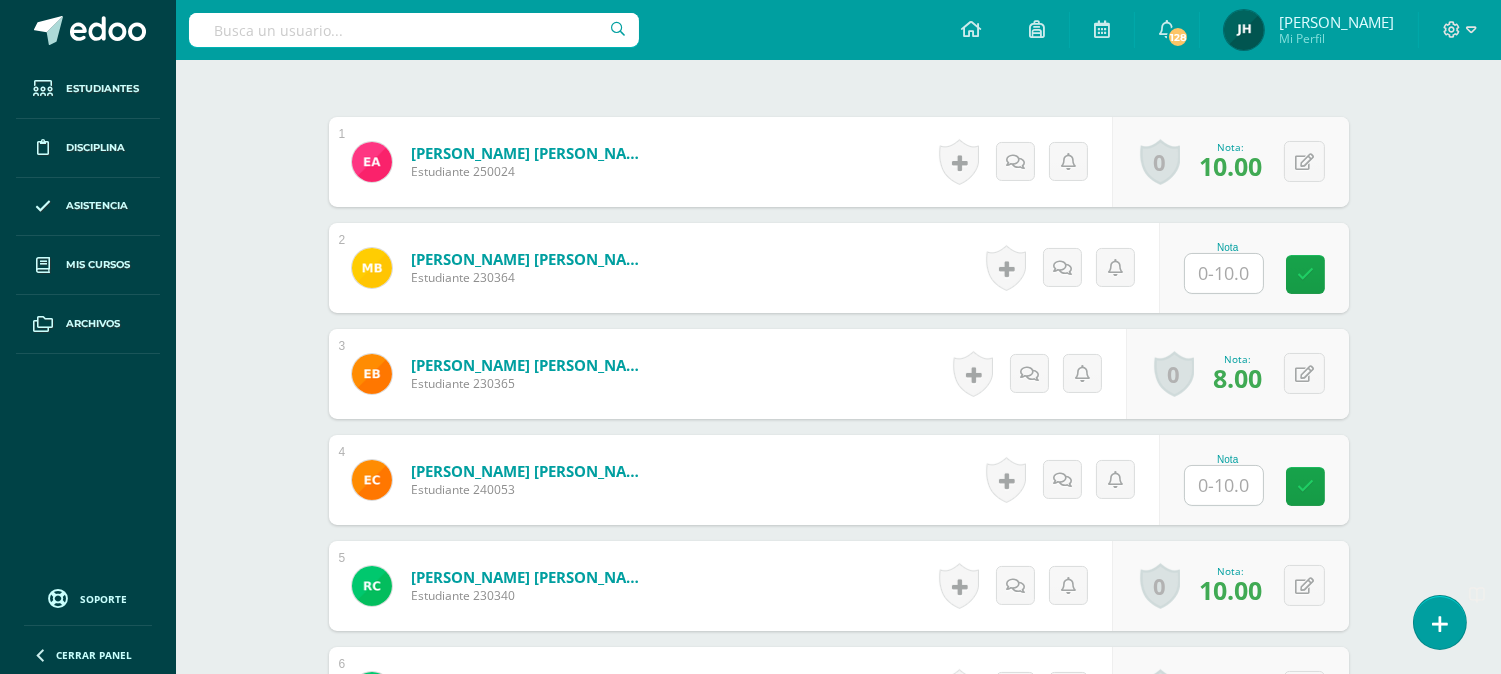 scroll, scrollTop: 580, scrollLeft: 0, axis: vertical 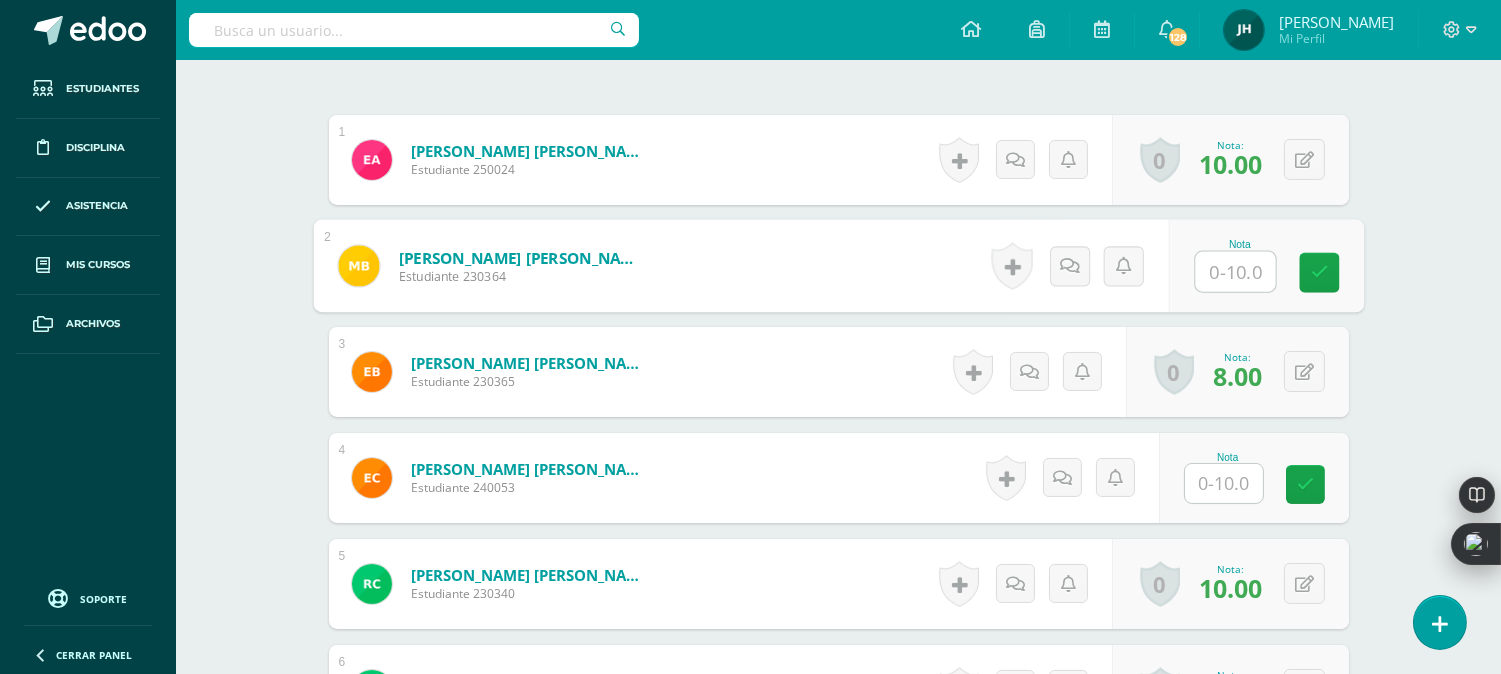 click at bounding box center (1235, 272) 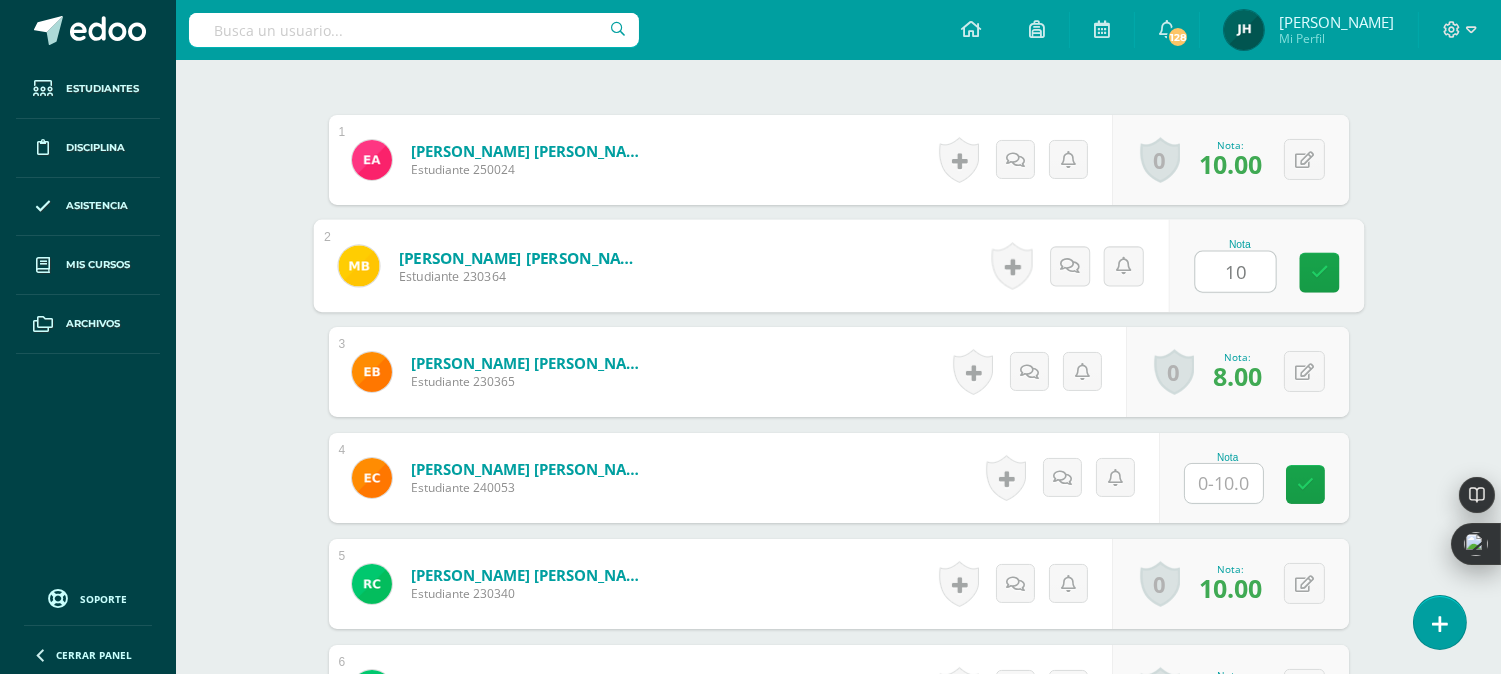 type on "10" 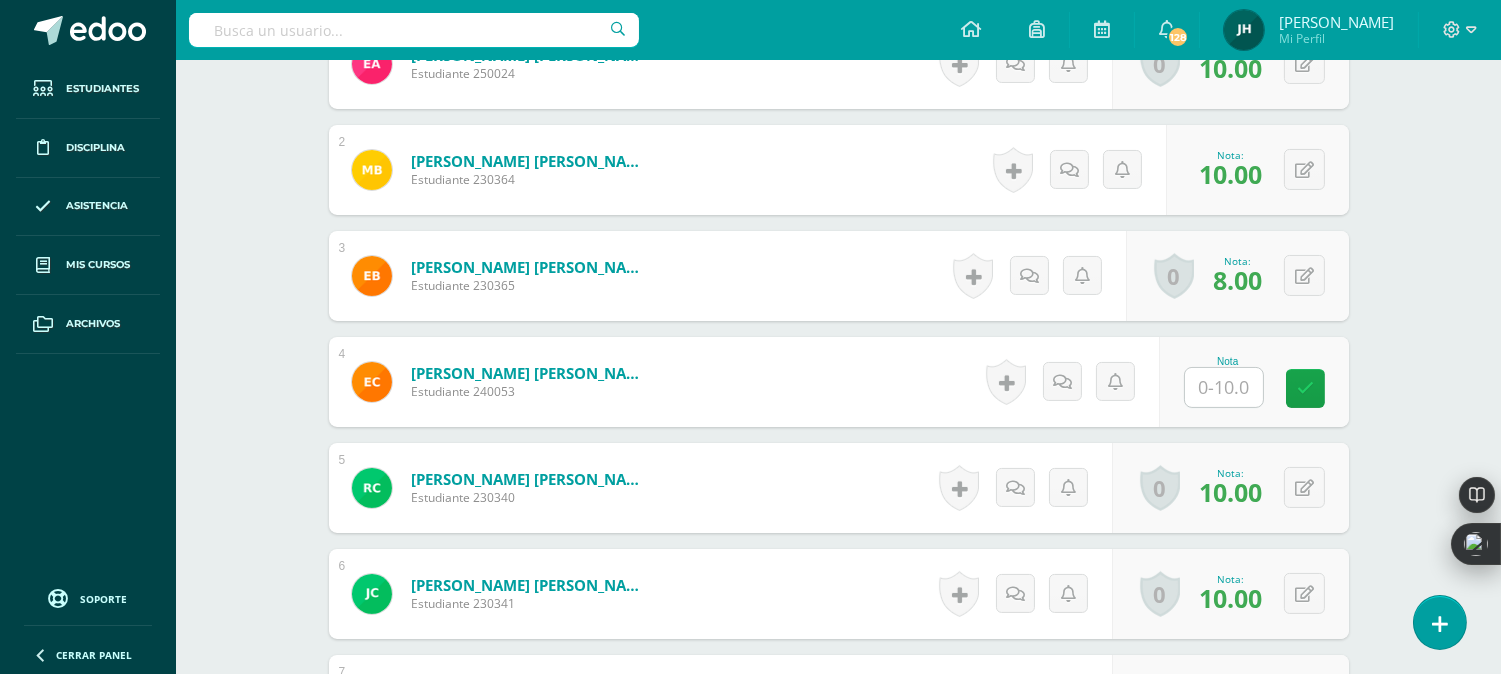 scroll, scrollTop: 565, scrollLeft: 0, axis: vertical 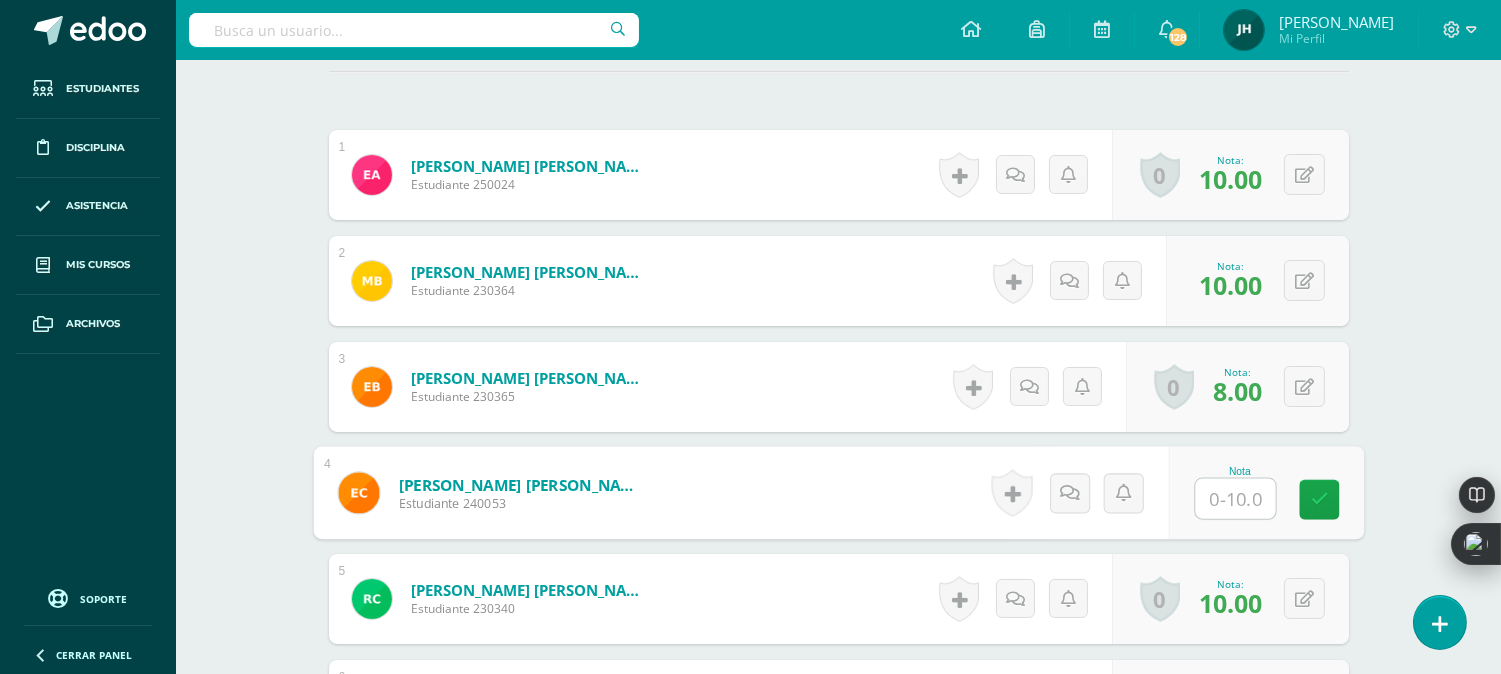click at bounding box center [1235, 499] 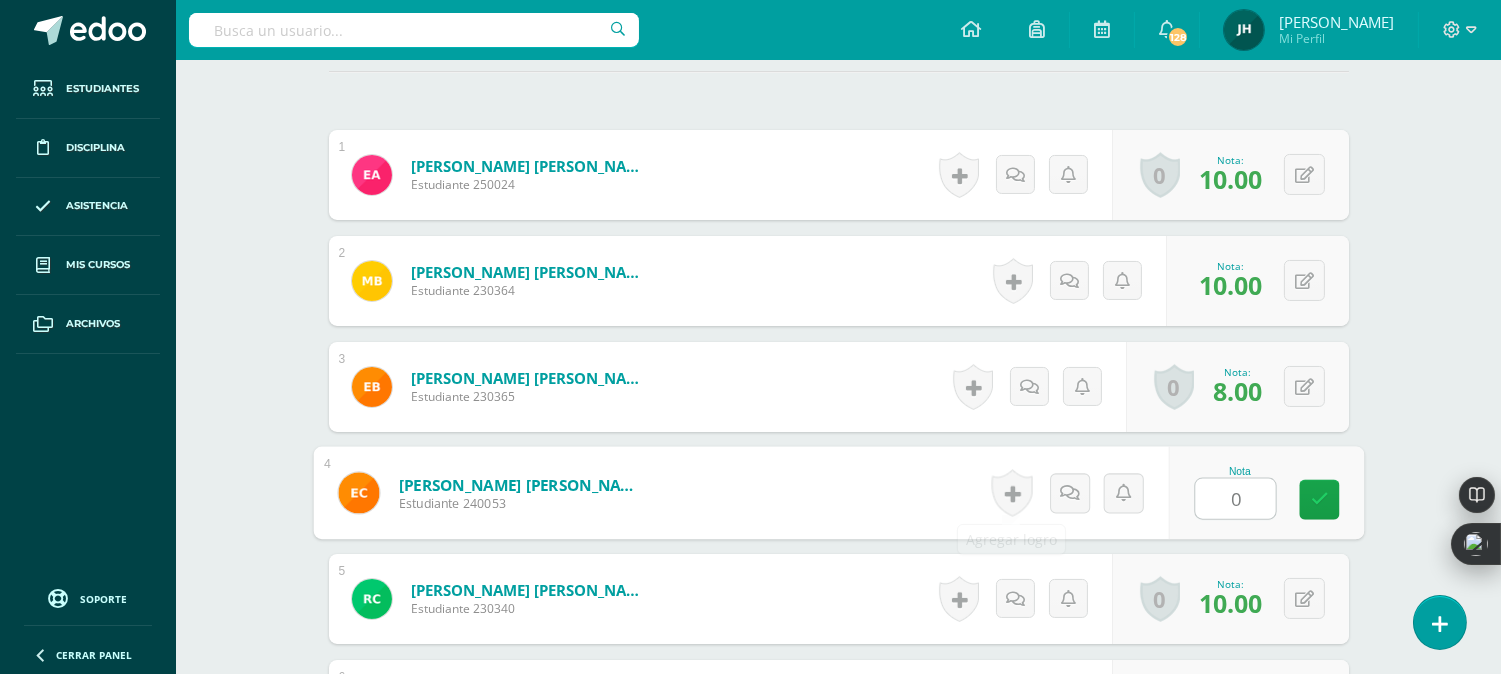 type on "0" 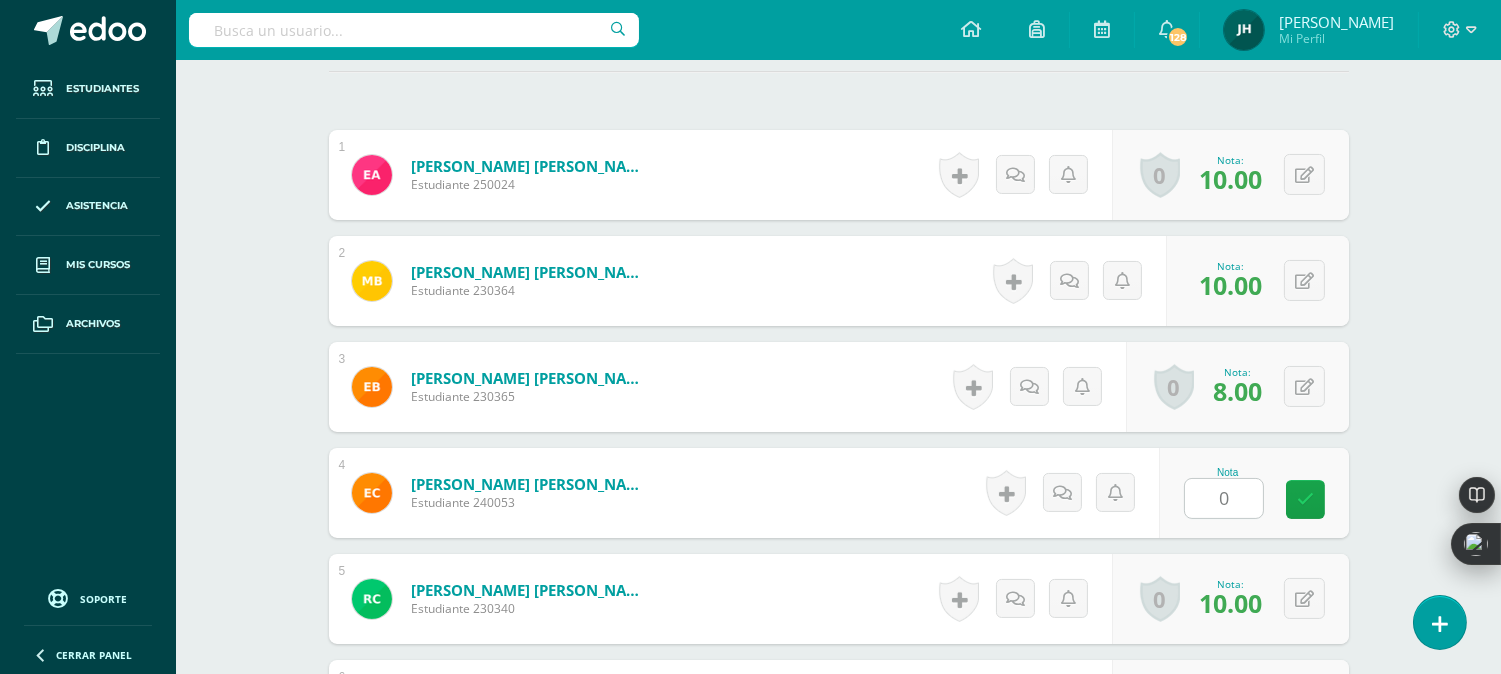 drag, startPoint x: 881, startPoint y: 488, endPoint x: 886, endPoint y: 477, distance: 12.083046 